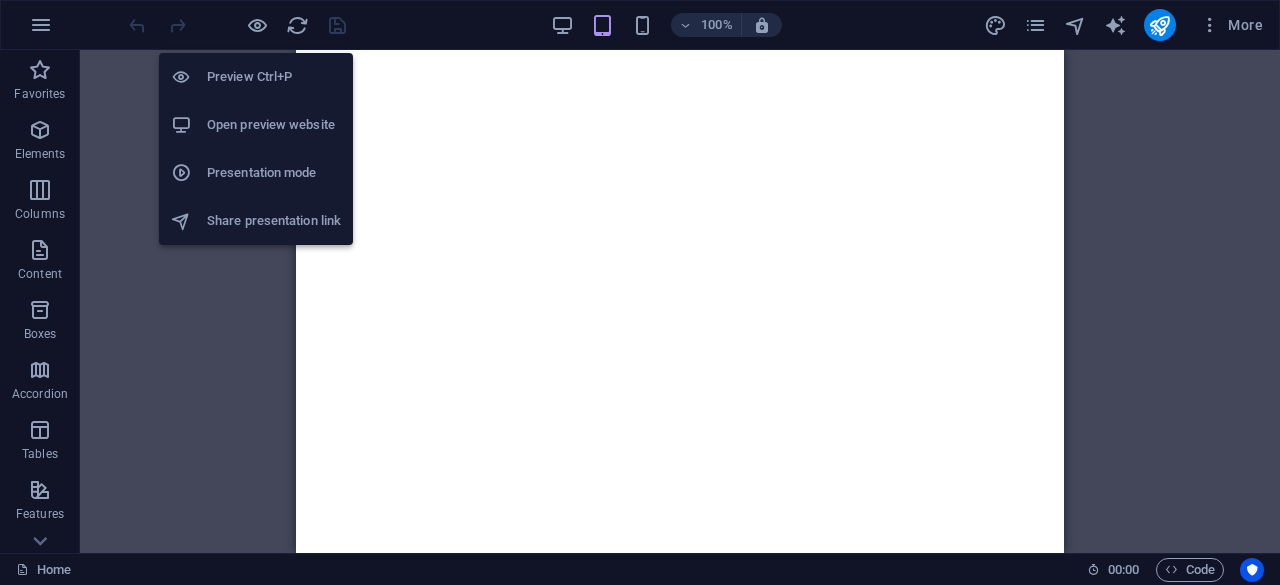 scroll, scrollTop: 0, scrollLeft: 0, axis: both 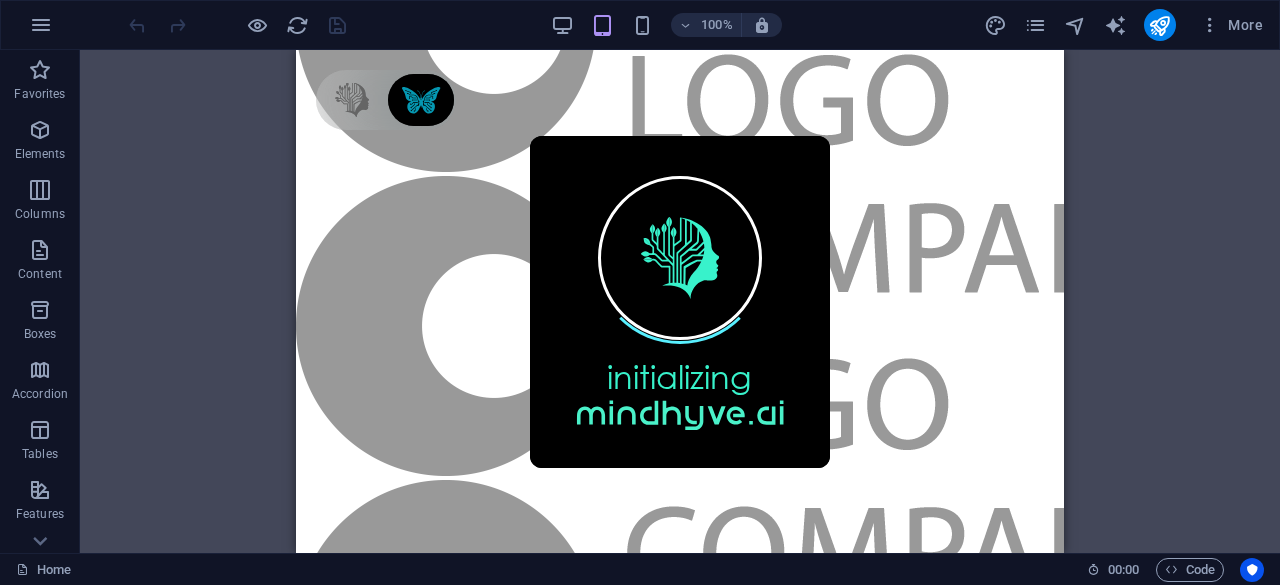click on "100% More" at bounding box center [698, 25] 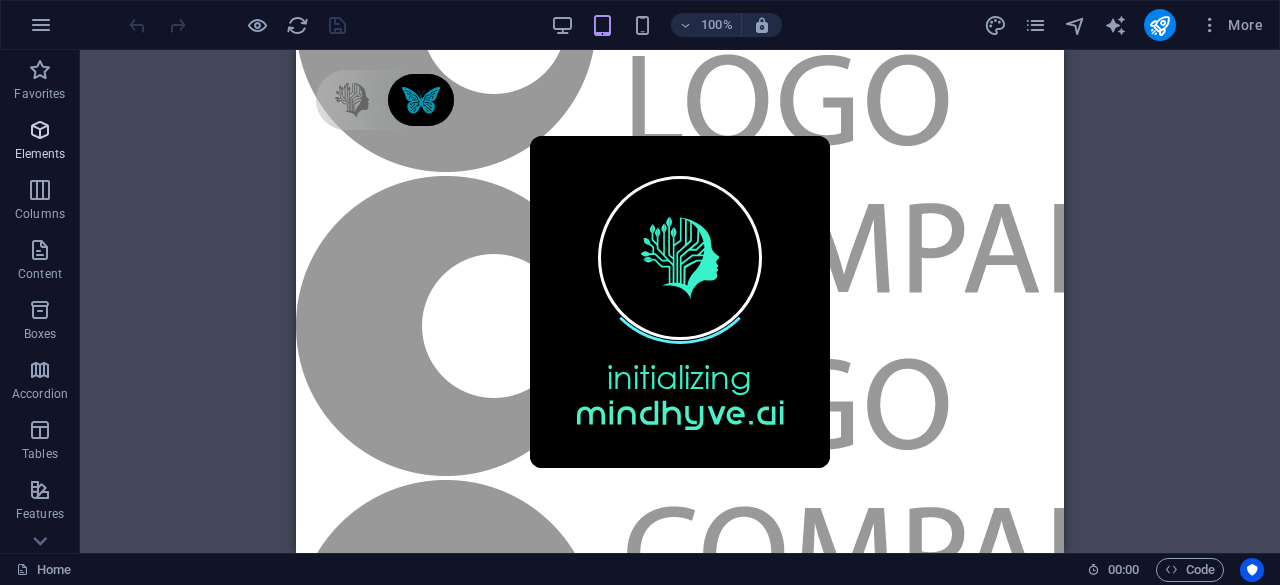 click on "Elements" at bounding box center (40, 154) 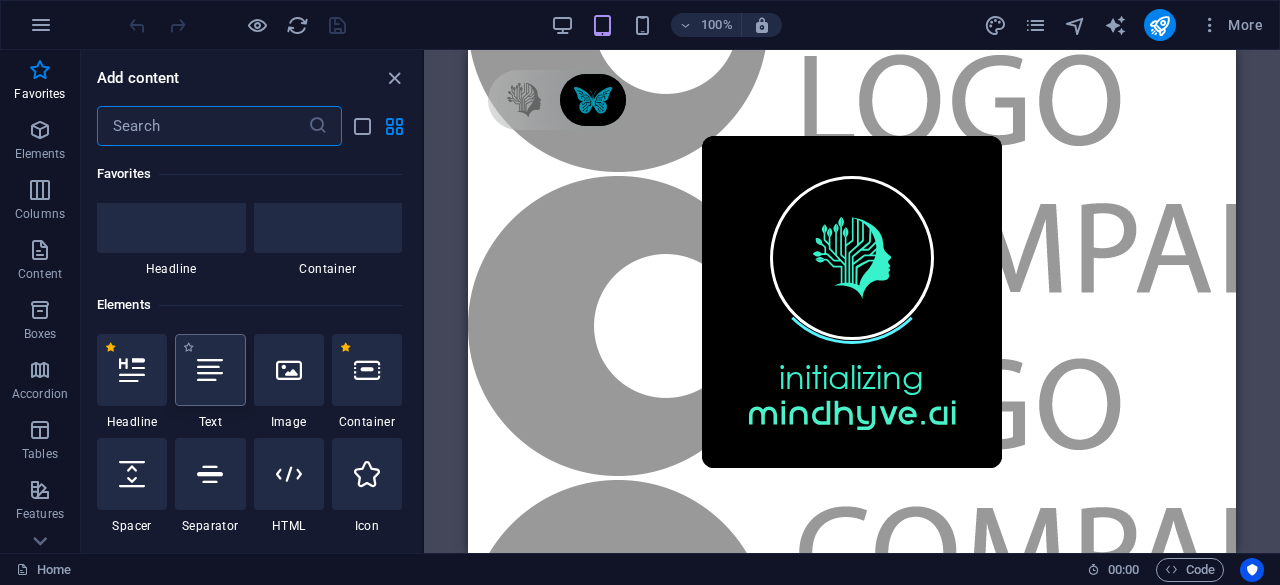 scroll, scrollTop: 0, scrollLeft: 0, axis: both 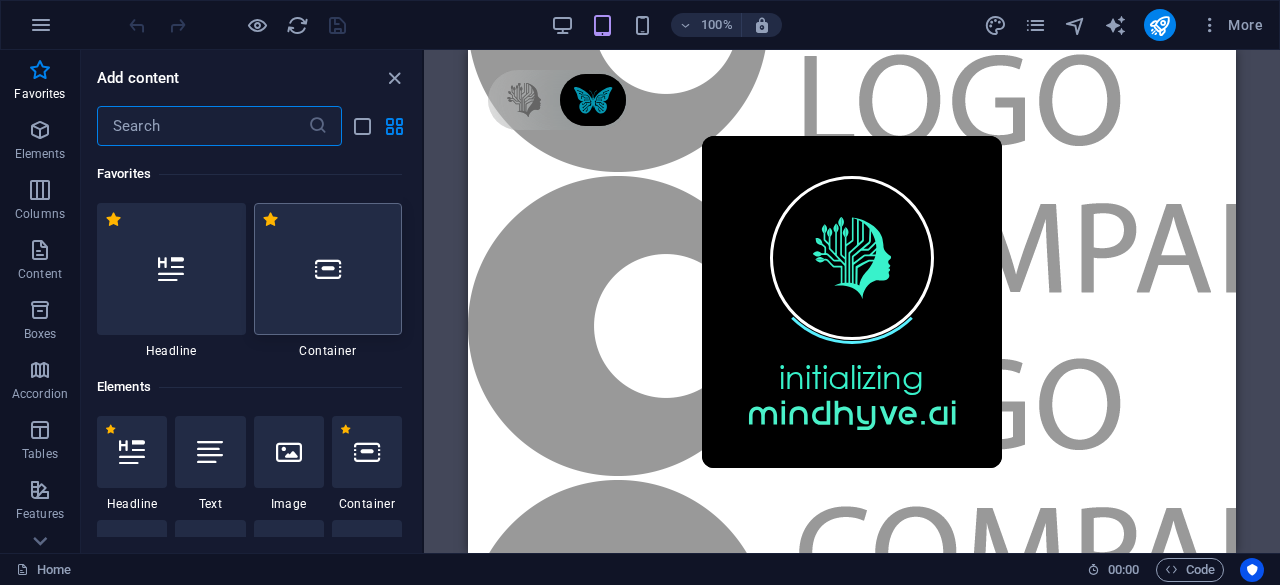 click at bounding box center [328, 269] 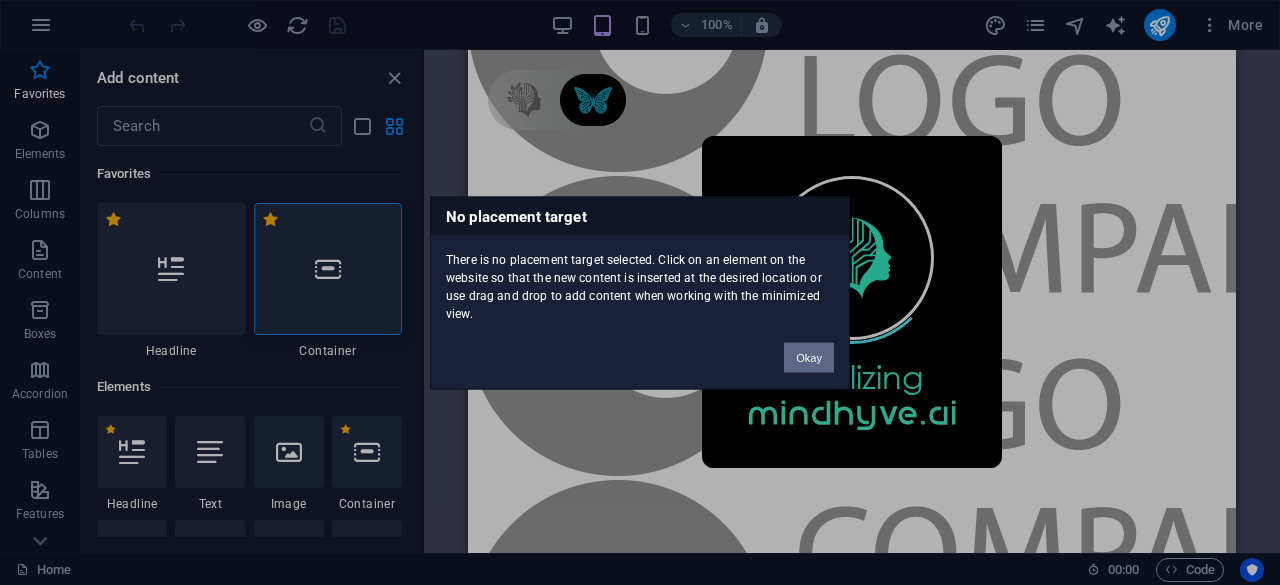 click on "Okay" at bounding box center (809, 357) 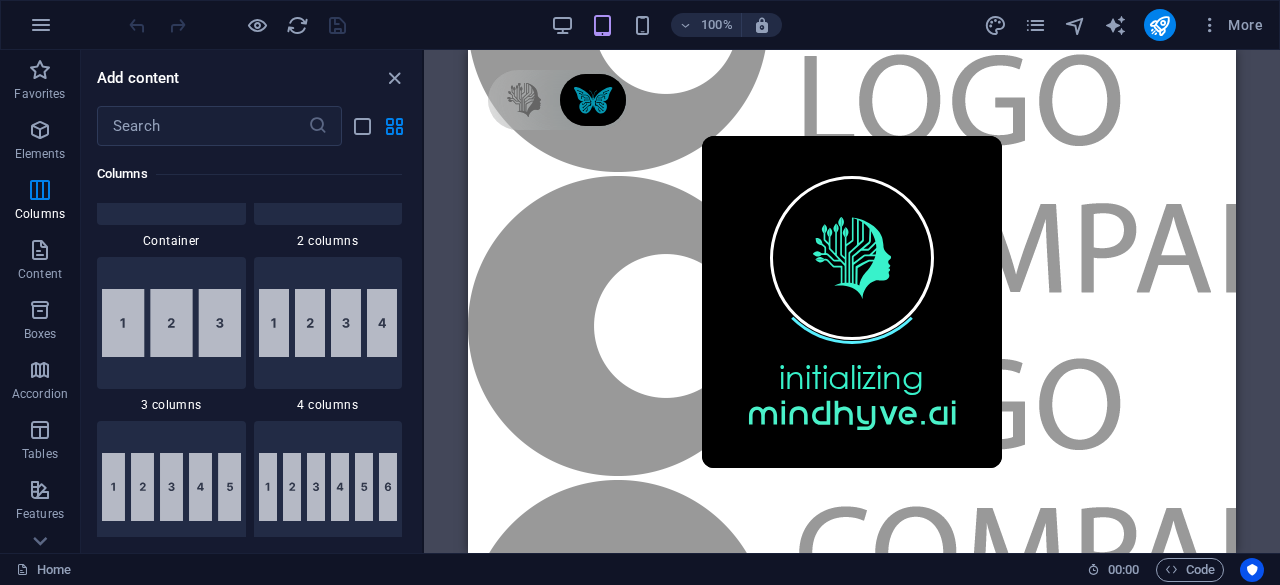 scroll, scrollTop: 900, scrollLeft: 0, axis: vertical 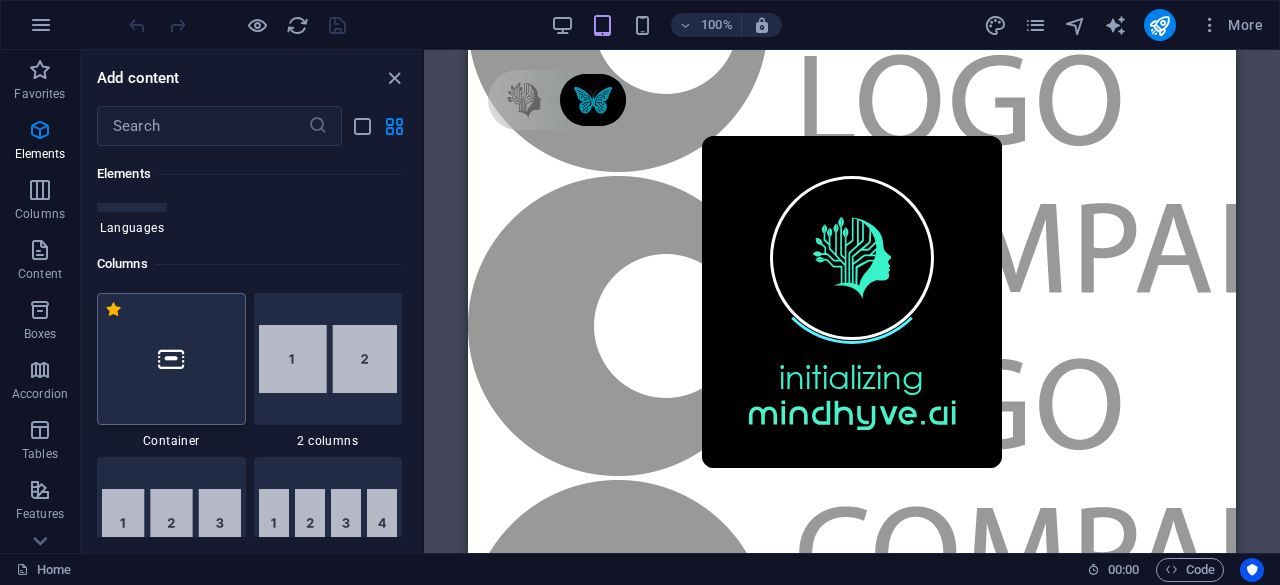 click at bounding box center [171, 359] 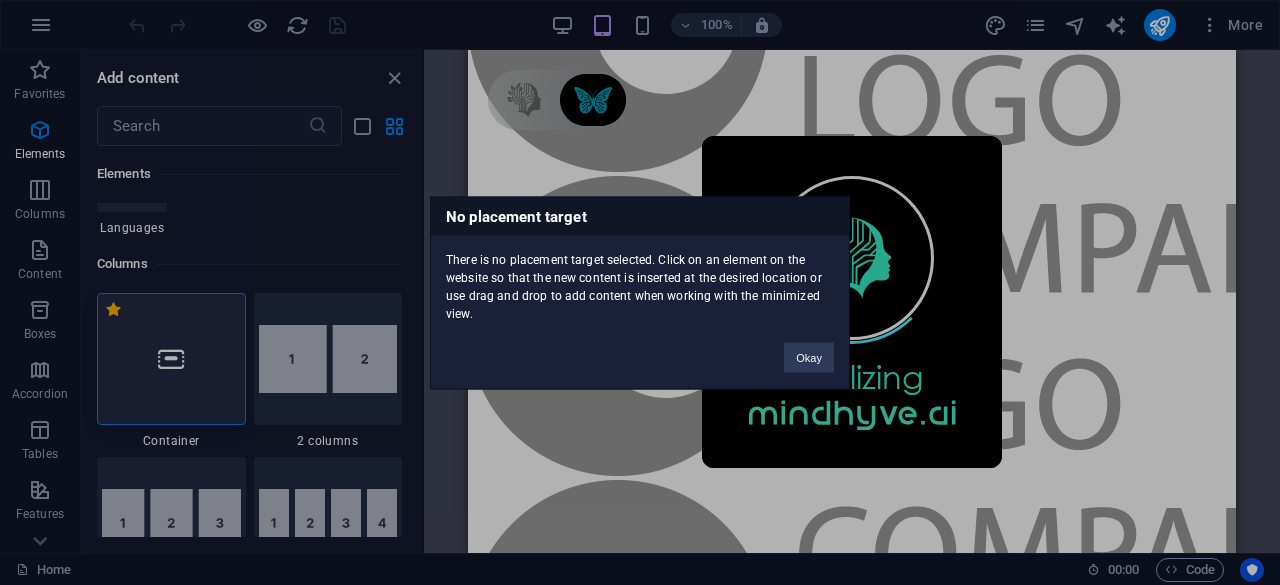 click on "No placement target There is no placement target selected. Click on an element on the website so that the new content is inserted at the desired location or use drag and drop to add content when working with the minimized view. Okay" at bounding box center [640, 292] 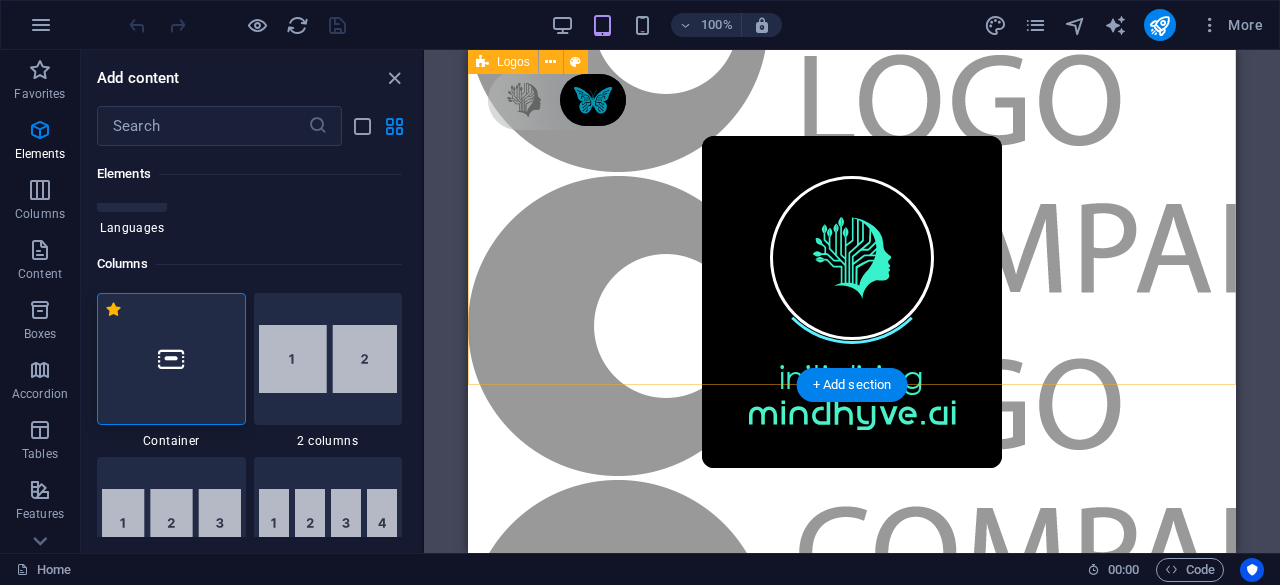 click at bounding box center [852, 1392] 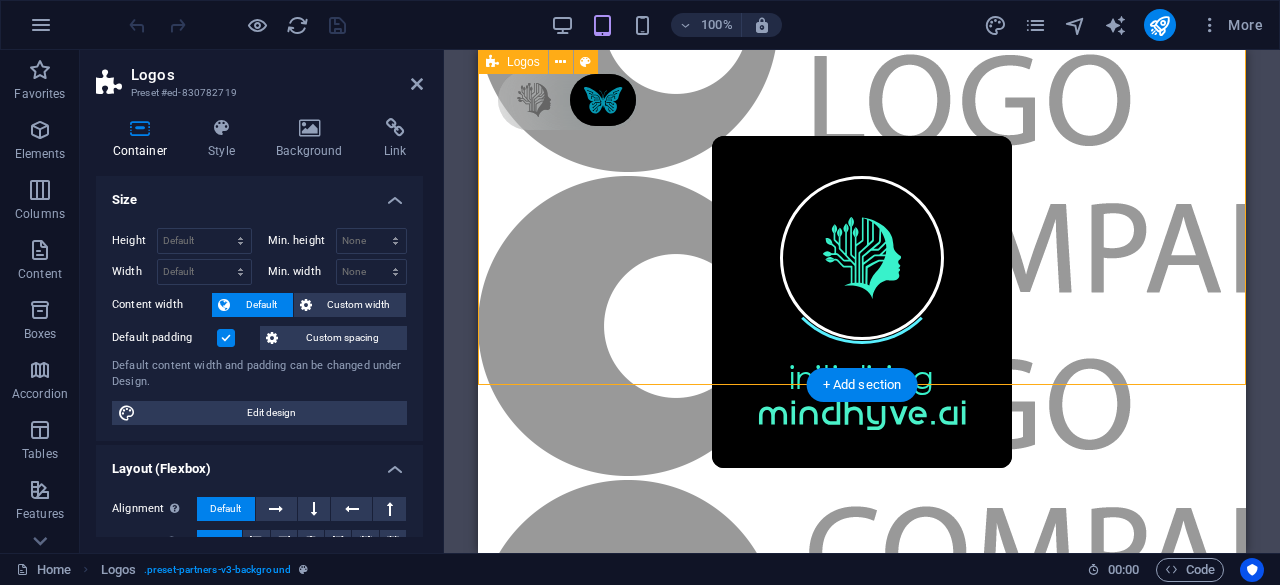 click at bounding box center (862, 1392) 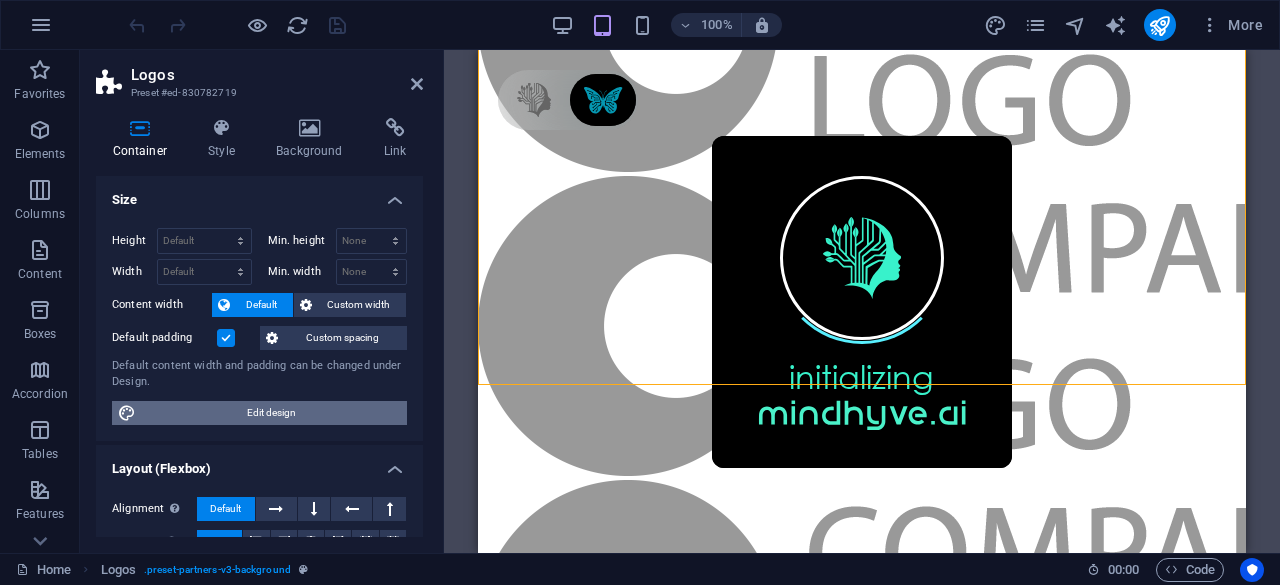 click on "Edit design" at bounding box center (271, 413) 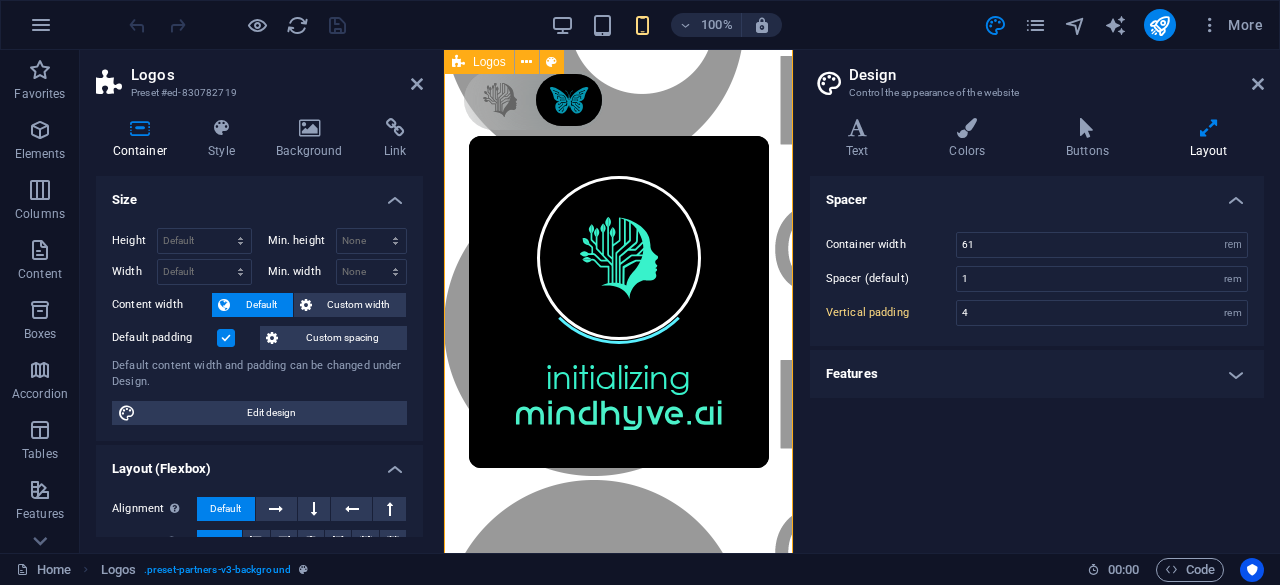 click at bounding box center (618, 1392) 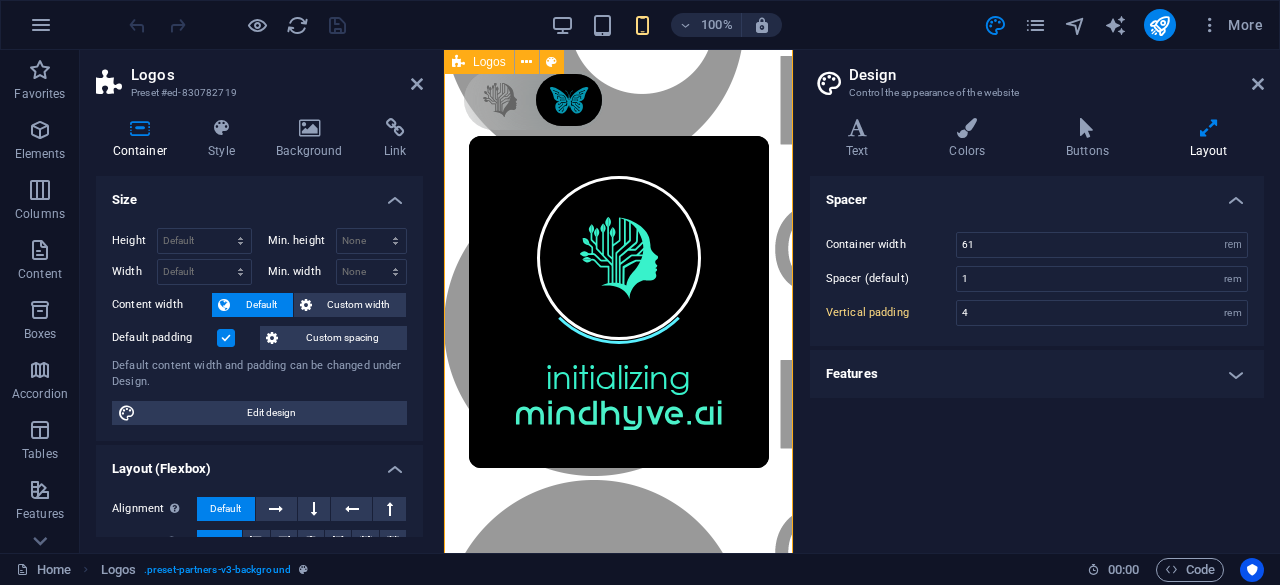 click at bounding box center (618, 1392) 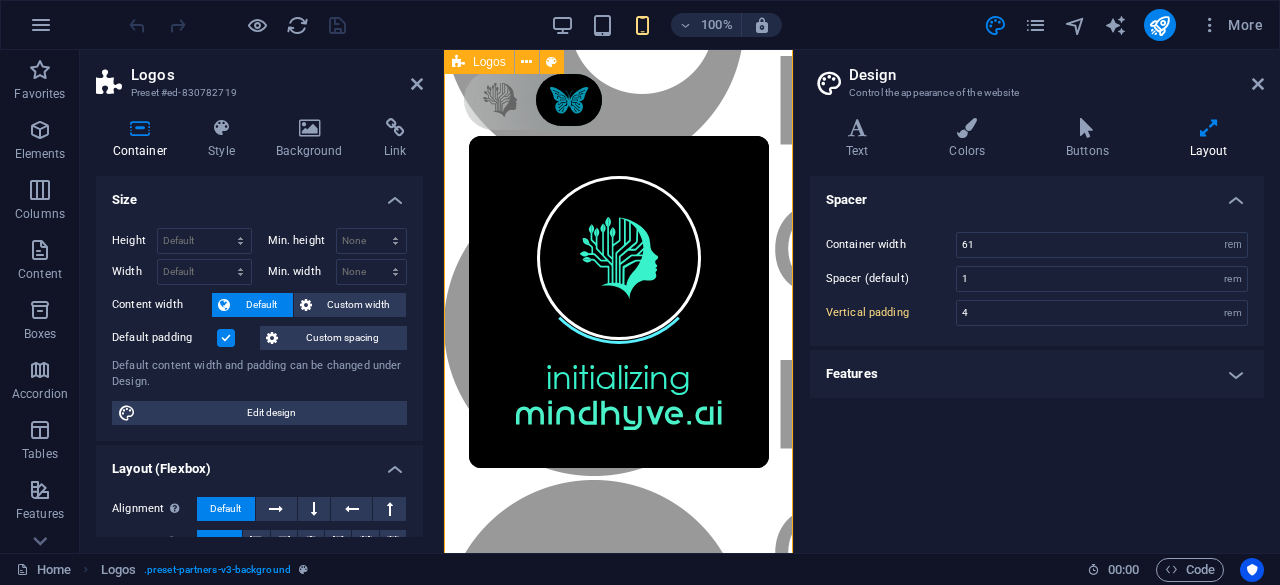 click at bounding box center (618, 1392) 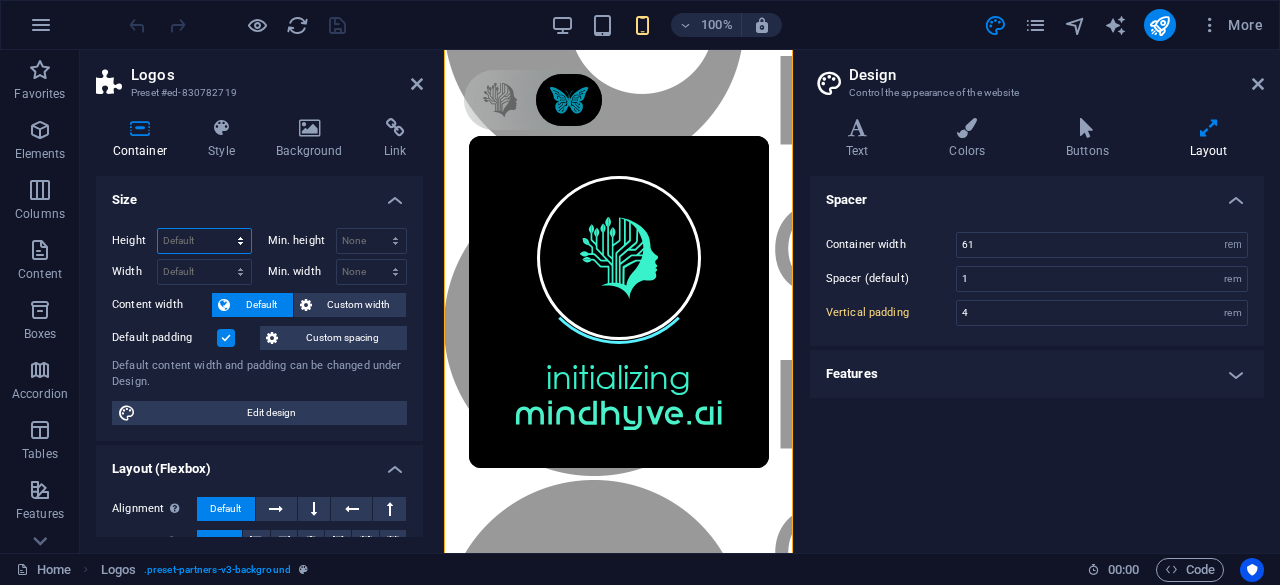 click on "Default px rem % vh vw" at bounding box center [204, 241] 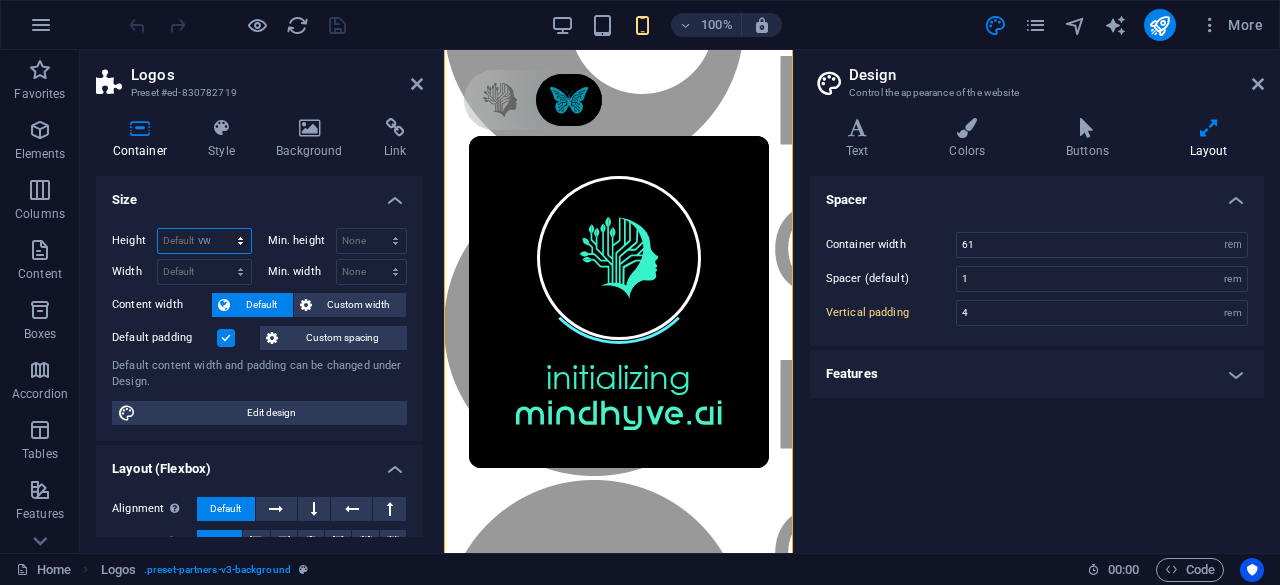 click on "Default px rem % vh vw" at bounding box center (204, 241) 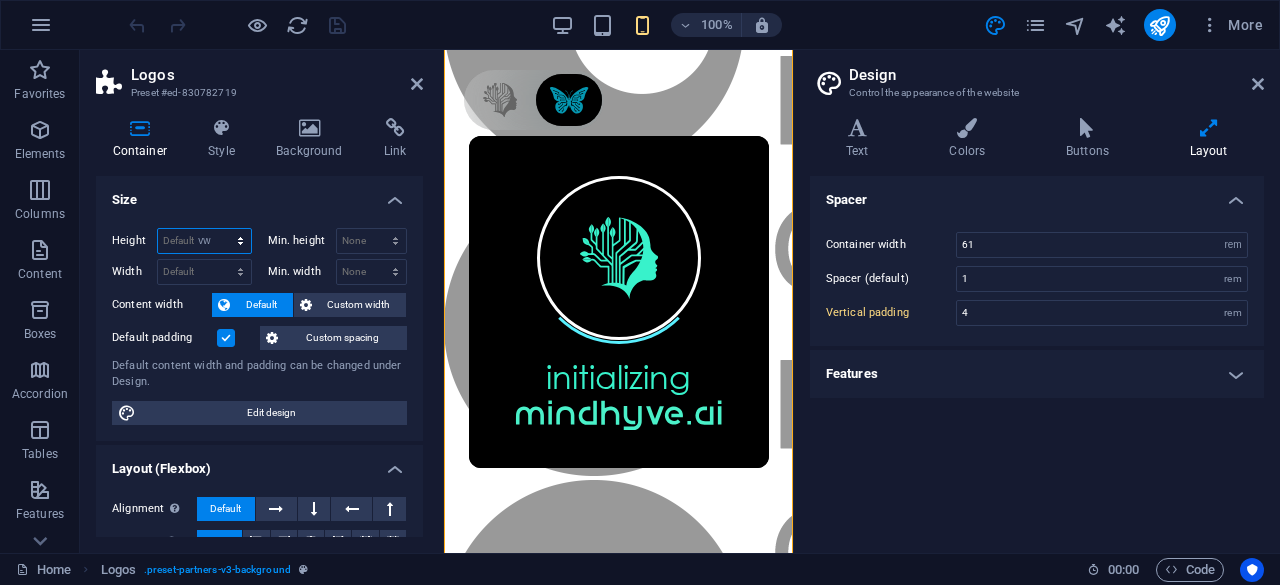 type on "737.4" 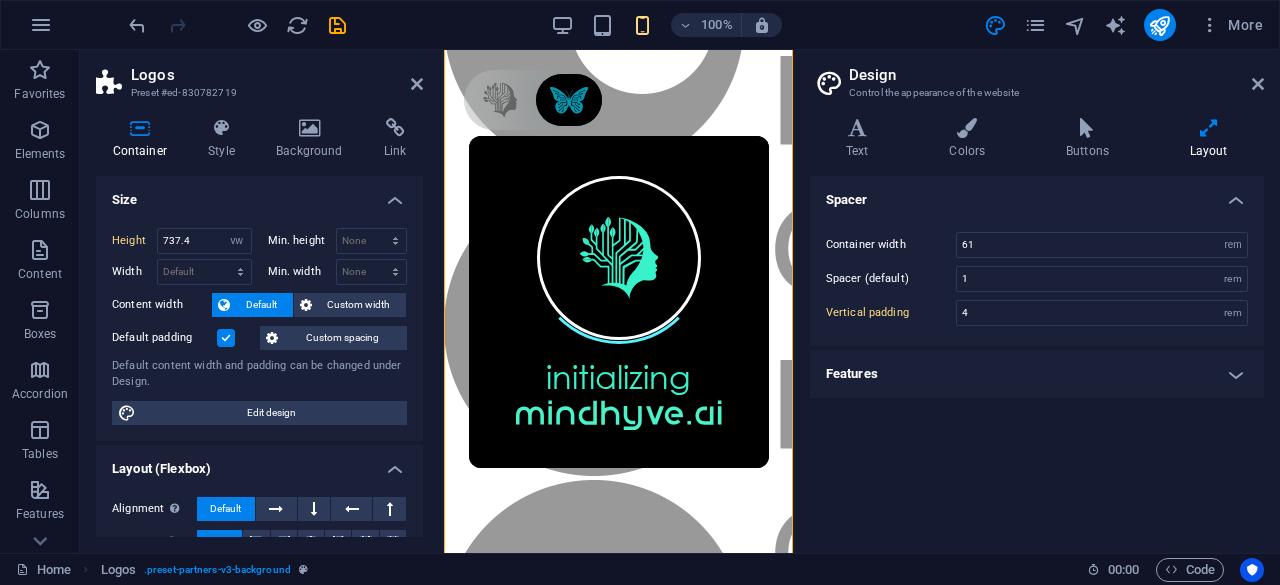 click on "Default" at bounding box center (261, 305) 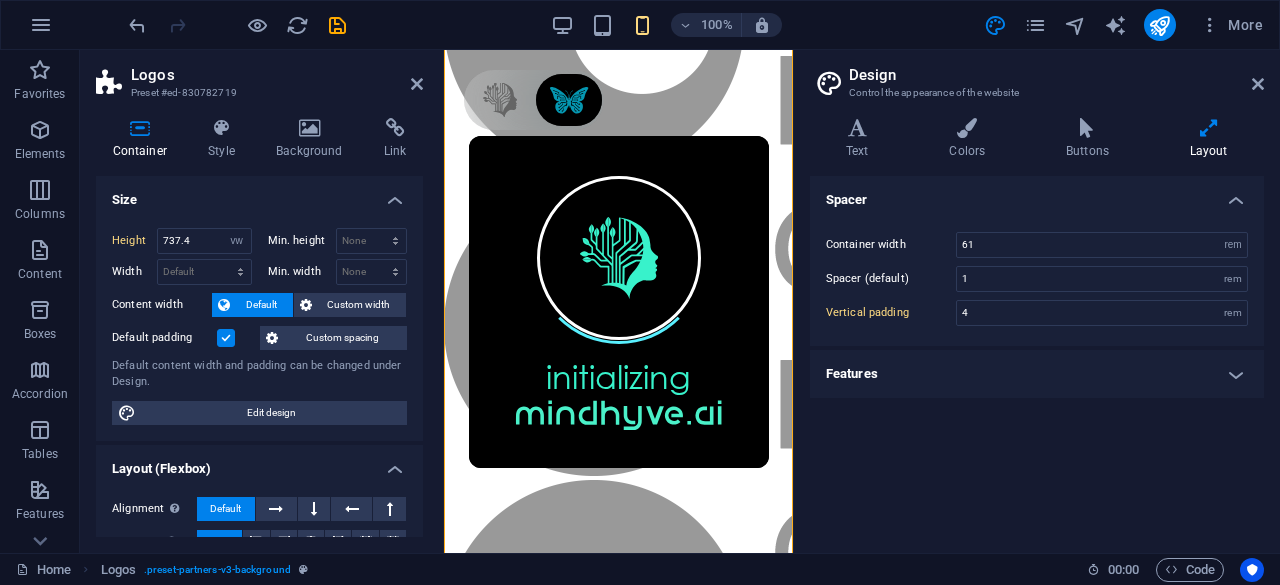 click on "Default" at bounding box center [261, 305] 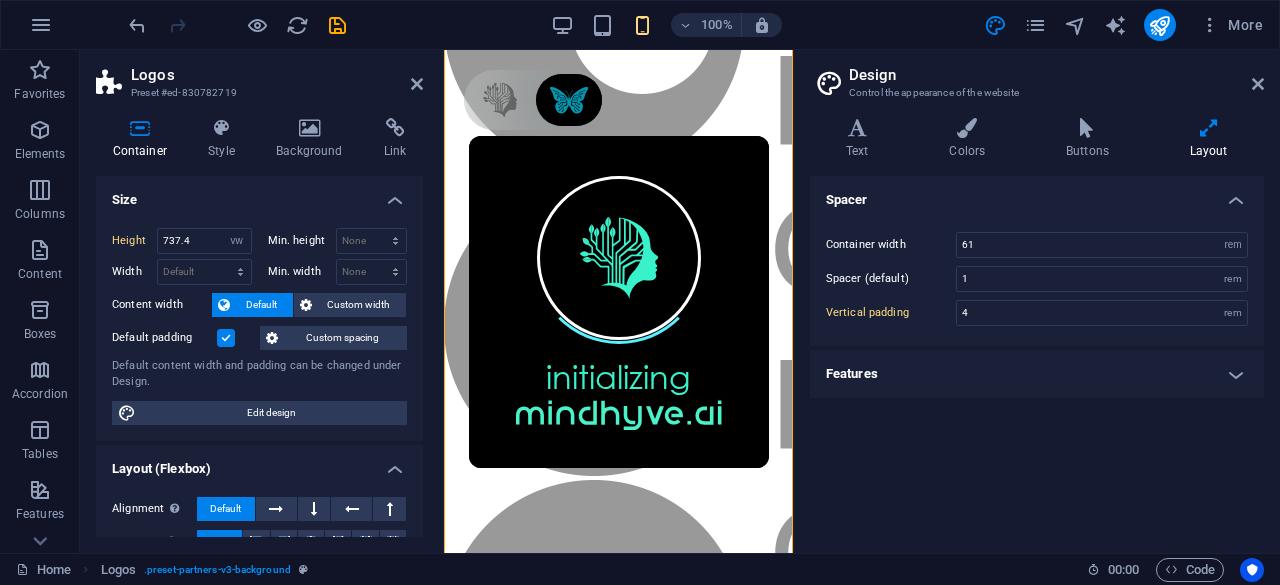 click on "Default" at bounding box center (261, 305) 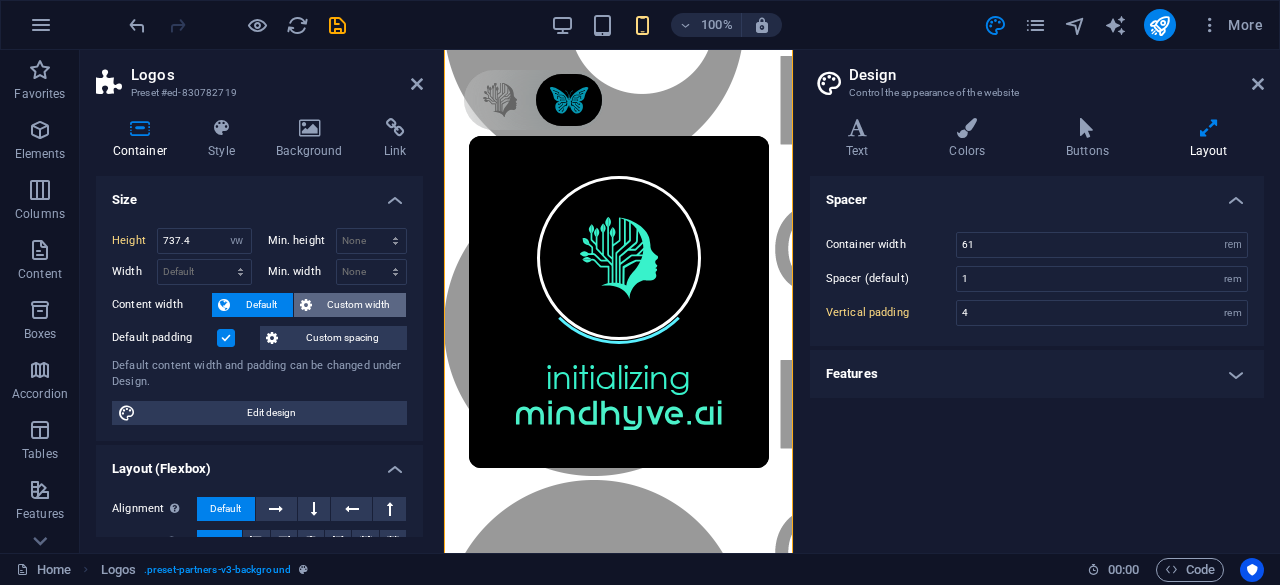 click on "Custom width" at bounding box center [359, 305] 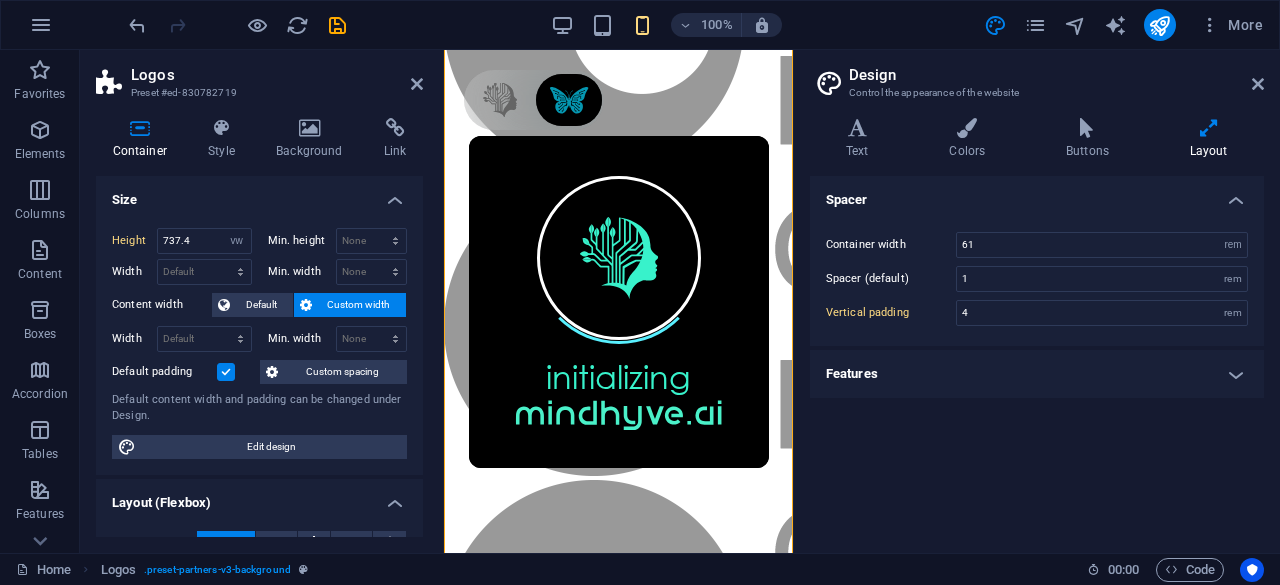 click at bounding box center (226, 372) 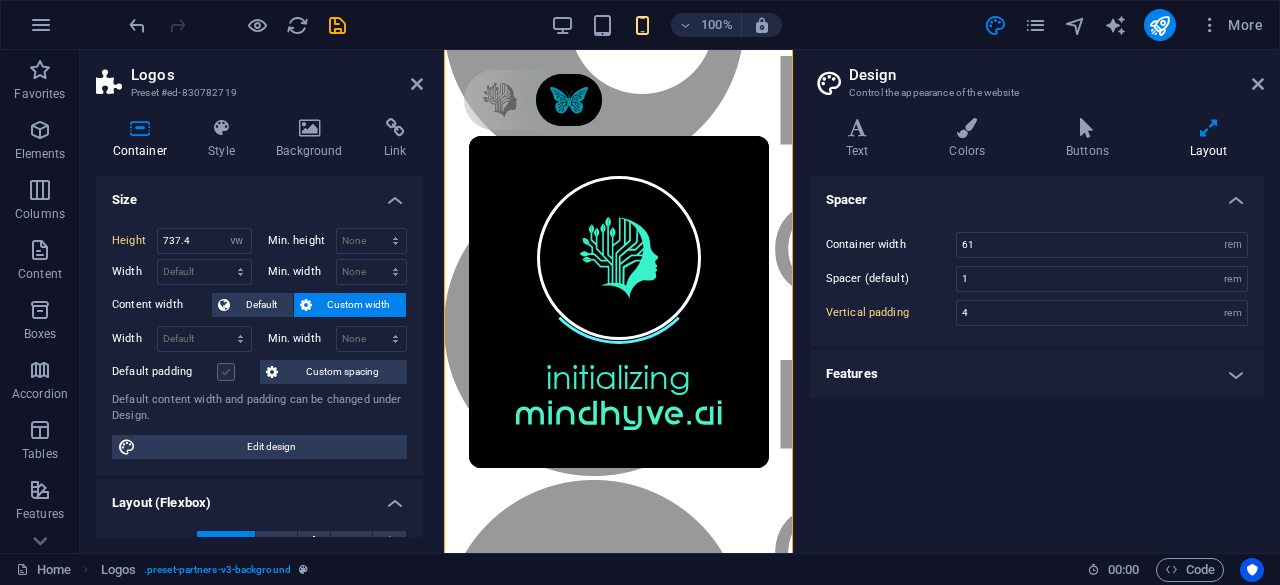 click at bounding box center (226, 372) 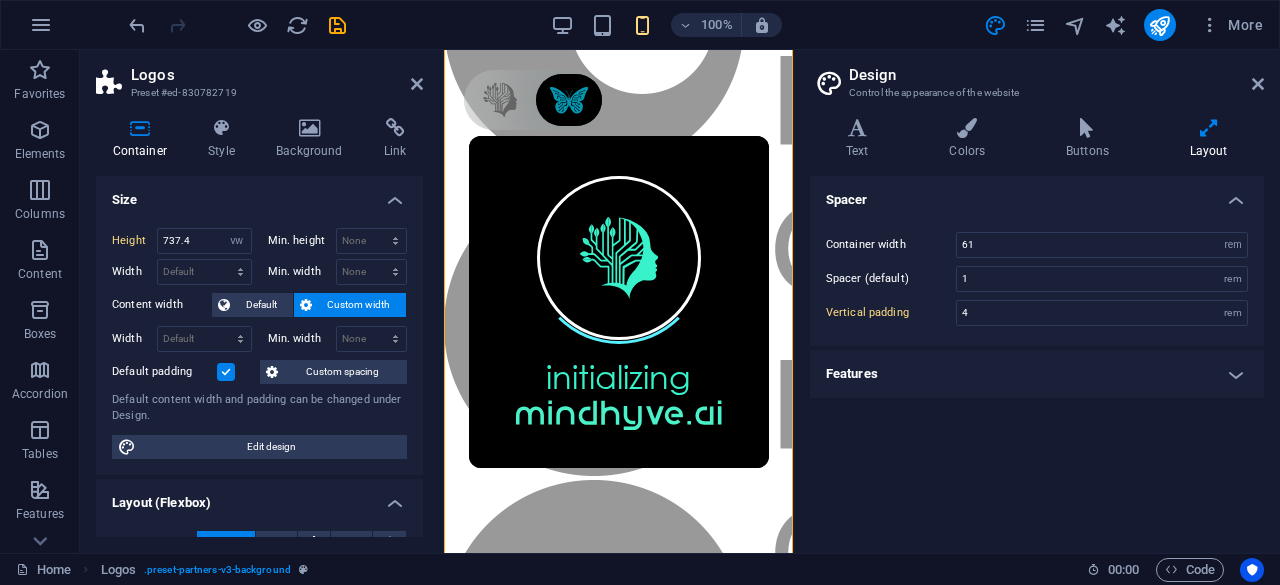 click at bounding box center [226, 372] 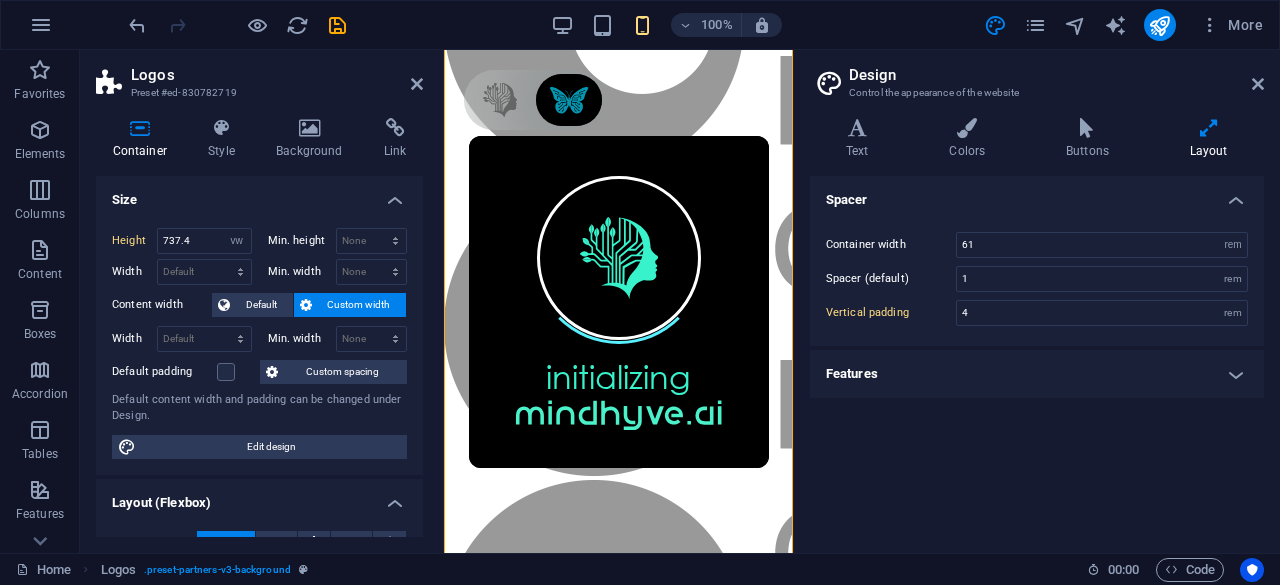 click on "Custom spacing" at bounding box center [342, 372] 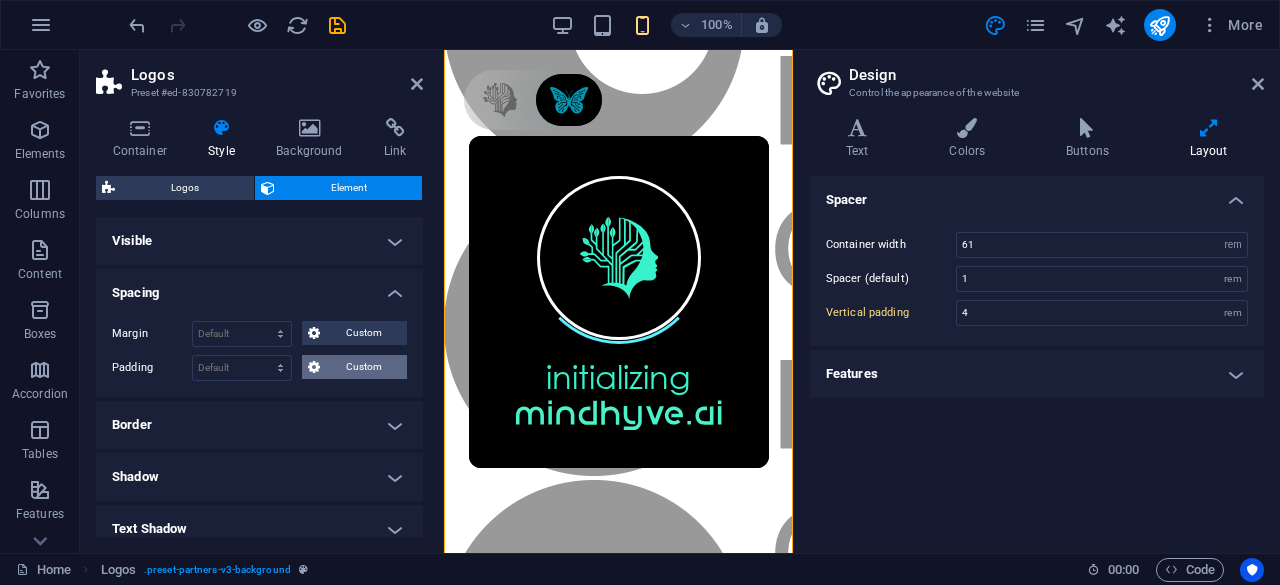 click on "Custom" at bounding box center (354, 367) 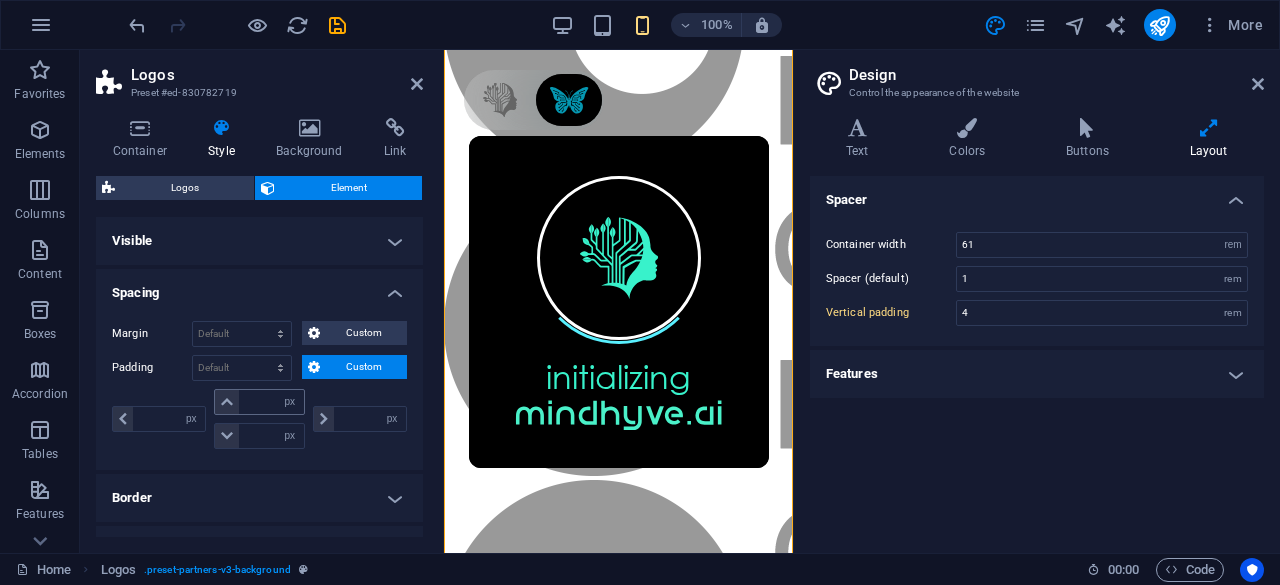 click at bounding box center [227, 402] 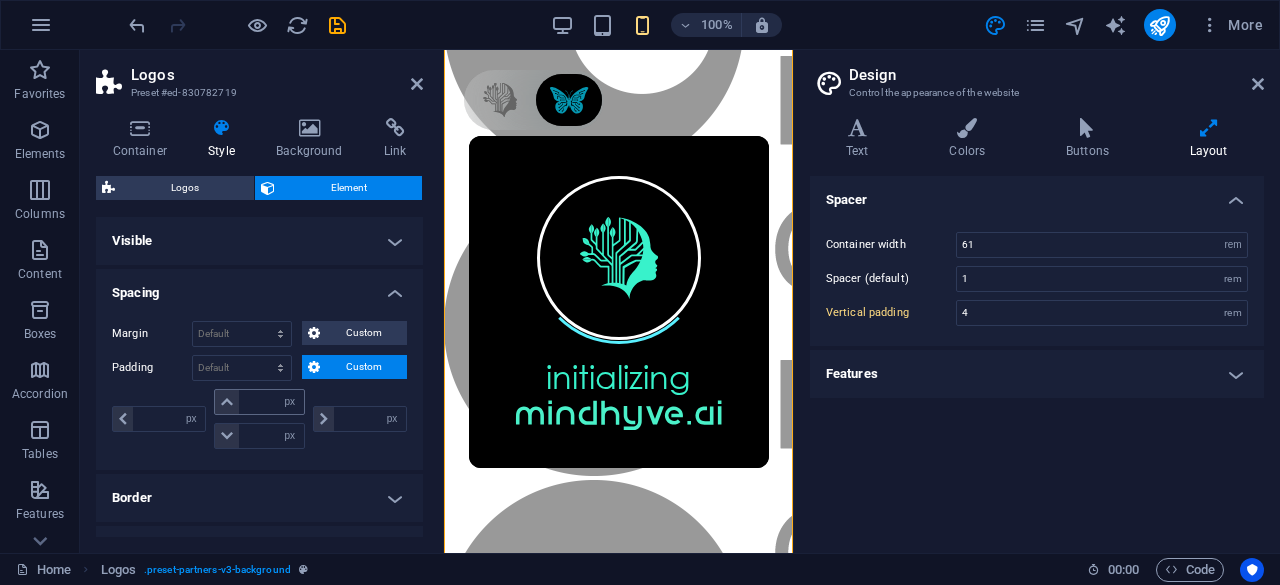 click at bounding box center (227, 402) 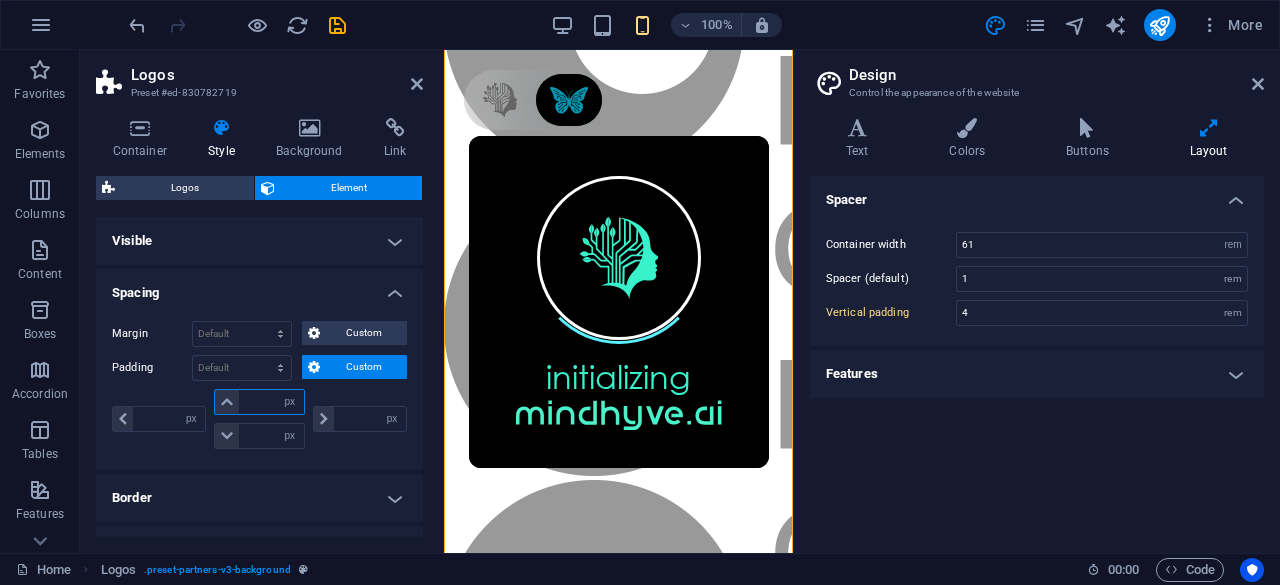 click at bounding box center (271, 402) 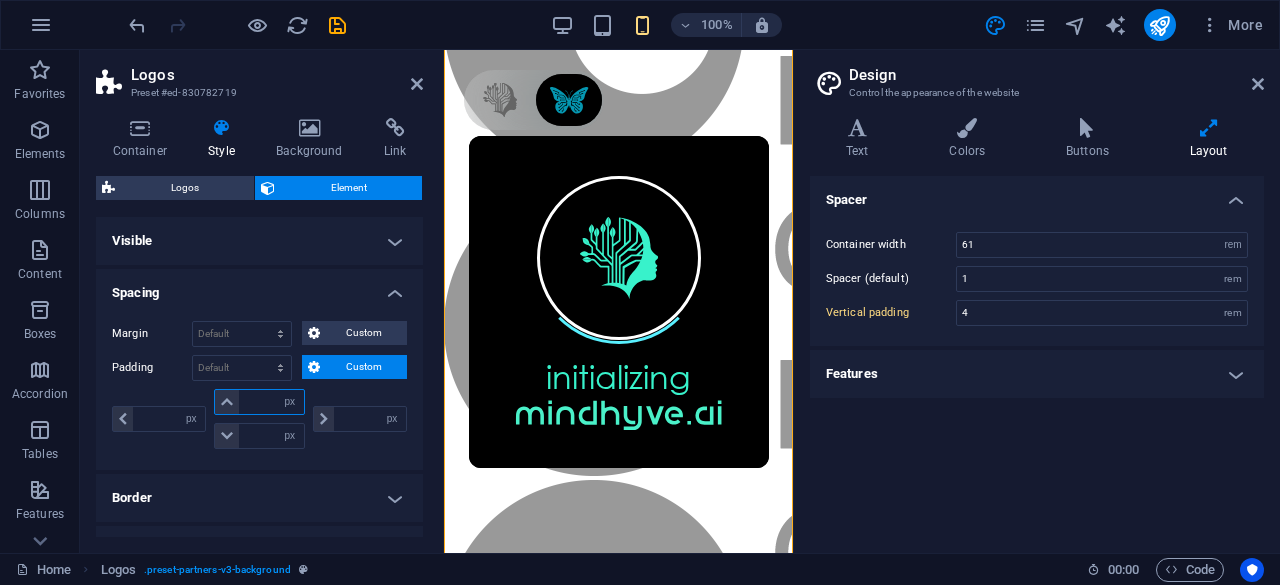 click at bounding box center [271, 402] 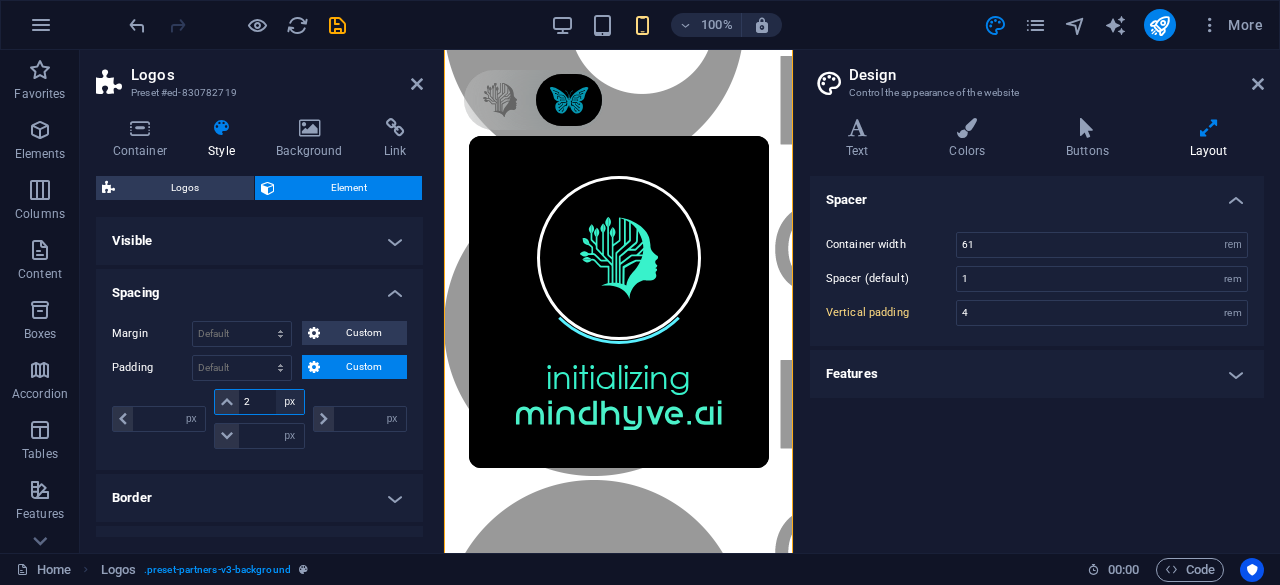 type on "25" 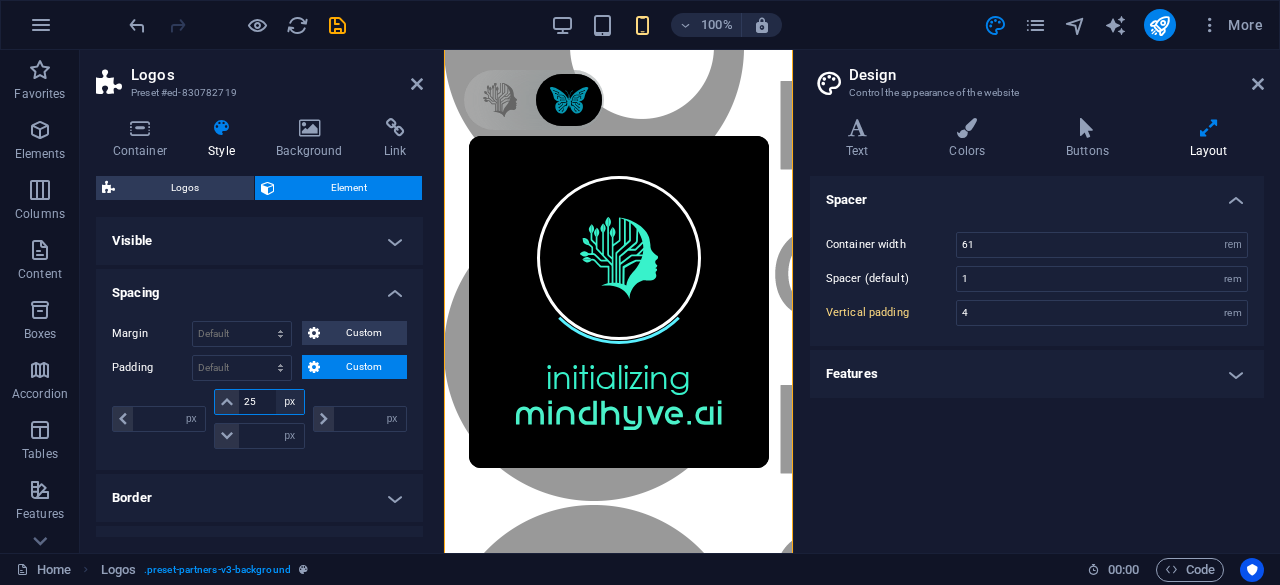 type on "0" 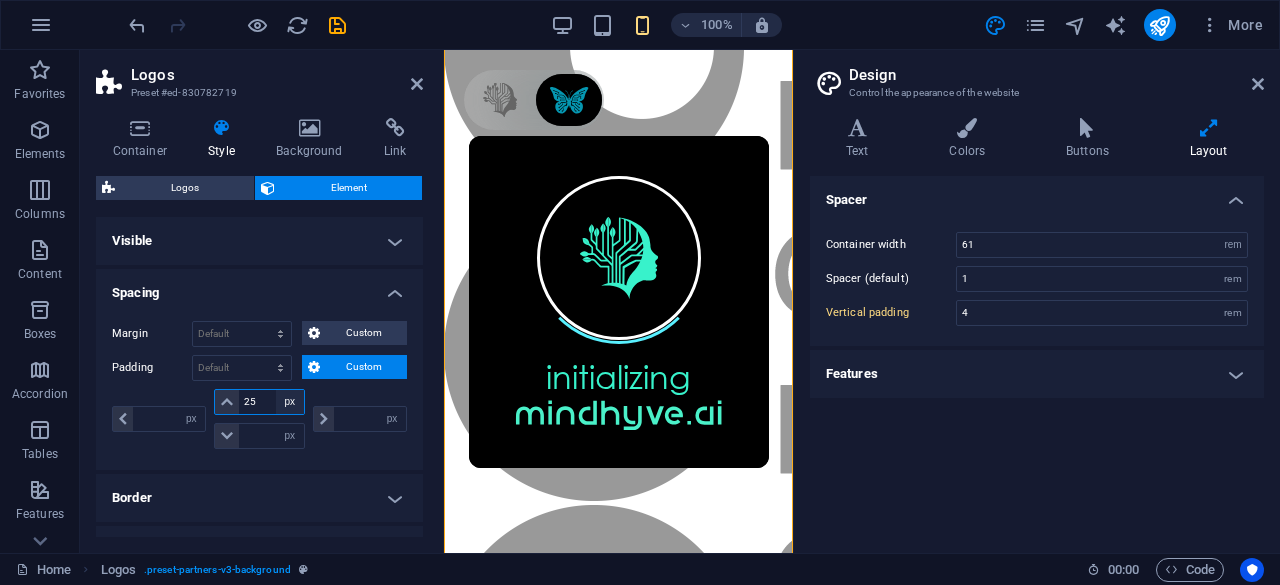 type on "0" 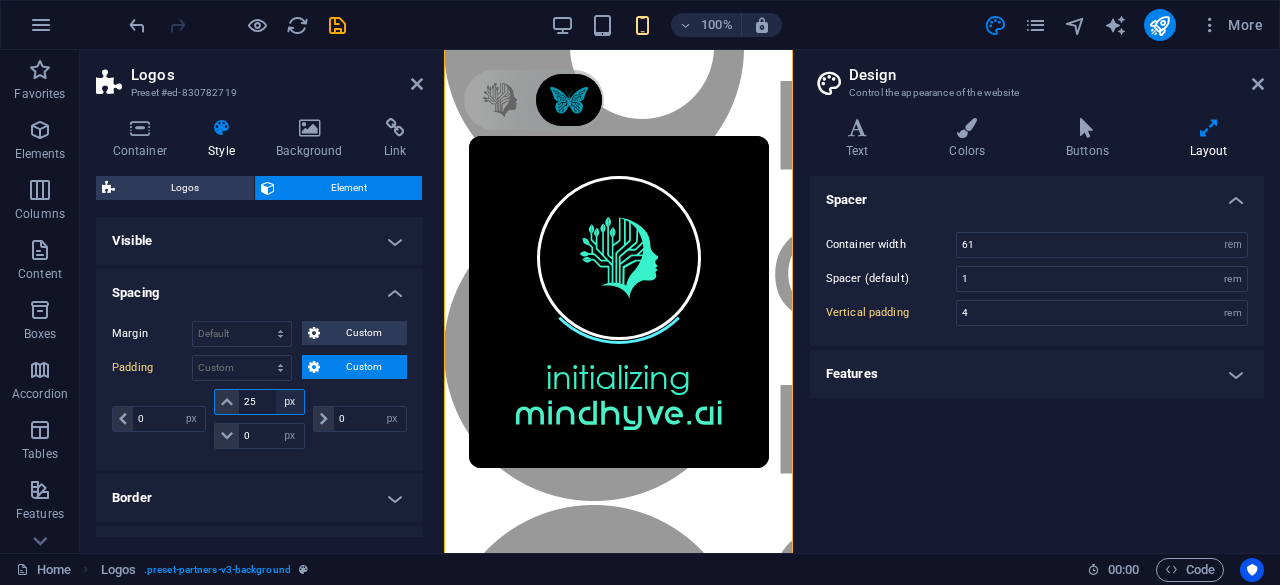 type on "25" 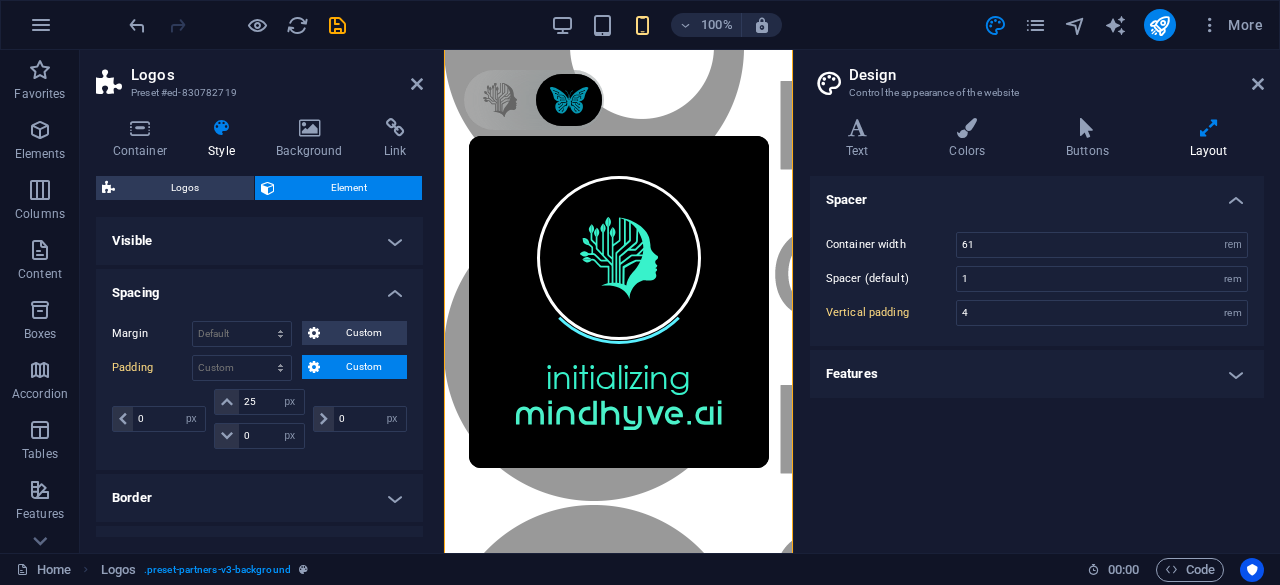 click on "Shadow" at bounding box center [259, 550] 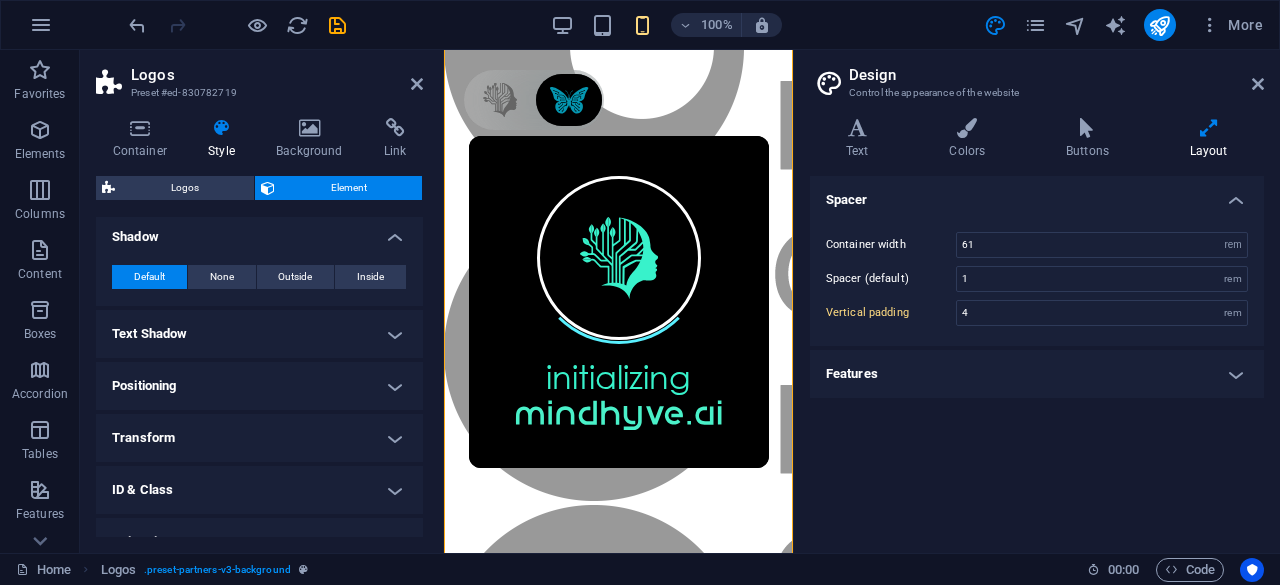 scroll, scrollTop: 390, scrollLeft: 0, axis: vertical 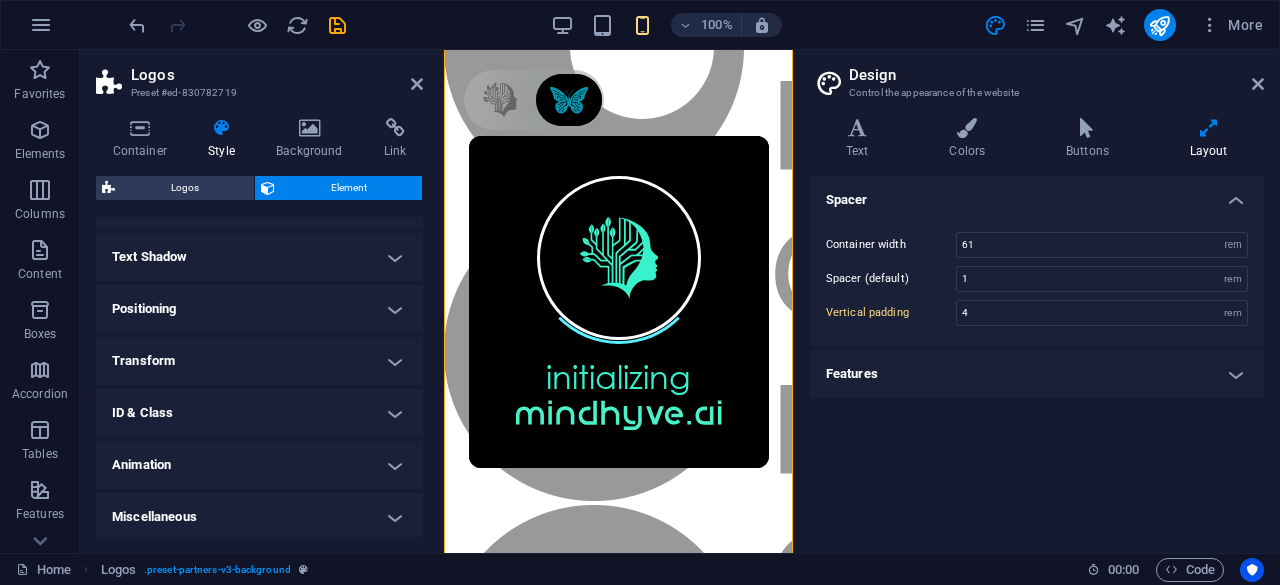 click on "ID & Class" at bounding box center [259, 413] 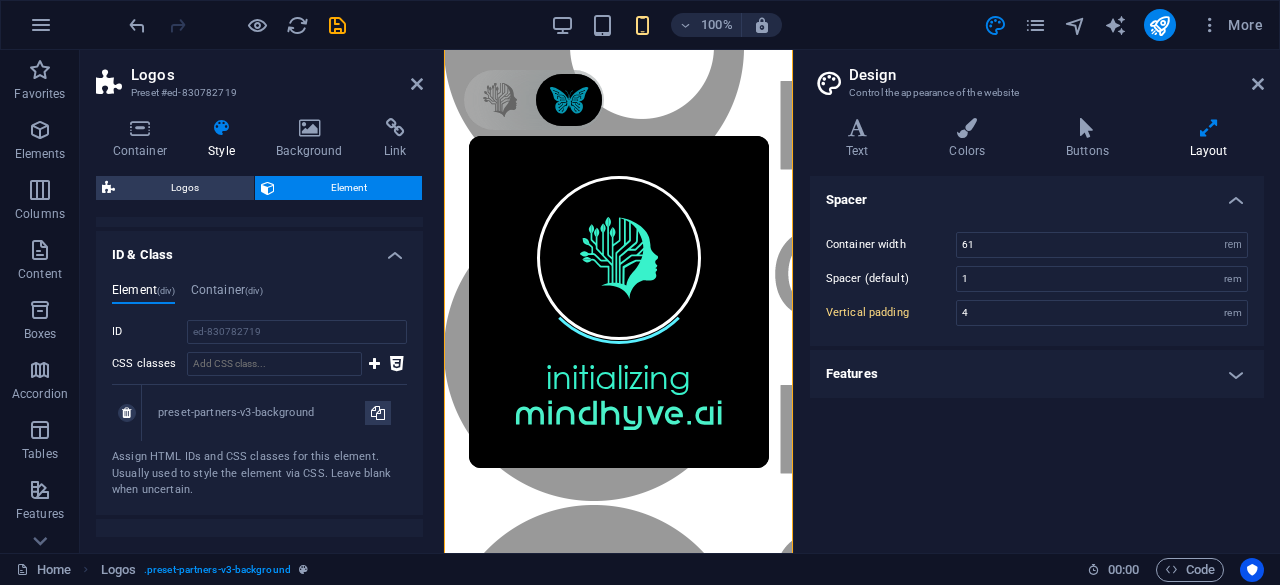 scroll, scrollTop: 590, scrollLeft: 0, axis: vertical 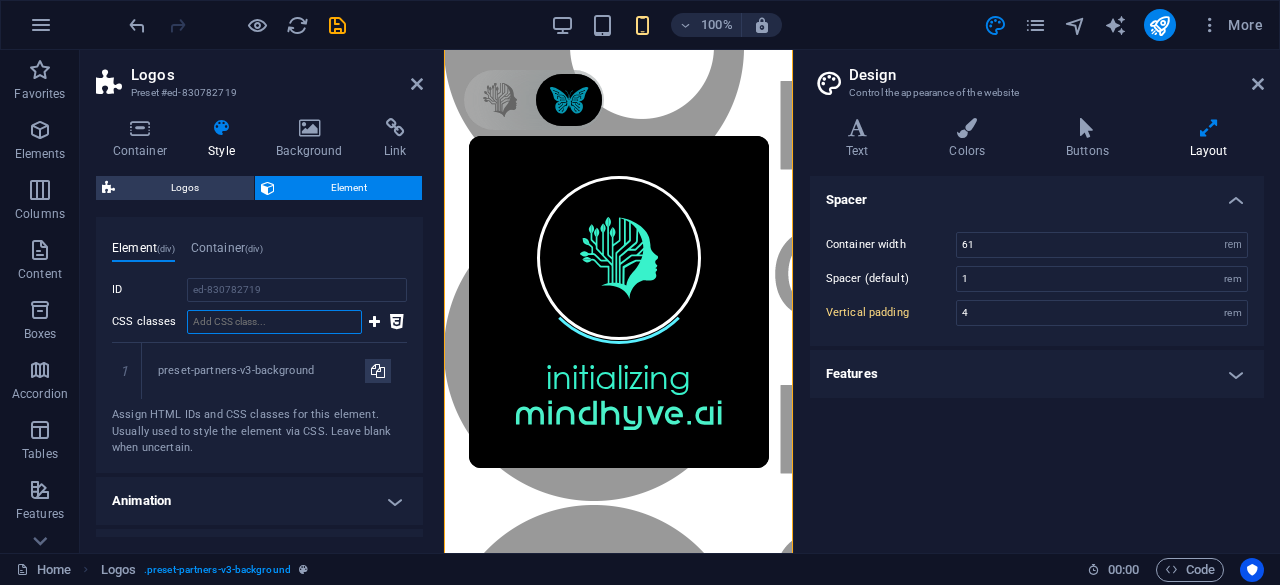 click on "CSS classes" at bounding box center (274, 322) 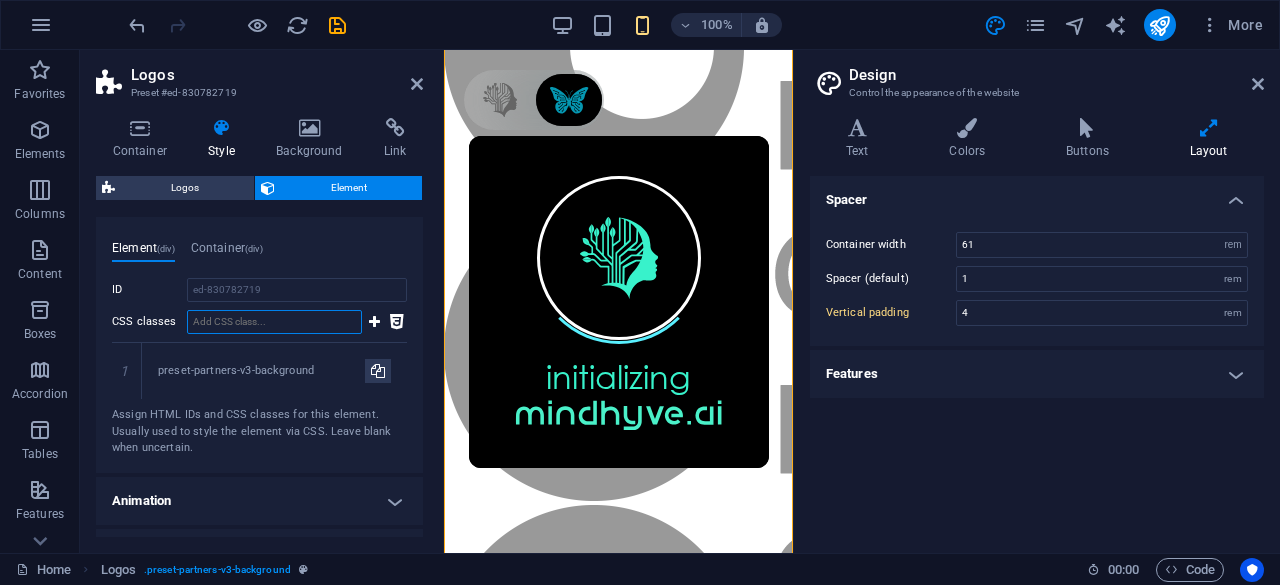 paste on "html{box-sizing:border-box;font-family:sans-serif;line-height:1.15;-ms-text-size-adjust:100%;-webkit-text-size-adjust:100%;-ms-overflow-style:scrollbar;-webkit-tap-highlight-color:rgba(0,0,0,0)}*,*::before,*::after{box-sizing:inherit}p{margin-top:0}[tabindex="-1"]:focus{outline:none !important}hr{box-sizing:content-box;height:0;overflow:visible;border:none}p{margin-top:0;margin-bottom:0}abbr[title],abbr[data-original-title]{text-decoration:underline;-webkit-text-decoration:underline dotted;text-decoration:underline dotted;cursor:help;border-bottom:0}address{font-style:normal;line-height:inherit}ol,ul,dl{margin:0}ol ol,ul ul,ol ul,ul ol{margin-bottom:0}ol{padding:0}ol li{list-style-position:inside}dt{font-weight:700}dd{margin-bottom:.5rem;margin-left:0}blockquote{margin:0 0 1rem}dfn{font-style:italic}b,strong{font-weight:700}small{font-size:80%}sub,sup{position:relative;font-size:75%;line-height:0;vertical-align:baseline}sub{bottom:-.25em}sup{top:-.5em}a{color:#5a5c5b;text-decoration:none;background-color:t..." 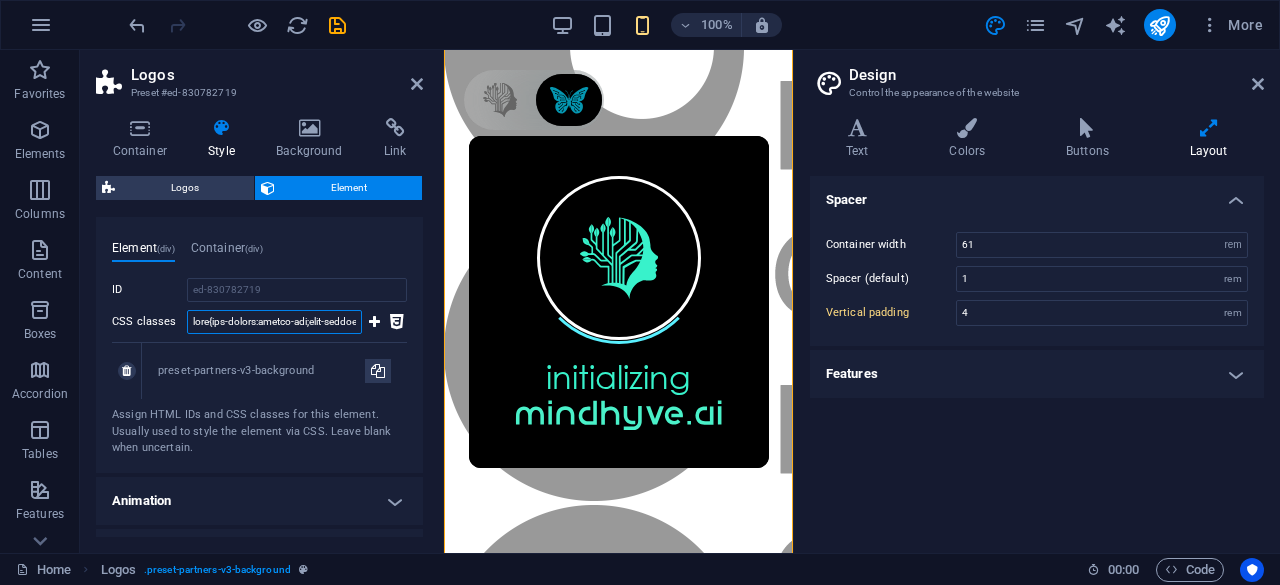 scroll, scrollTop: 0, scrollLeft: 182075, axis: horizontal 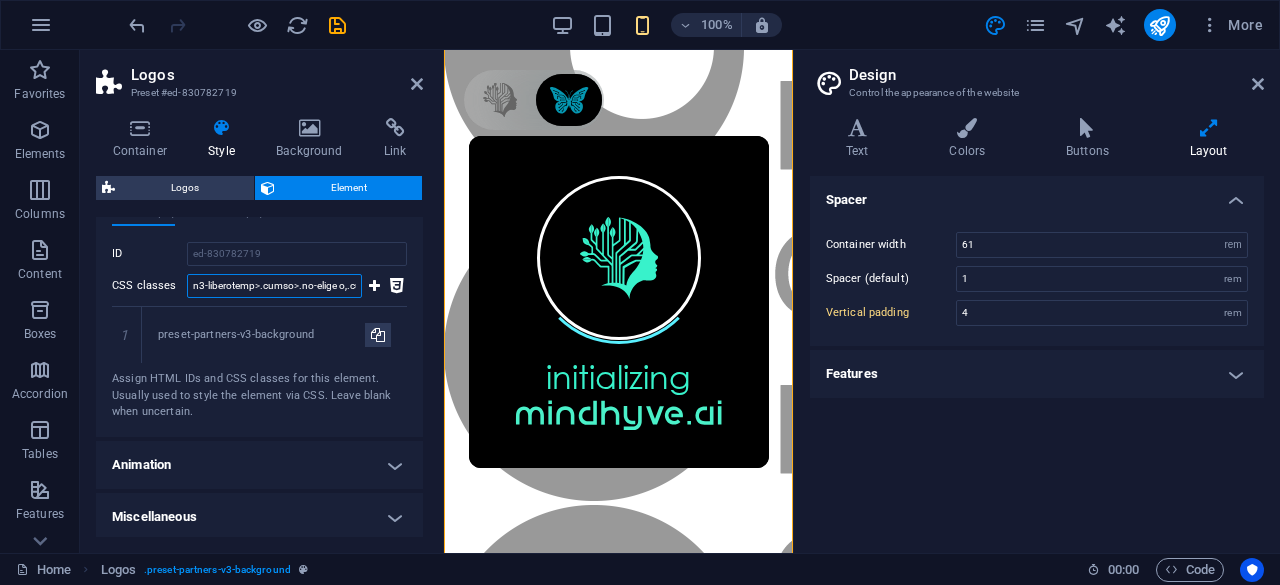 type on "html{box-sizing:border-box;font-family:sans-serif;line-height:1.15;-ms-text-size-adjust:100%;-webkit-text-size-adjust:100%;-ms-overflow-style:scrollbar;-webkit-tap-highlight-color:rgba(0,0,0,0)}*,*::before,*::after{box-sizing:inherit}p{margin-top:0}[tabindex="-1"]:focus{outline:none !important}hr{box-sizing:content-box;height:0;overflow:visible;border:none}p{margin-top:0;margin-bottom:0}abbr[title],abbr[data-original-title]{text-decoration:underline;-webkit-text-decoration:underline dotted;text-decoration:underline dotted;cursor:help;border-bottom:0}address{font-style:normal;line-height:inherit}ol,ul,dl{margin:0}ol ol,ul ul,ol ul,ul ol{margin-bottom:0}ol{padding:0}ol li{list-style-position:inside}dt{font-weight:700}dd{margin-bottom:.5rem;margin-left:0}blockquote{margin:0 0 1rem}dfn{font-style:italic}b,strong{font-weight:700}small{font-size:80%}sub,sup{position:relative;font-size:75%;line-height:0;vertical-align:baseline}sub{bottom:-.25em}sup{top:-.5em}a{color:#5a5c5b;text-decoration:none;background-color:t..." 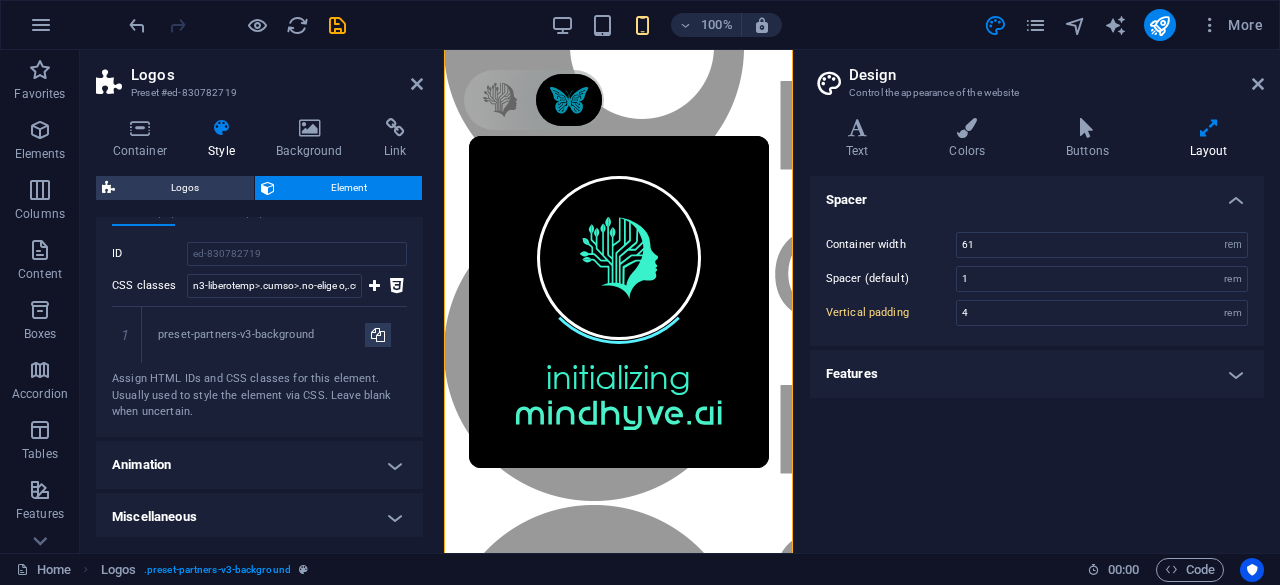 click on "Animation" at bounding box center (259, 465) 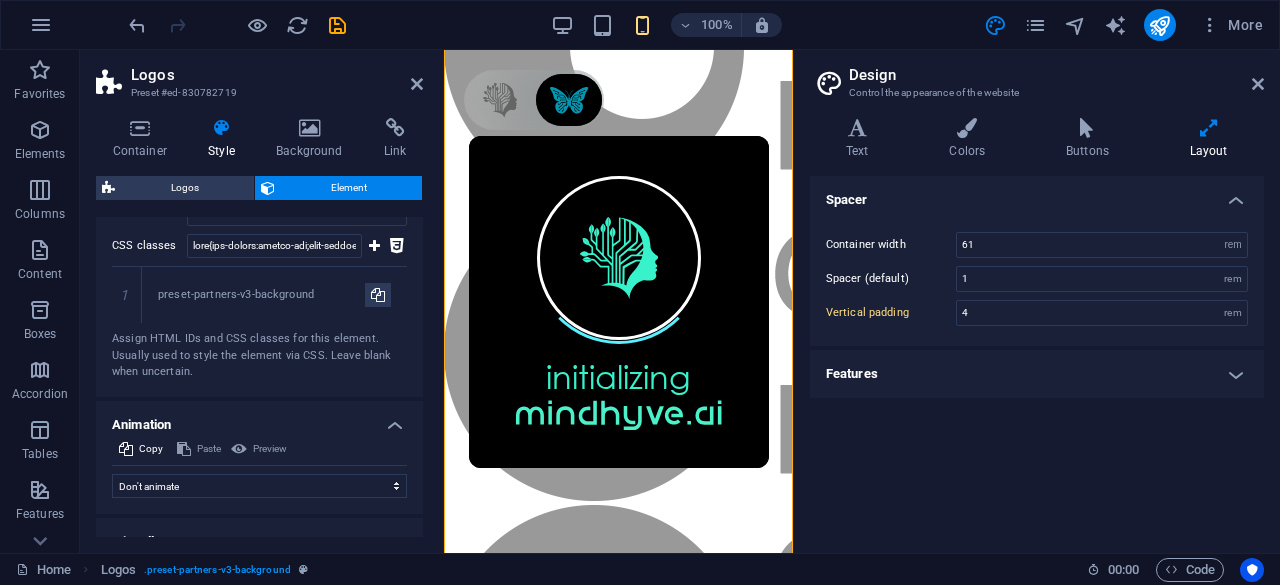 scroll, scrollTop: 691, scrollLeft: 0, axis: vertical 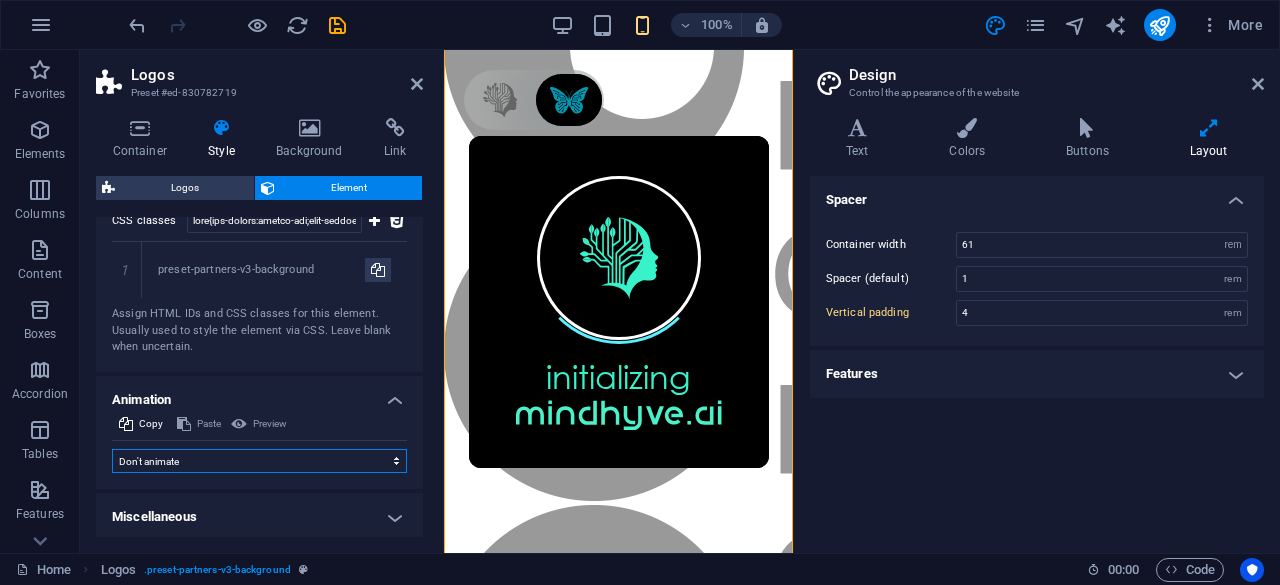 click on "Don't animate Show / Hide Slide up/down Zoom in/out Slide left to right Slide right to left Slide top to bottom Slide bottom to top Pulse Blink Open as overlay" at bounding box center (259, 461) 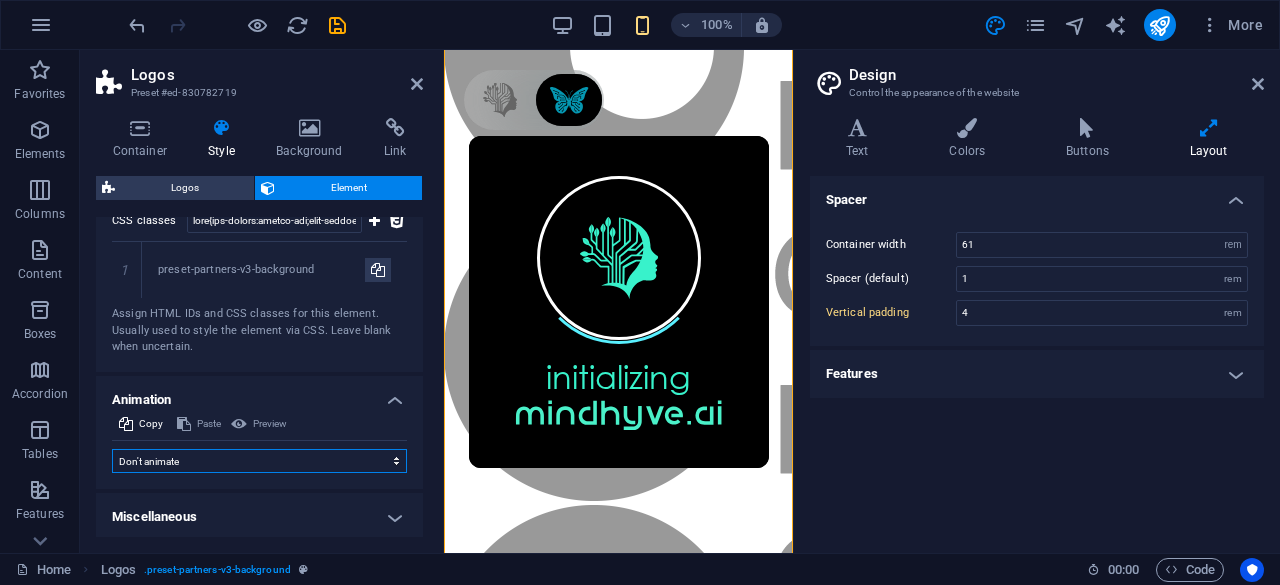 select on "fade" 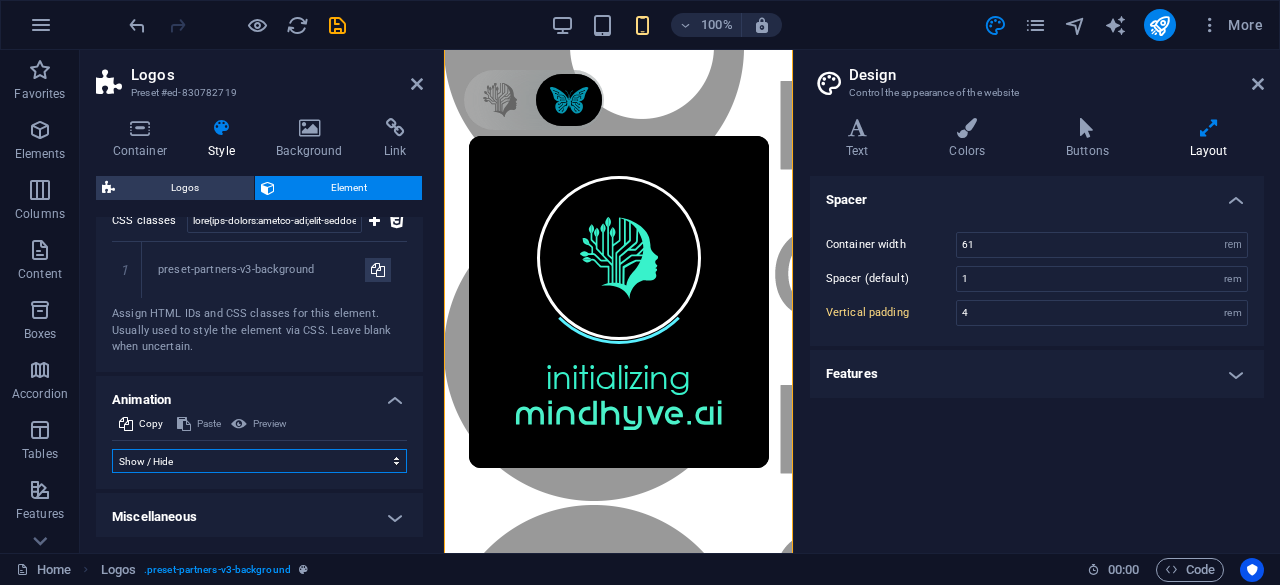 click on "Don't animate Show / Hide Slide up/down Zoom in/out Slide left to right Slide right to left Slide top to bottom Slide bottom to top Pulse Blink Open as overlay" at bounding box center [259, 461] 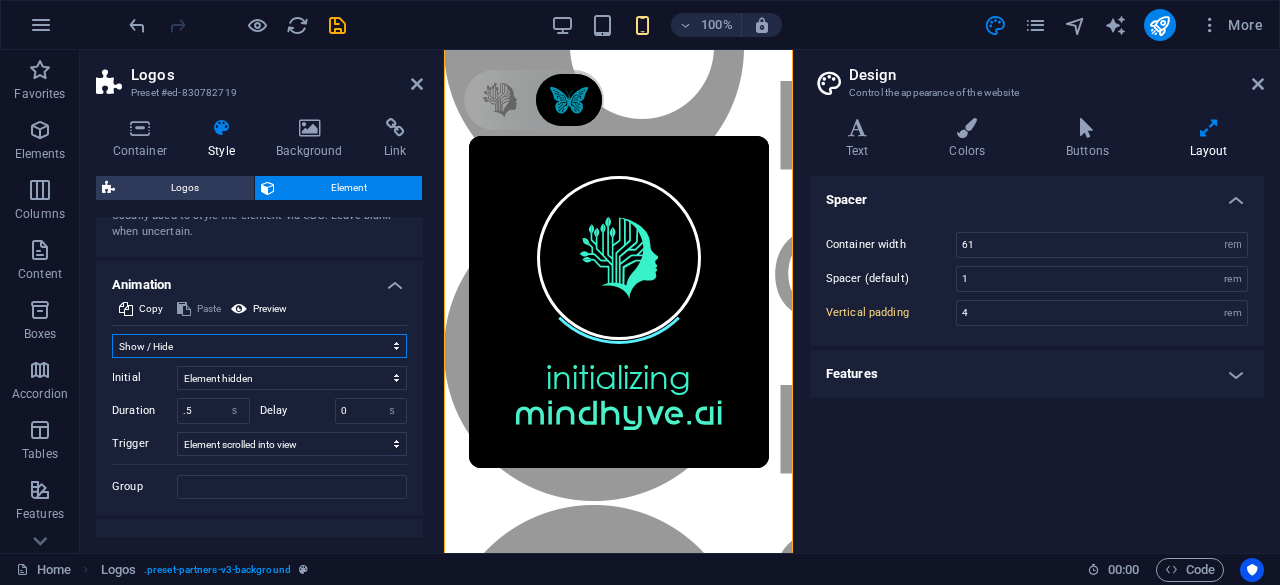 scroll, scrollTop: 888, scrollLeft: 0, axis: vertical 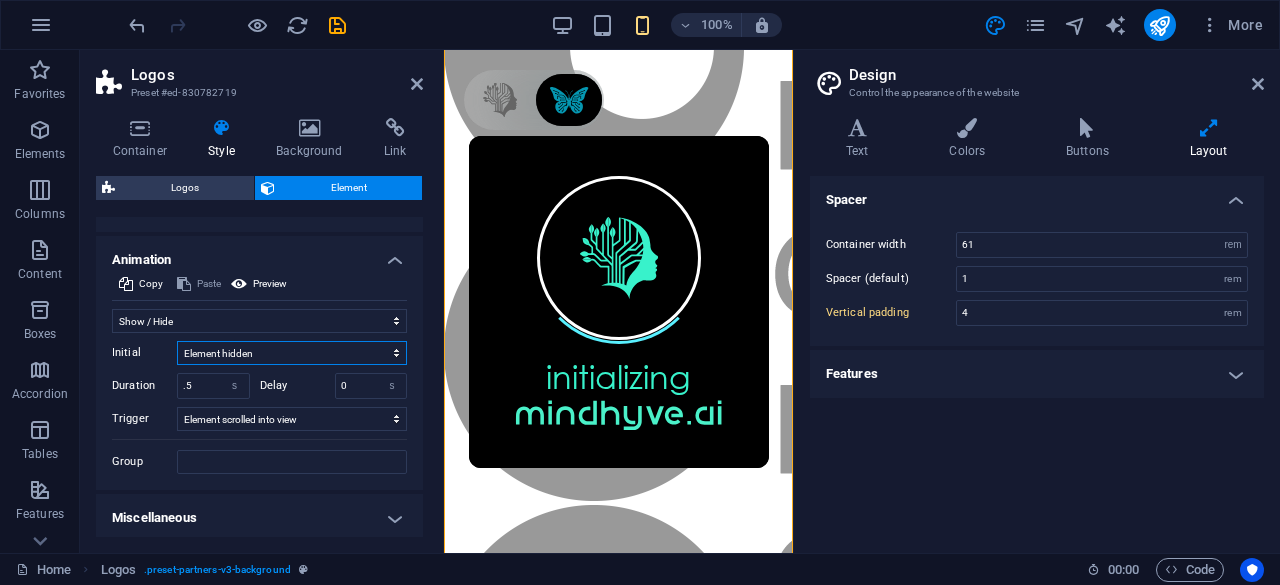 click on "Element hidden Element shown" at bounding box center (292, 353) 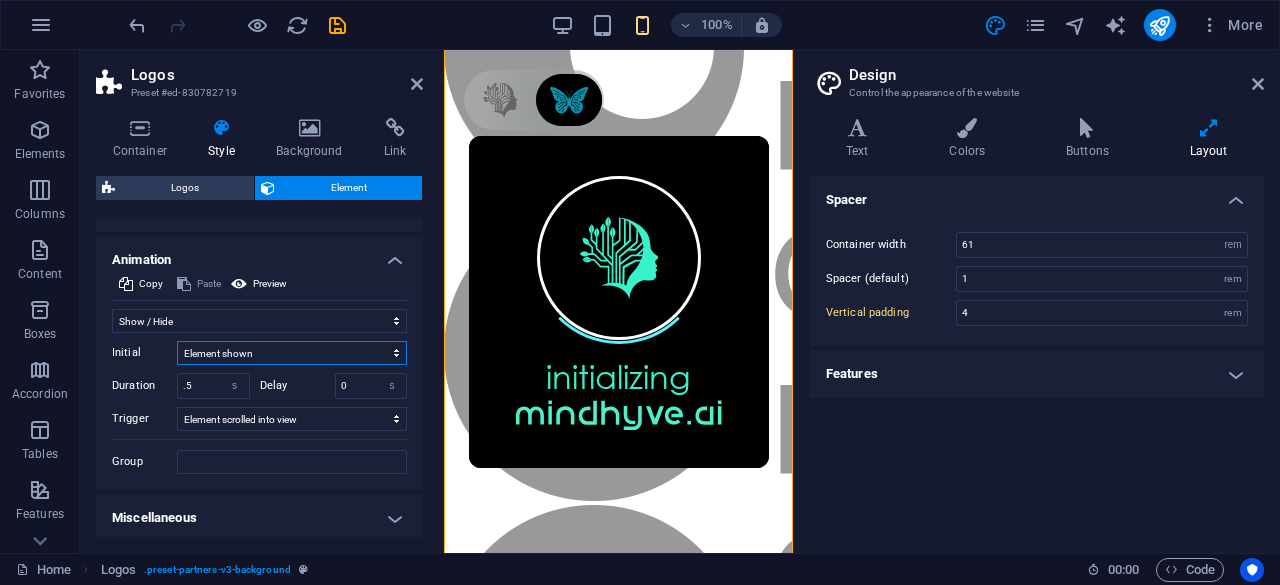 click on "Element hidden Element shown" at bounding box center [292, 353] 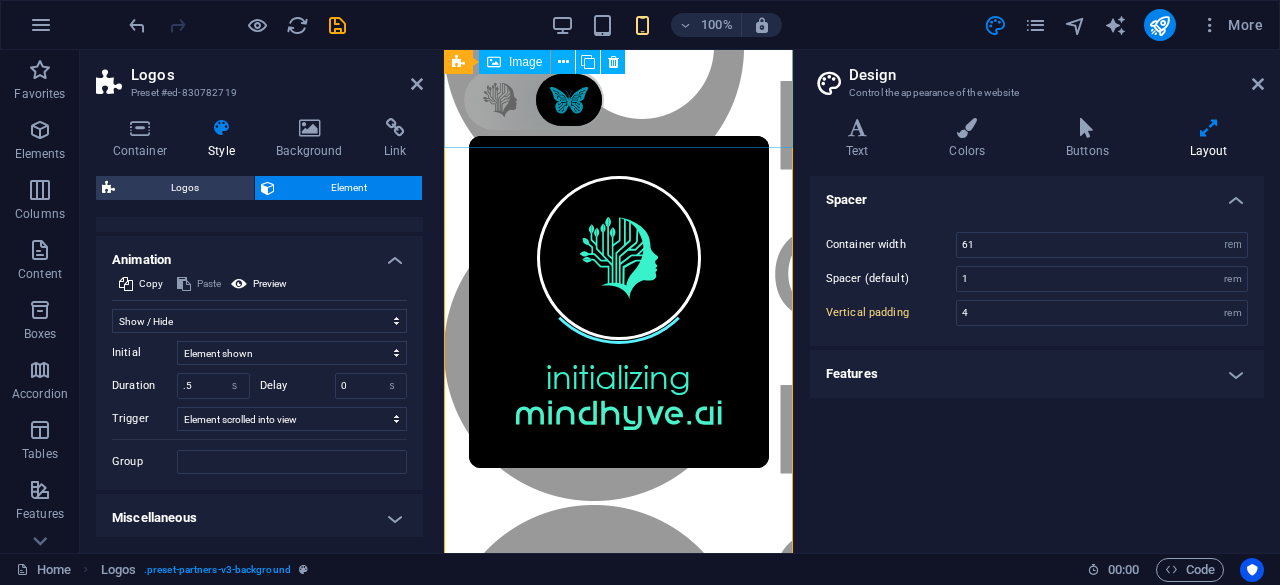 click at bounding box center (618, 353) 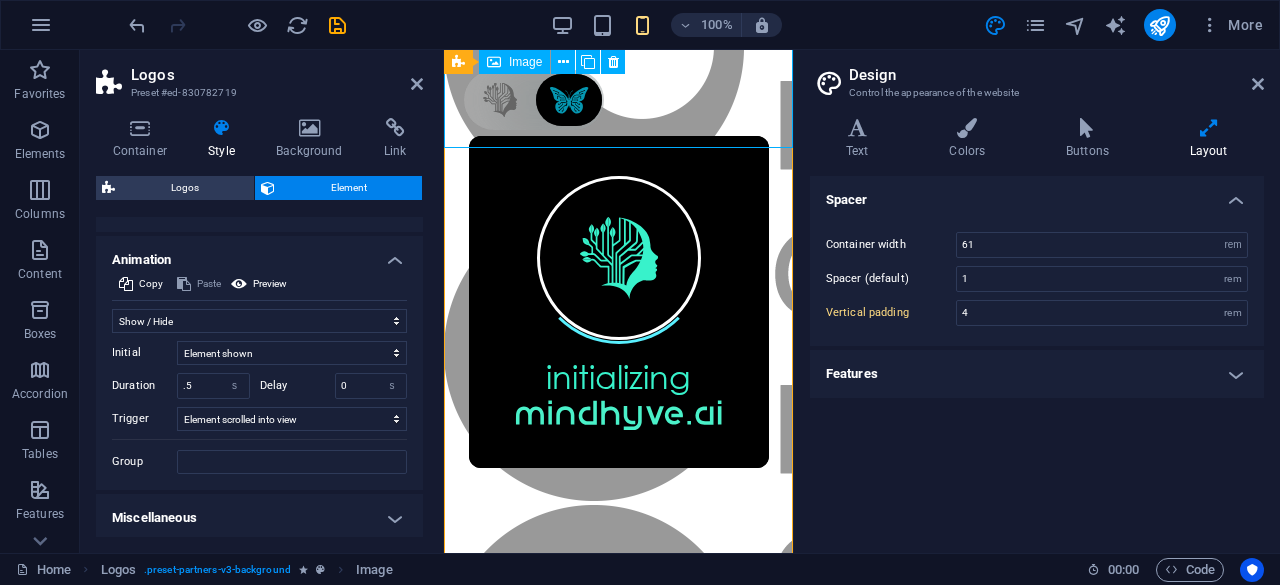 drag, startPoint x: 563, startPoint y: 104, endPoint x: 570, endPoint y: 143, distance: 39.623226 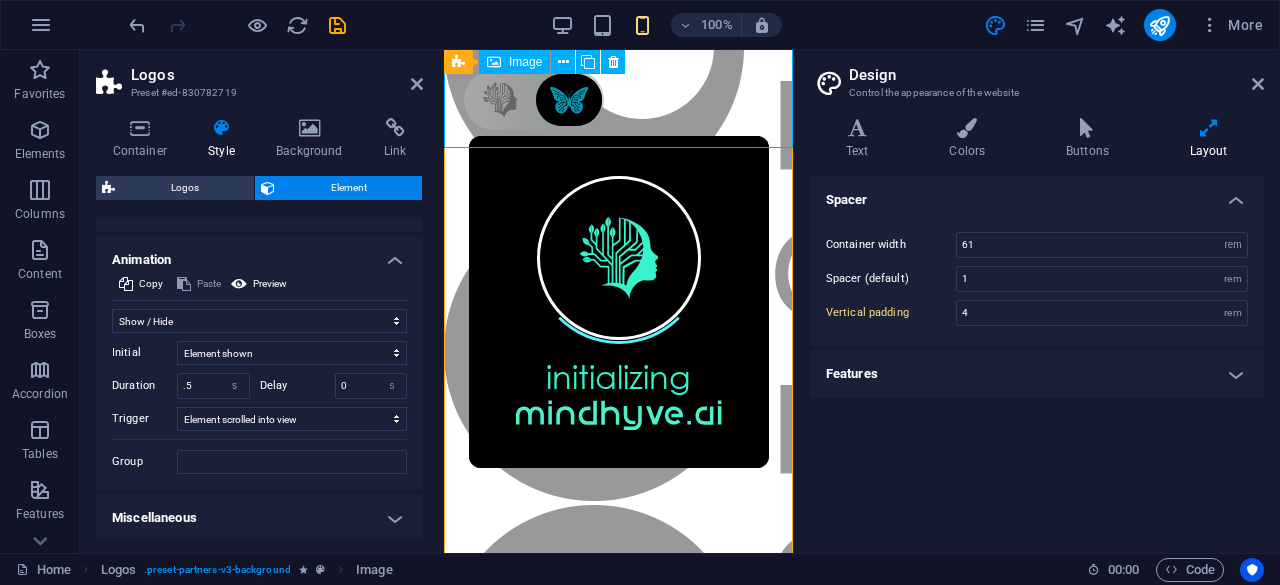 click at bounding box center [618, 353] 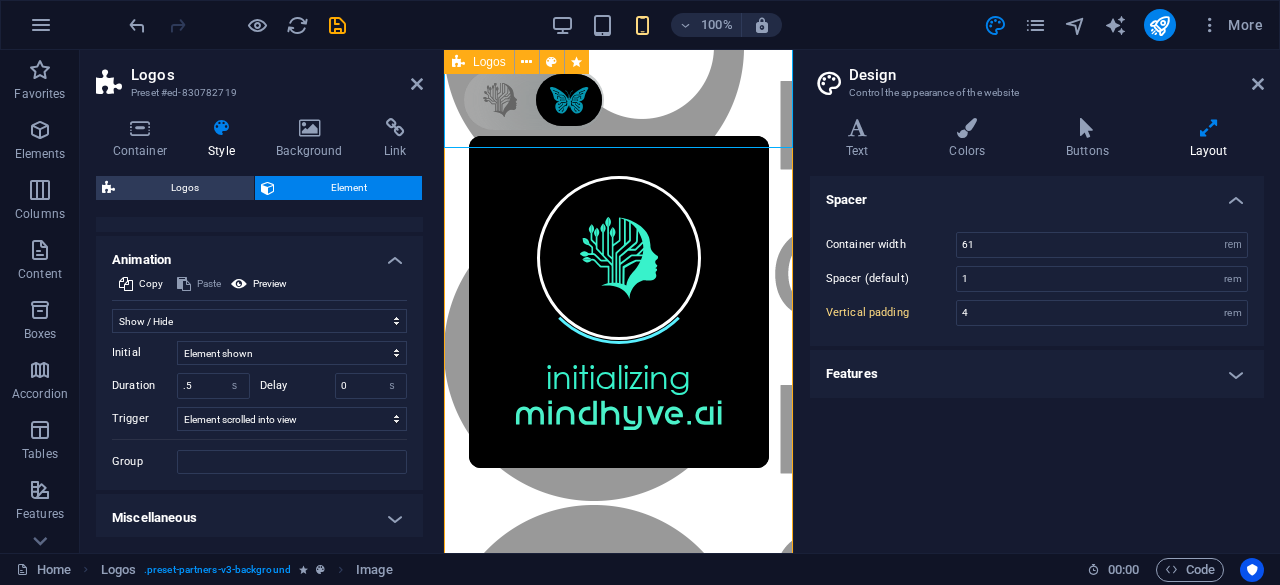 click at bounding box center [618, 855] 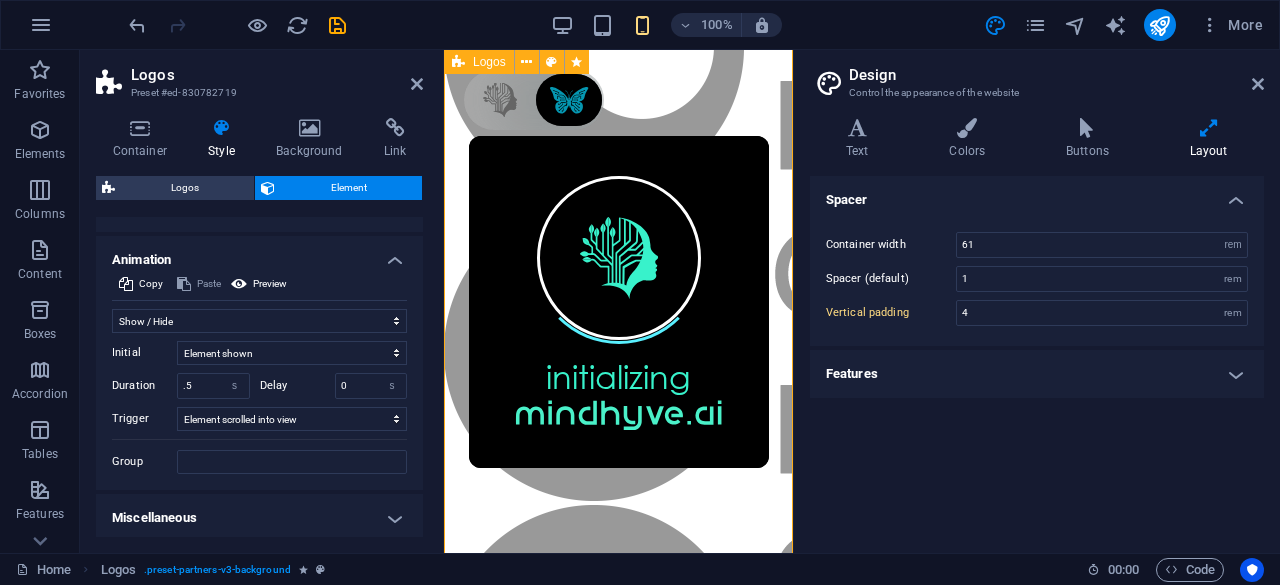click at bounding box center (618, 855) 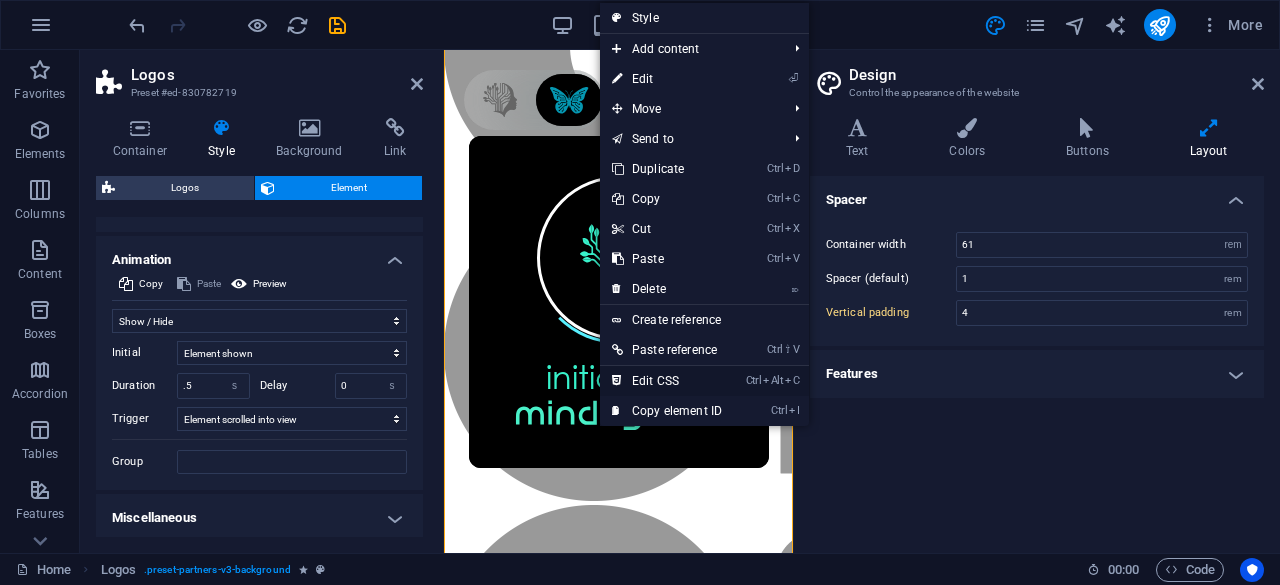 click on "Ctrl Alt C  Edit CSS" at bounding box center [667, 381] 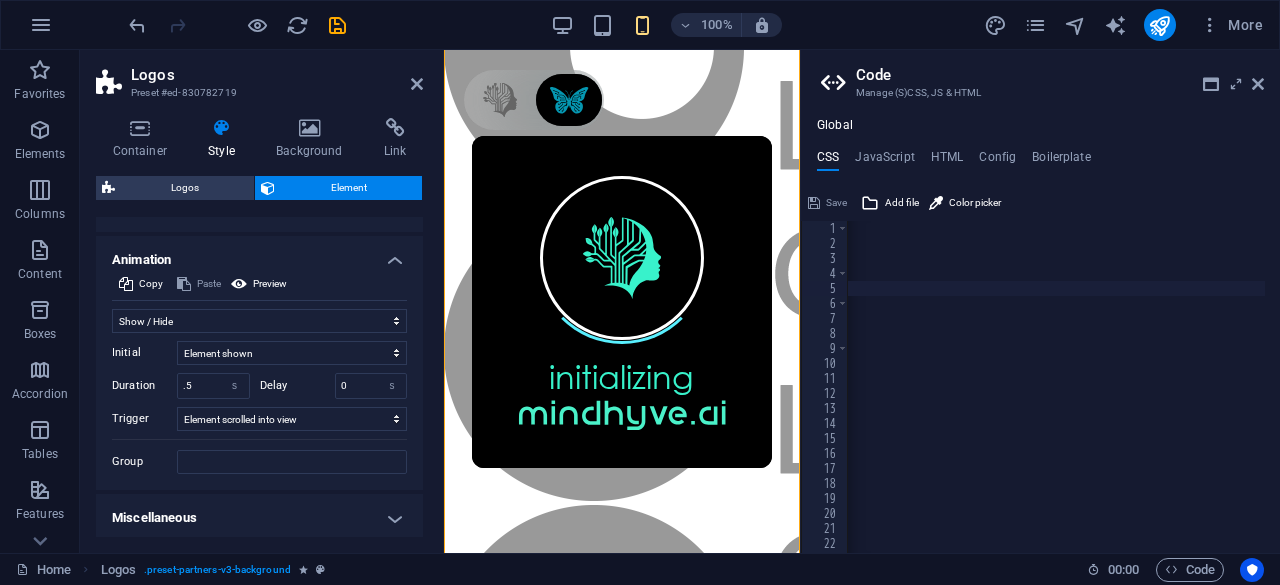 scroll, scrollTop: 0, scrollLeft: 67175, axis: horizontal 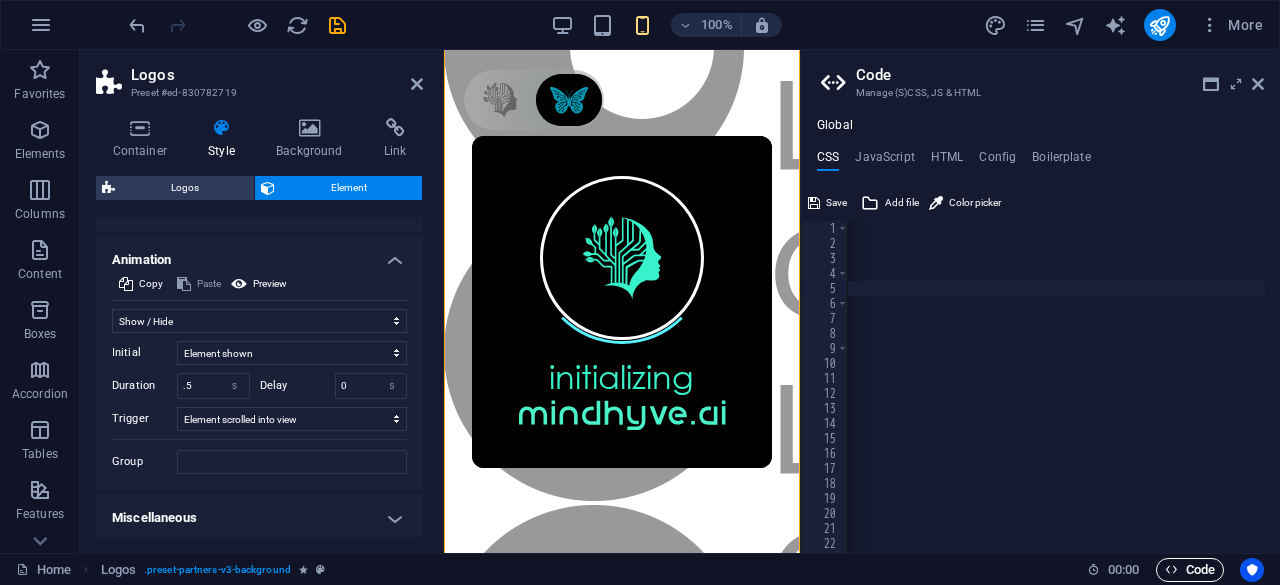click on "Code" at bounding box center [1190, 570] 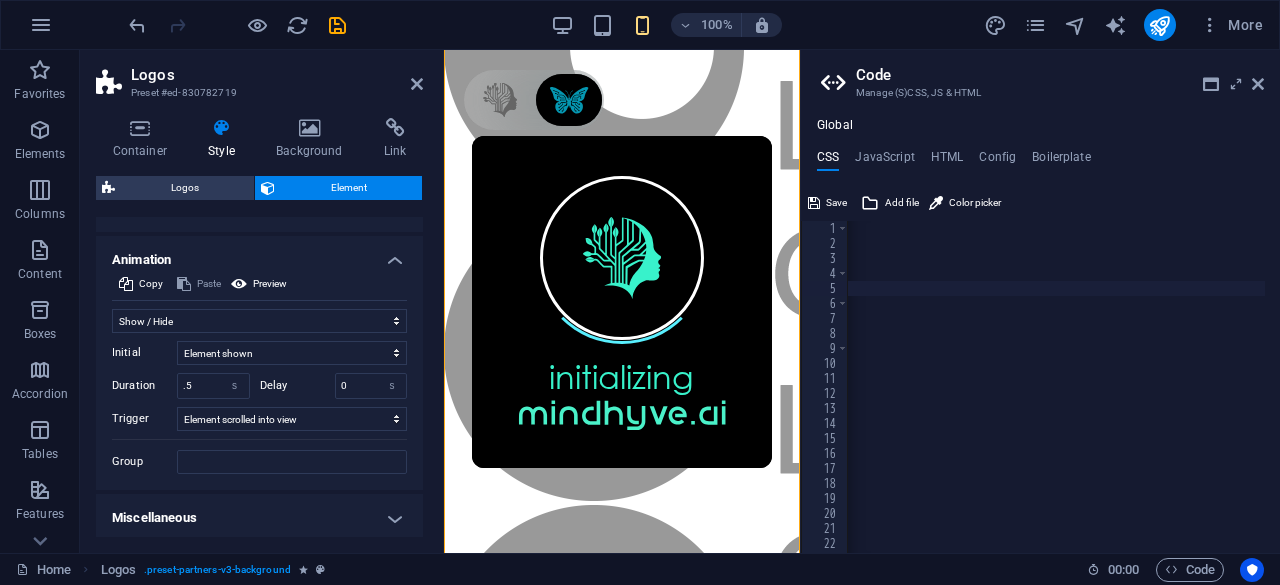 click on "<click to see more...>" 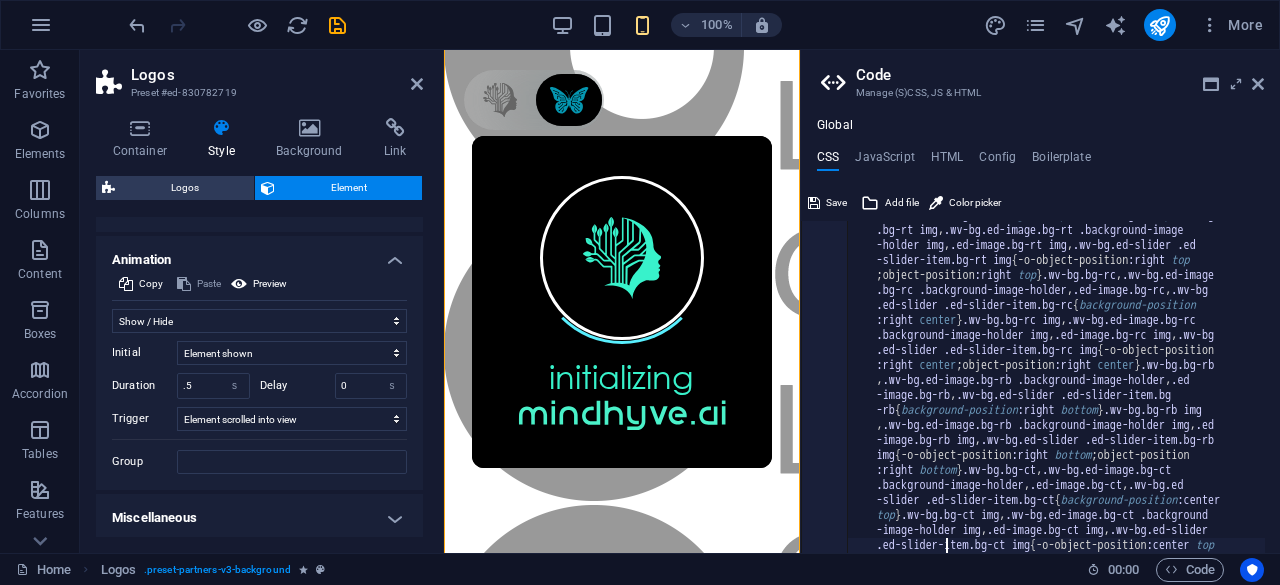 scroll, scrollTop: 2638, scrollLeft: 0, axis: vertical 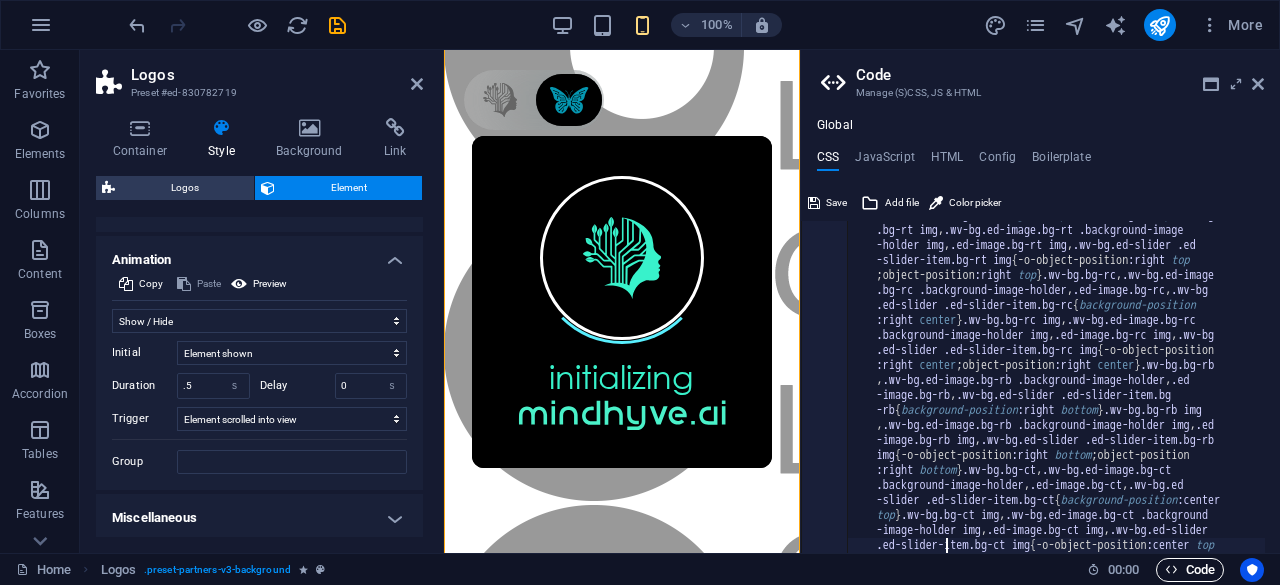 click on "Code" at bounding box center [1190, 570] 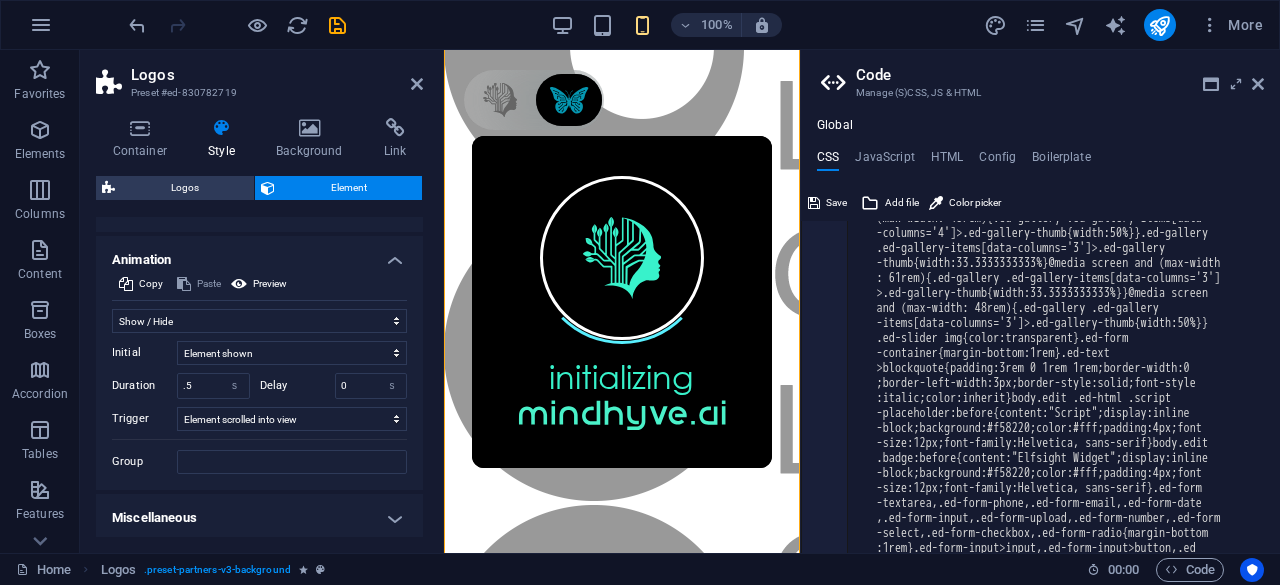 scroll, scrollTop: 4984, scrollLeft: 0, axis: vertical 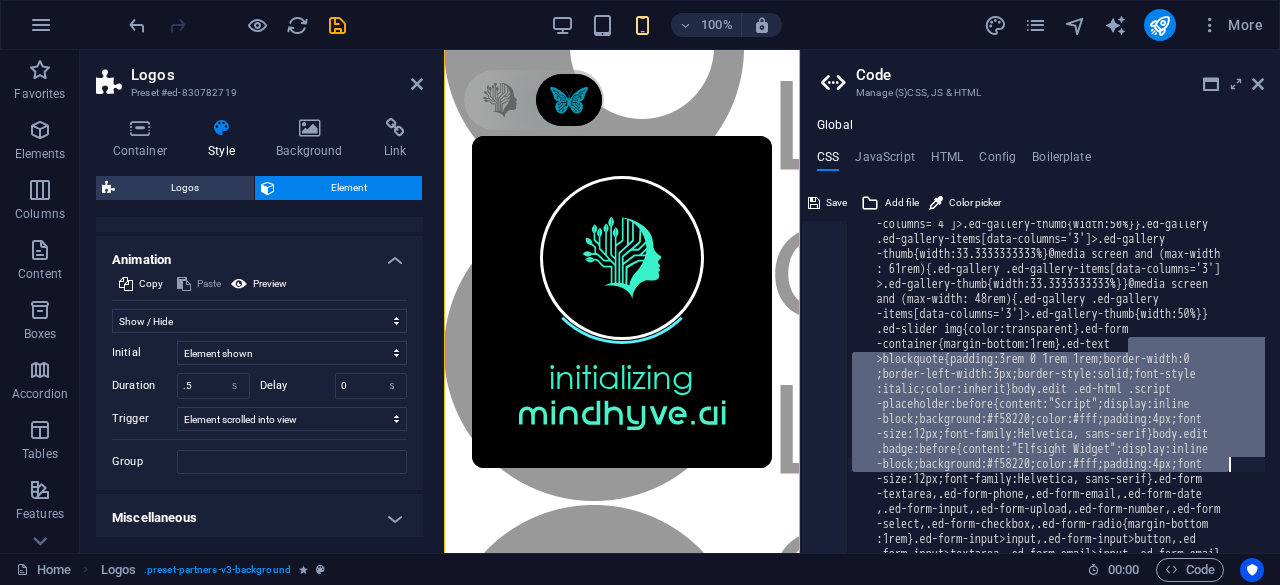 drag, startPoint x: 1275, startPoint y: 352, endPoint x: 1279, endPoint y: 478, distance: 126.06348 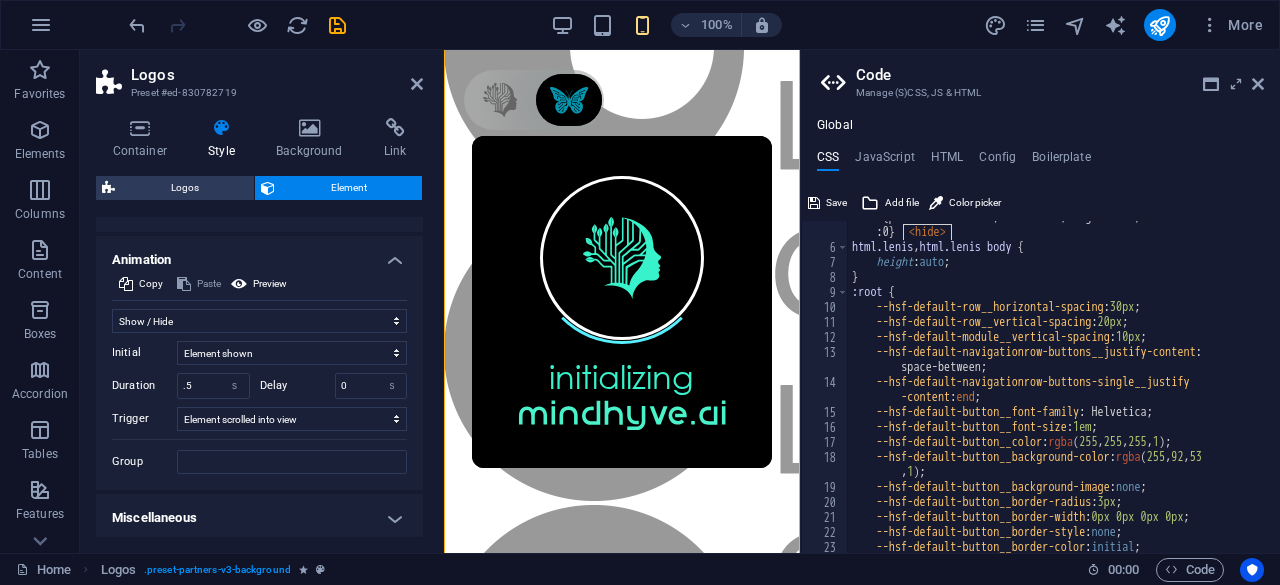 scroll, scrollTop: 13003, scrollLeft: 0, axis: vertical 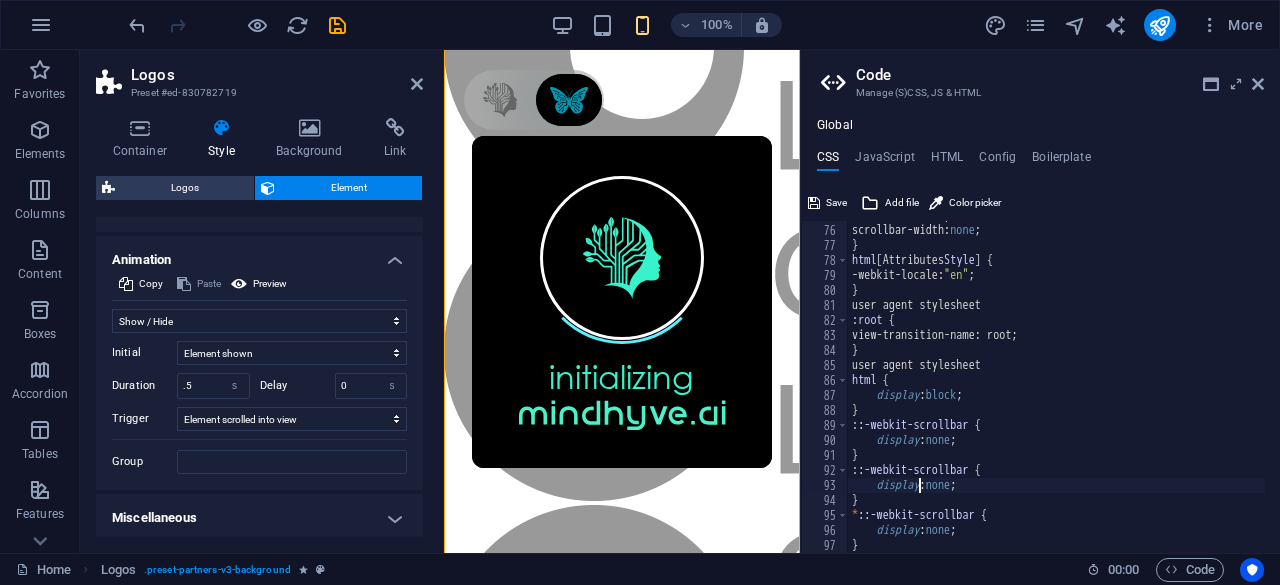 click on "-ms-overflow-style:  none ;     scrollbar-width:  none ; } html [ Attributes  Style ]   {     -webkit-locale:  "en" ; } user agent stylesheet :root   {     view-transition-name: root; } user agent stylesheet html   {      display :  block ; } : :-webkit-scrollbar   {      display :  none ; } : :-webkit-scrollbar   {      display :  none ; } * : :-webkit-scrollbar   {      display :  none ; }" at bounding box center [1056, 389] 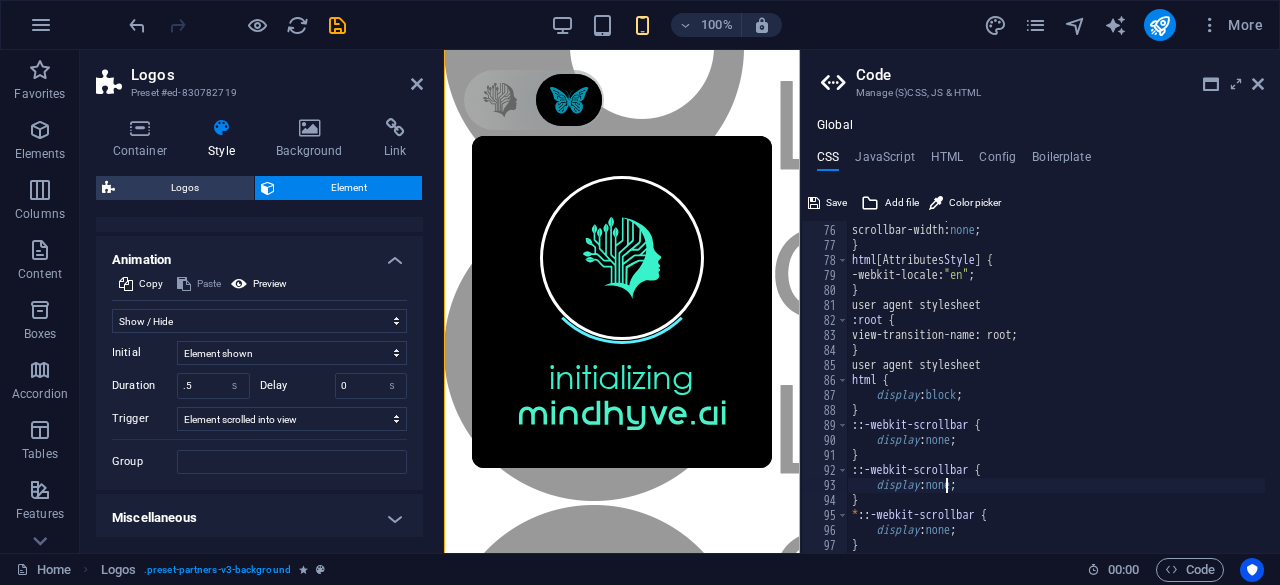 click on "-ms-overflow-style:  none ;     scrollbar-width:  none ; } html [ Attributes  Style ]   {     -webkit-locale:  "en" ; } user agent stylesheet :root   {     view-transition-name: root; } user agent stylesheet html   {      display :  block ; } : :-webkit-scrollbar   {      display :  none ; } : :-webkit-scrollbar   {      display :  none ; } * : :-webkit-scrollbar   {      display :  none ; }" at bounding box center (1056, 389) 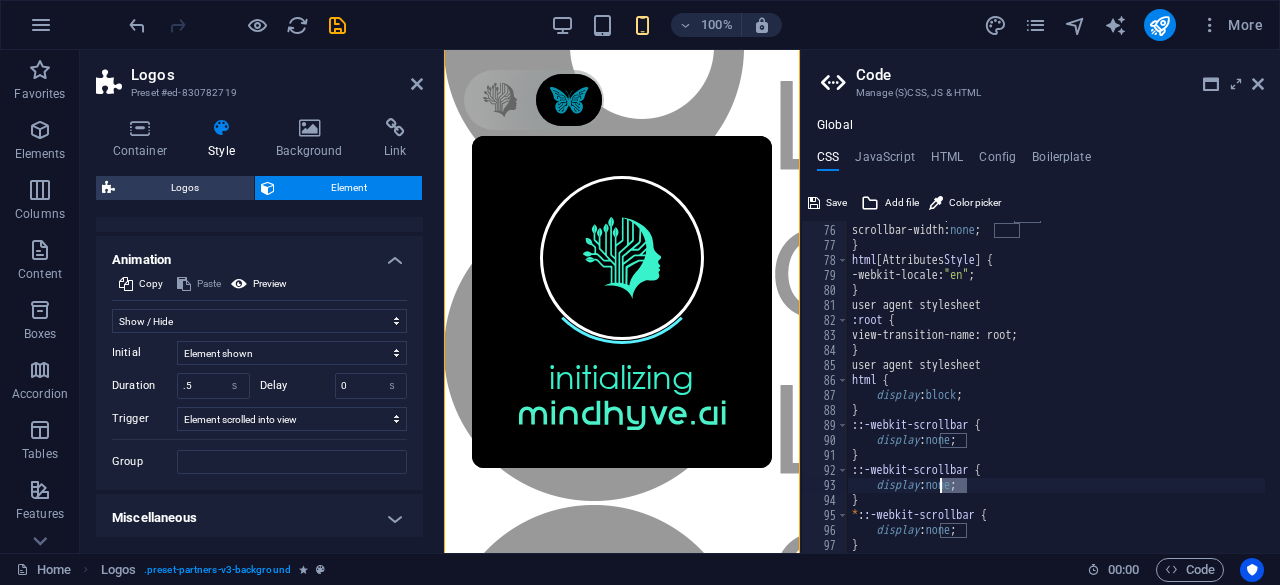 click on "-ms-overflow-style:  none ;     scrollbar-width:  none ; } html [ Attributes  Style ]   {     -webkit-locale:  "en" ; } user agent stylesheet :root   {     view-transition-name: root; } user agent stylesheet html   {      display :  block ; } : :-webkit-scrollbar   {      display :  none ; } : :-webkit-scrollbar   {      display :  none ; } * : :-webkit-scrollbar   {      display :  none ; }" at bounding box center (1056, 389) 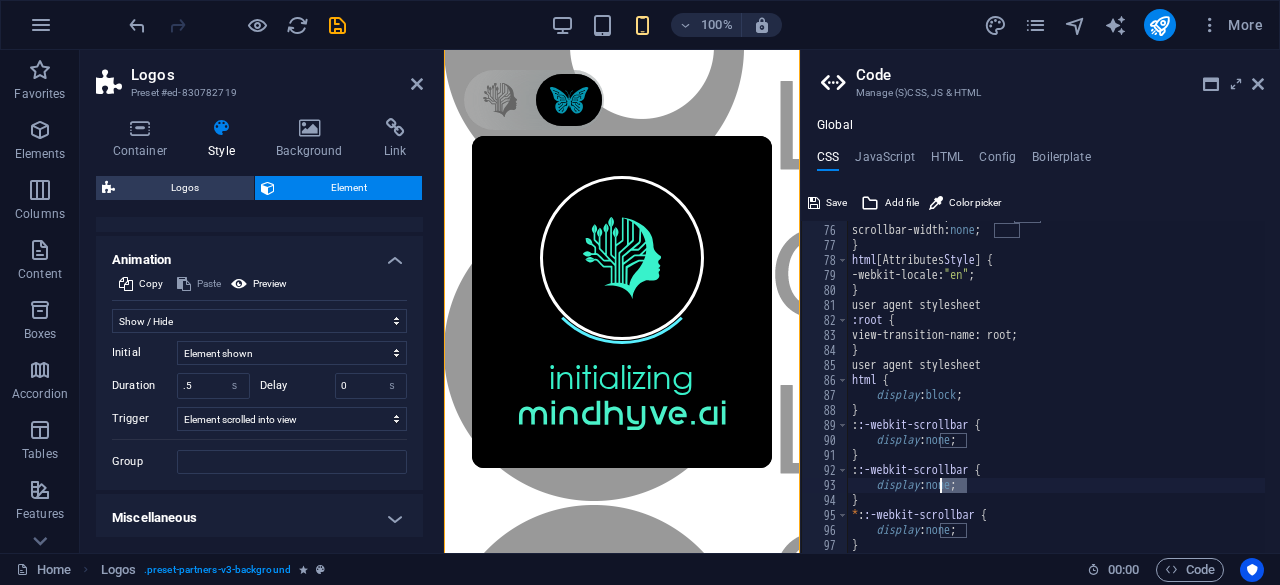 click on "-ms-overflow-style:  none ;     scrollbar-width:  none ; } html [ Attributes  Style ]   {     -webkit-locale:  "en" ; } user agent stylesheet :root   {     view-transition-name: root; } user agent stylesheet html   {      display :  block ; } : :-webkit-scrollbar   {      display :  none ; } : :-webkit-scrollbar   {      display :  none ; } * : :-webkit-scrollbar   {      display :  none ; }" at bounding box center [1056, 387] 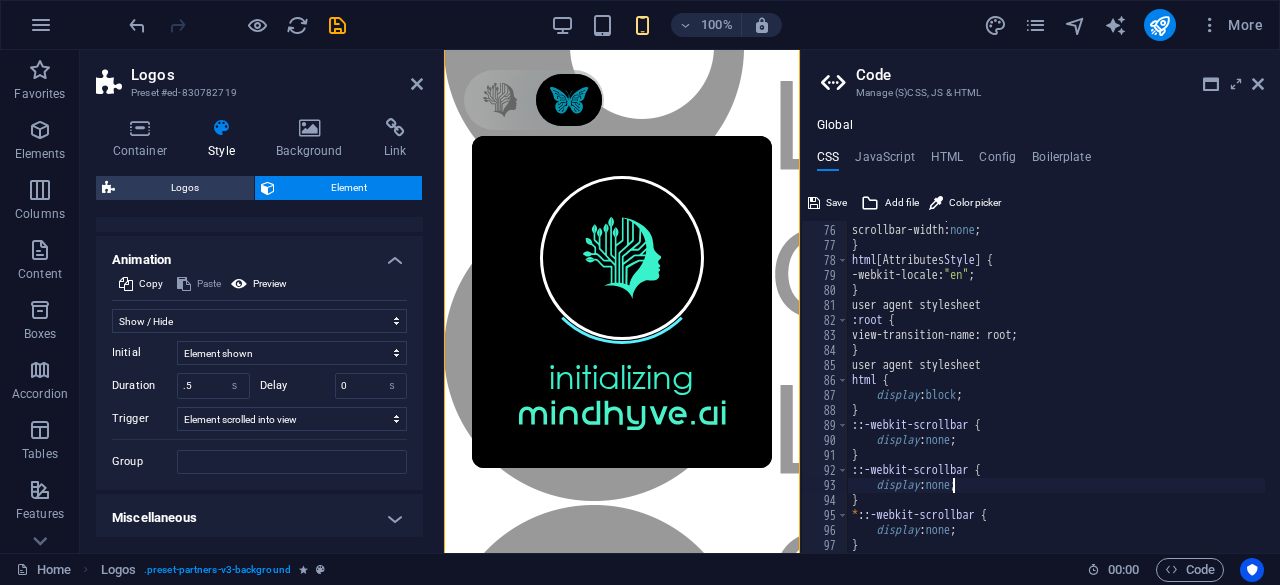 click on "-ms-overflow-style:  none ;     scrollbar-width:  none ; } html [ Attributes  Style ]   {     -webkit-locale:  "en" ; } user agent stylesheet :root   {     view-transition-name: root; } user agent stylesheet html   {      display :  block ; } : :-webkit-scrollbar   {      display :  none ; } : :-webkit-scrollbar   {      display :  none ; } * : :-webkit-scrollbar   {      display :  none ; }" at bounding box center (1056, 389) 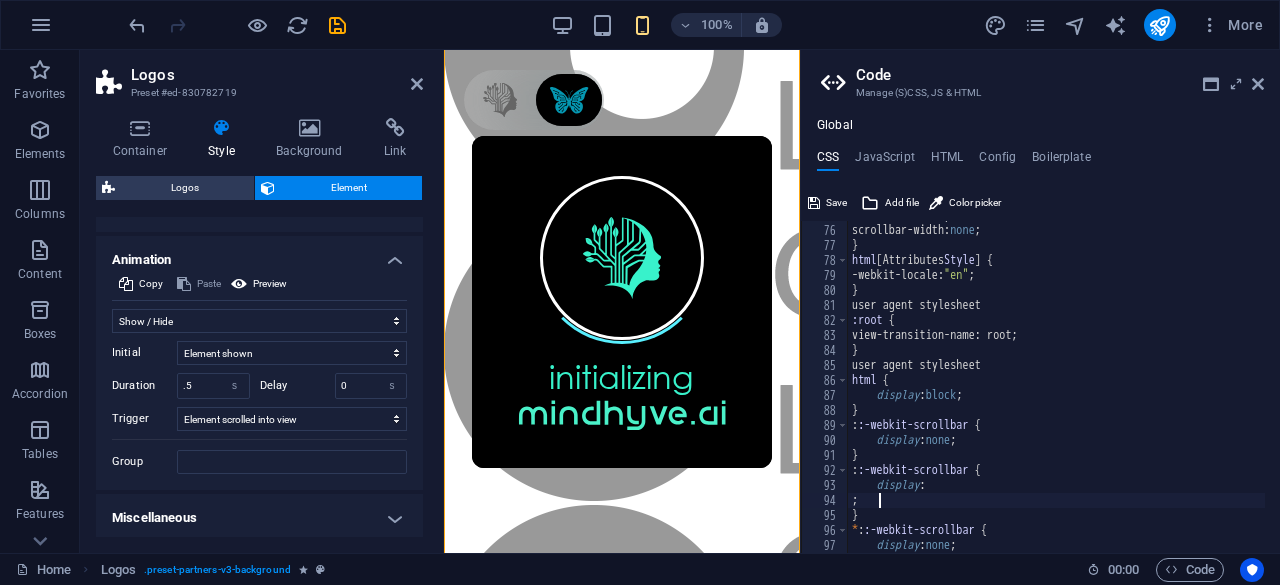 scroll, scrollTop: 0, scrollLeft: 2, axis: horizontal 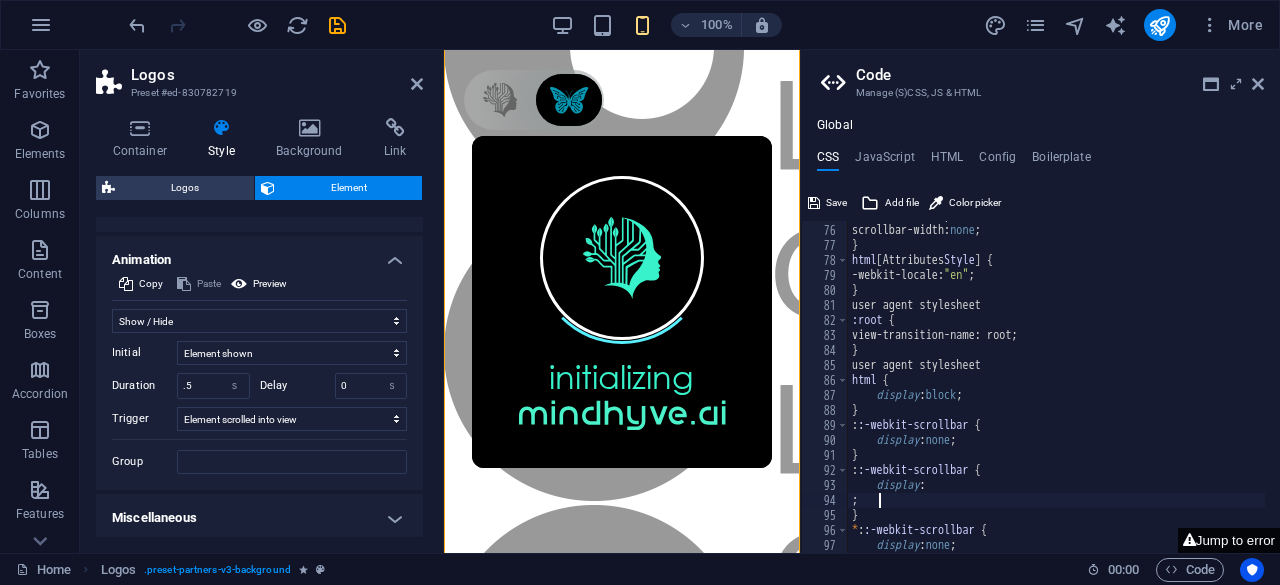 type on ";" 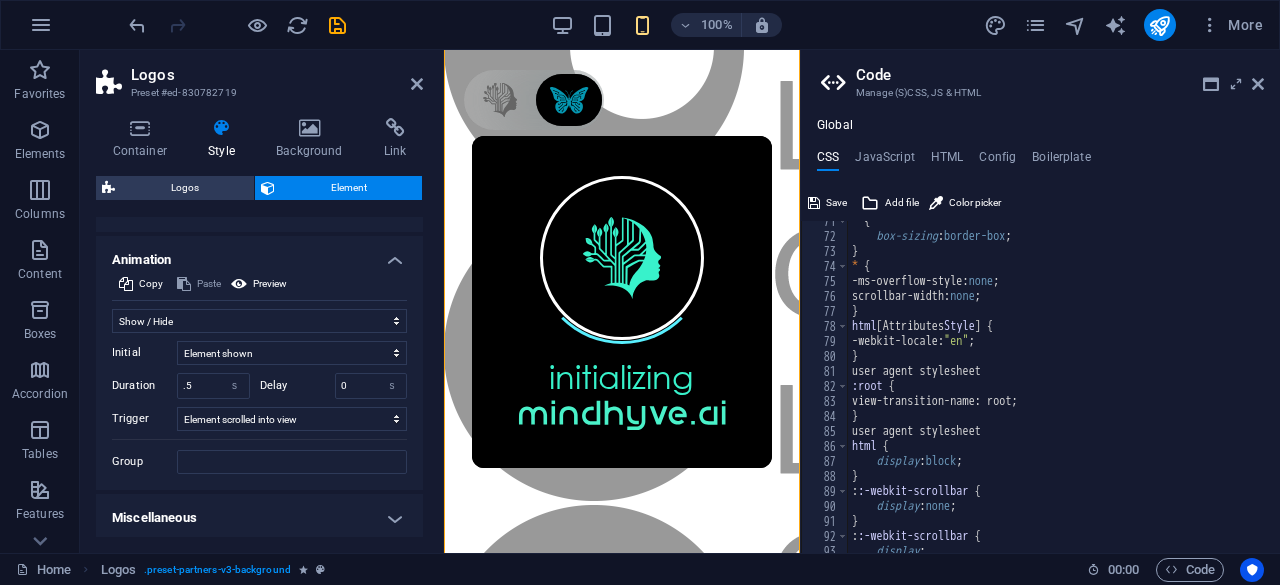 scroll, scrollTop: 12937, scrollLeft: 0, axis: vertical 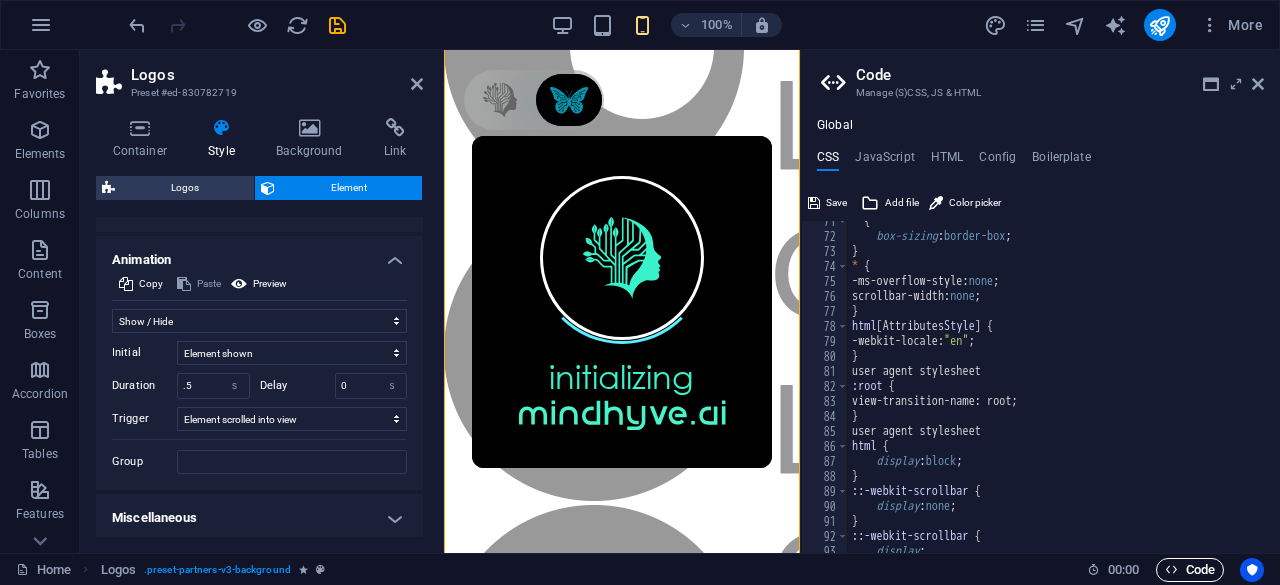 click on "Code" at bounding box center (1190, 570) 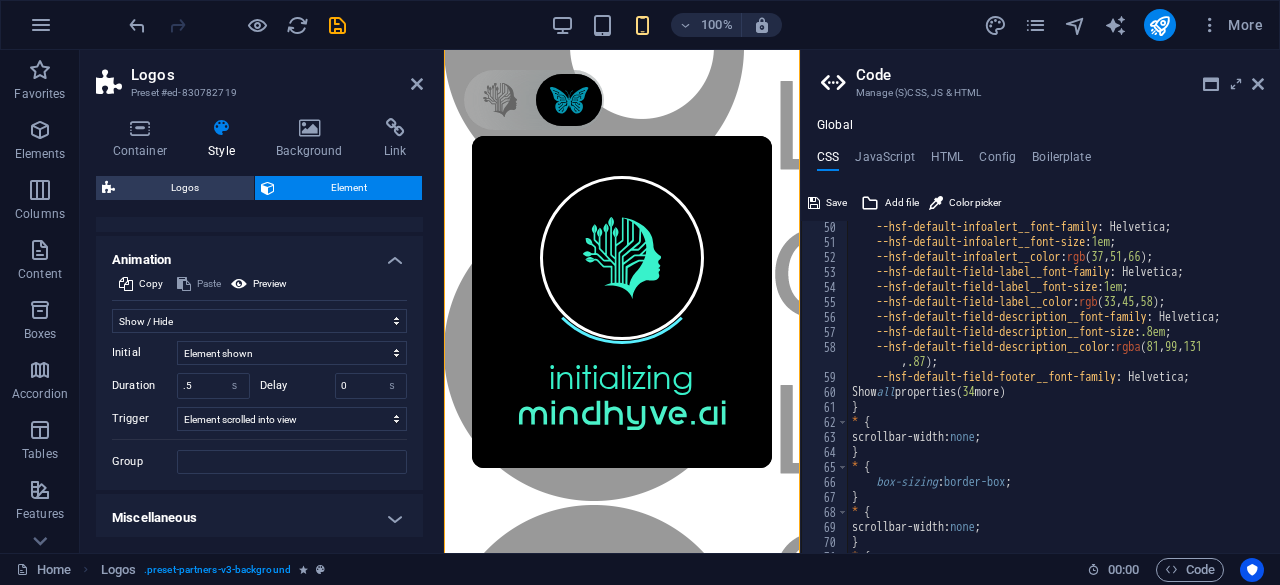 scroll, scrollTop: 12598, scrollLeft: 0, axis: vertical 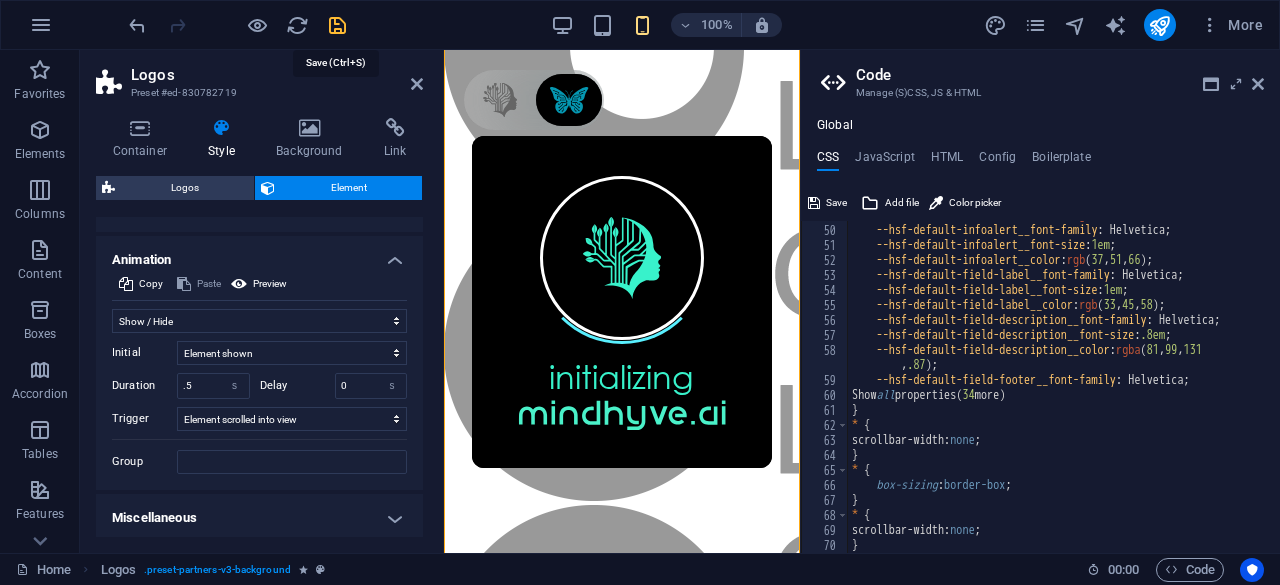 click at bounding box center (337, 25) 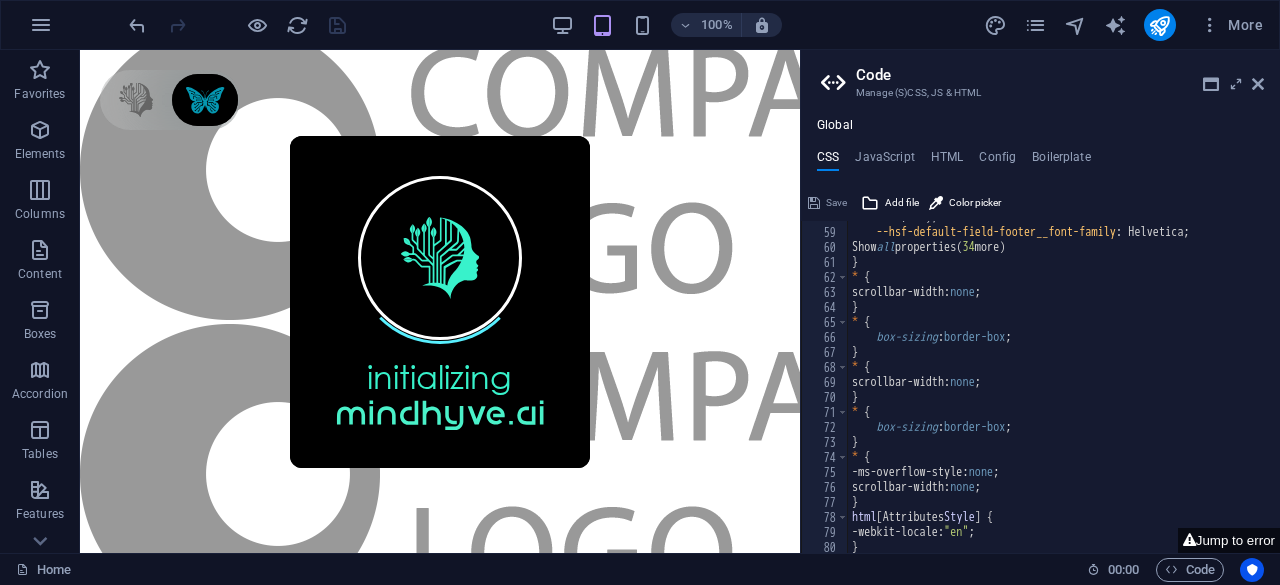 scroll, scrollTop: 915, scrollLeft: 0, axis: vertical 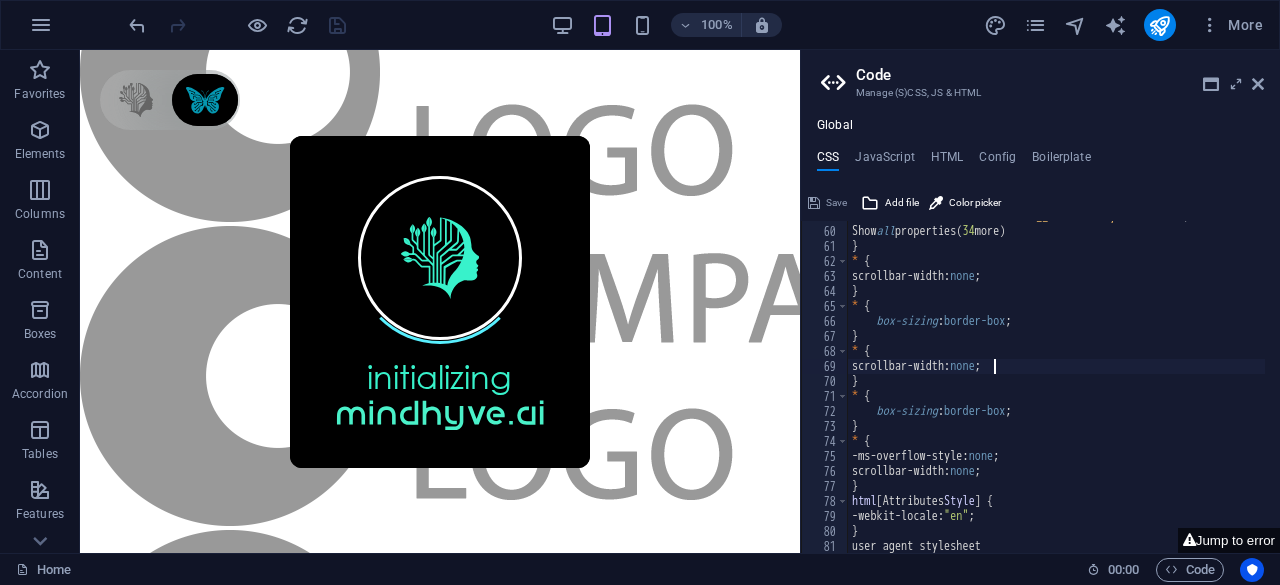 click on "--hsf-default-field-footer__font-family : Helvetica; Show  all  properties  ( 34  more ) } *   {     scrollbar-width:  none ; } *   {      box-sizing :  border-box ; } *   {     scrollbar-width:  none ; } *   {      box-sizing :  border-box ; } *   {     -ms-overflow-style:  none ;     scrollbar-width:  none ; } html [ Attributes  Style ]   {     -webkit-locale:  "en" ; } user agent stylesheet :root   {" at bounding box center (1056, 390) 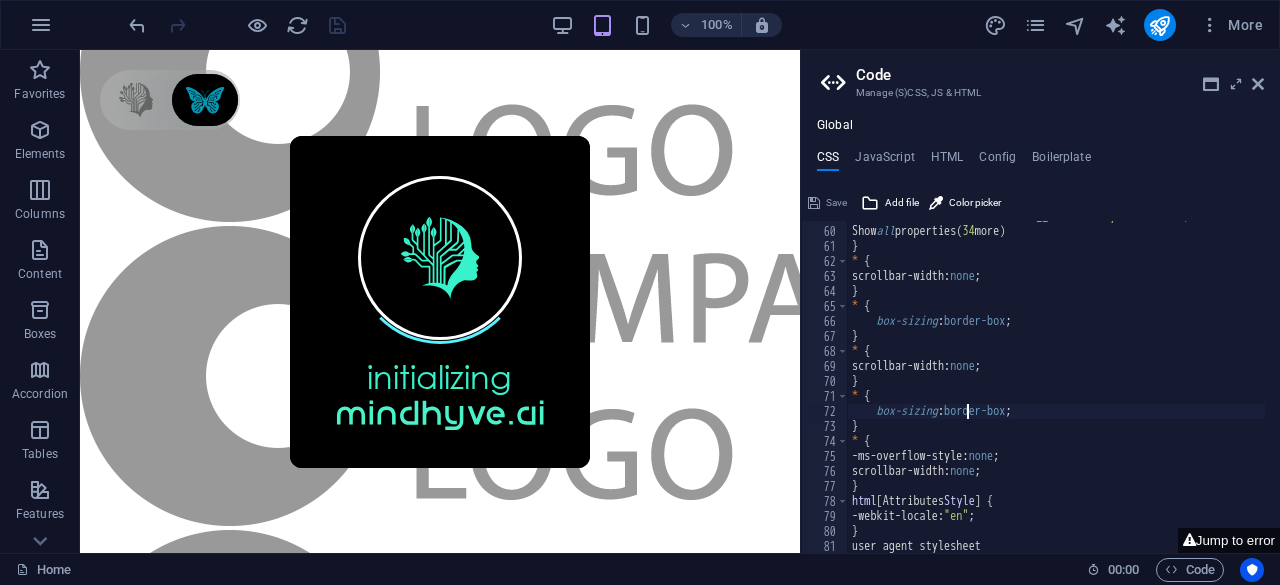 click on "--hsf-default-field-footer__font-family : Helvetica; Show  all  properties  ( 34  more ) } *   {     scrollbar-width:  none ; } *   {      box-sizing :  border-box ; } *   {     scrollbar-width:  none ; } *   {      box-sizing :  border-box ; } *   {     -ms-overflow-style:  none ;     scrollbar-width:  none ; } html [ Attributes  Style ]   {     -webkit-locale:  "en" ; } user agent stylesheet :root   {" at bounding box center (1056, 390) 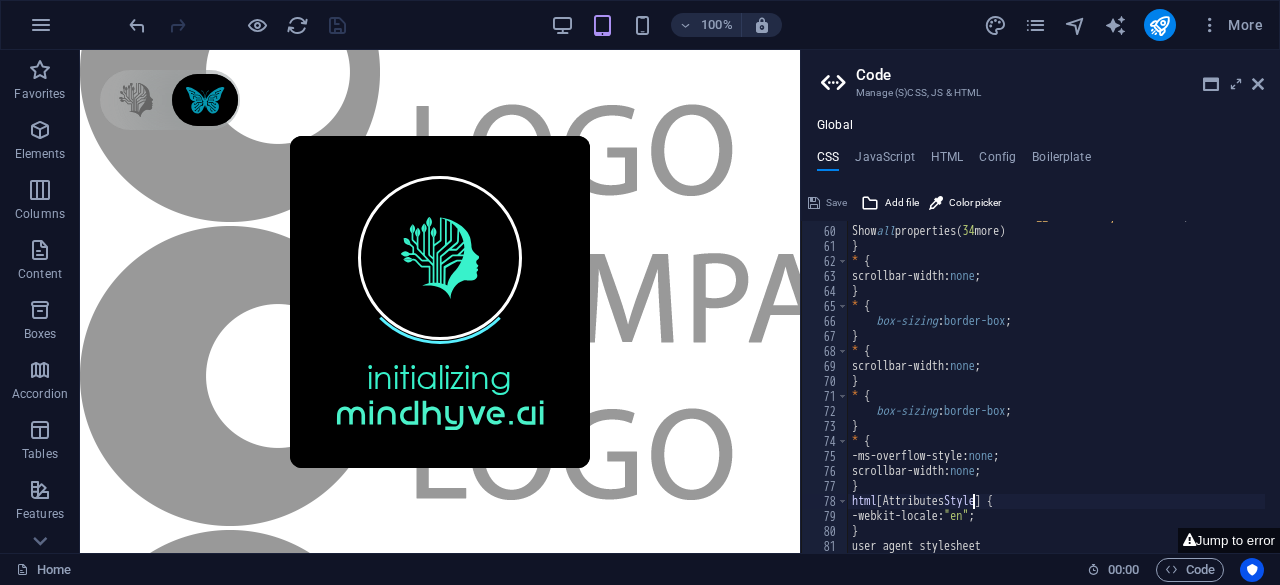 click on "--hsf-default-field-footer__font-family : Helvetica; Show  all  properties  ( 34  more ) } *   {     scrollbar-width:  none ; } *   {      box-sizing :  border-box ; } *   {     scrollbar-width:  none ; } *   {      box-sizing :  border-box ; } *   {     -ms-overflow-style:  none ;     scrollbar-width:  none ; } html [ Attributes  Style ]   {     -webkit-locale:  "en" ; } user agent stylesheet :root   {" at bounding box center [1056, 390] 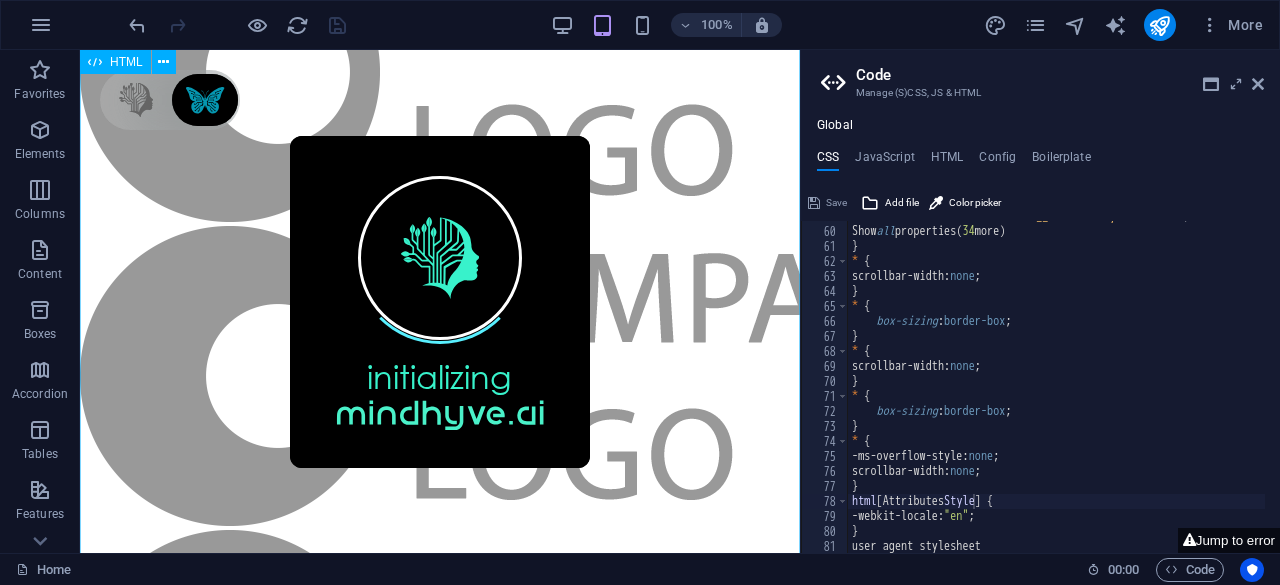 click on "MindHYVE.ai | Where Intelligence Meets Sustainability
" class="pw-no-class-fix">
Home Collective Models About Blog Contact Ava Arthur Chiron Justine Meet the Collective Agents Ava Arthur Chiron Justine Meet the Collective Models About Blog Contact
" class="pw-no-class-fix">
mindhyve.ai Where Intelligence Meets Sustainability Beyond Artificial Intelligence – Restoring Human Potential Through  Agentic AI  Systems Ready to Connect Discover Solutions Solutions Scroll to Discover about What is MindHYVE?" at bounding box center (440, 3962) 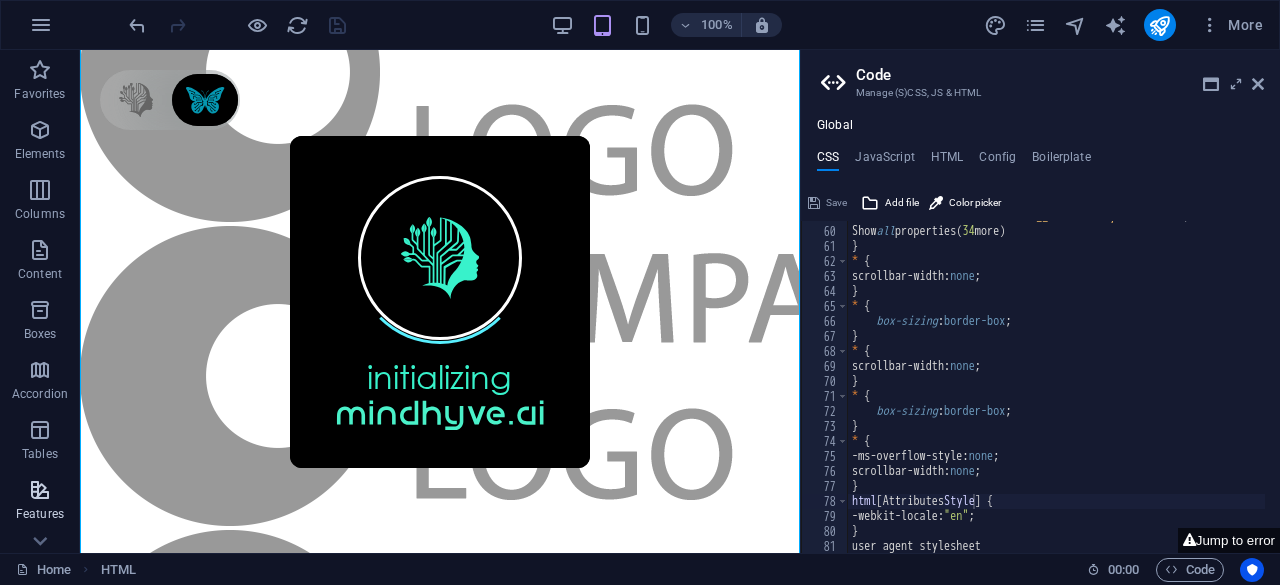 click on "Features" at bounding box center (40, 502) 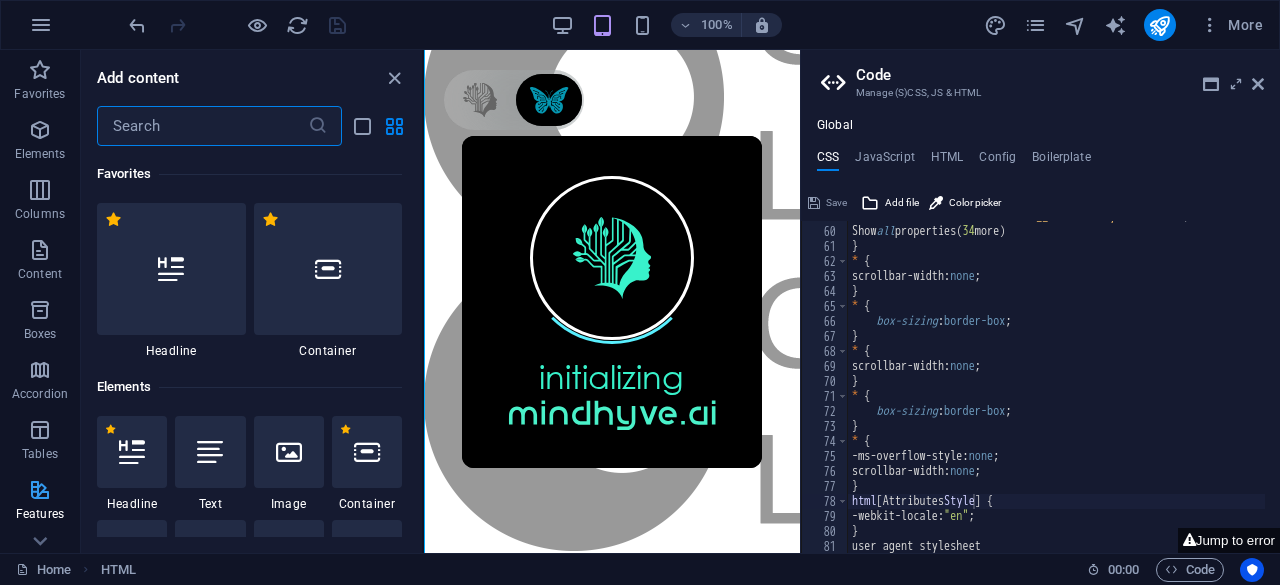 scroll, scrollTop: 3475, scrollLeft: 0, axis: vertical 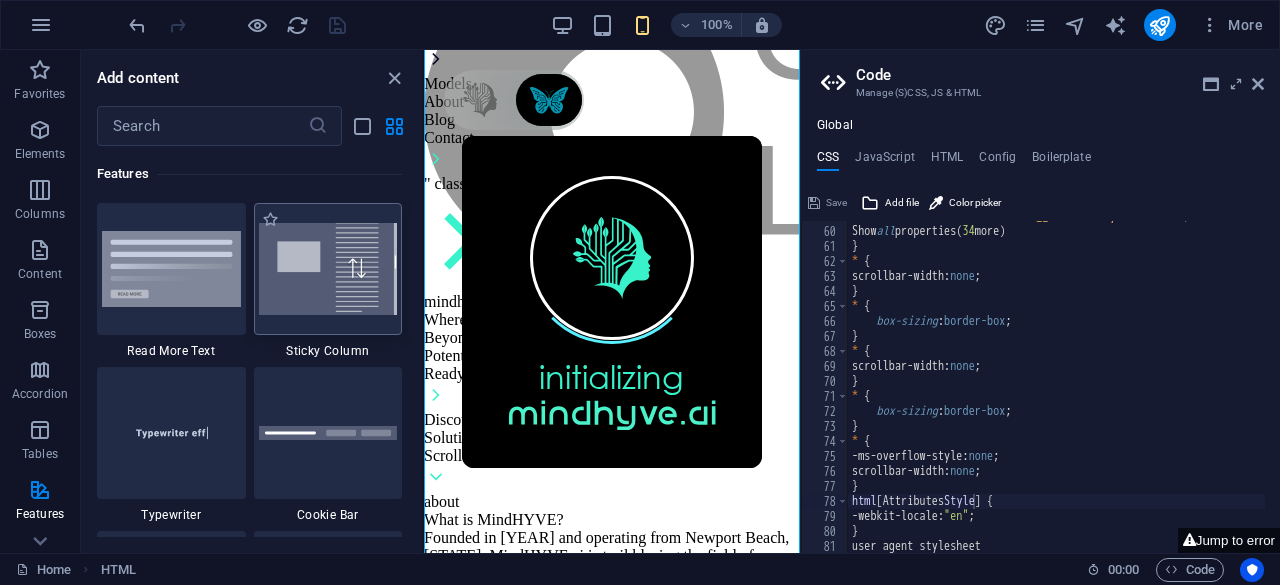click at bounding box center (328, 269) 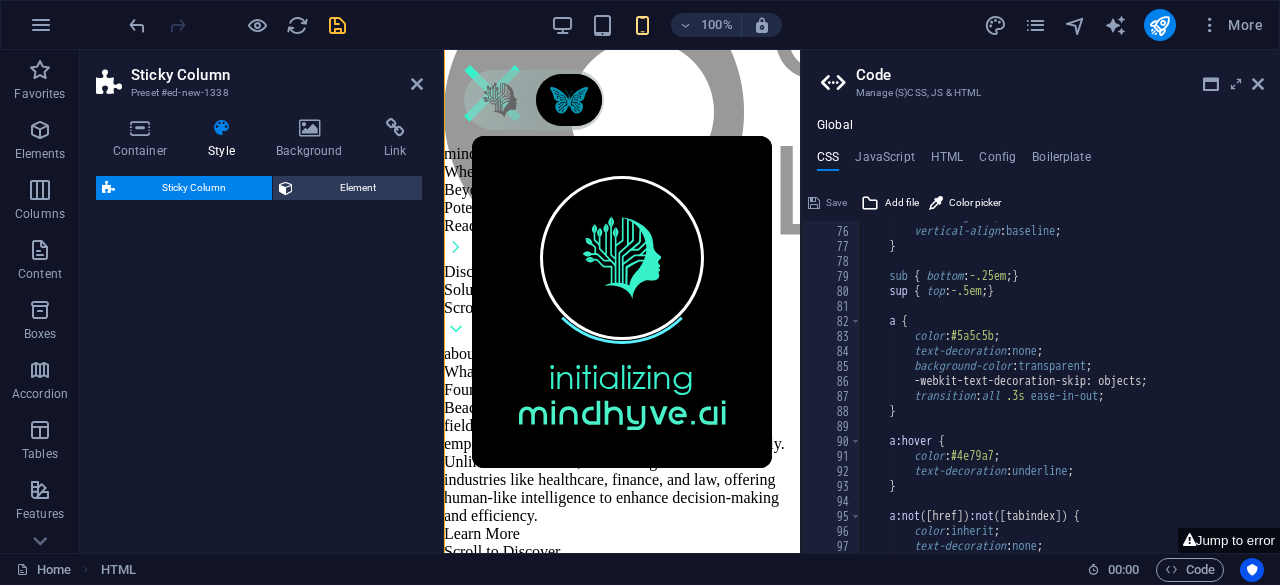 select on "%" 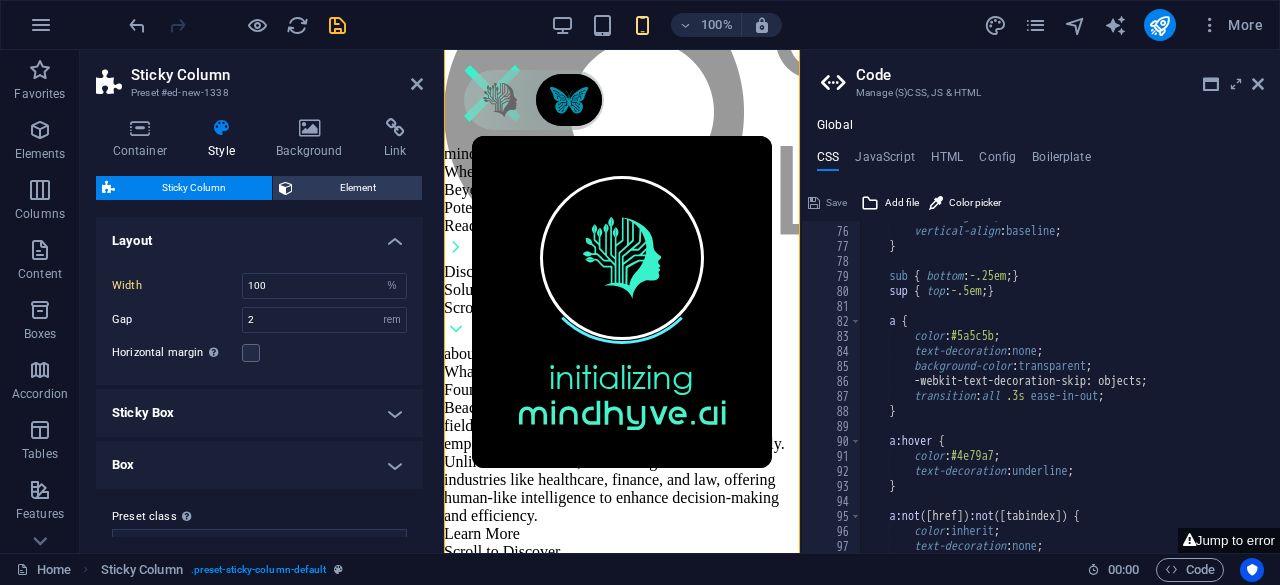 scroll, scrollTop: 1086, scrollLeft: 0, axis: vertical 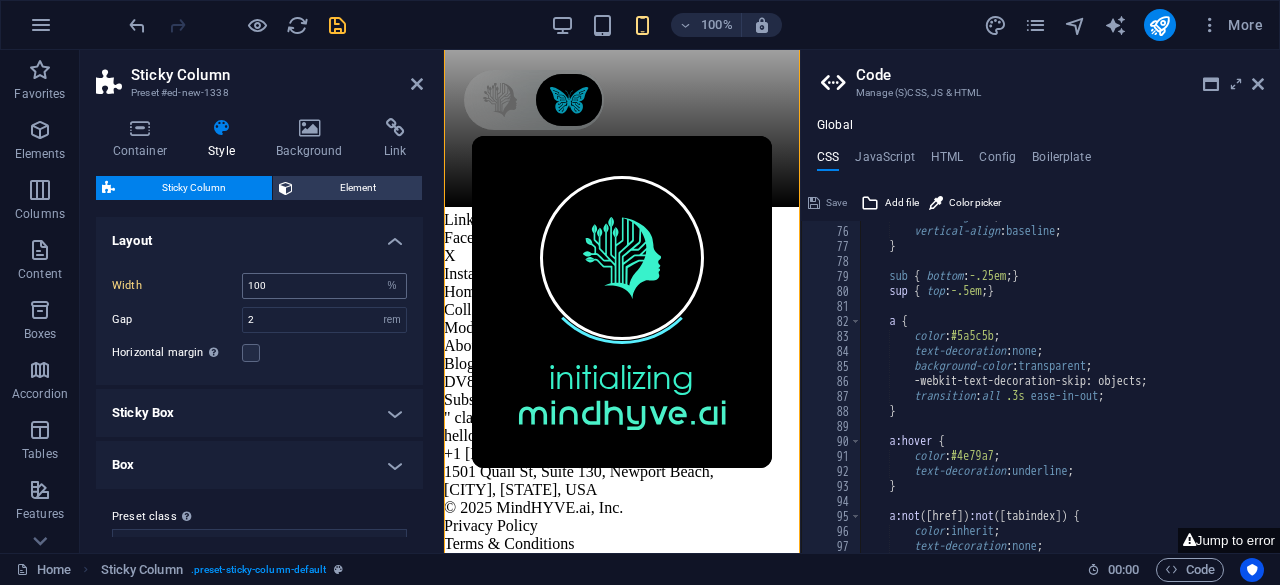 type on "background {" 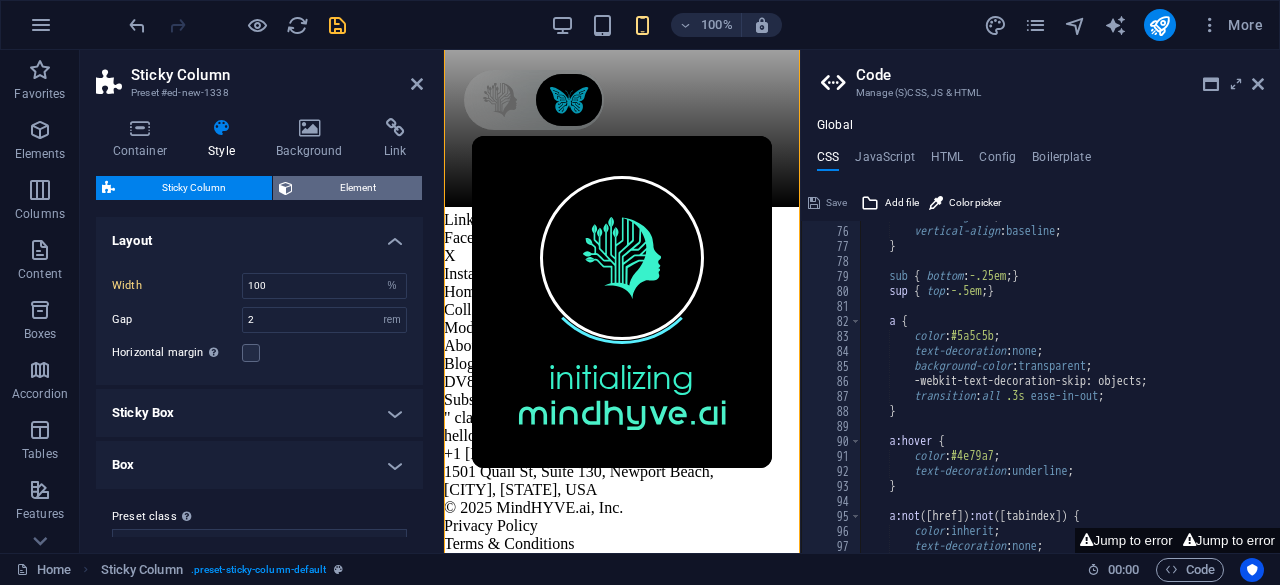 click on "Element" at bounding box center [357, 188] 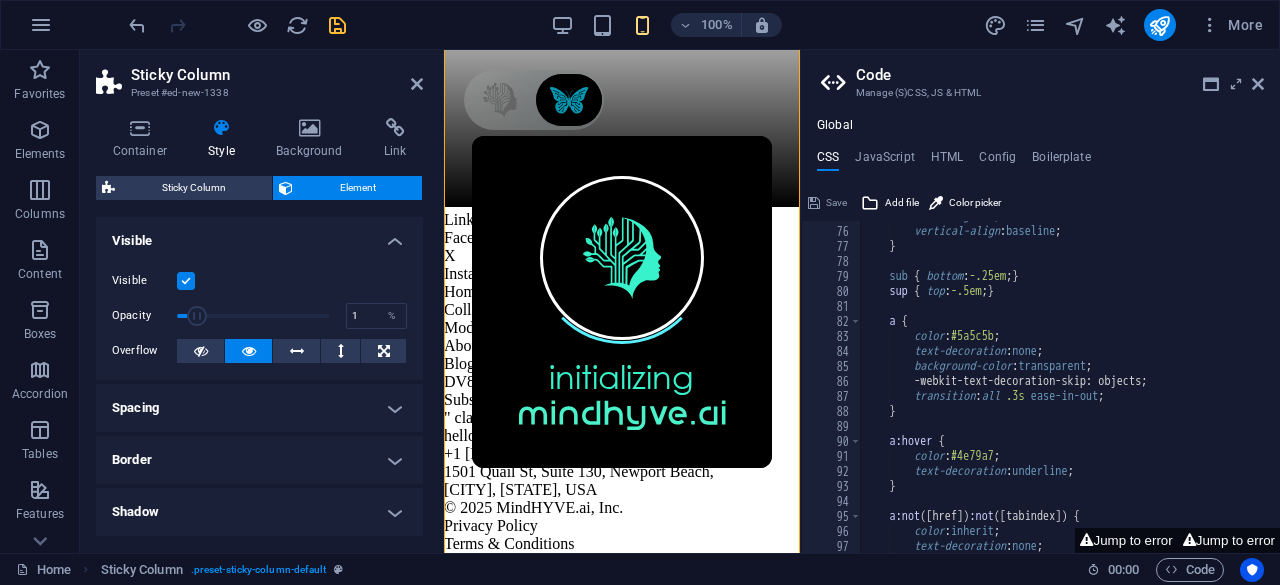 drag, startPoint x: 320, startPoint y: 315, endPoint x: 169, endPoint y: 337, distance: 152.59424 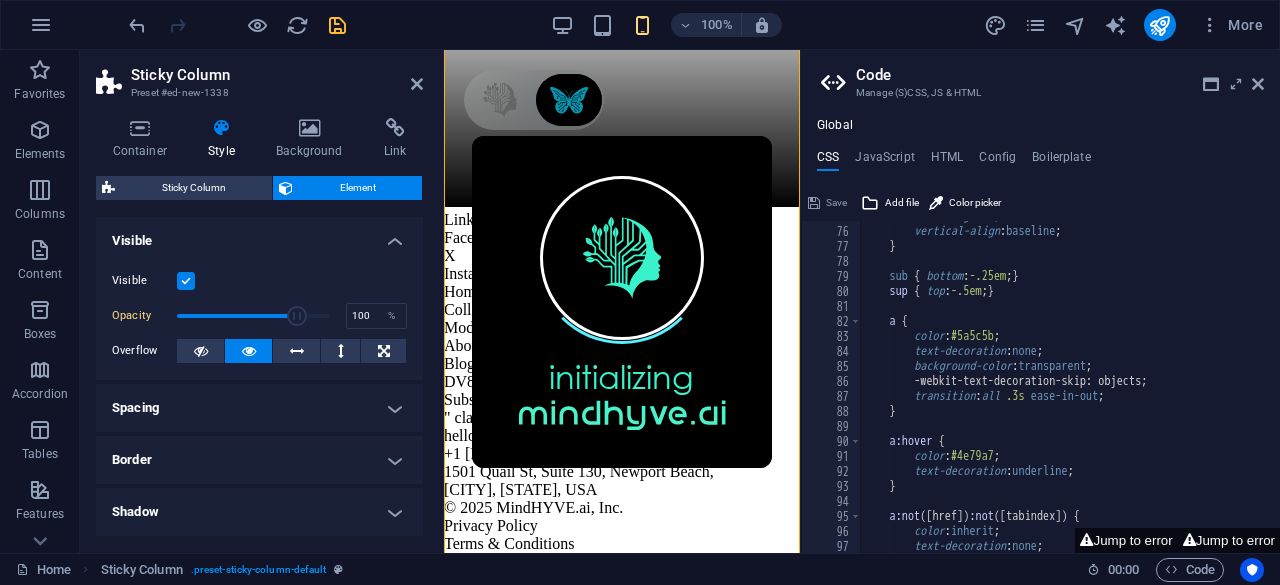 drag, startPoint x: 176, startPoint y: 313, endPoint x: 328, endPoint y: 299, distance: 152.64337 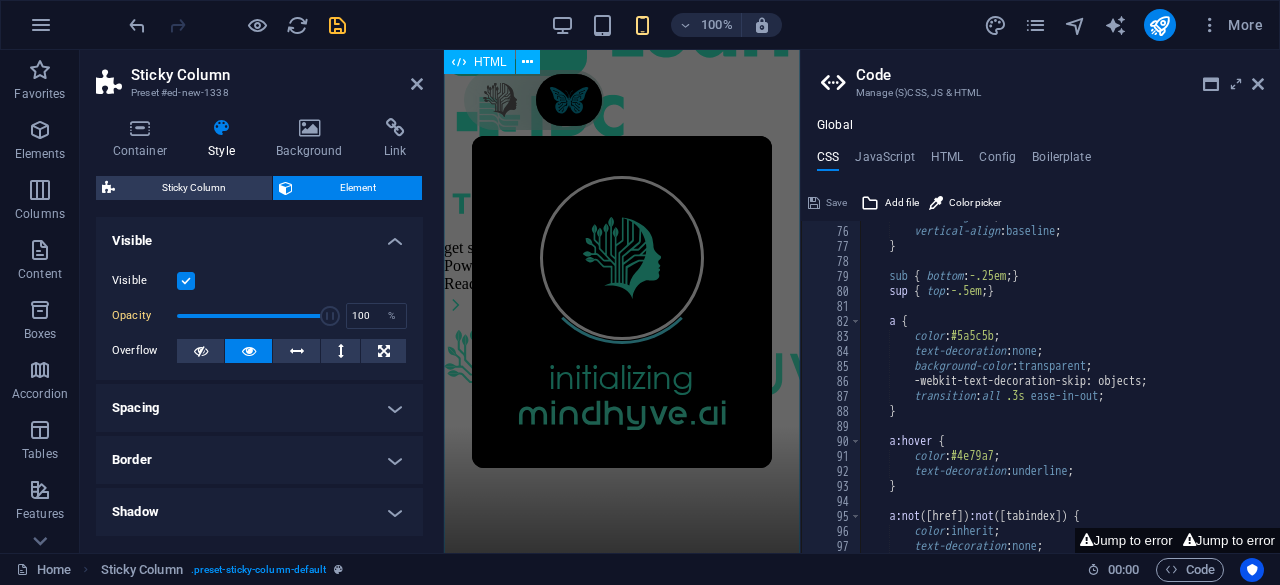 scroll, scrollTop: 11990, scrollLeft: 0, axis: vertical 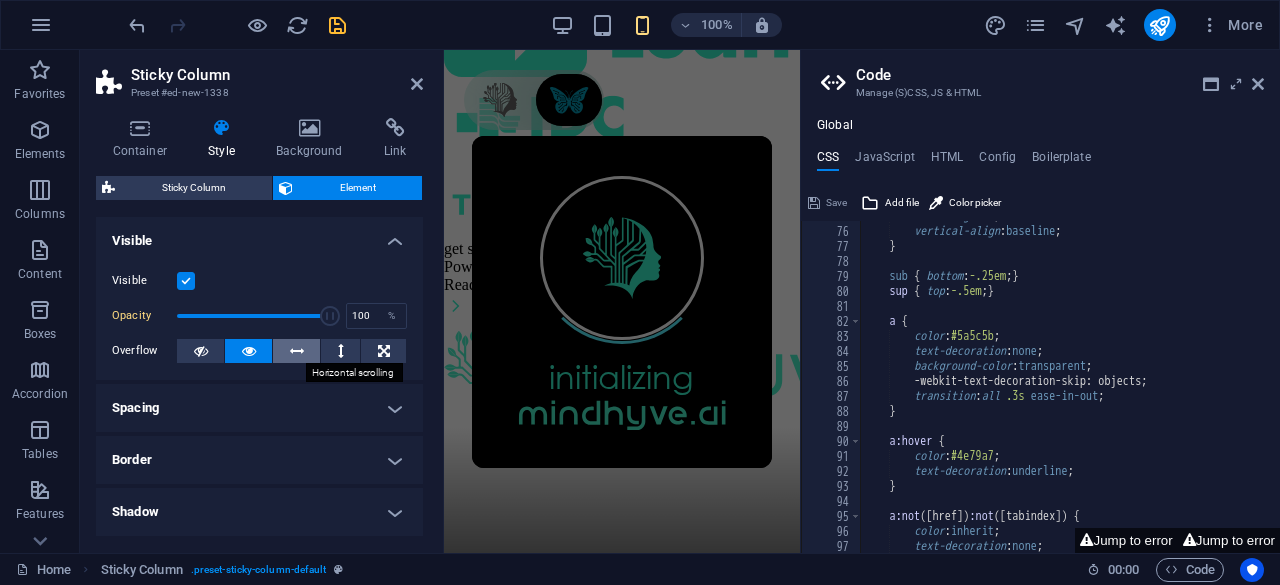 click at bounding box center (297, 351) 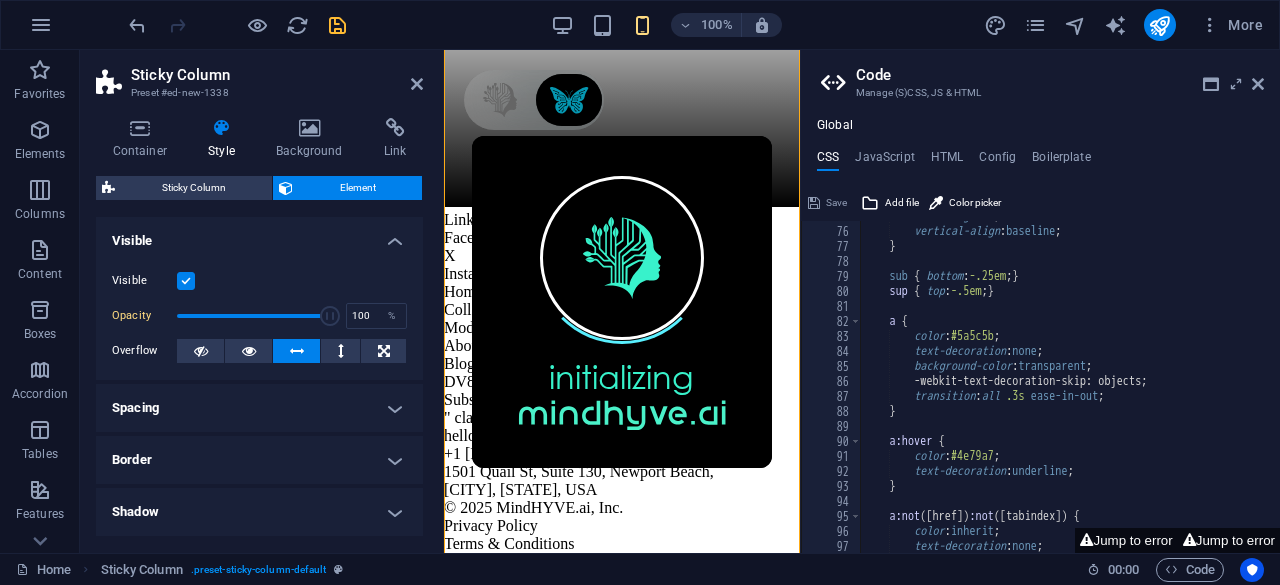 scroll, scrollTop: 13313, scrollLeft: 0, axis: vertical 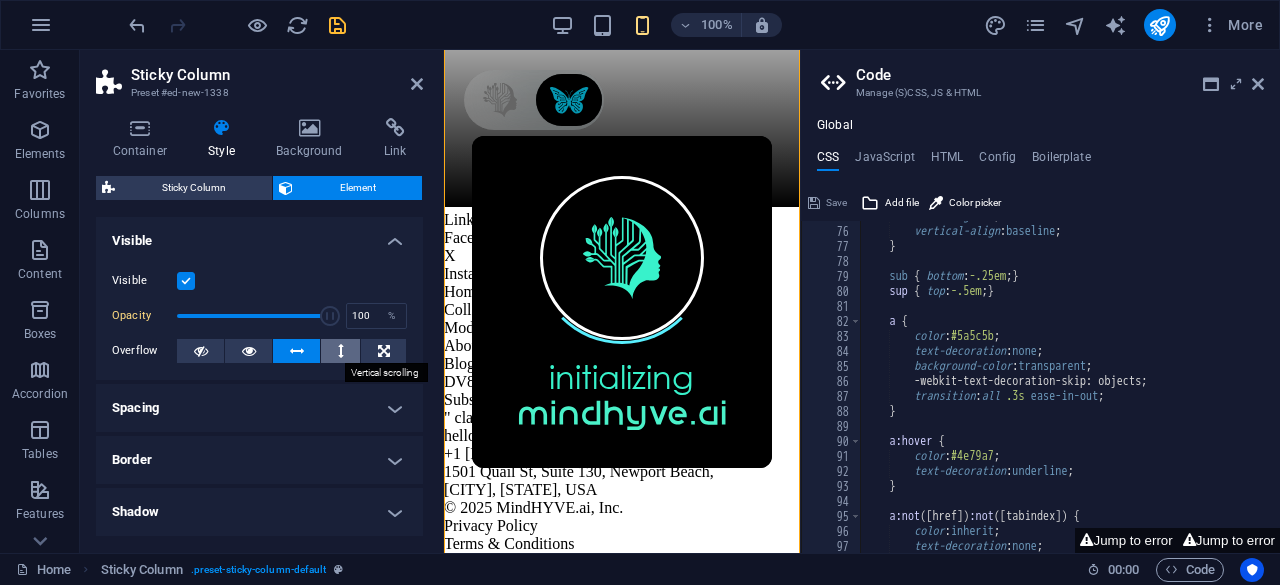 click at bounding box center [341, 351] 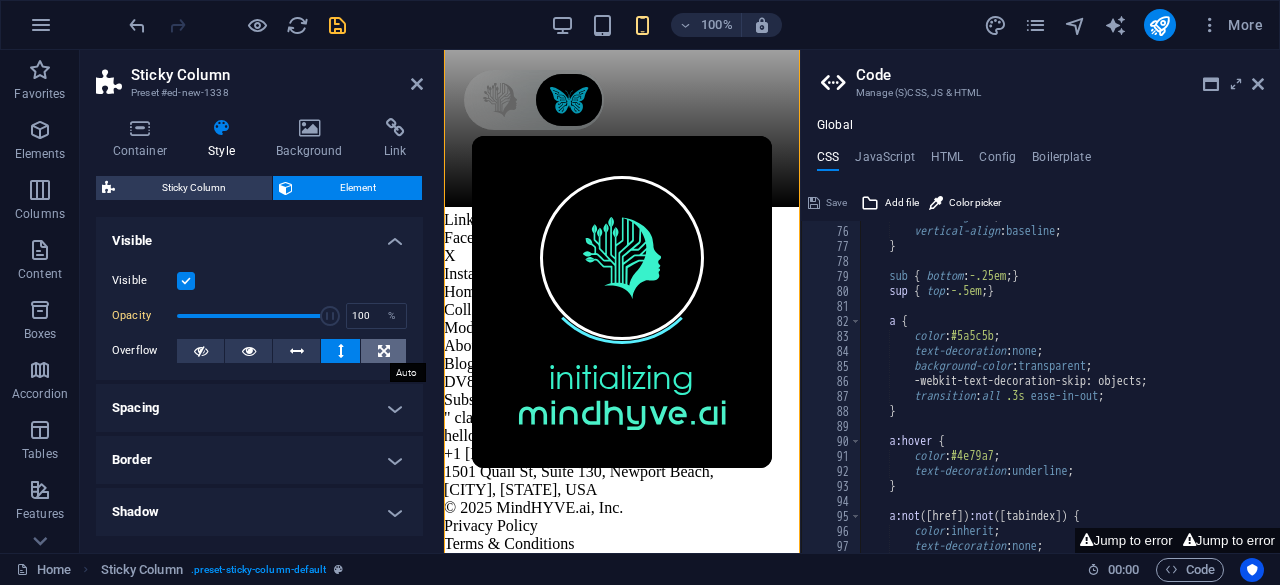 click at bounding box center (384, 351) 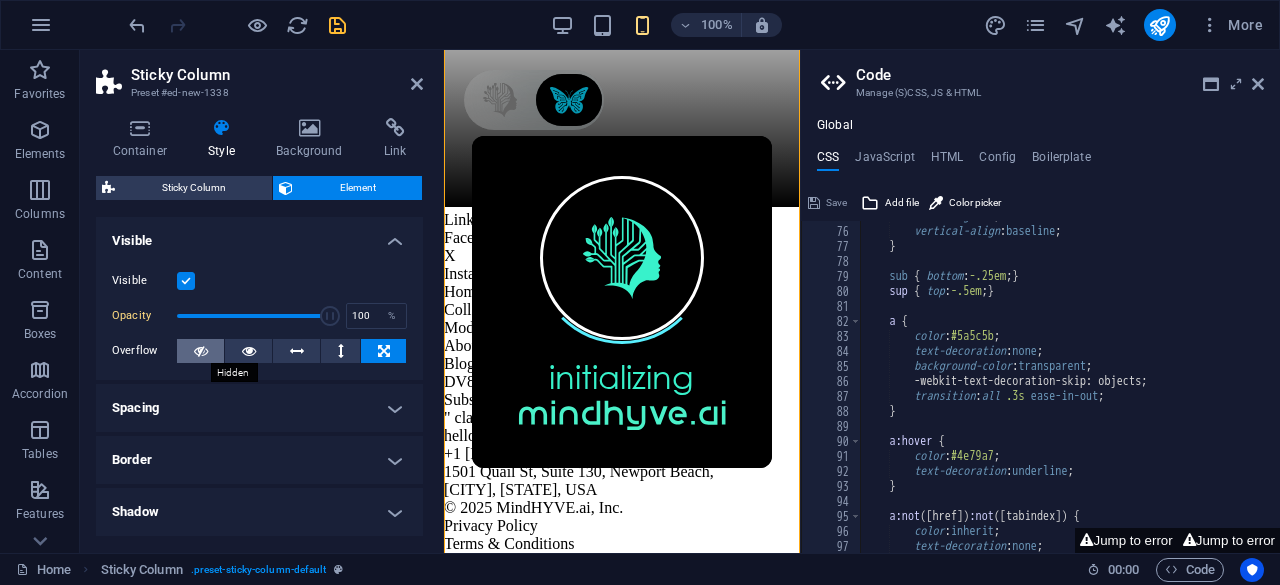 click at bounding box center (201, 351) 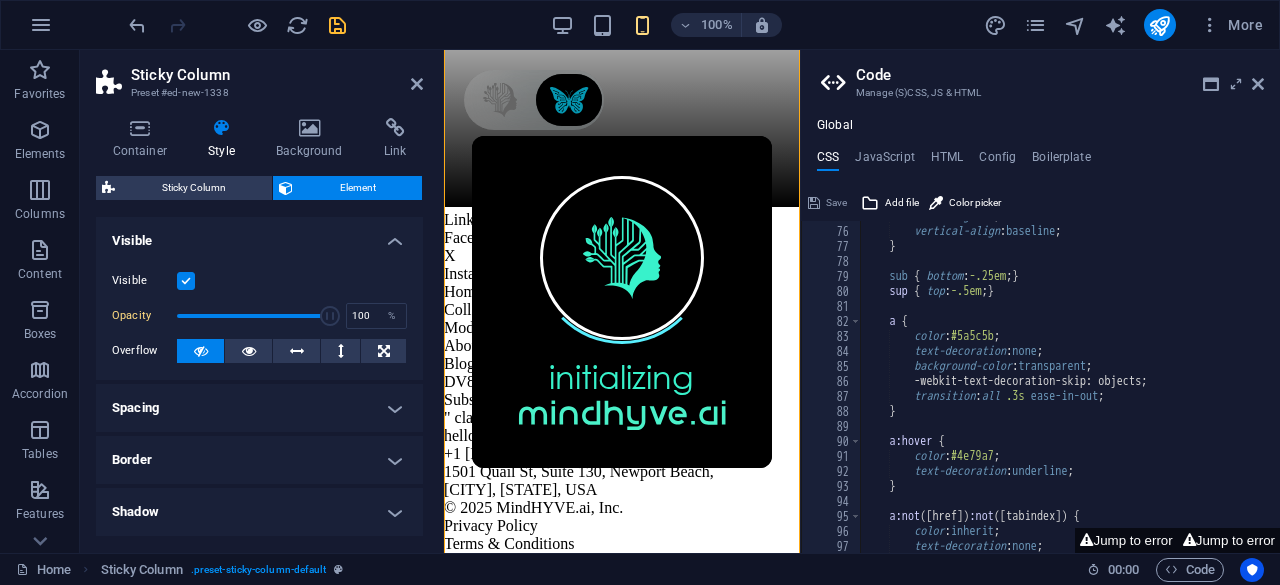 click at bounding box center (186, 281) 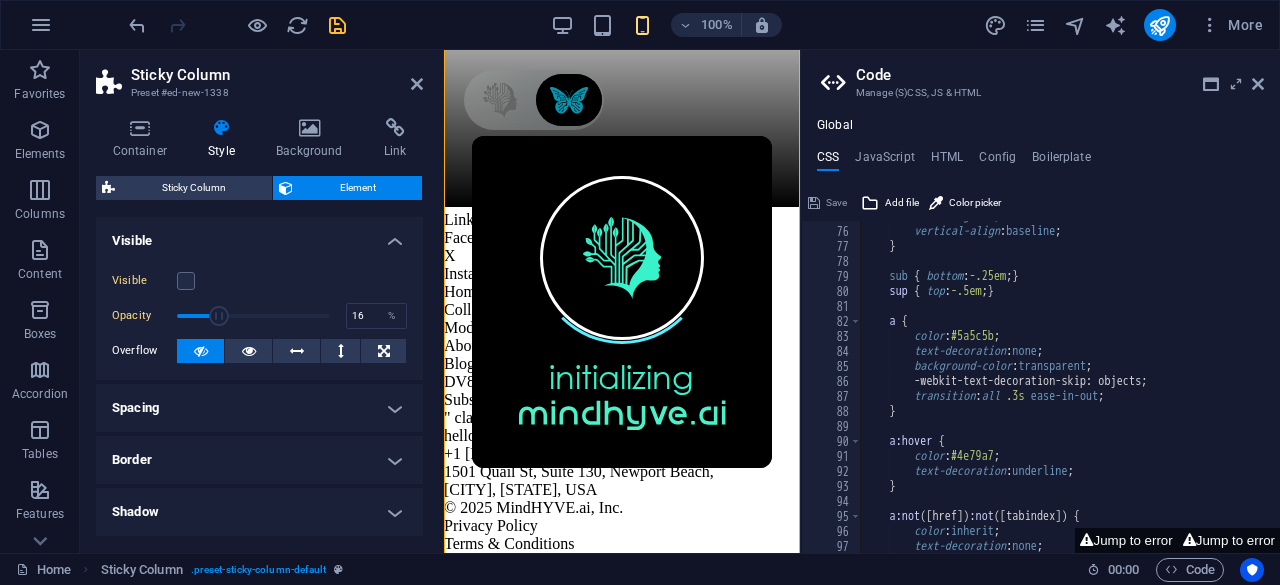 drag, startPoint x: 322, startPoint y: 310, endPoint x: 197, endPoint y: 312, distance: 125.016 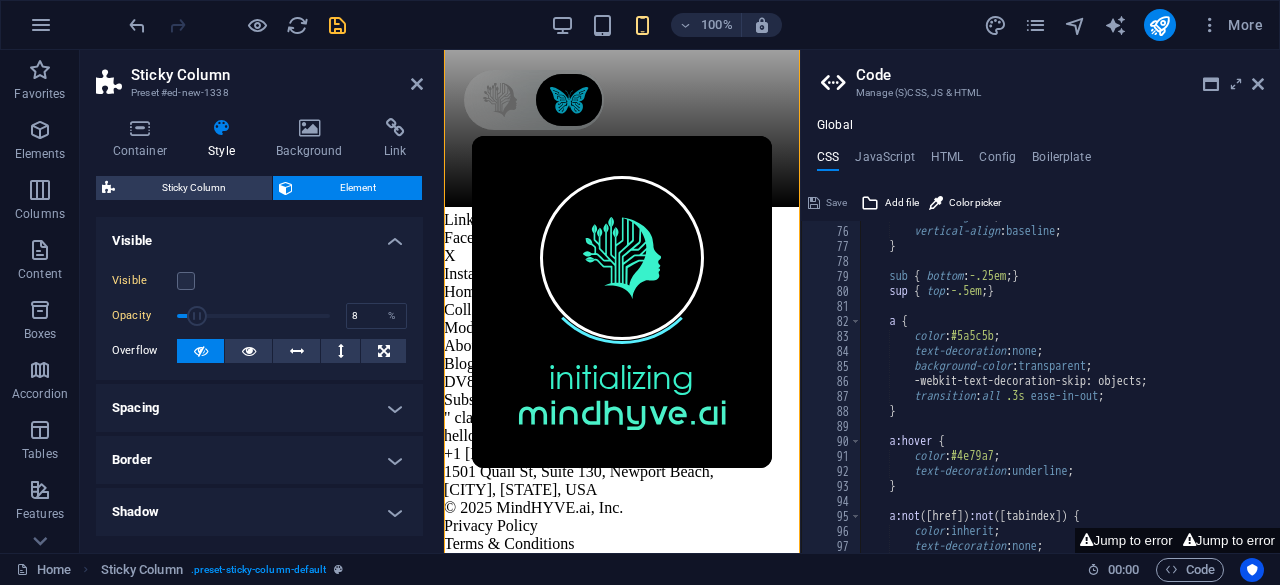 type on "1" 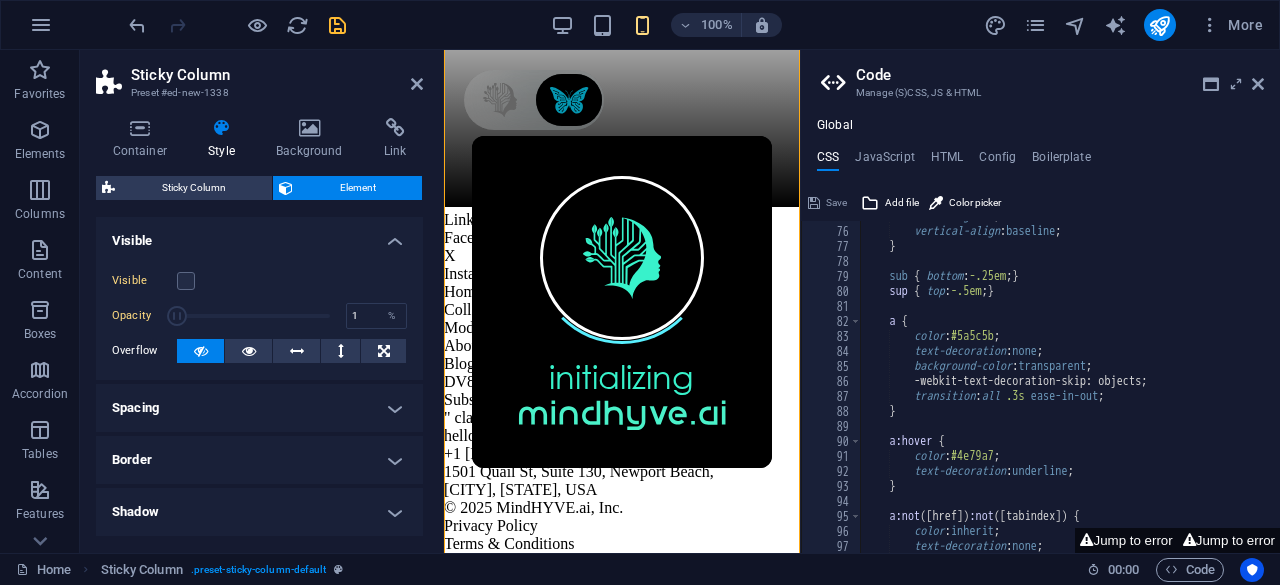 drag, startPoint x: 197, startPoint y: 312, endPoint x: 156, endPoint y: 312, distance: 41 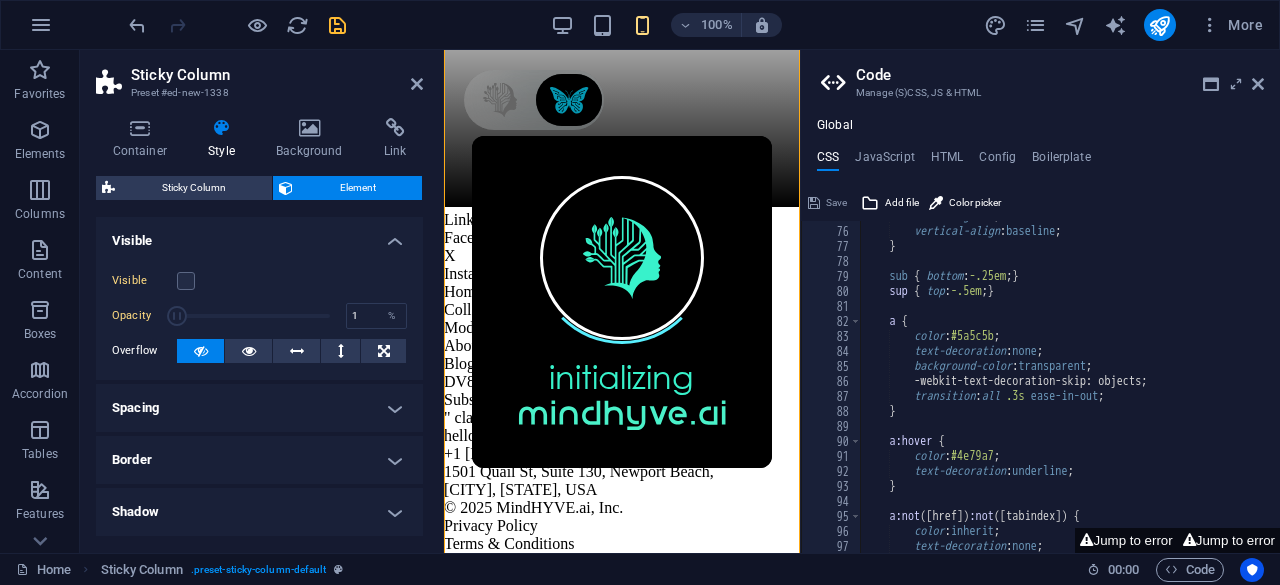 click on "Spacing" at bounding box center (259, 408) 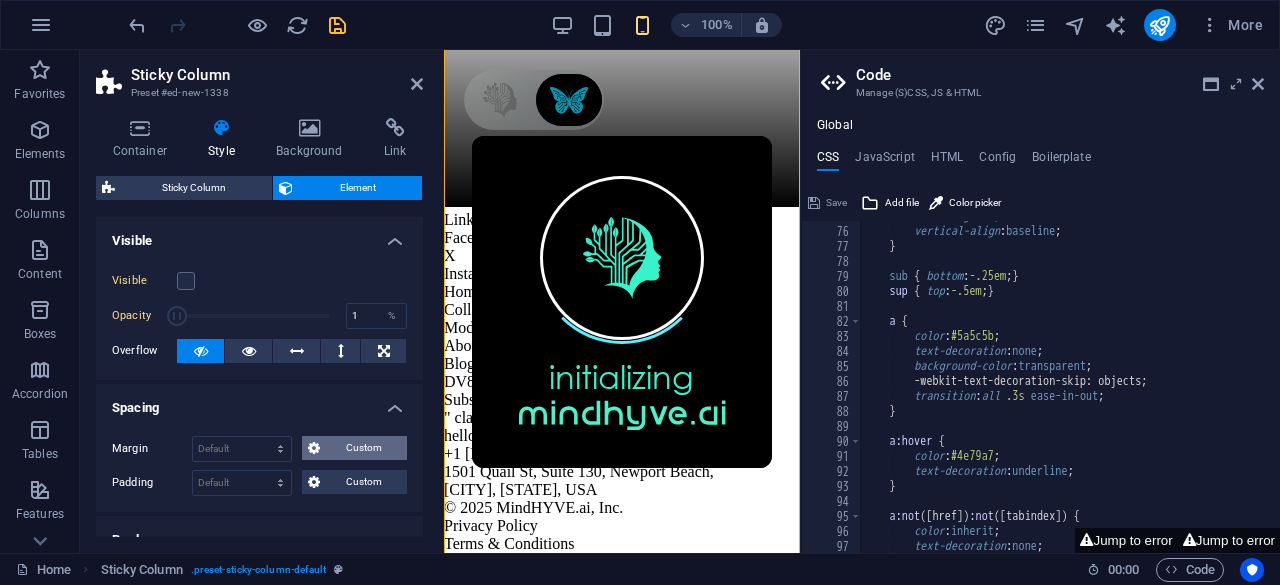 click on "Custom" at bounding box center (363, 448) 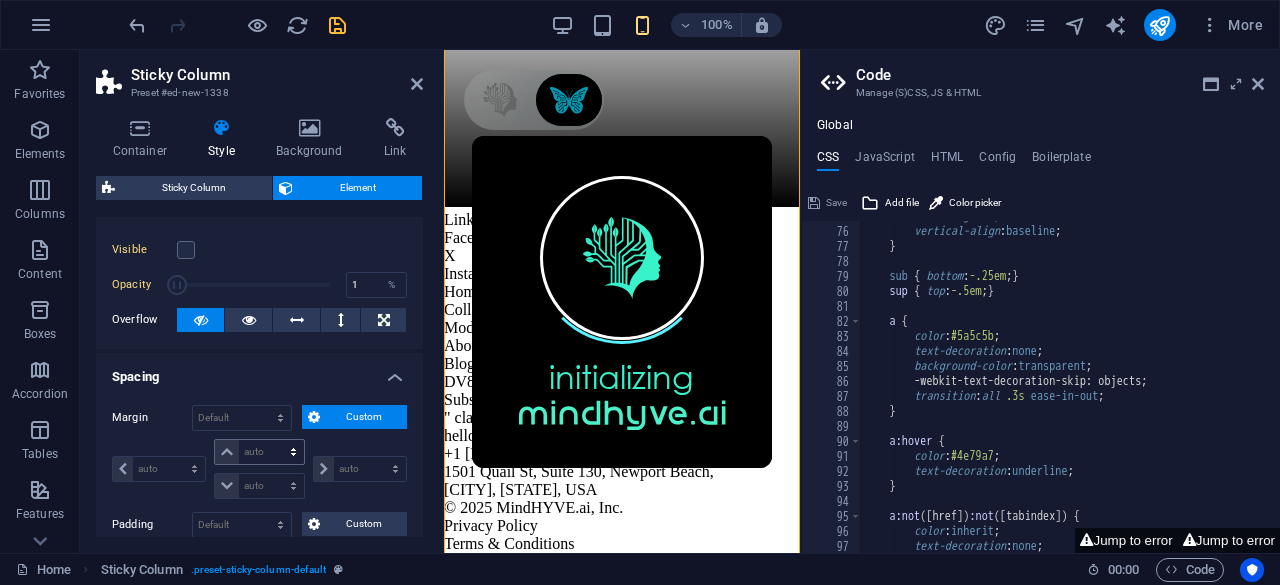 scroll, scrollTop: 60, scrollLeft: 0, axis: vertical 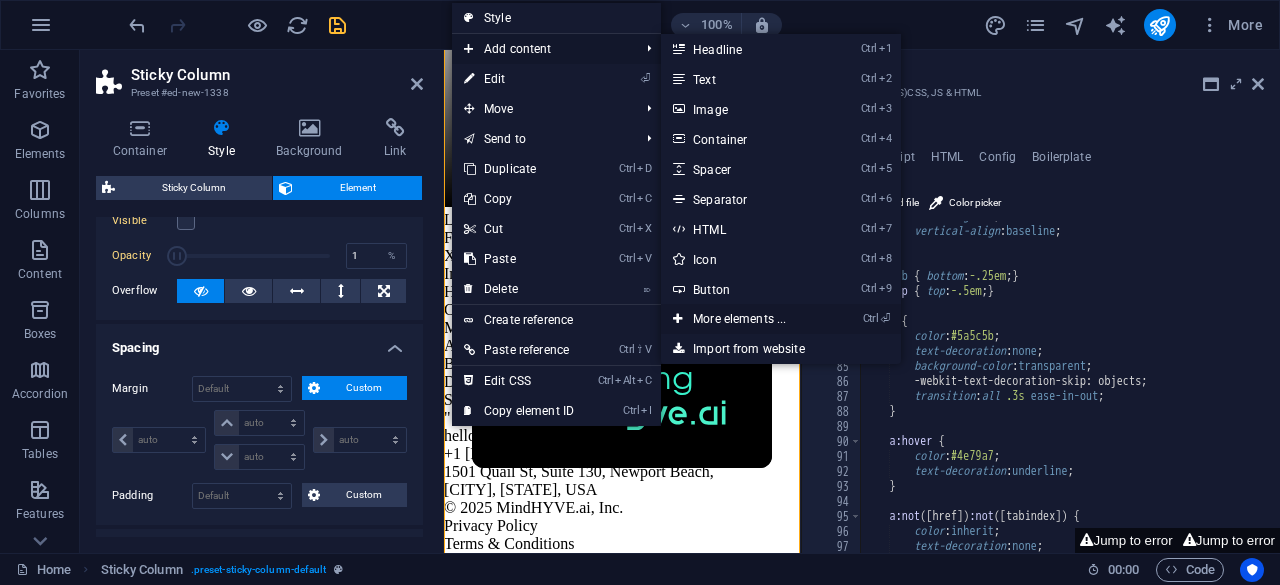 click on "Ctrl ⏎  More elements ..." at bounding box center [743, 319] 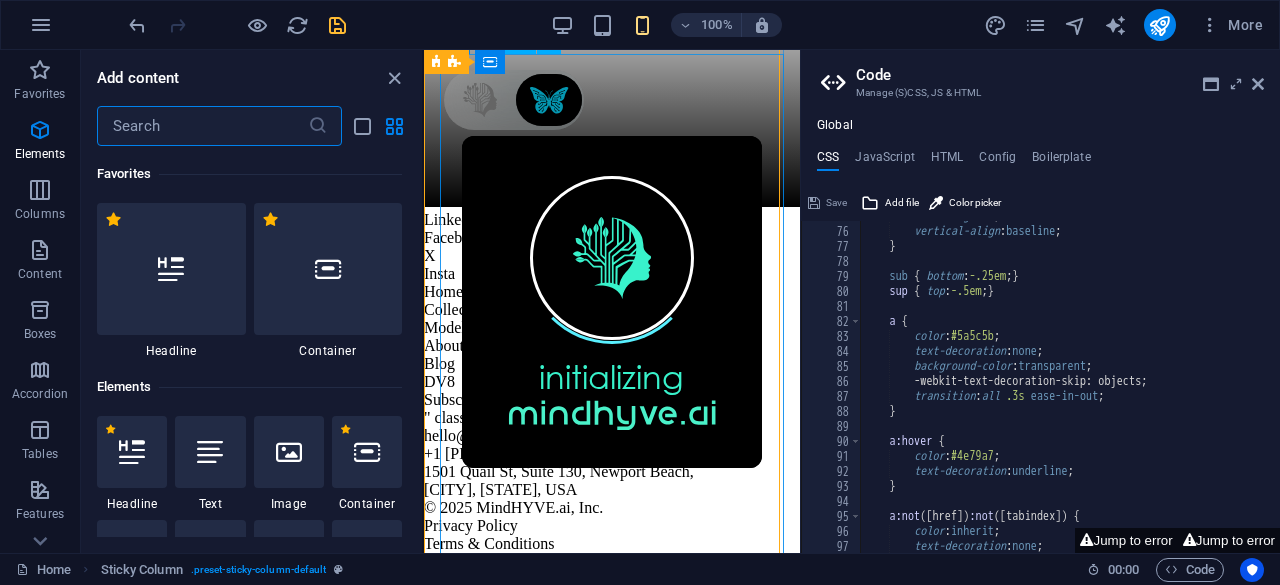scroll, scrollTop: 13316, scrollLeft: 0, axis: vertical 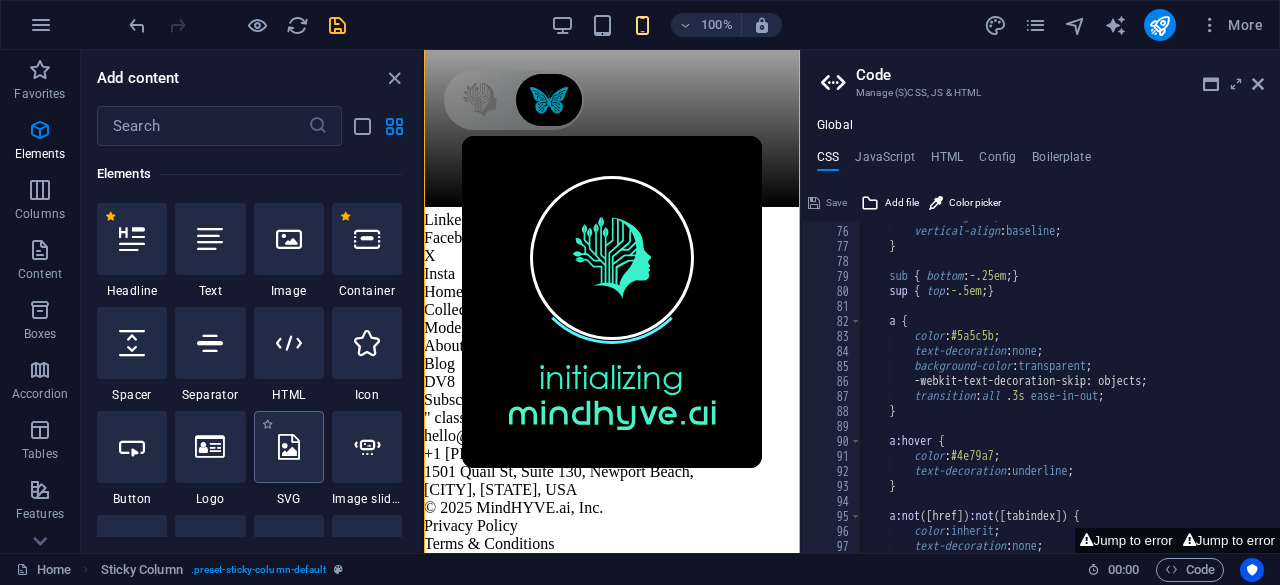 click at bounding box center [289, 447] 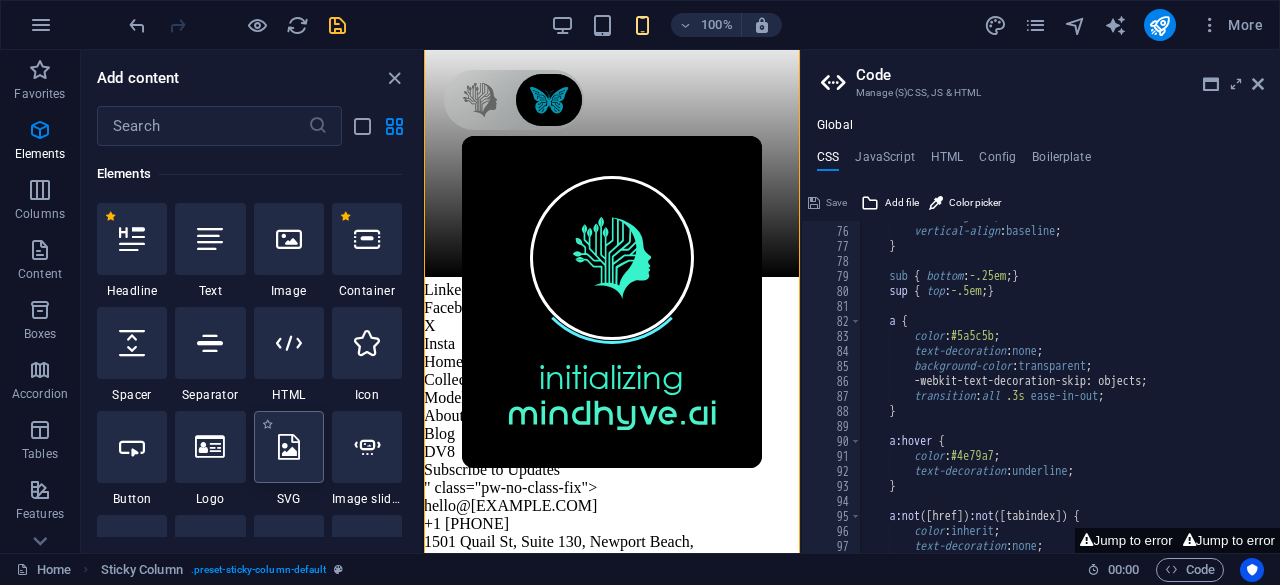 select on "xMidYMid" 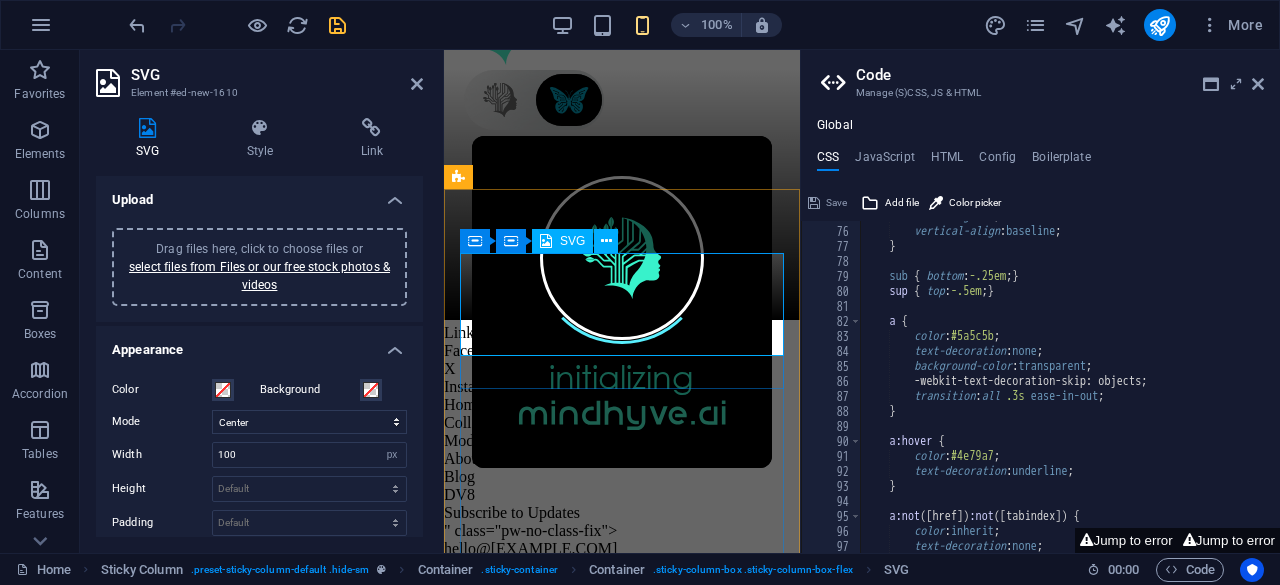 click at bounding box center (622, -5175) 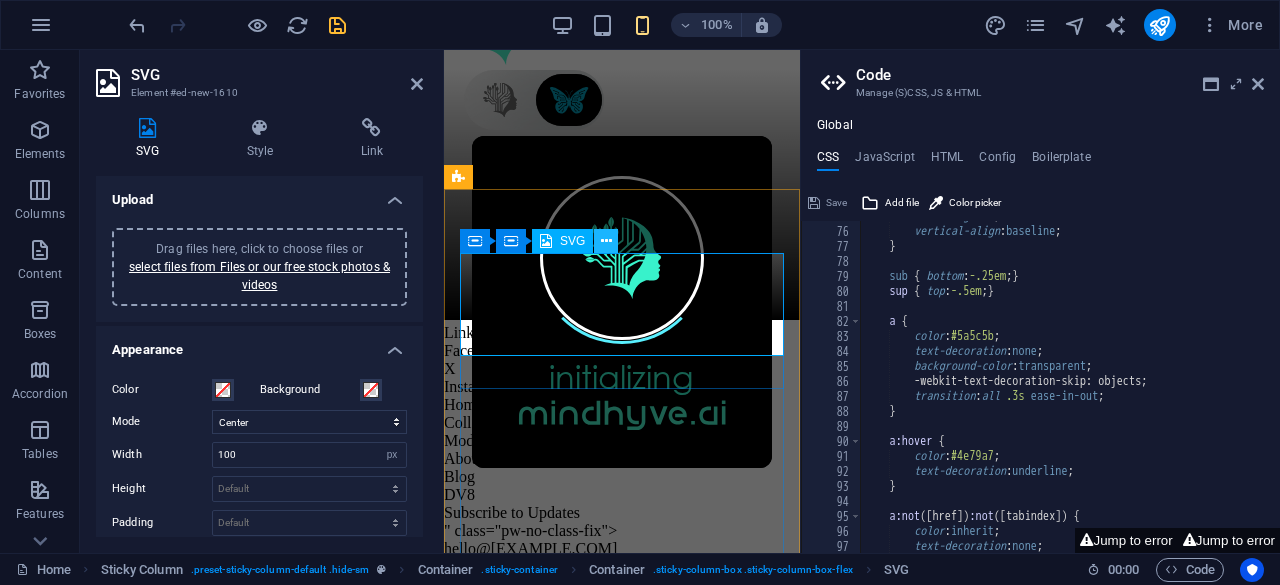 click at bounding box center (606, 241) 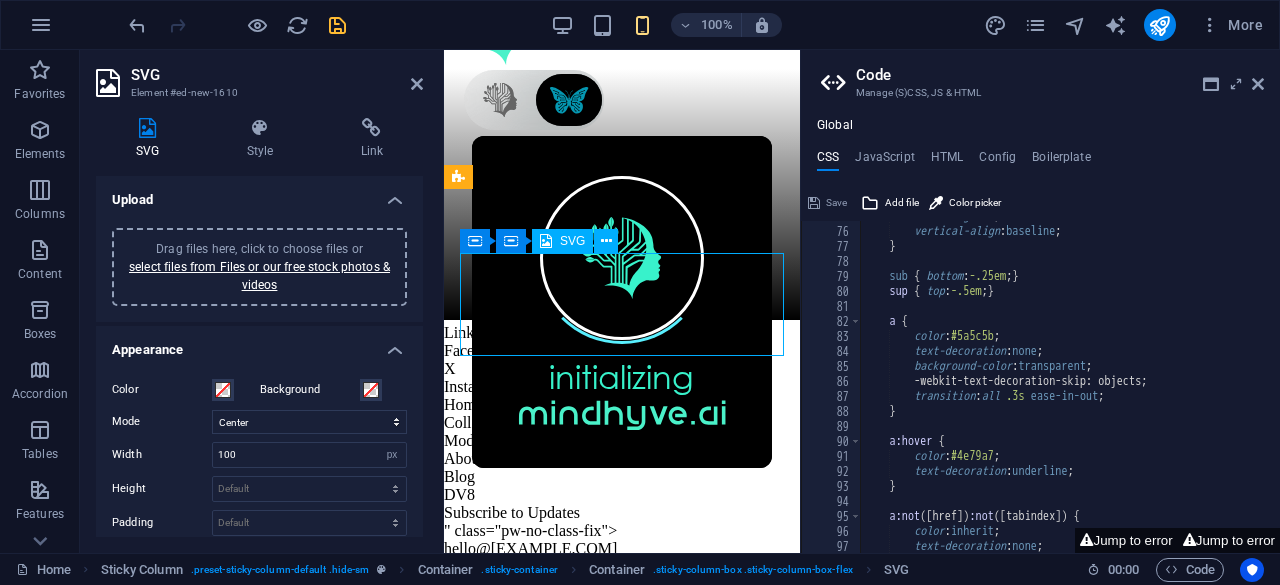 drag, startPoint x: 554, startPoint y: 296, endPoint x: 494, endPoint y: 347, distance: 78.74643 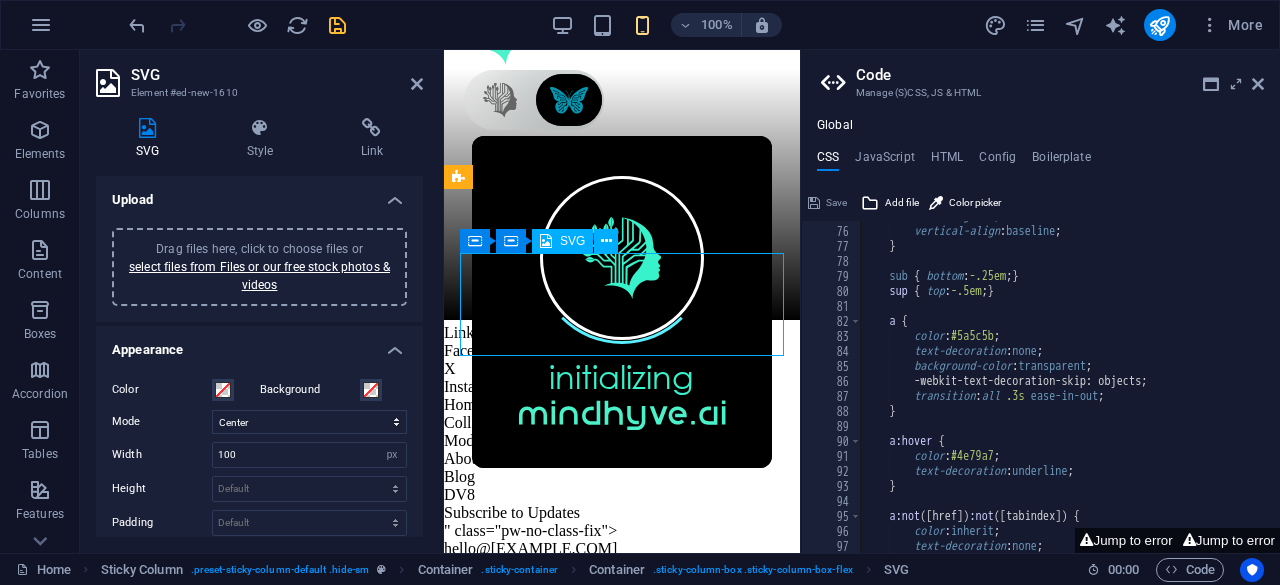 click at bounding box center [622, -5175] 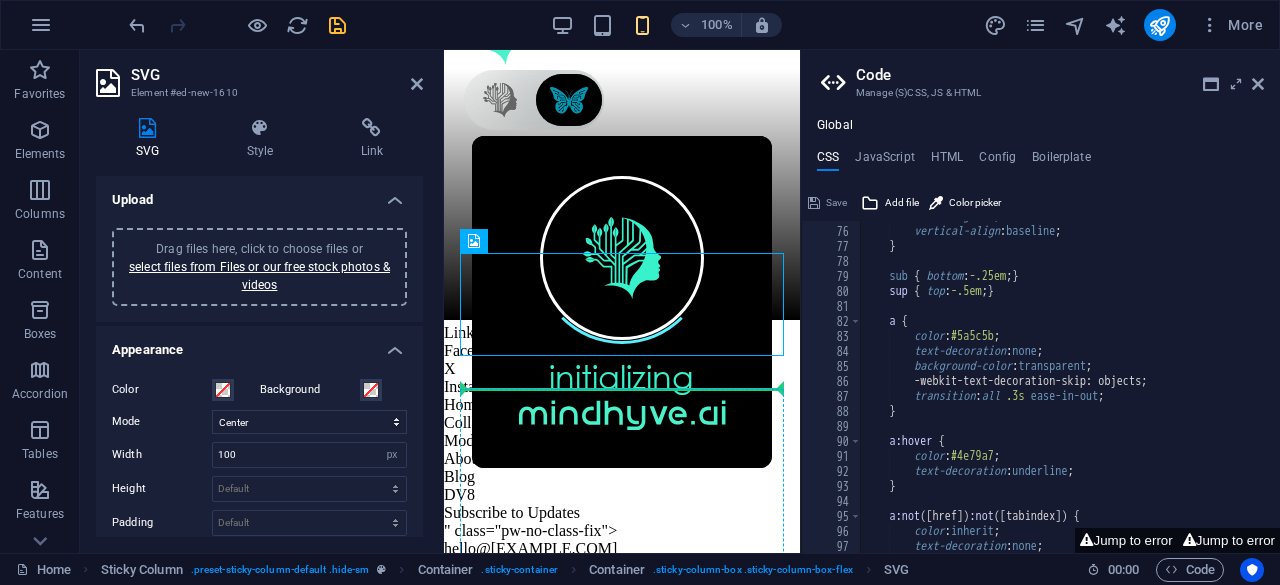 drag, startPoint x: 494, startPoint y: 347, endPoint x: 466, endPoint y: 395, distance: 55.569775 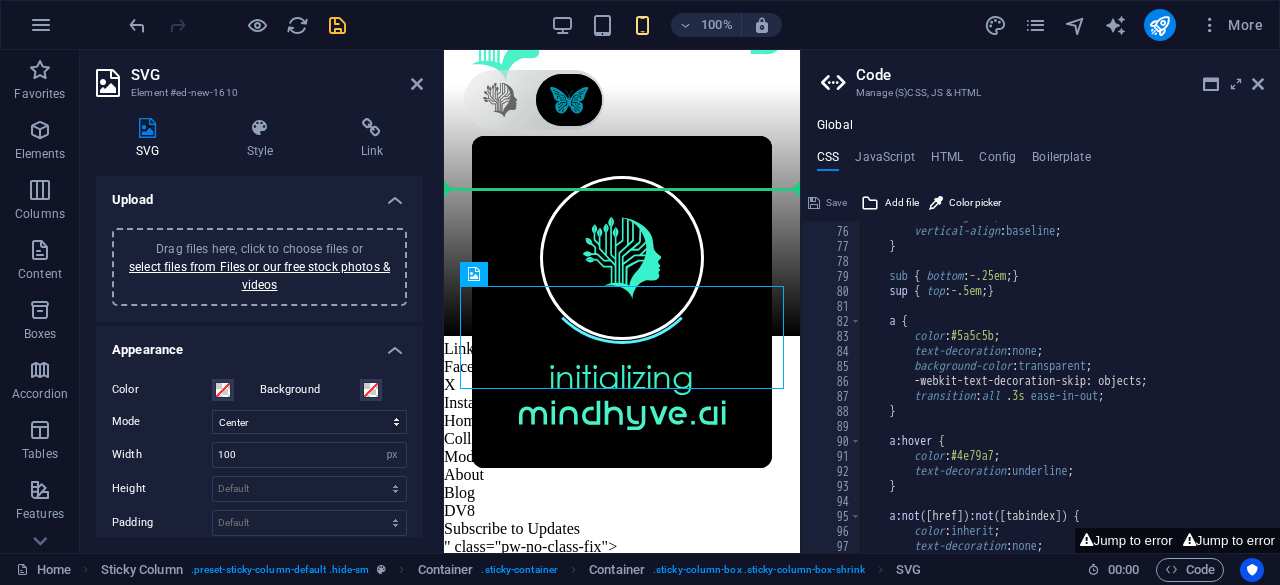drag, startPoint x: 470, startPoint y: 342, endPoint x: 457, endPoint y: 431, distance: 89.94443 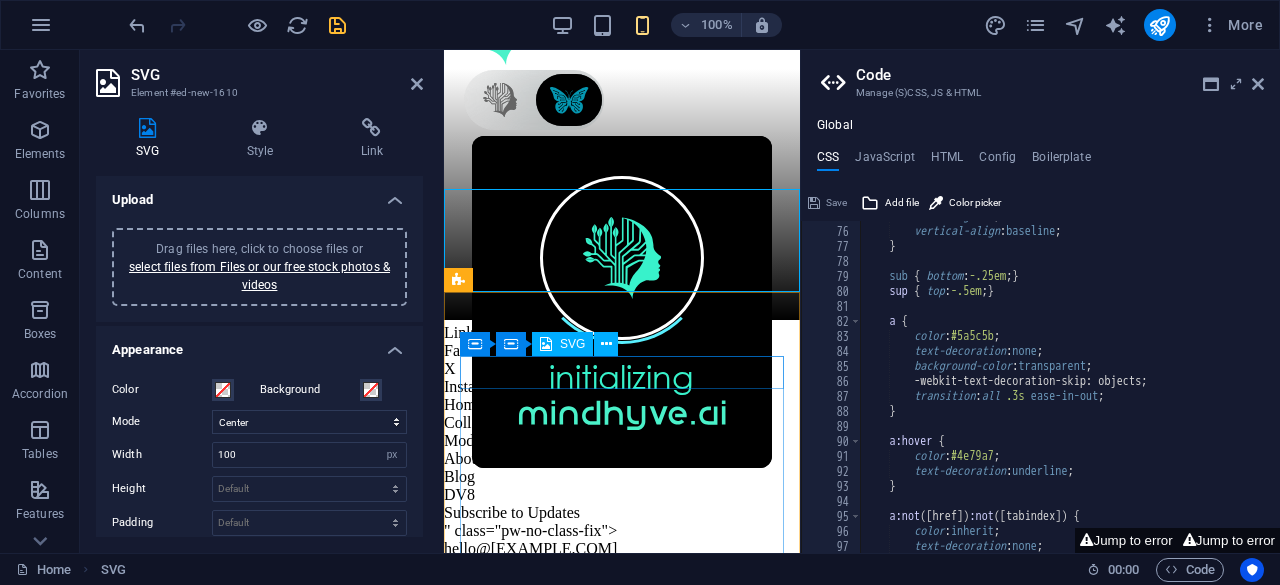 click at bounding box center [622, -5175] 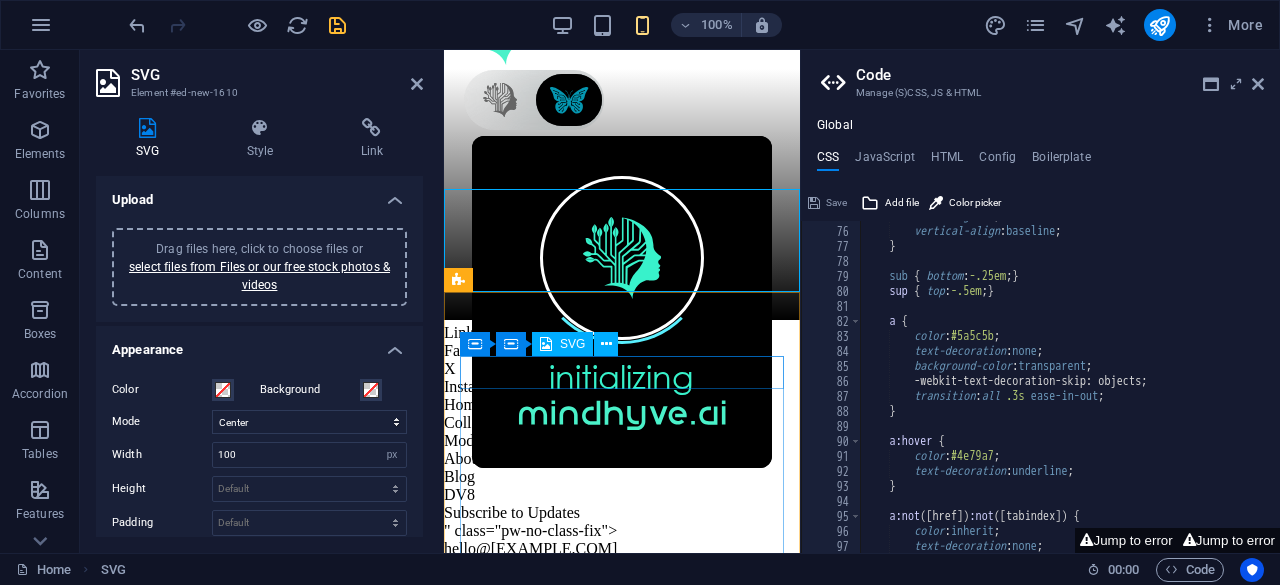 click at bounding box center [622, -5175] 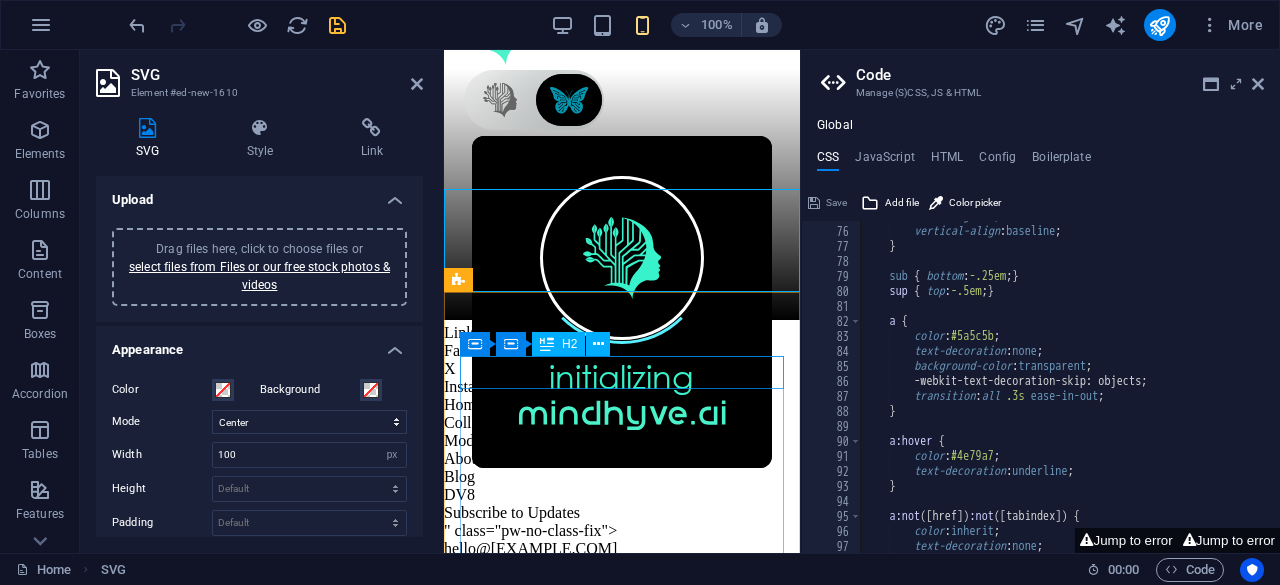 click on "New headline 1" at bounding box center (622, -5092) 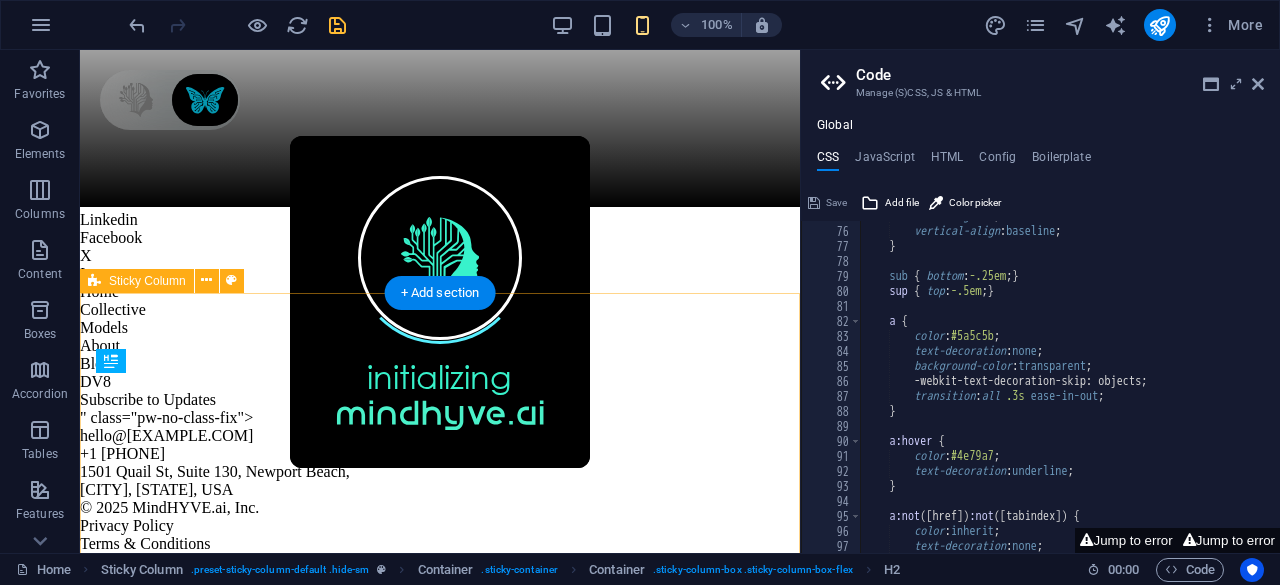 scroll, scrollTop: 9906, scrollLeft: 0, axis: vertical 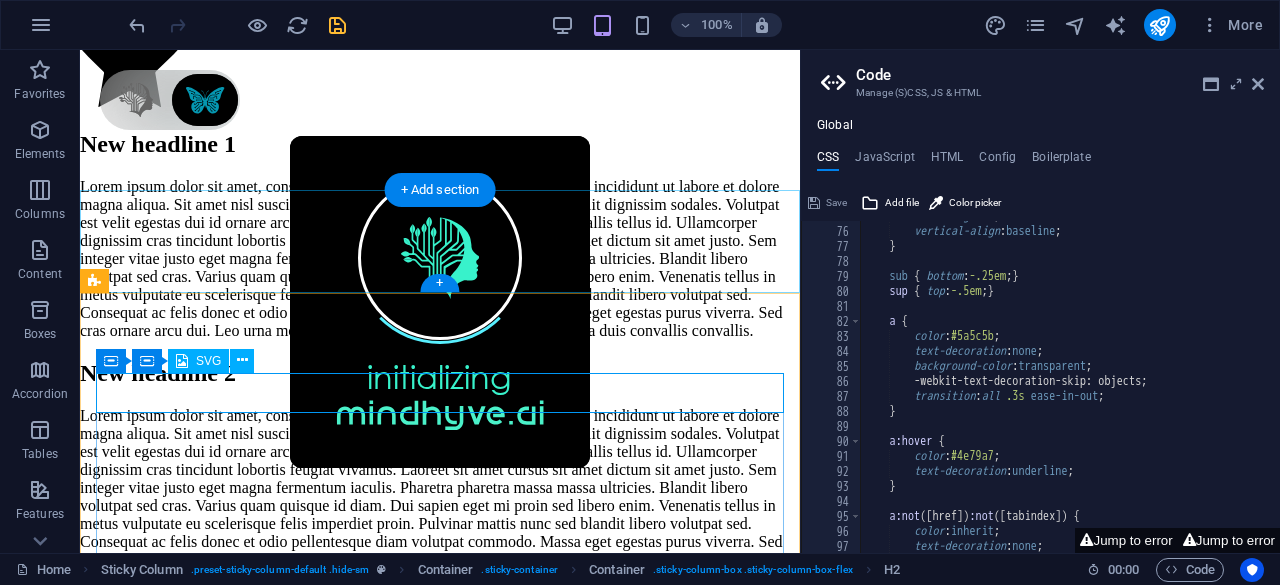 click at bounding box center [440, 61] 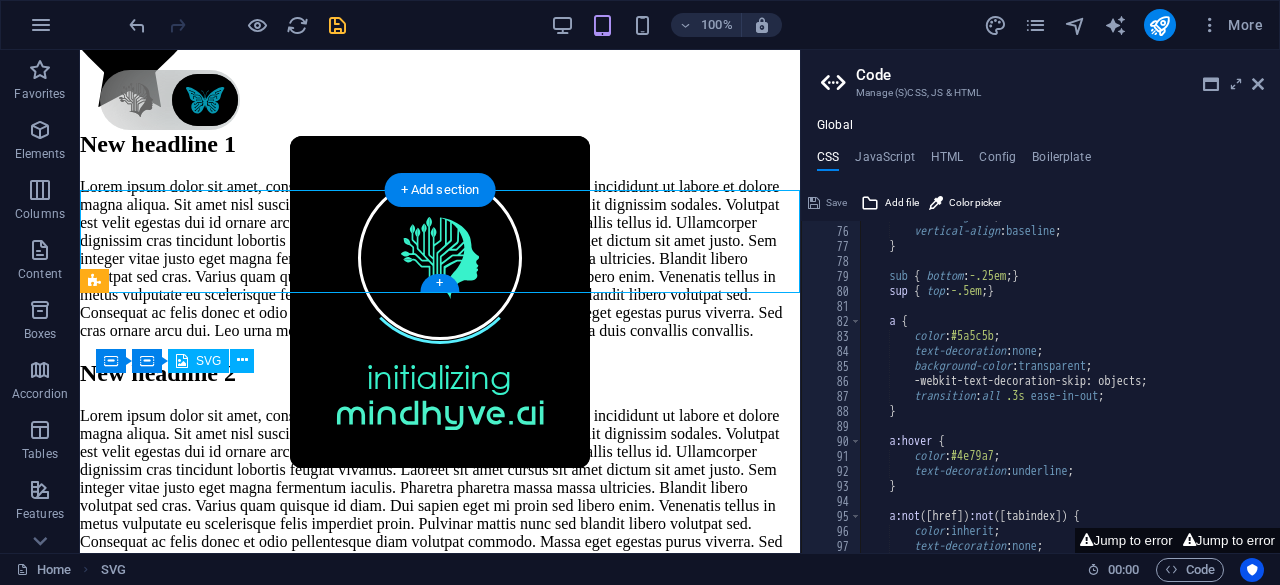 click at bounding box center [440, 61] 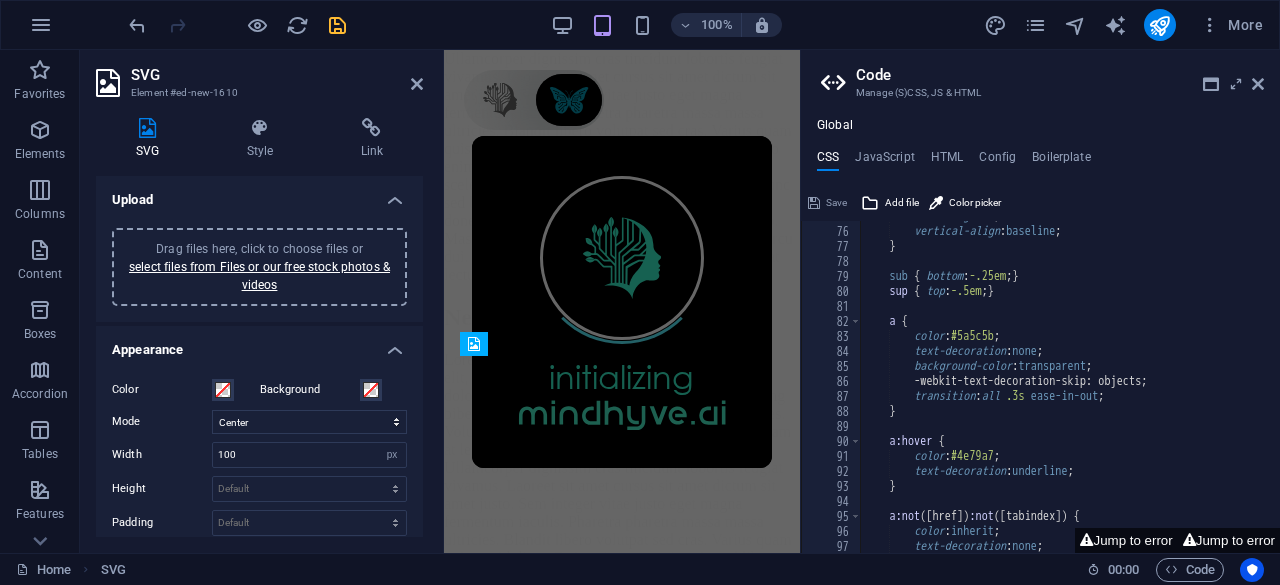scroll, scrollTop: 12448, scrollLeft: 0, axis: vertical 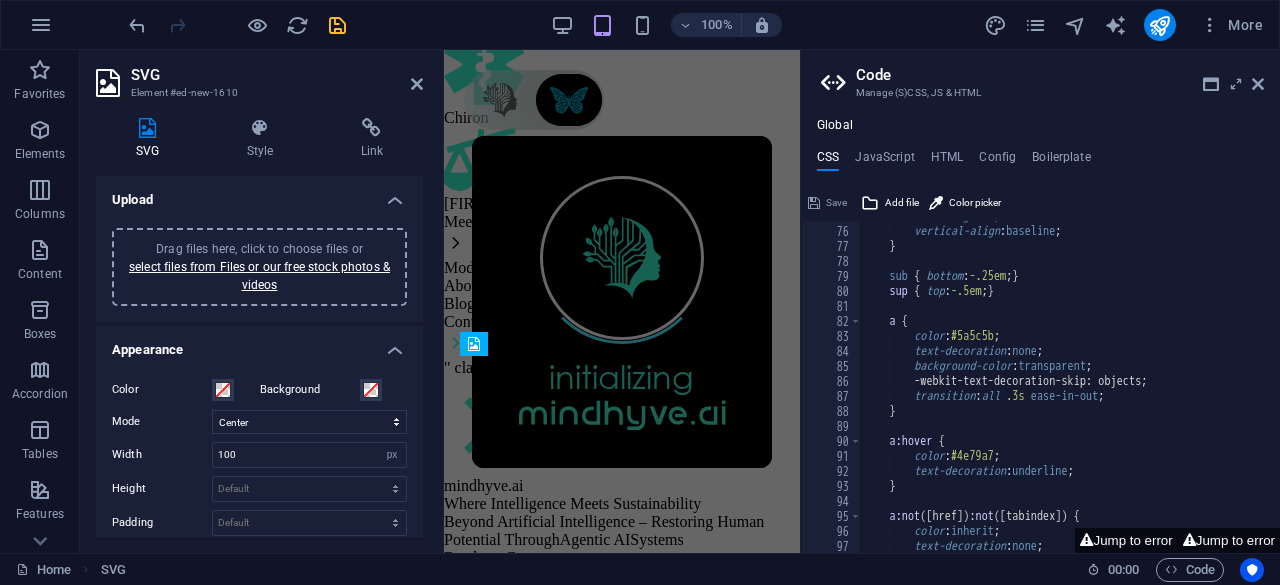 click on "Drag files here, click to choose files or select files from Files or our free stock photos & videos" at bounding box center (259, 267) 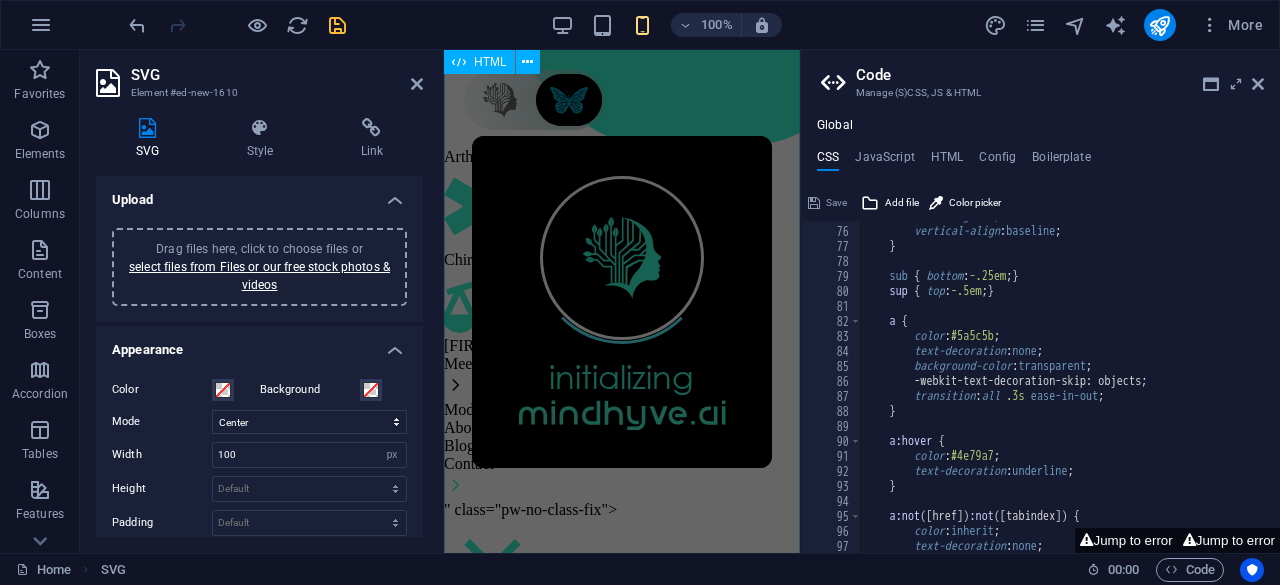 scroll, scrollTop: 11869, scrollLeft: 0, axis: vertical 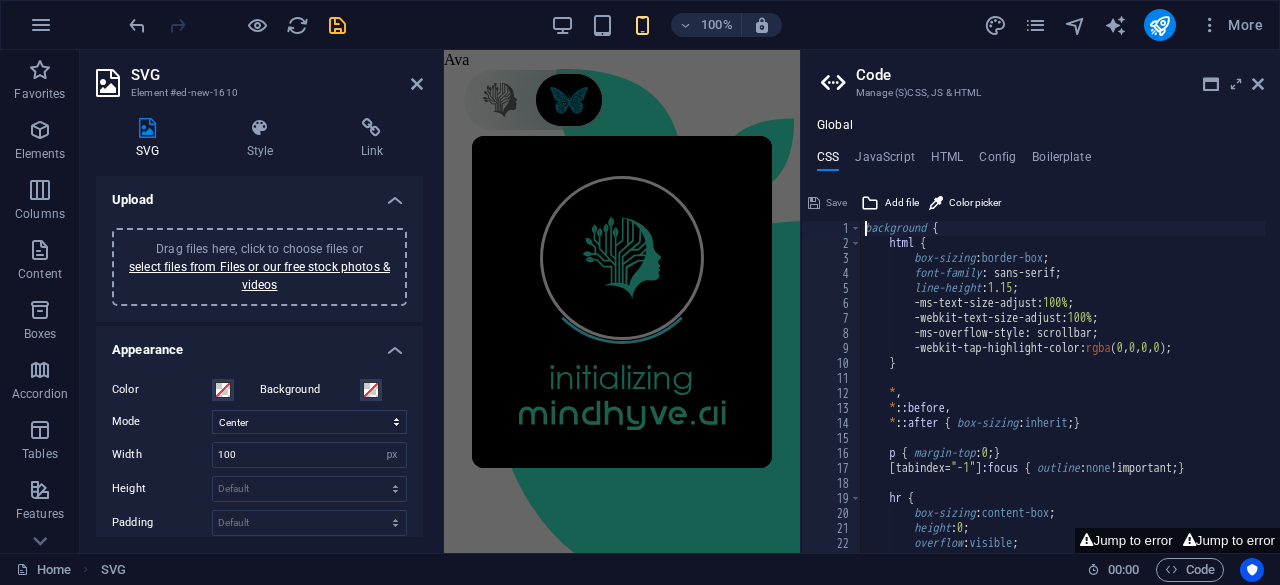 click on "background   {      html   {           box-sizing :  border-box ;           font-family : sans-serif;           line-height :  1.15 ;           -ms-text-size-adjust:  100% ;           -webkit-text-size-adjust:  100% ;           -ms-overflow-style: scrollbar;           -webkit-tap-highlight-color:  rgba ( 0 , 0 , 0 , 0 ) ;      }      * ,      * : :before ,      * : :after   {   box-sizing :  inherit ;  }      p   {   margin-top :  0 ;  }      [ tabindex= "-1" ] :focus   {   outline :  none  !important;  }      hr   {           box-sizing :  content-box ;           height :  0 ;           overflow :  visible ;           border :  none ;      }" at bounding box center [1063, 402] 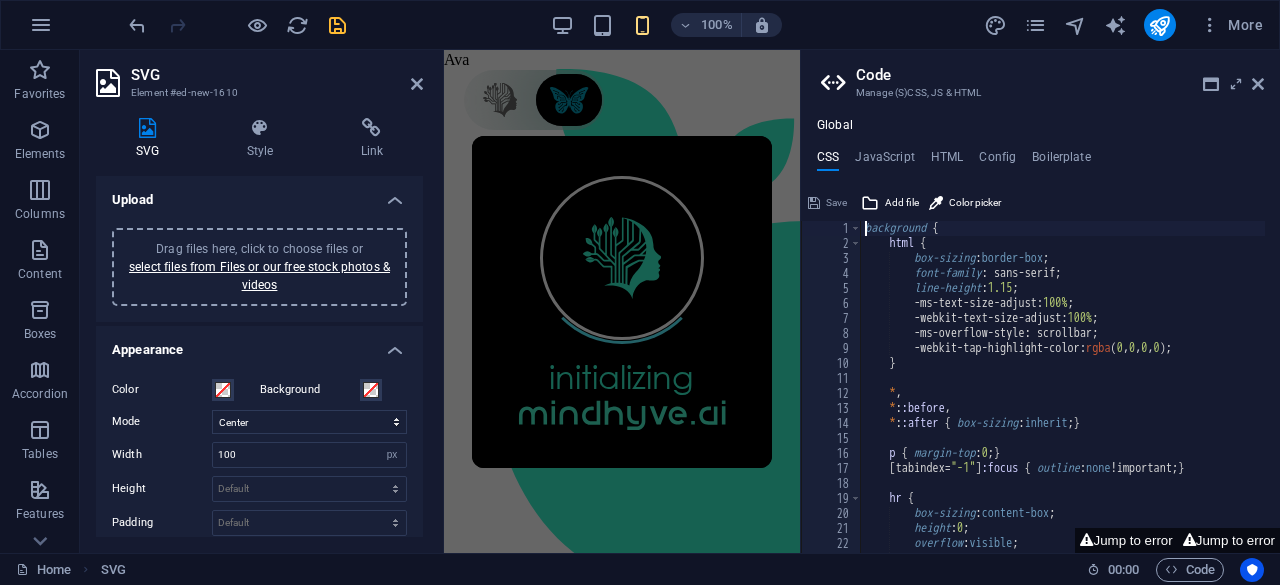 paste on "<img src="https://files.staging.peachworlds.com/website/0a2fb68d-06c3-4e12-8e09-a29951fcf0df/dv8-logoonly-2-0.svg" alt="DV8 Icon">" 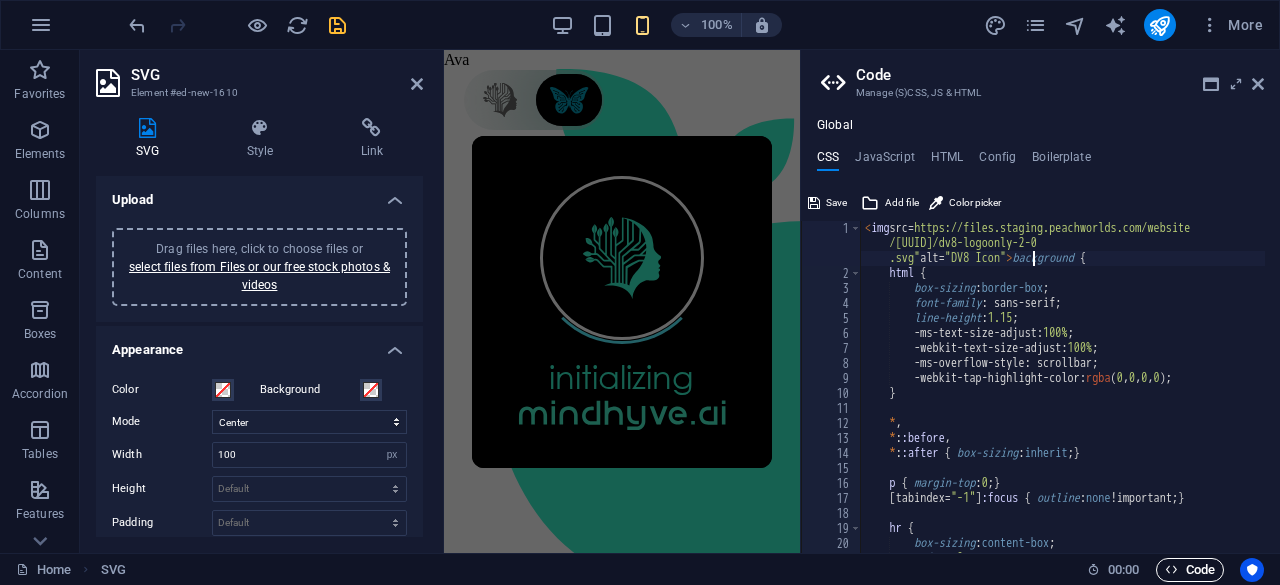 click at bounding box center [1171, 569] 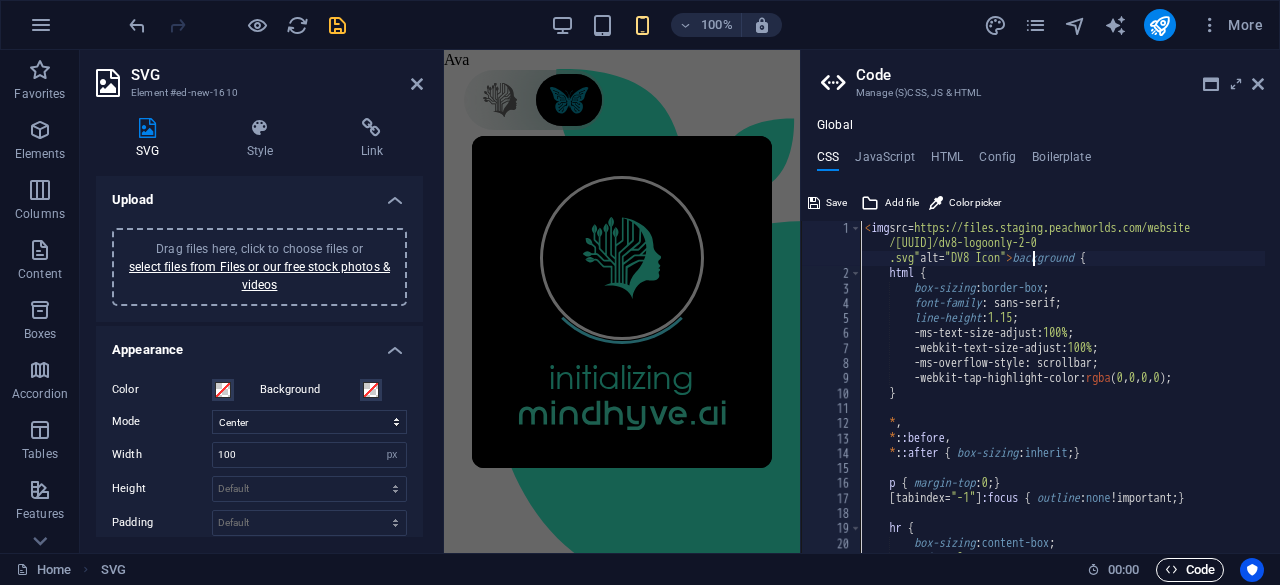 click at bounding box center [1171, 569] 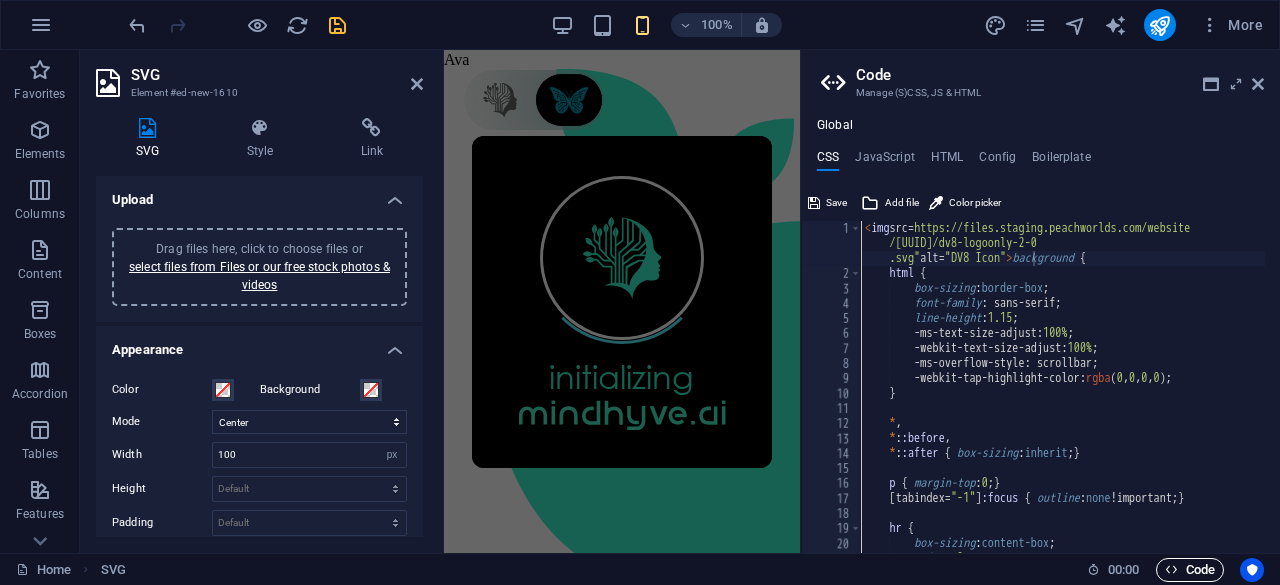 click at bounding box center (1171, 569) 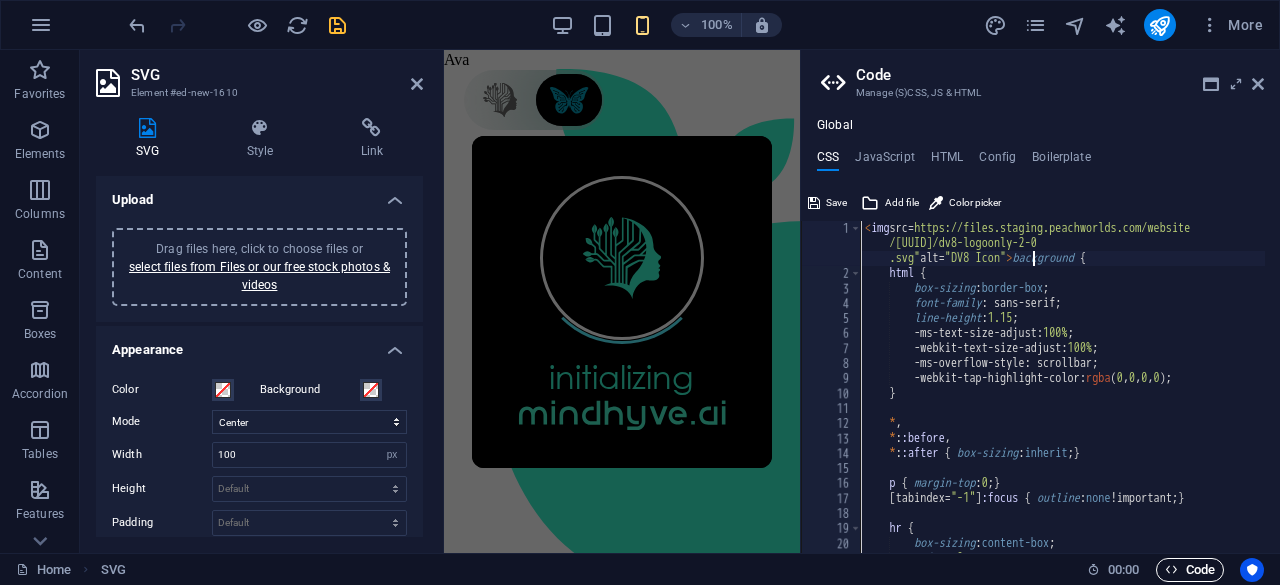 click at bounding box center (1171, 569) 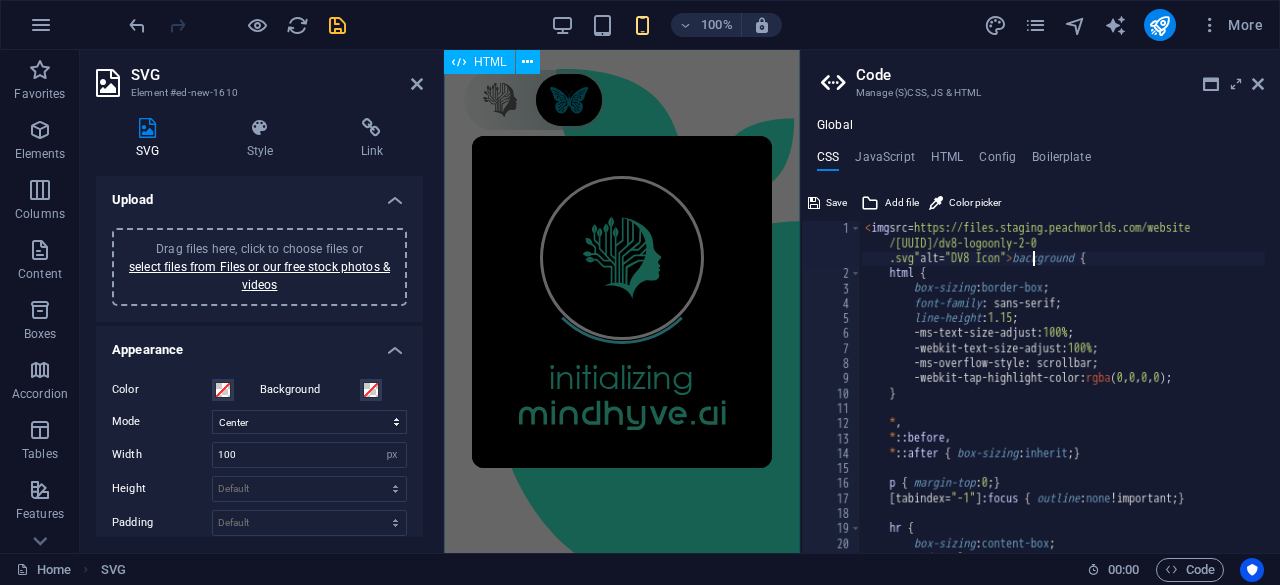 click on "HTML" at bounding box center [490, 62] 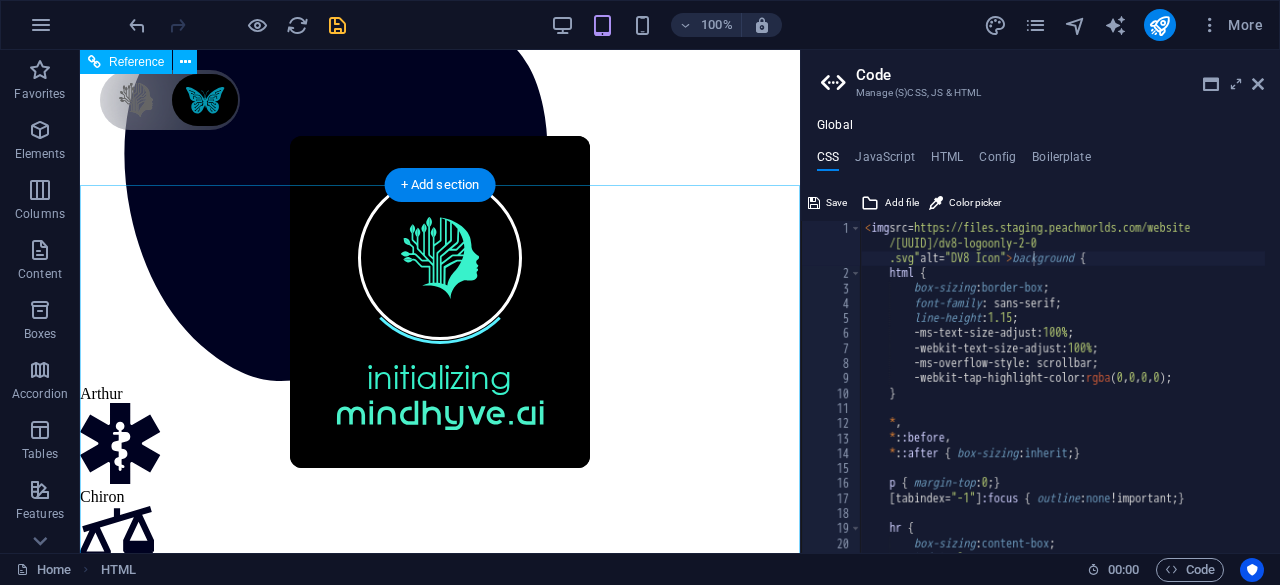 scroll, scrollTop: 11116, scrollLeft: 0, axis: vertical 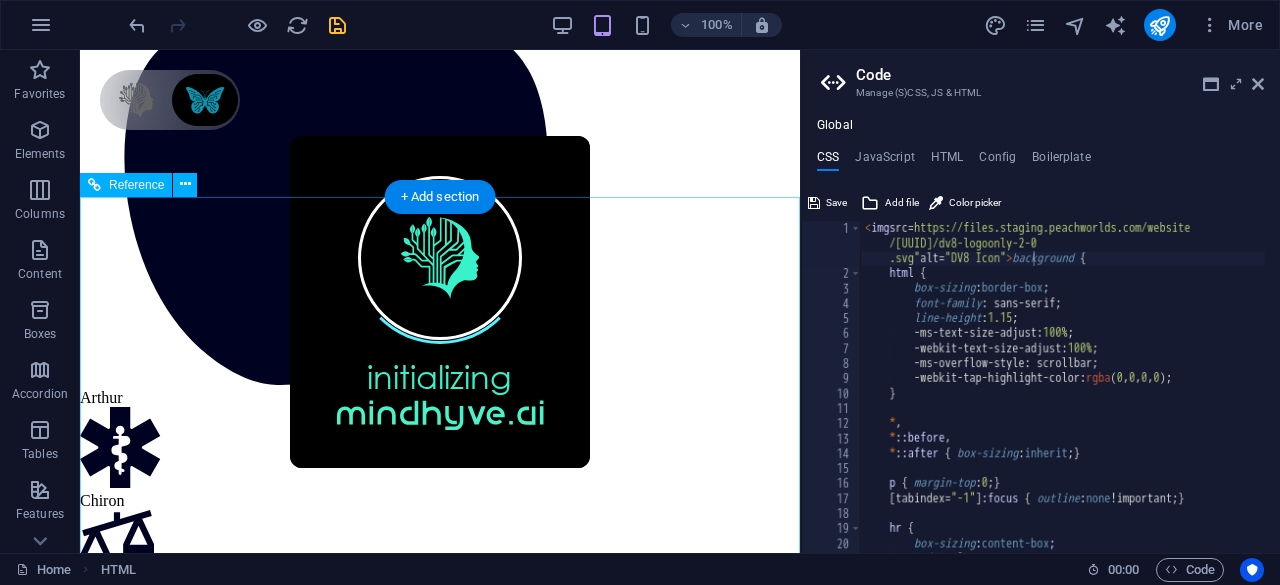 click on "MindHYVE.ai | Where Intelligence Meets Sustainability
" class="pw-no-class-fix">
Home Collective Models About Blog Contact Ava Arthur Chiron Justine Meet the Collective Agents Ava Arthur Chiron Justine Meet the Collective Models About Blog Contact
" class="pw-no-class-fix">
mindhyve.ai Where Intelligence Meets Sustainability Beyond Artificial Intelligence – Restoring Human Potential Through  Agentic AI  Systems Ready to Connect Discover Solutions Solutions Scroll to Discover about What is MindHYVE?" at bounding box center (440, 2722) 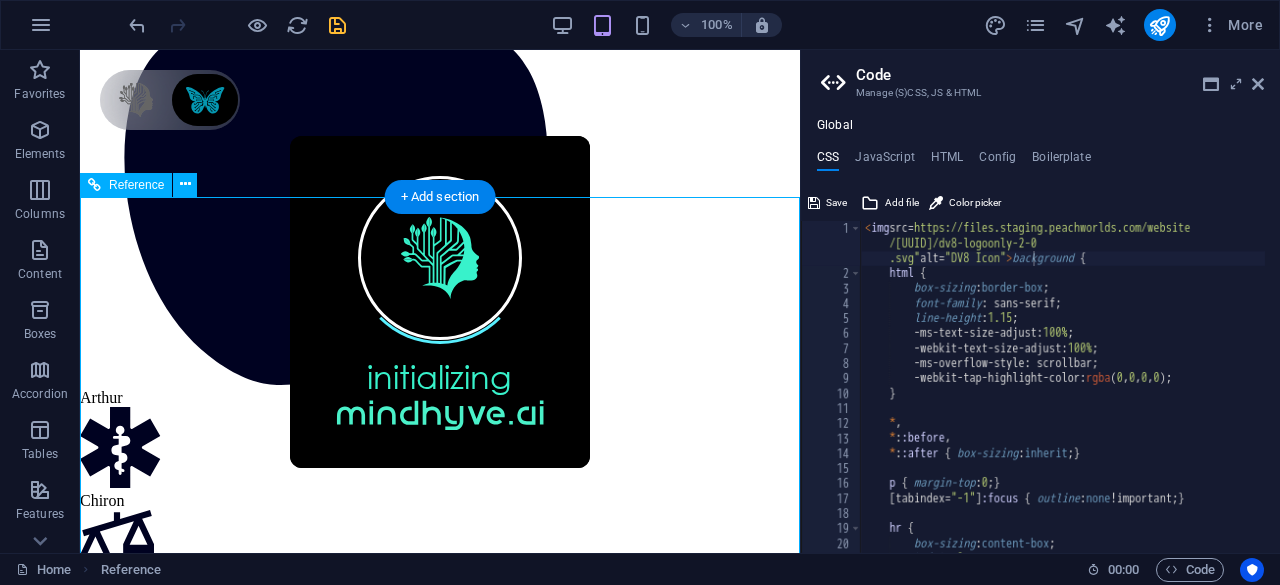 click on "MindHYVE.ai | Where Intelligence Meets Sustainability
" class="pw-no-class-fix">
Home Collective Models About Blog Contact Ava Arthur Chiron Justine Meet the Collective Agents Ava Arthur Chiron Justine Meet the Collective Models About Blog Contact
" class="pw-no-class-fix">
mindhyve.ai Where Intelligence Meets Sustainability Beyond Artificial Intelligence – Restoring Human Potential Through  Agentic AI  Systems Ready to Connect Discover Solutions Solutions Scroll to Discover about What is MindHYVE?" at bounding box center [440, 2722] 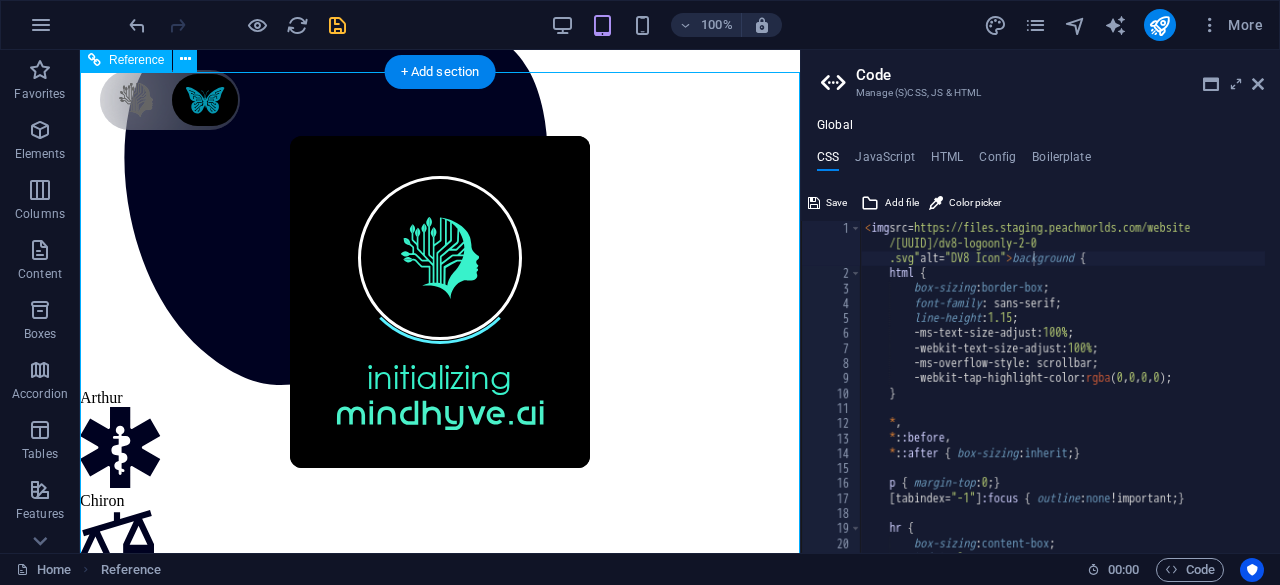 scroll, scrollTop: 11290, scrollLeft: 0, axis: vertical 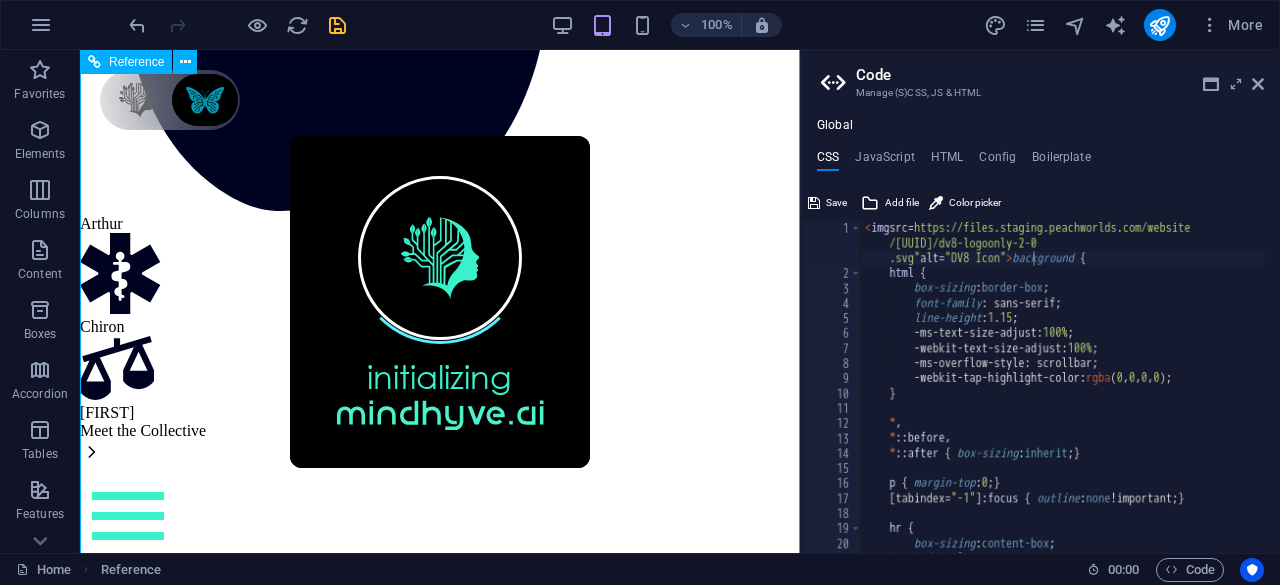 click on "MindHYVE.ai | Where Intelligence Meets Sustainability
" class="pw-no-class-fix">
Home Collective Models About Blog Contact Ava Arthur Chiron Justine Meet the Collective Agents Ava Arthur Chiron Justine Meet the Collective Models About Blog Contact
" class="pw-no-class-fix">
mindhyve.ai Where Intelligence Meets Sustainability Beyond Artificial Intelligence – Restoring Human Potential Through  Agentic AI  Systems Ready to Connect Discover Solutions Solutions Scroll to Discover about What is MindHYVE?" at bounding box center [440, 2548] 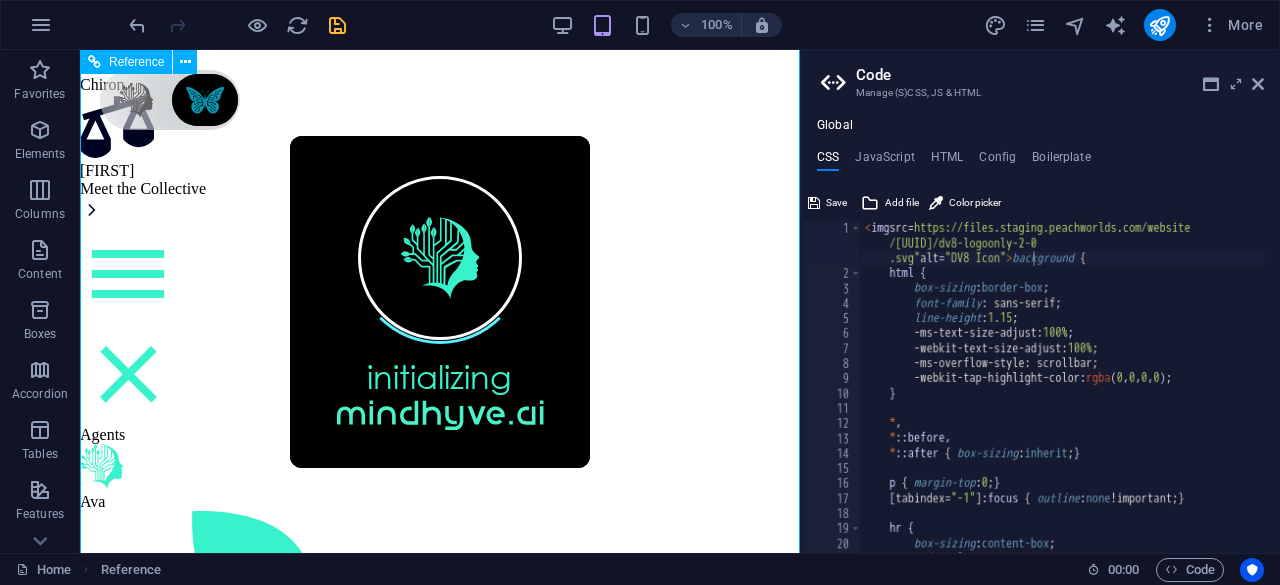 scroll, scrollTop: 11520, scrollLeft: 0, axis: vertical 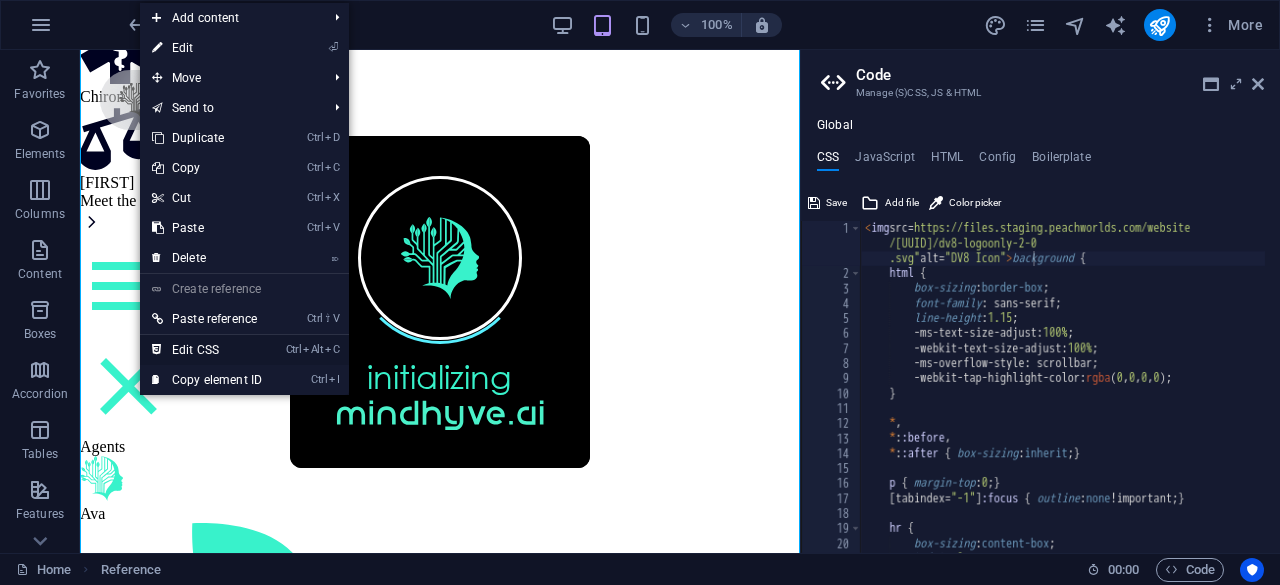 click on "Ctrl Alt C  Edit CSS" at bounding box center (207, 350) 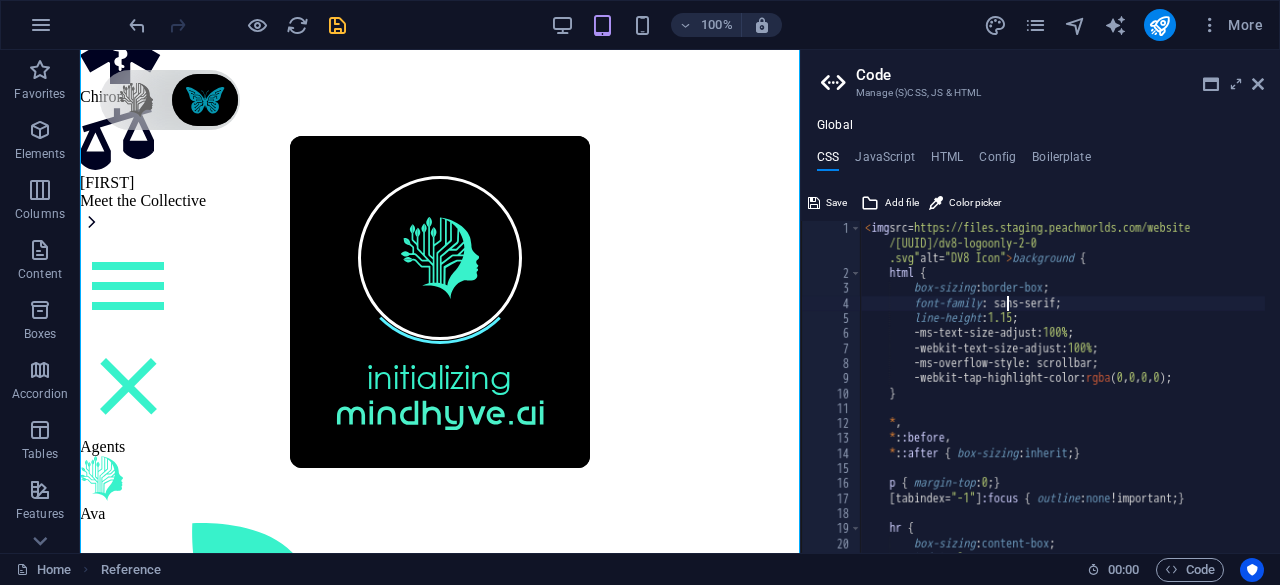 click on "< img  src= "https://files.staging.peachworlds.com/website      /0a2fb68d-06c3-4e12-8e09-a29951fcf0df/dv8-logoonly-2-0      .svg"  alt= "DV8 Icon" > background   {      html   {           box-sizing :  border-box ;           font-family : sans-serif;           line-height :  1.15 ;           -ms-text-size-adjust:  100% ;           -webkit-text-size-adjust:  100% ;           -ms-overflow-style: scrollbar;           -webkit-tap-highlight-color:  rgba ( 0 , 0 , 0 , 0 ) ;      }      * ,      * : :before ,      * : :after   {   box-sizing :  inherit ;  }      p   {   margin-top :  0 ;  }      [ tabindex= "-1" ] :focus   {   outline :  none  !important;  }      hr   {           box-sizing :  content-box ;           height :  0 ;           overflow :  visible ;" at bounding box center [1063, 417] 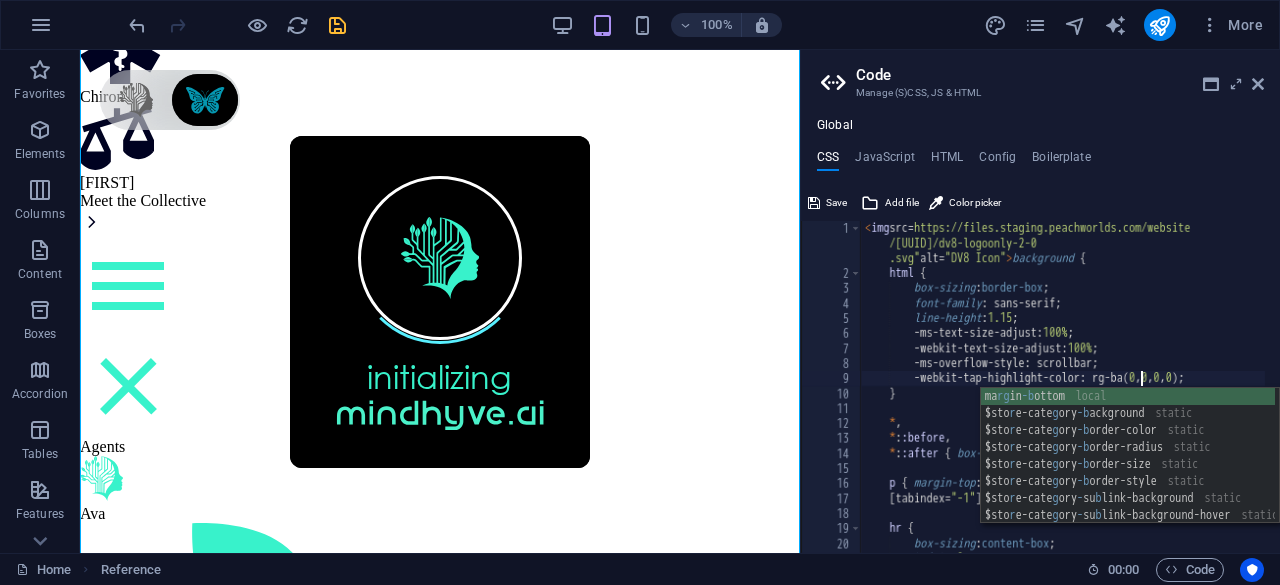 scroll, scrollTop: 0, scrollLeft: 28, axis: horizontal 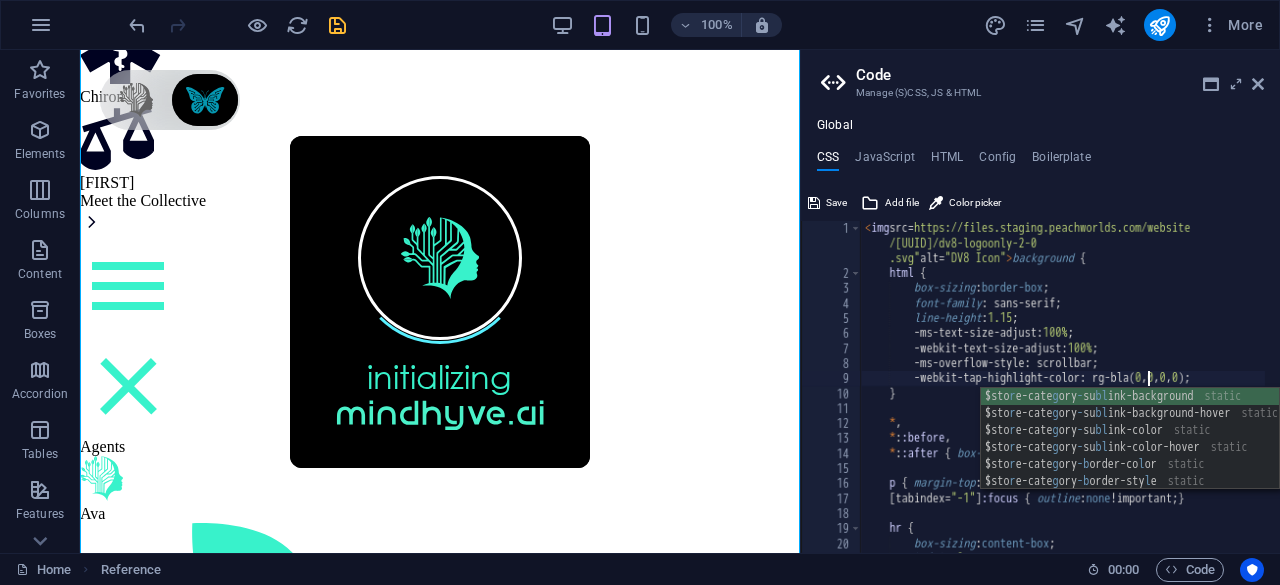 click on "$sto r e-cate g ory - su bl ink-background static $sto r e-cate g ory - su bl ink-background-hover static $sto r e-cate g ory - su bl ink-color static $sto r e-cate g ory - su bl ink-color-hover static $sto r e-cate g ory -b order-co l or static $sto r e-cate g ory -b order-sty l e static" at bounding box center [1130, 456] 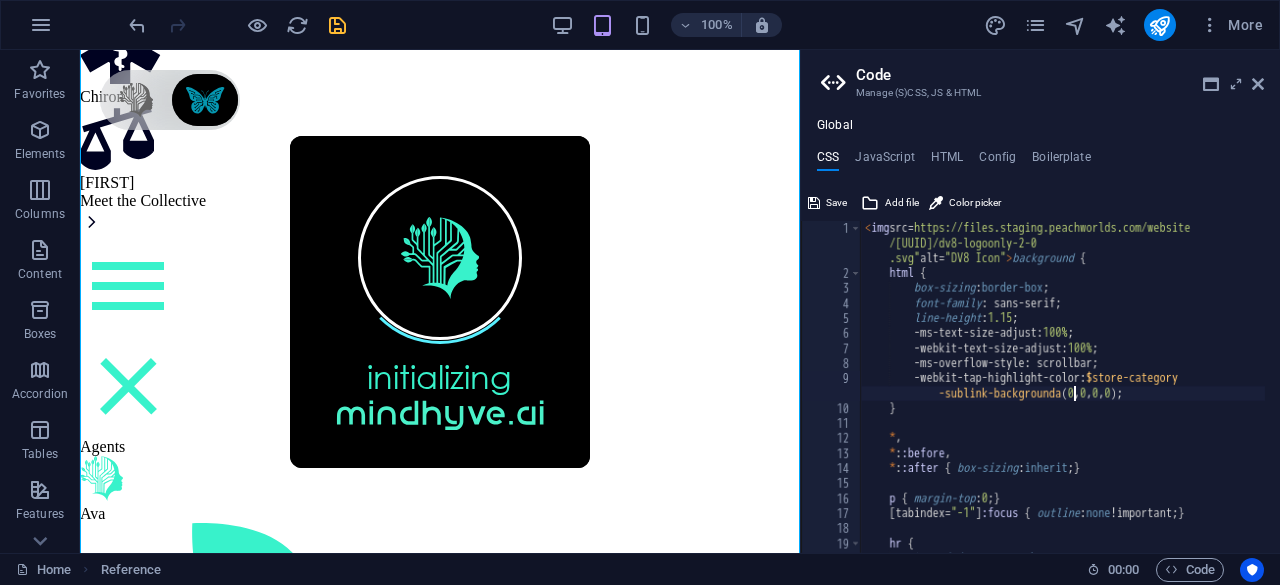 click on "< img  src= "https://files.staging.peachworlds.com/website      /0a2fb68d-06c3-4e12-8e09-a29951fcf0df/dv8-logoonly-2-0      .svg"  alt= "DV8 Icon" > background   {      html   {           box-sizing :  border-box ;           font-family : sans-serif;           line-height :  1.15 ;           -ms-text-size-adjust:  100% ;           -webkit-text-size-adjust:  100% ;           -ms-overflow-style: scrollbar;           -webkit-tap-highlight-color:  $store-category              -sublink-backgrounda ( 0 , 0 , 0 , 0 ) ;      }      * ,      * : :before ,      * : :after   {   box-sizing :  inherit ;  }      p   {   margin-top :  0 ;  }      [ tabindex= "-1" ] :focus   {   outline :  none  !important;  }      hr   {           box-sizing :  content-box ;           height :  0 ;" at bounding box center (1063, 417) 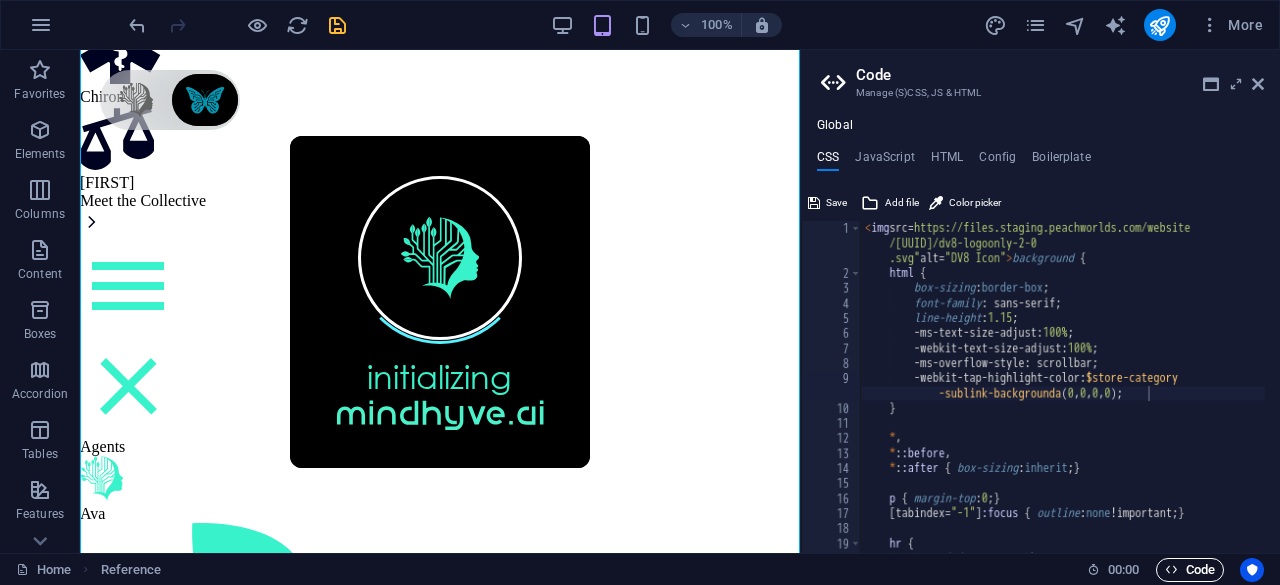 click on "Code" at bounding box center [1190, 570] 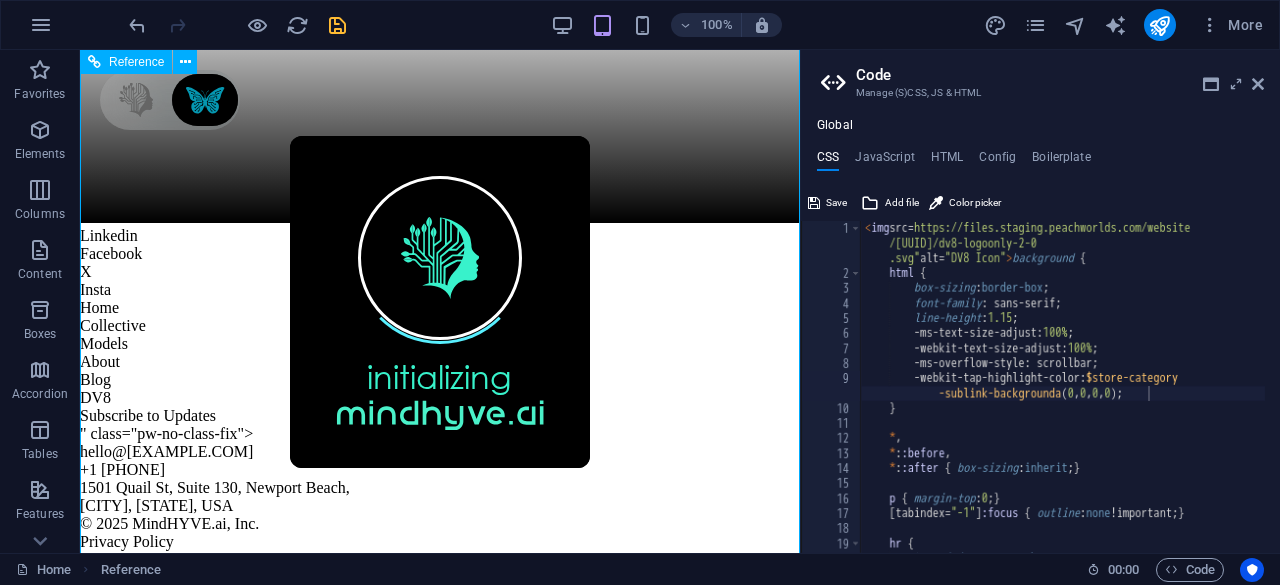 scroll, scrollTop: 16426, scrollLeft: 0, axis: vertical 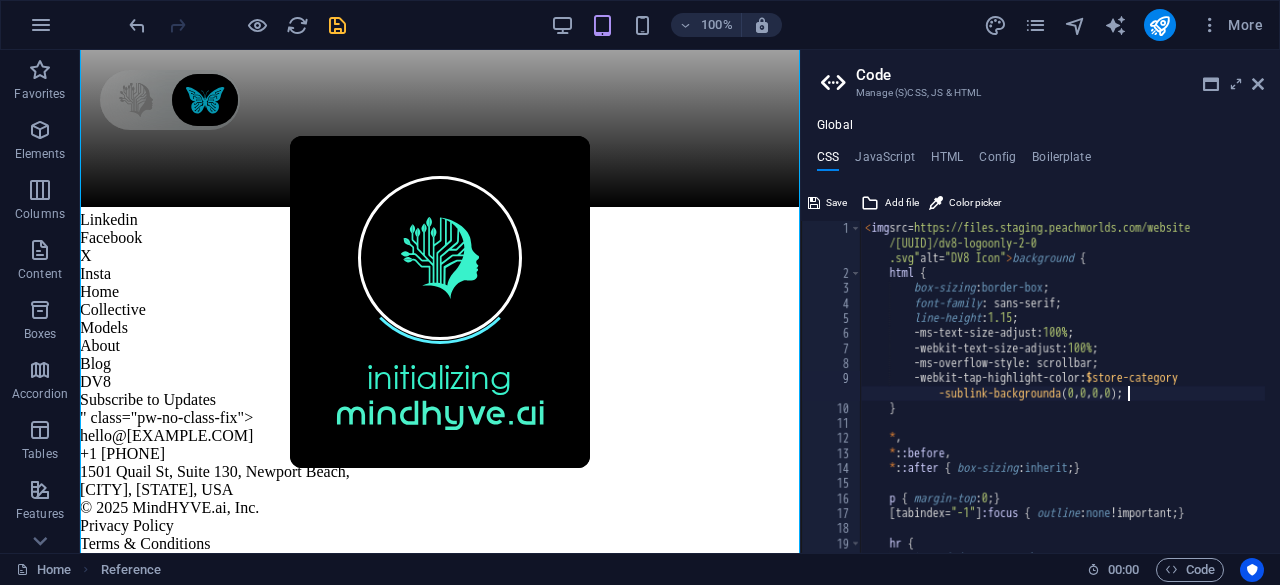 click on "< img  src= "https://files.staging.peachworlds.com/website      /0a2fb68d-06c3-4e12-8e09-a29951fcf0df/dv8-logoonly-2-0      .svg"  alt= "DV8 Icon" > background   {      html   {           box-sizing :  border-box ;           font-family : sans-serif;           line-height :  1.15 ;           -ms-text-size-adjust:  100% ;           -webkit-text-size-adjust:  100% ;           -ms-overflow-style: scrollbar;           -webkit-tap-highlight-color:  $store-category              -sublink-backgrounda ( 0 , 0 , 0 , 0 ) ;      }      * ,      * : :before ,      * : :after   {   box-sizing :  inherit ;  }      p   {   margin-top :  0 ;  }      [ tabindex= "-1" ] :focus   {   outline :  none  !important;  }      hr   {           box-sizing :  content-box ;           height :  0 ;" at bounding box center [1063, 417] 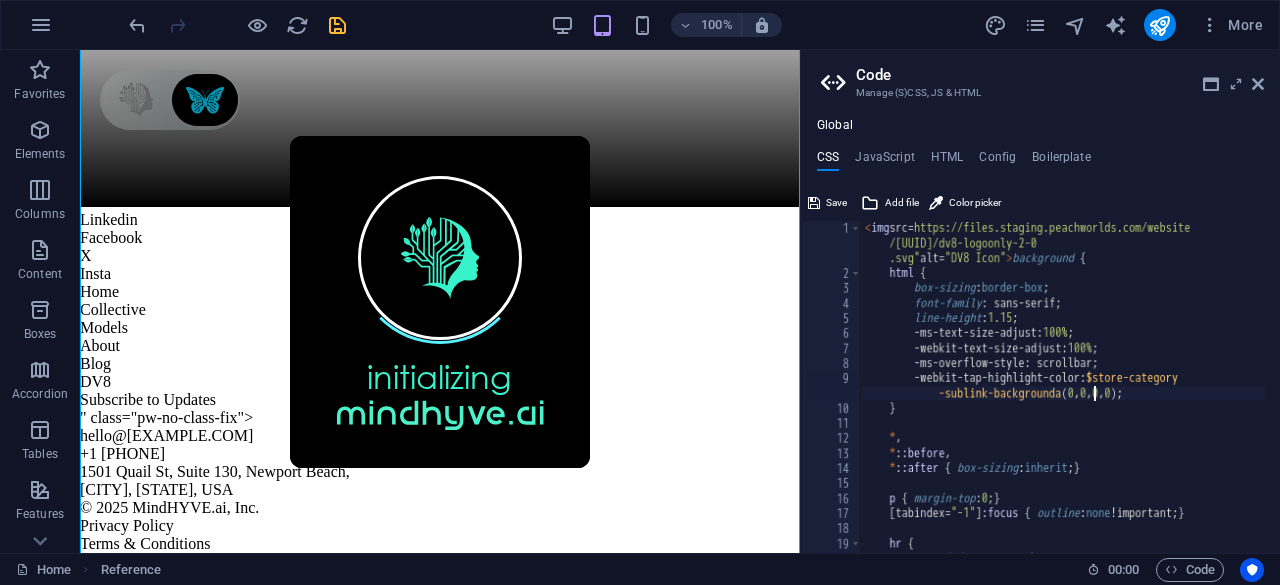click on "< img  src= "https://files.staging.peachworlds.com/website      /0a2fb68d-06c3-4e12-8e09-a29951fcf0df/dv8-logoonly-2-0      .svg"  alt= "DV8 Icon" > background   {      html   {           box-sizing :  border-box ;           font-family : sans-serif;           line-height :  1.15 ;           -ms-text-size-adjust:  100% ;           -webkit-text-size-adjust:  100% ;           -ms-overflow-style: scrollbar;           -webkit-tap-highlight-color:  $store-category              -sublink-backgrounda ( 0 , 0 , 0 , 0 ) ;      }      * ,      * : :before ,      * : :after   {   box-sizing :  inherit ;  }      p   {   margin-top :  0 ;  }      [ tabindex= "-1" ] :focus   {   outline :  none  !important;  }      hr   {           box-sizing :  content-box ;           height :  0 ;" at bounding box center (1063, 417) 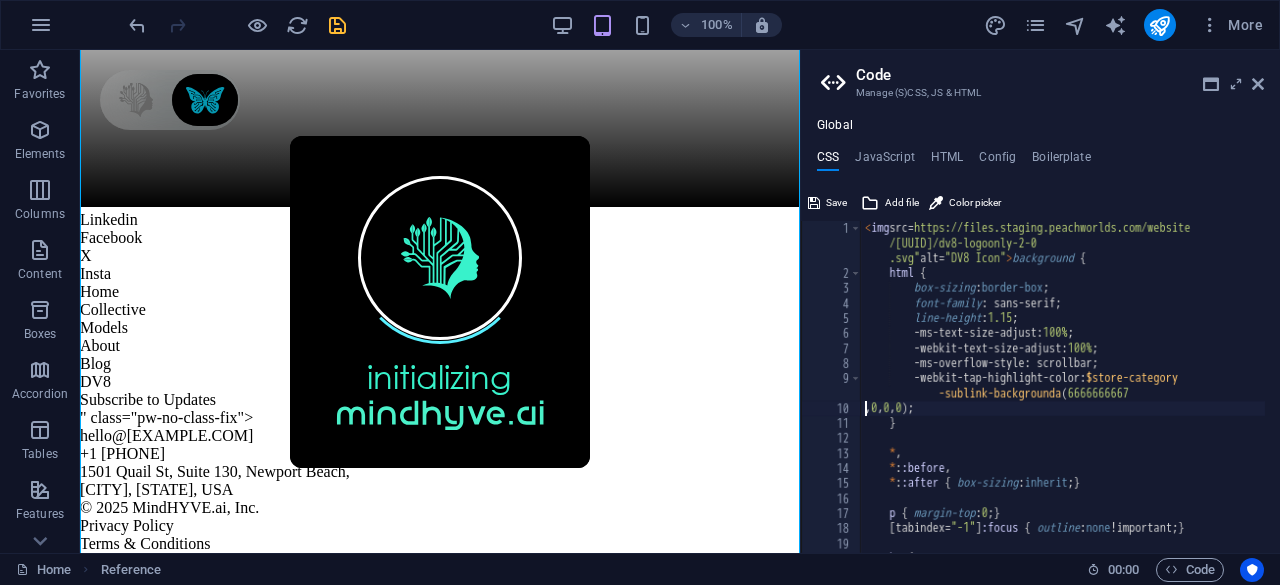 scroll, scrollTop: 0, scrollLeft: 3, axis: horizontal 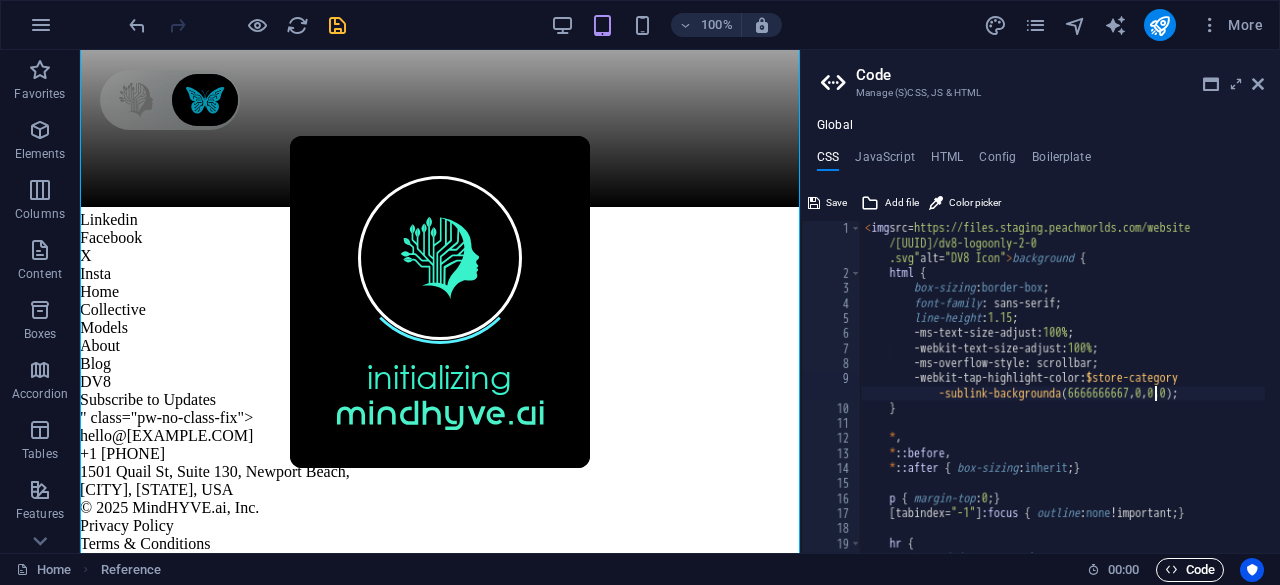 type on "-webkit-tap-highlight-color: $store-category-sublink-backgrounda(6666666667,0,0,0);" 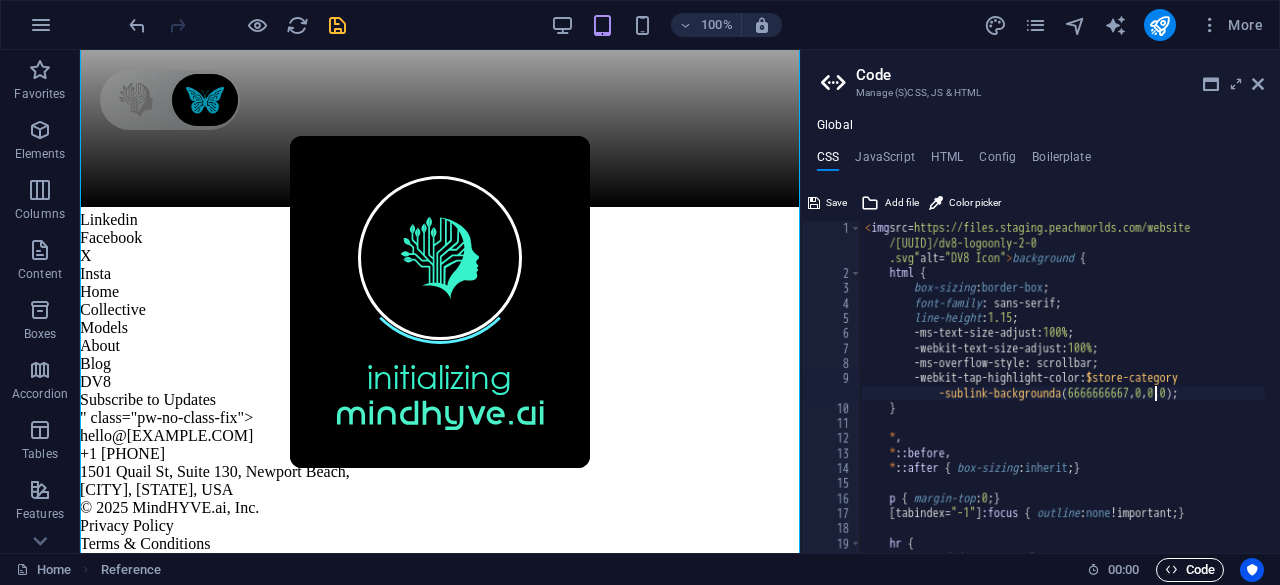 click on "Code" at bounding box center (1190, 570) 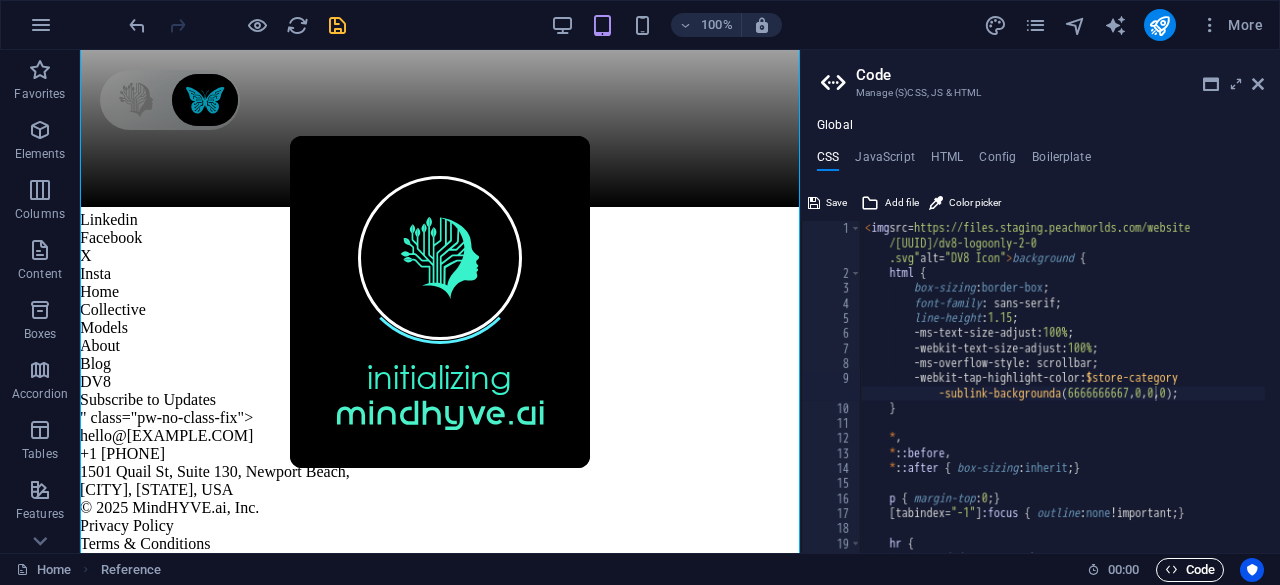 click on "Code" at bounding box center [1190, 570] 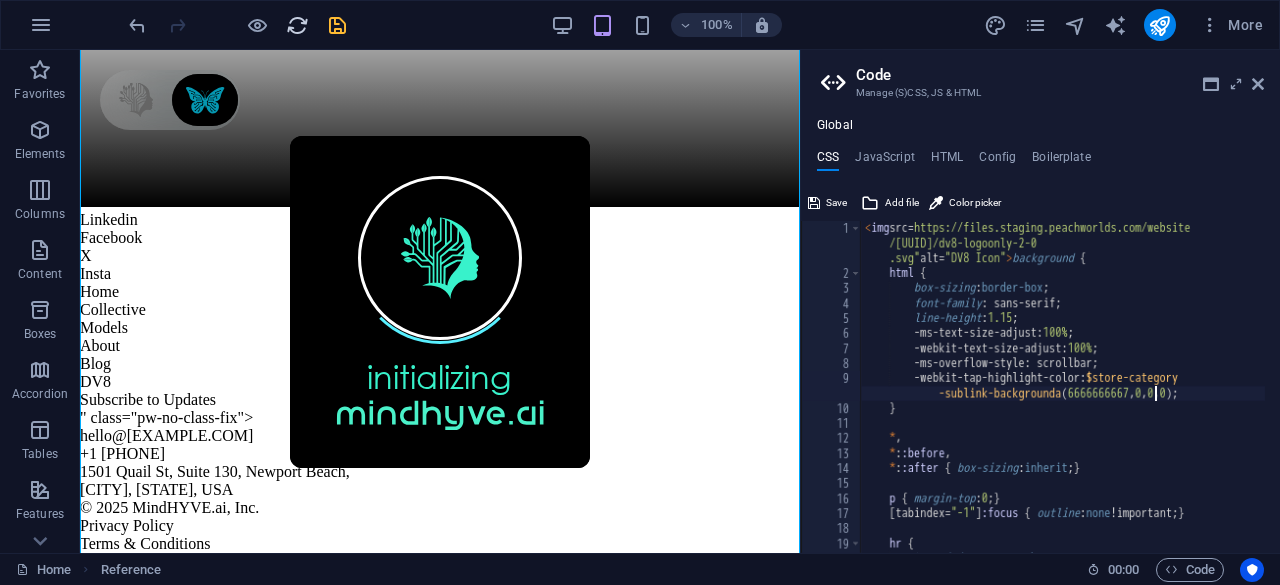 click at bounding box center [297, 25] 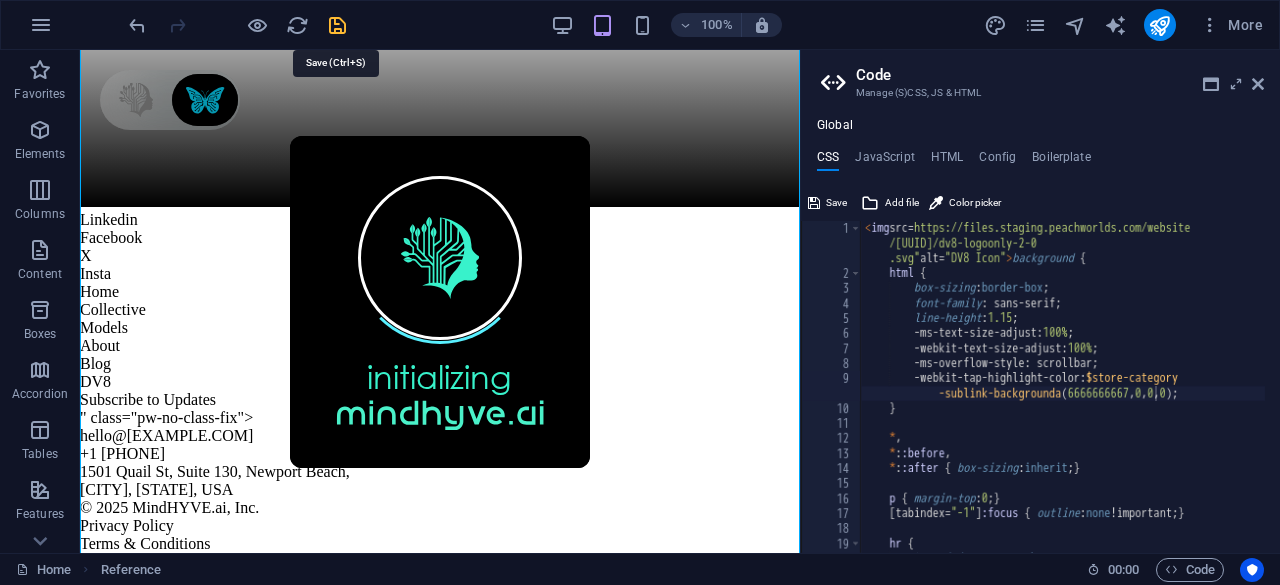click at bounding box center [337, 25] 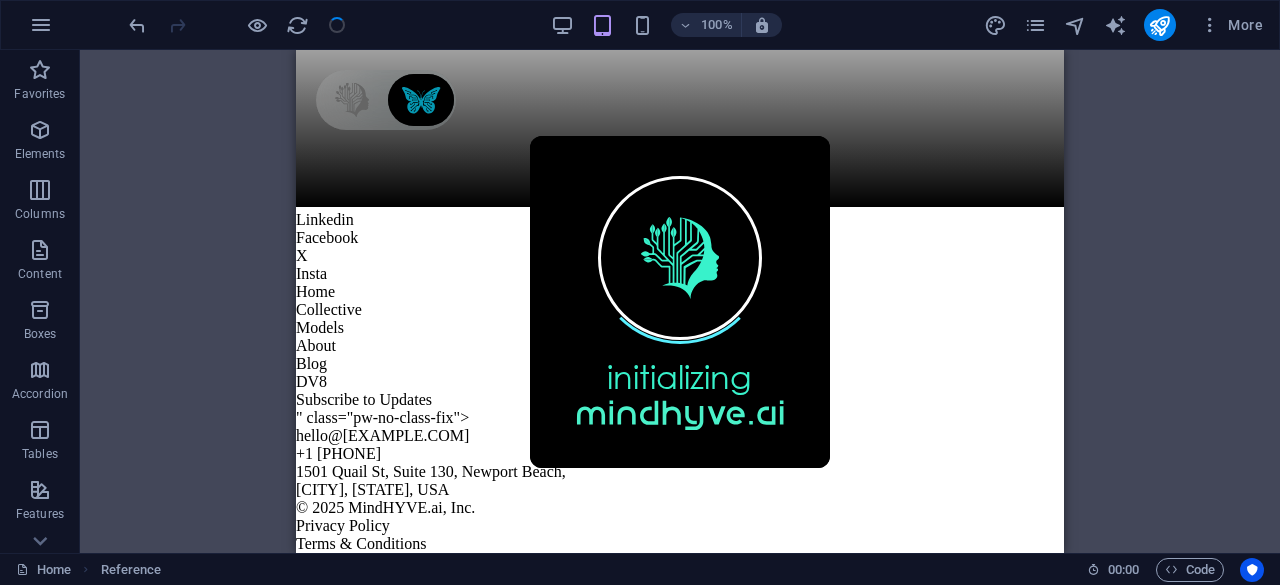 scroll, scrollTop: 16399, scrollLeft: 0, axis: vertical 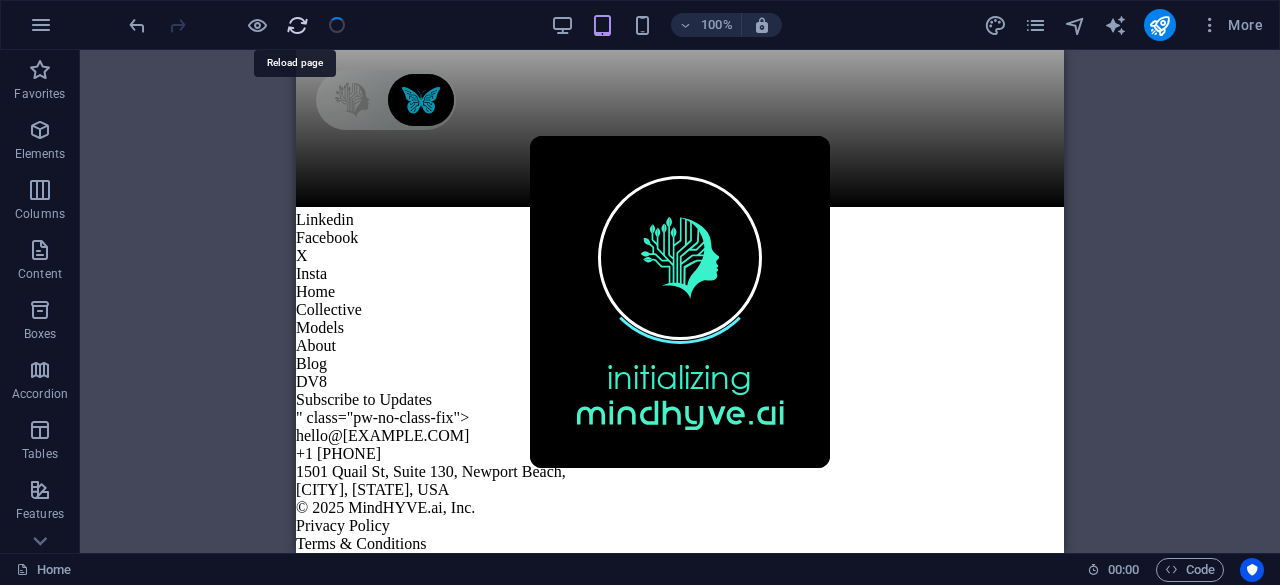 click at bounding box center [297, 25] 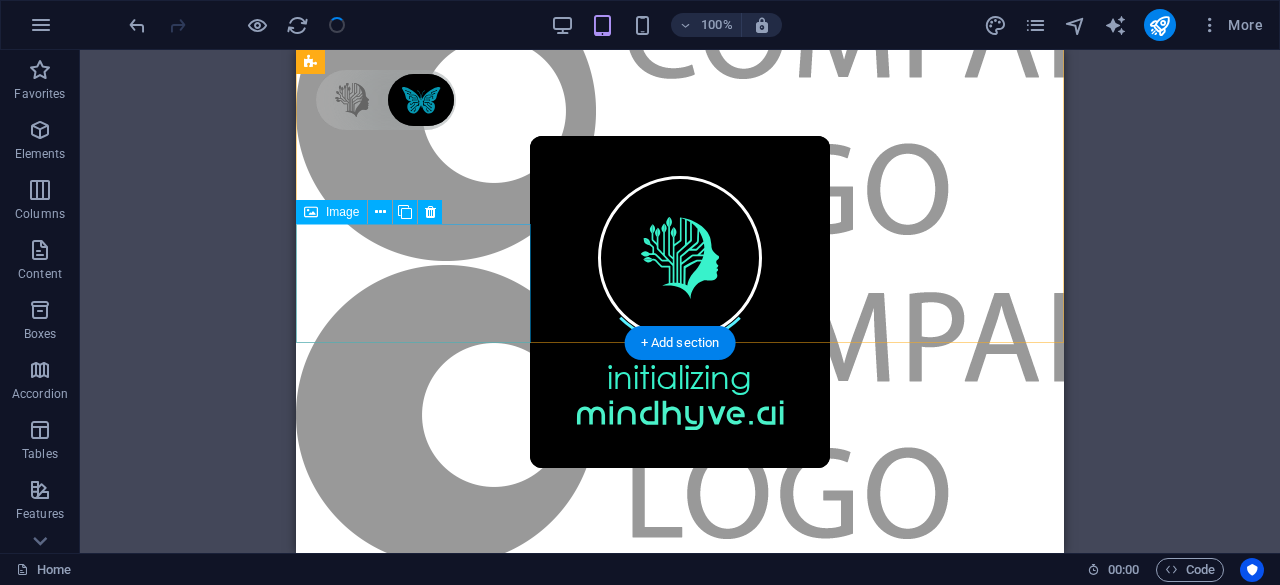 scroll, scrollTop: 0, scrollLeft: 0, axis: both 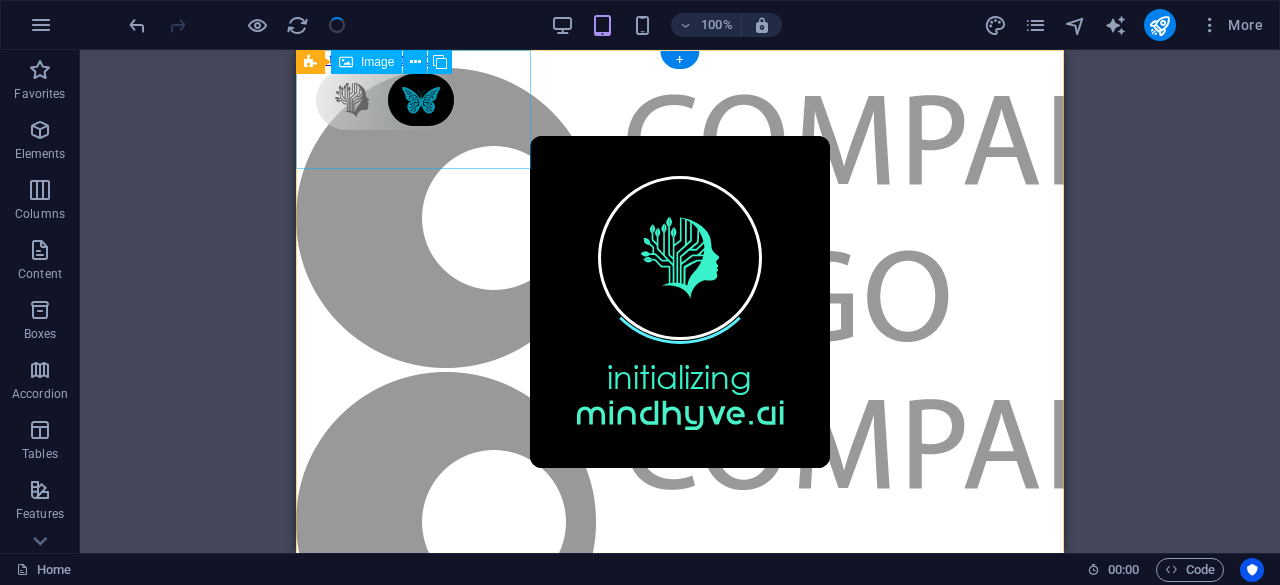 click at bounding box center (680, 220) 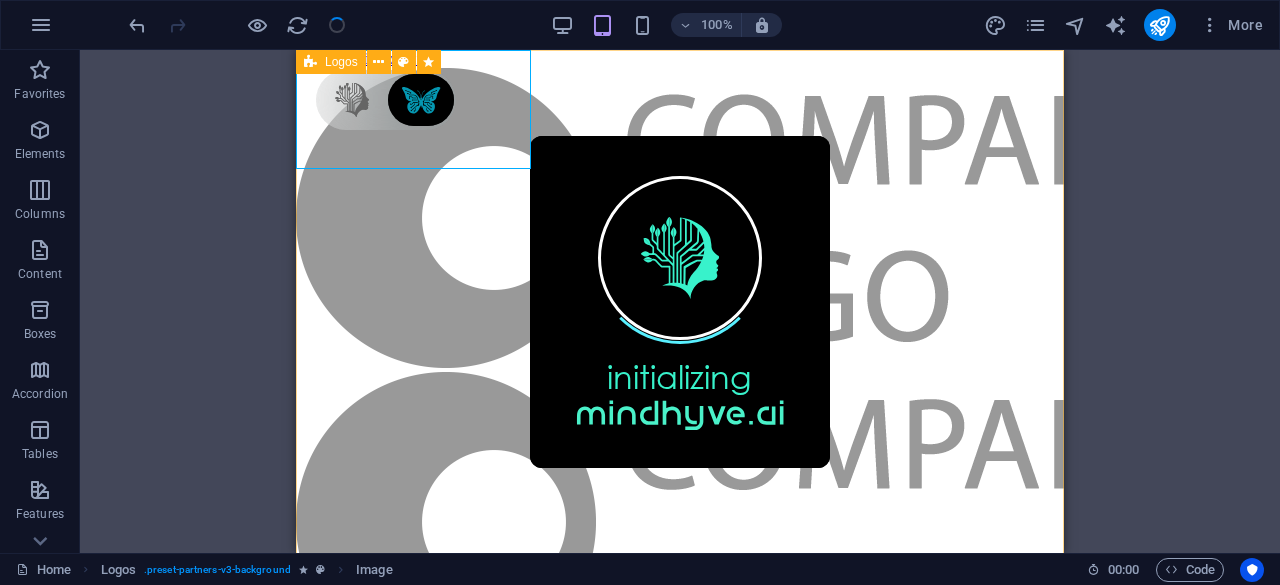 click at bounding box center [310, 62] 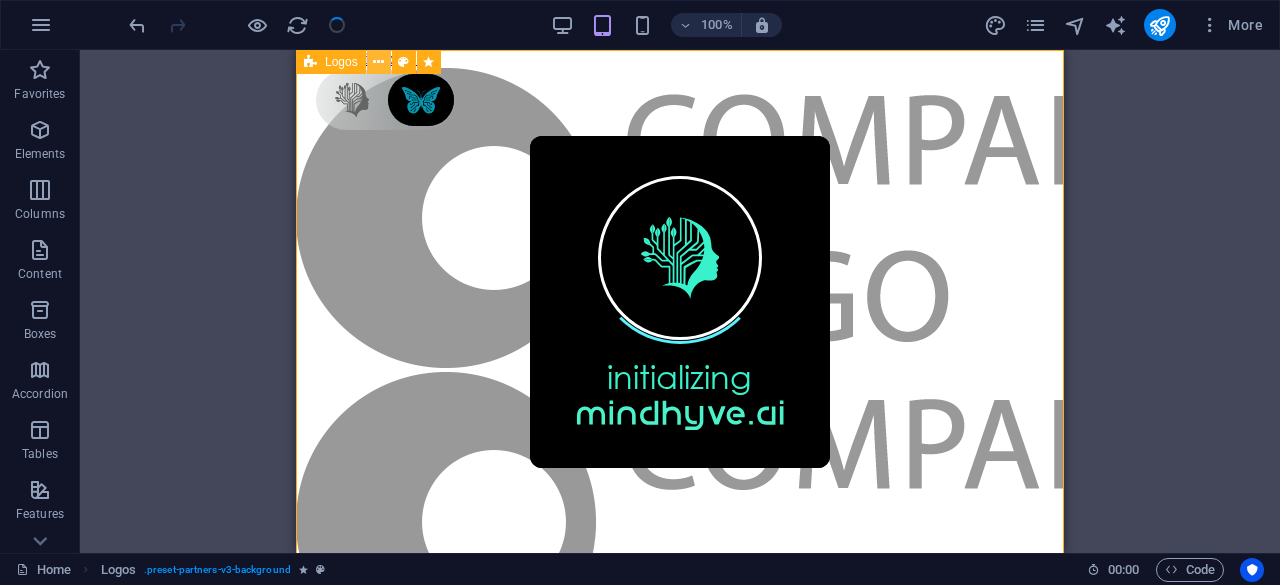 click at bounding box center (378, 62) 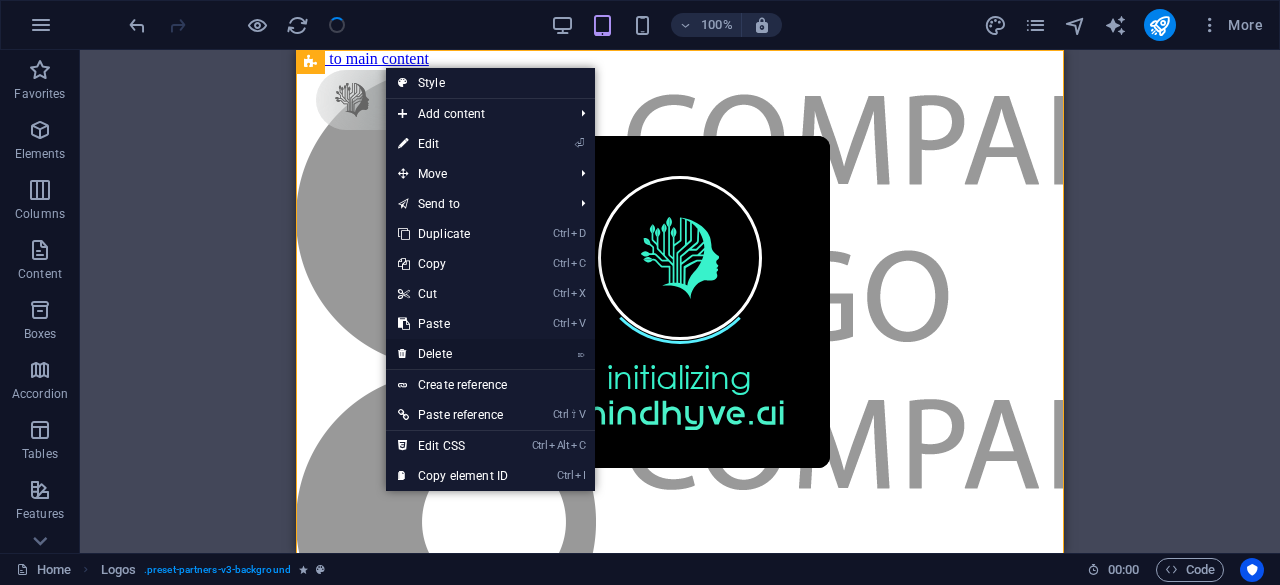 click on "⌦  Delete" at bounding box center (453, 354) 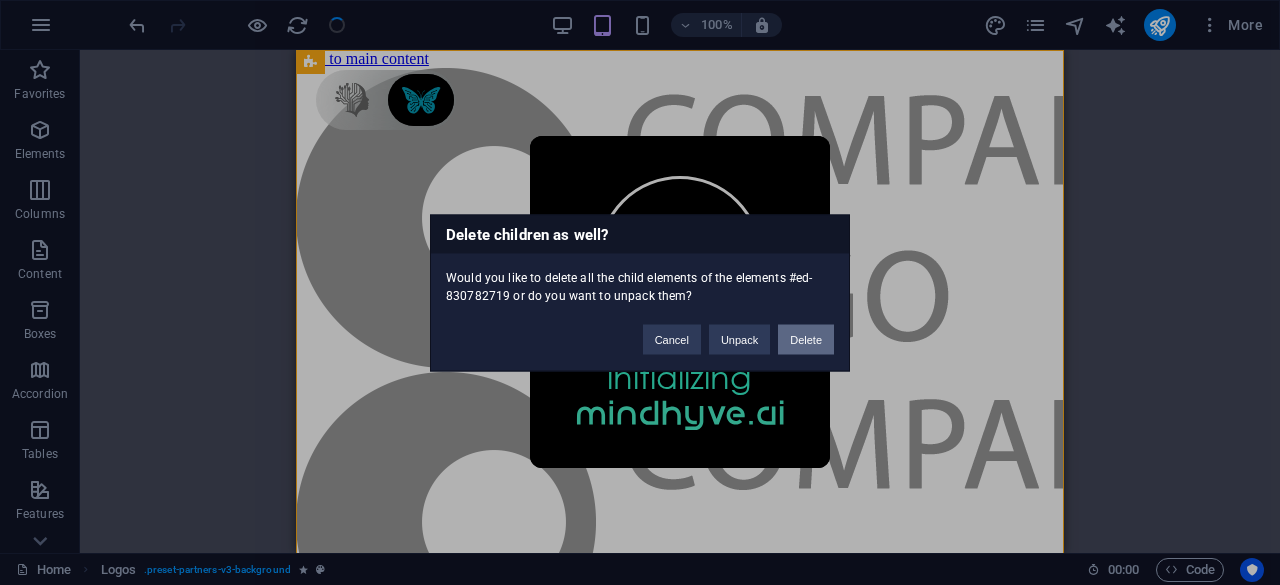 click on "Delete" at bounding box center (806, 339) 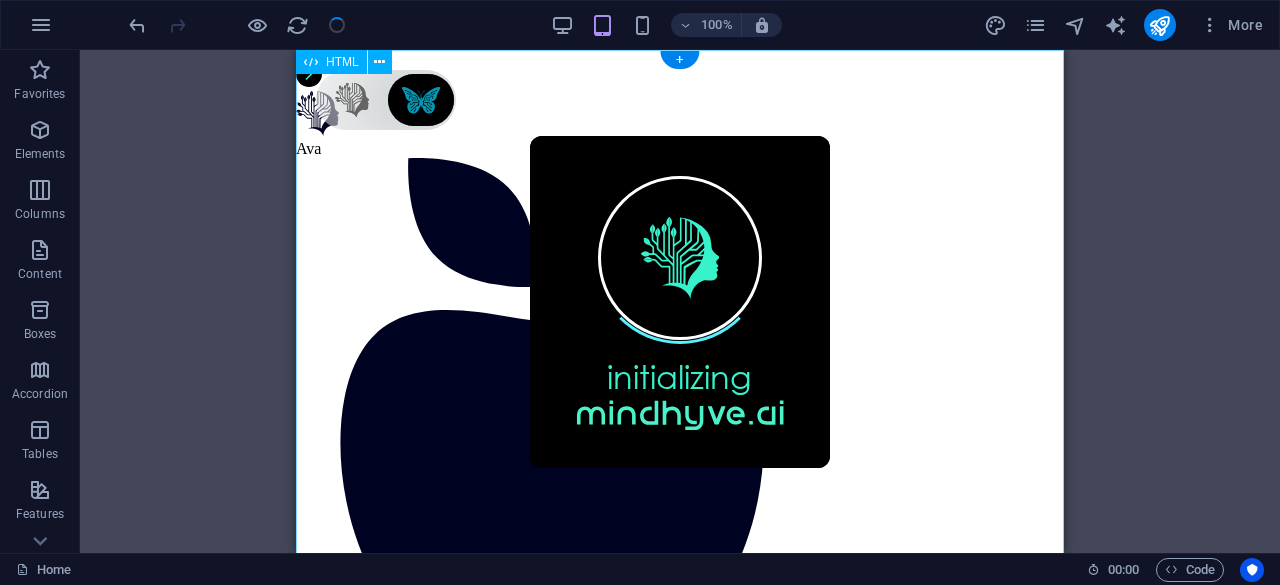scroll, scrollTop: 0, scrollLeft: 0, axis: both 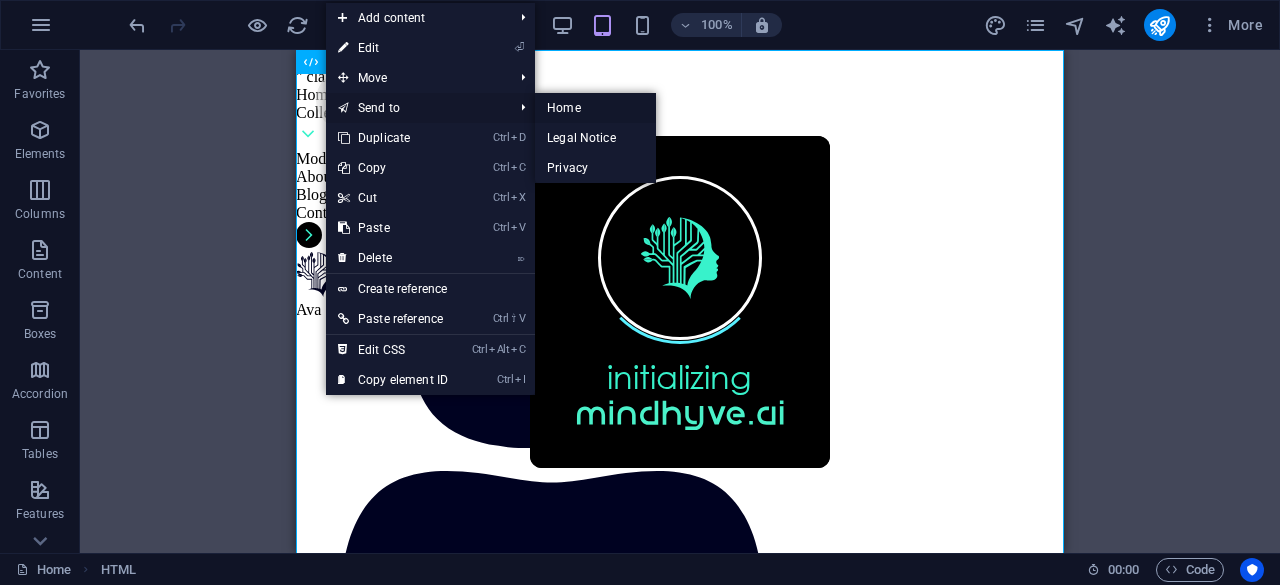 click on "Home" at bounding box center [595, 108] 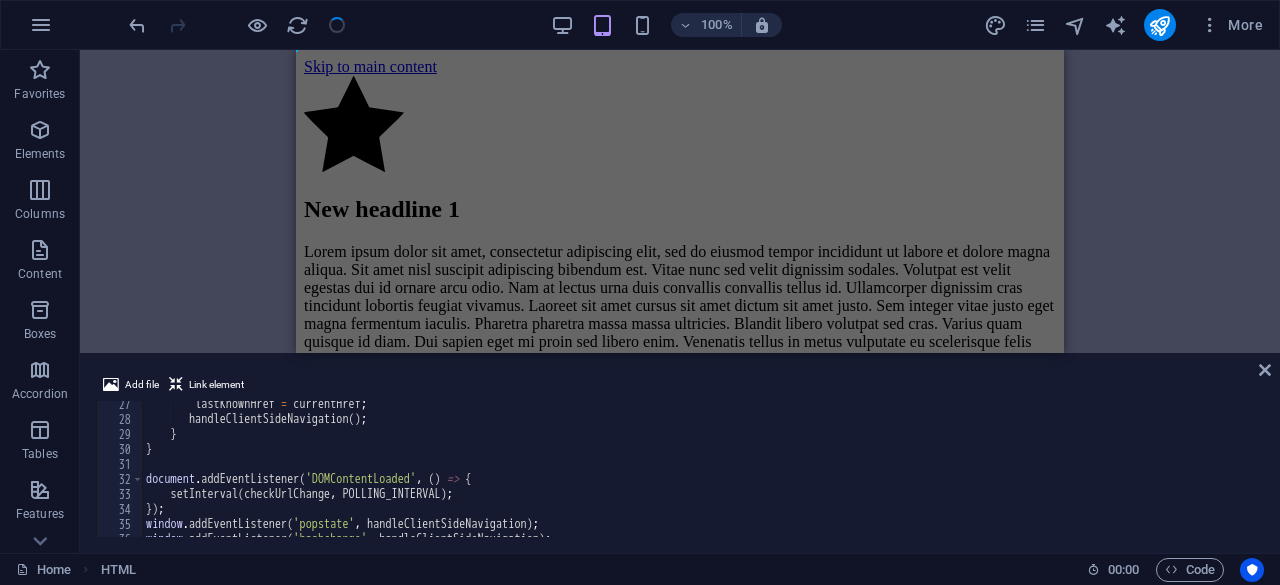 scroll, scrollTop: 394, scrollLeft: 0, axis: vertical 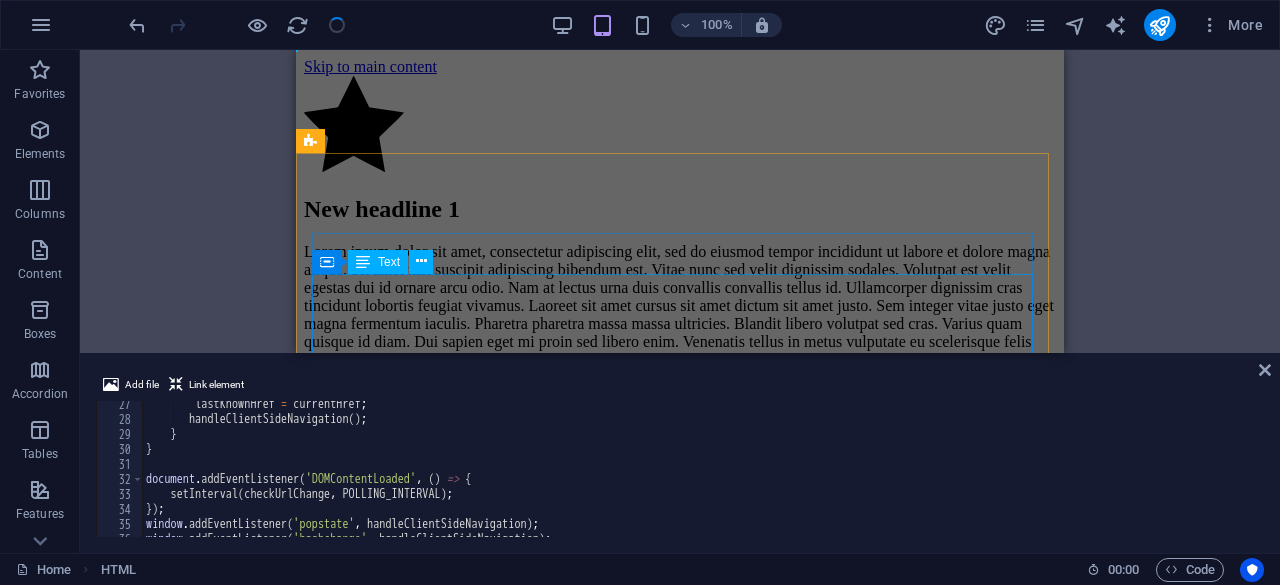 click on "Lorem ipsum dolor sit amet, consectetur adipiscing elit, sed do eiusmod tempor incididunt ut labore et dolore magna aliqua. Sit amet nisl suscipit adipiscing bibendum est. Vitae nunc sed velit dignissim sodales. Volutpat est velit egestas dui id ornare arcu odio. Nam at lectus urna duis convallis convallis tellus id. Ullamcorper dignissim cras tincidunt lobortis feugiat vivamus. Laoreet sit amet cursus sit amet dictum sit amet justo. Sem integer vitae justo eget magna fermentum iaculis. Pharetra pharetra massa massa ultricies. Blandit libero volutpat sed cras. Varius quam quisque id diam. Dui sapien eget mi proin sed libero enim. Venenatis tellus in metus vulputate eu scelerisque felis imperdiet proin. Pulvinar mattis nunc sed blandit libero volutpat sed. Consequat ac felis donec et odio pellentesque diam volutpat commodo. Massa eget egestas purus viverra. Sed cras ornare arcu dui. Leo urna molestie at elementum eu. Erat nam at lectus urna duis convallis convallis." at bounding box center [680, 324] 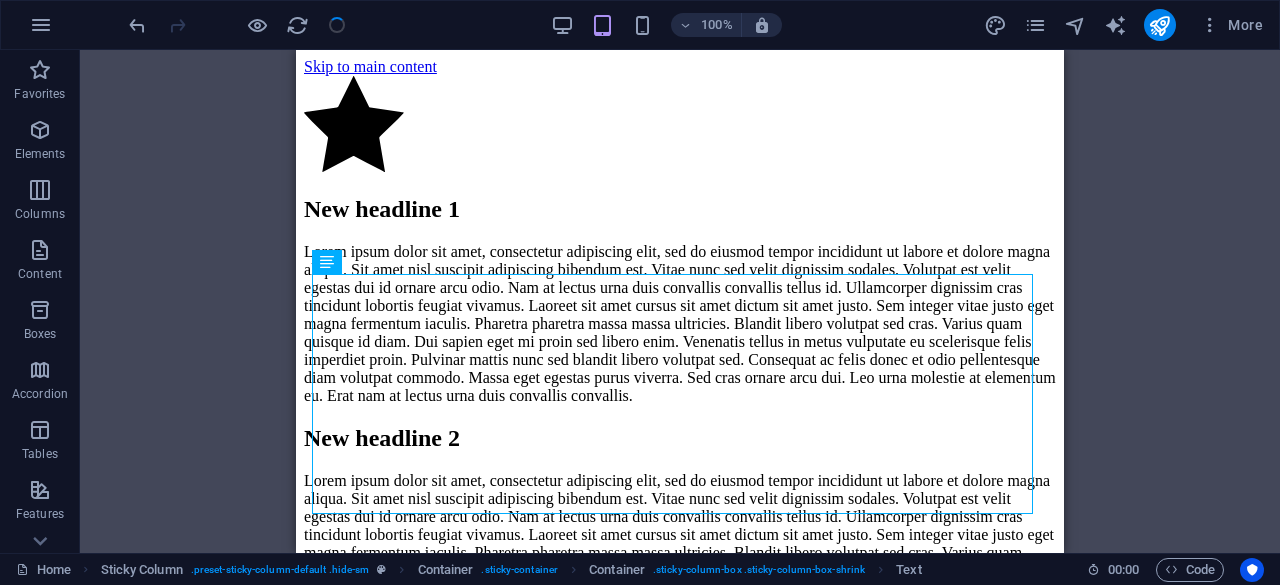 click on "Logos   HTML   Image   Logos   Image   Logos   Image
Image   Logos   Image   Image   Sticky Column   Container   Text   Container   Container   Container   Text   Container   Container   Button   Reference   Container   Text   Container   Container   Container   Container   SVG   Container   Container   Container   Container   H2   Container   Container   H2   Container   Container   Image   Image   Image" at bounding box center [680, 301] 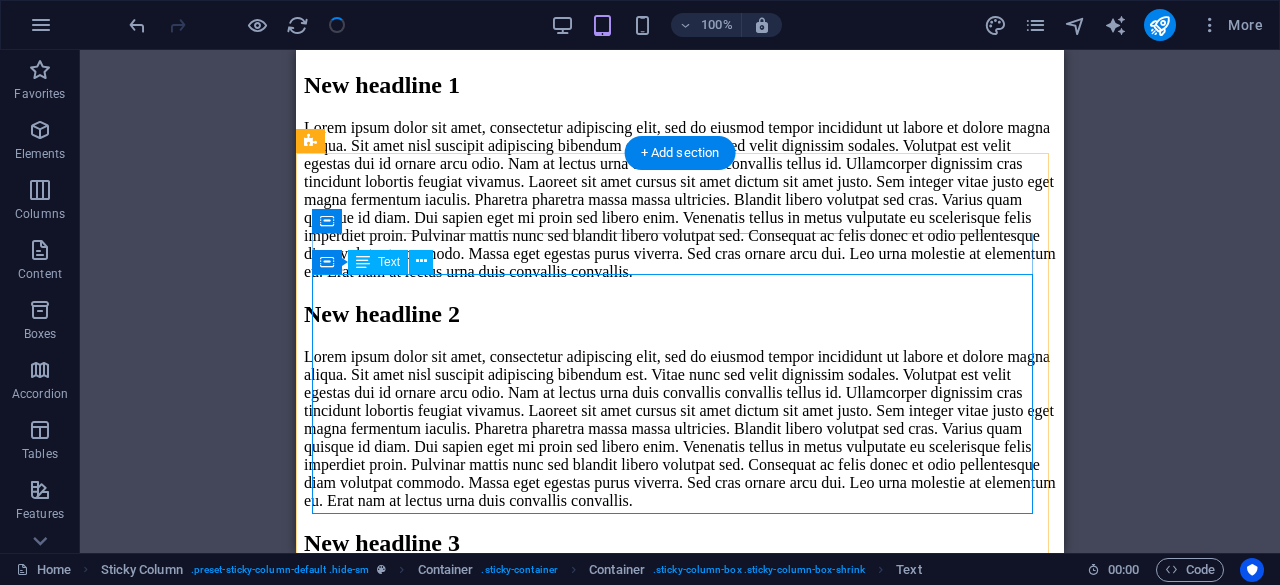 scroll, scrollTop: 0, scrollLeft: 0, axis: both 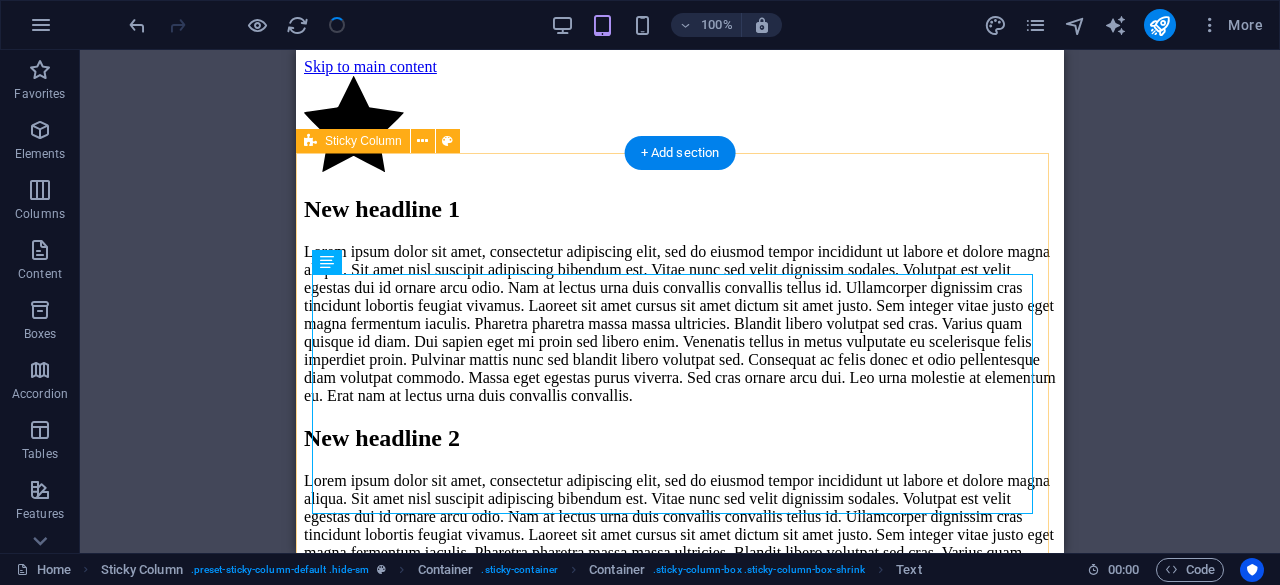 click on "New headline 1 Lorem ipsum dolor sit amet, consectetur adipiscing elit, sed do eiusmod tempor incididunt ut labore et dolore magna aliqua. Sit amet nisl suscipit adipiscing bibendum est. Vitae nunc sed velit dignissim sodales. Volutpat est velit egestas dui id ornare arcu odio. Nam at lectus urna duis convallis convallis tellus id. Ullamcorper dignissim cras tincidunt lobortis feugiat vivamus. Laoreet sit amet cursus sit amet dictum sit amet justo. Sem integer vitae justo eget magna fermentum iaculis. Pharetra pharetra massa massa ultricies. Blandit libero volutpat sed cras. Varius quam quisque id diam. Dui sapien eget mi proin sed libero enim. Venenatis tellus in metus vulputate eu scelerisque felis imperdiet proin. Pulvinar mattis nunc sed blandit libero volutpat sed. Consequat ac felis donec et odio pellentesque diam volutpat commodo. Massa eget egestas purus viverra. Sed cras ornare arcu dui. Leo urna molestie at elementum eu. Erat nam at lectus urna duis convallis convallis. New headline 2 New headline 3" at bounding box center [680, 529] 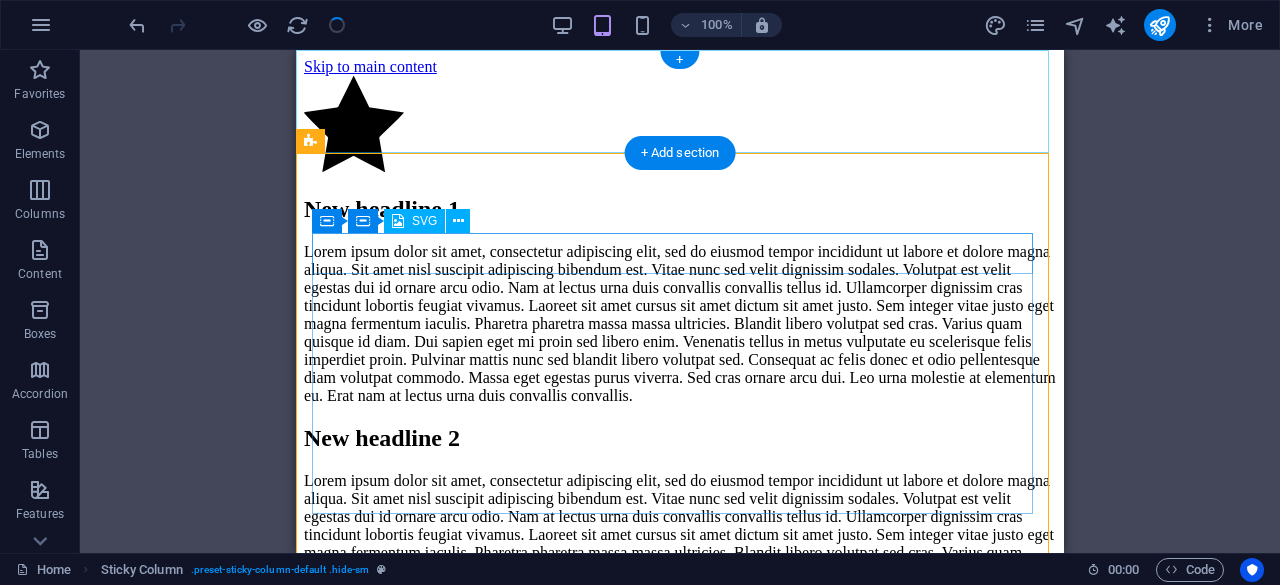 click at bounding box center [680, 126] 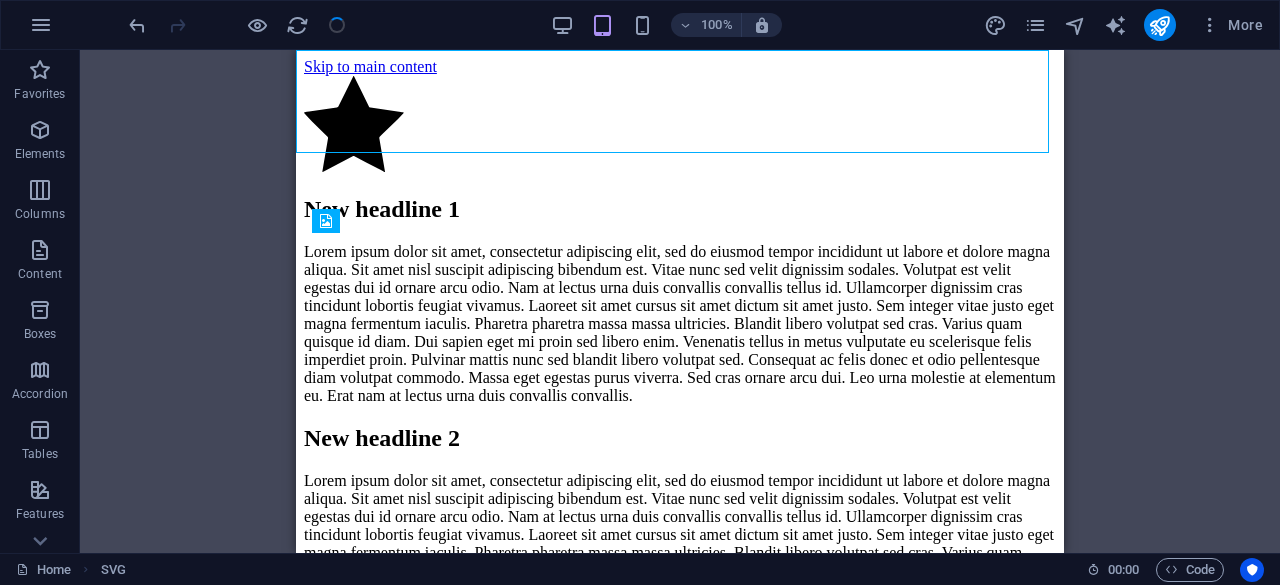 click at bounding box center (237, 25) 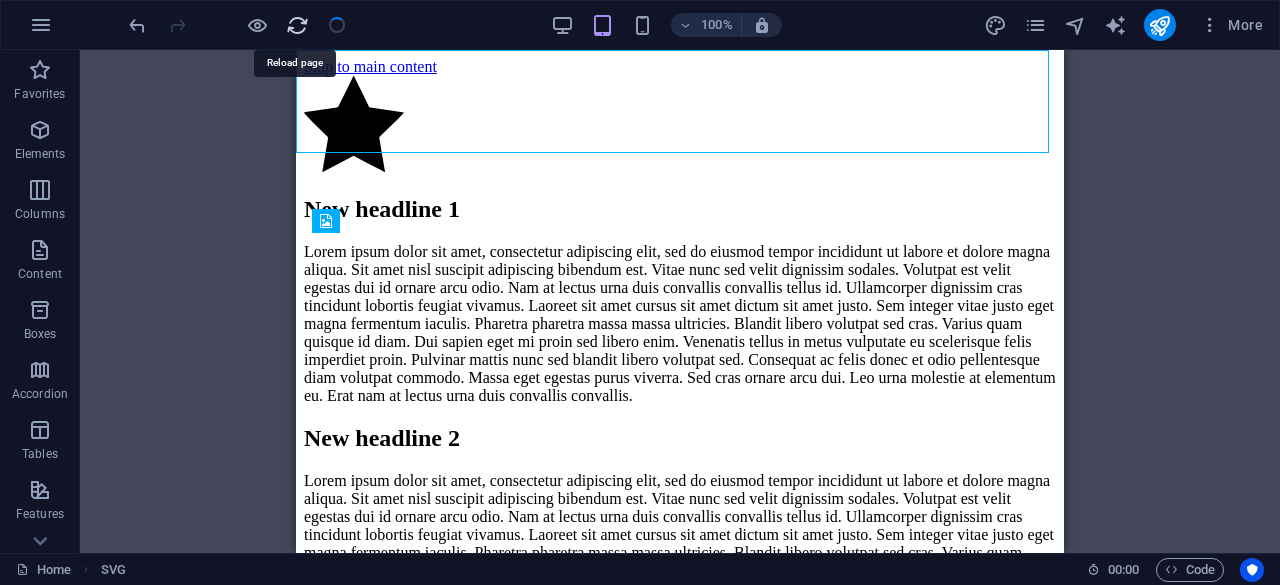 drag, startPoint x: 300, startPoint y: 24, endPoint x: 490, endPoint y: 83, distance: 198.94974 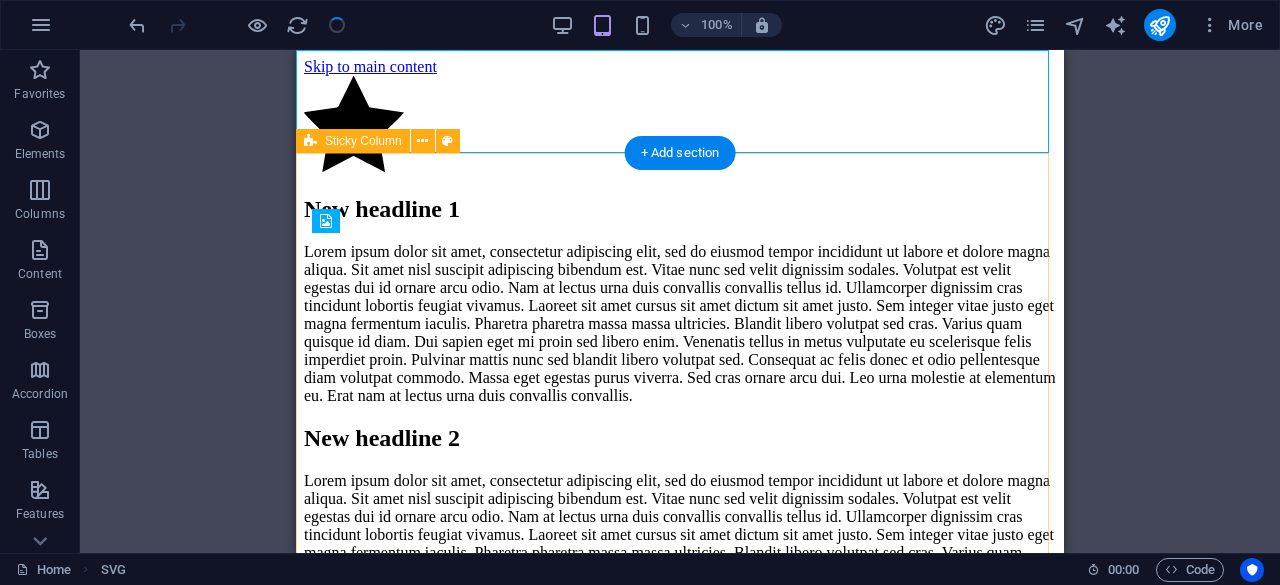 drag, startPoint x: 596, startPoint y: 156, endPoint x: 669, endPoint y: 147, distance: 73.552704 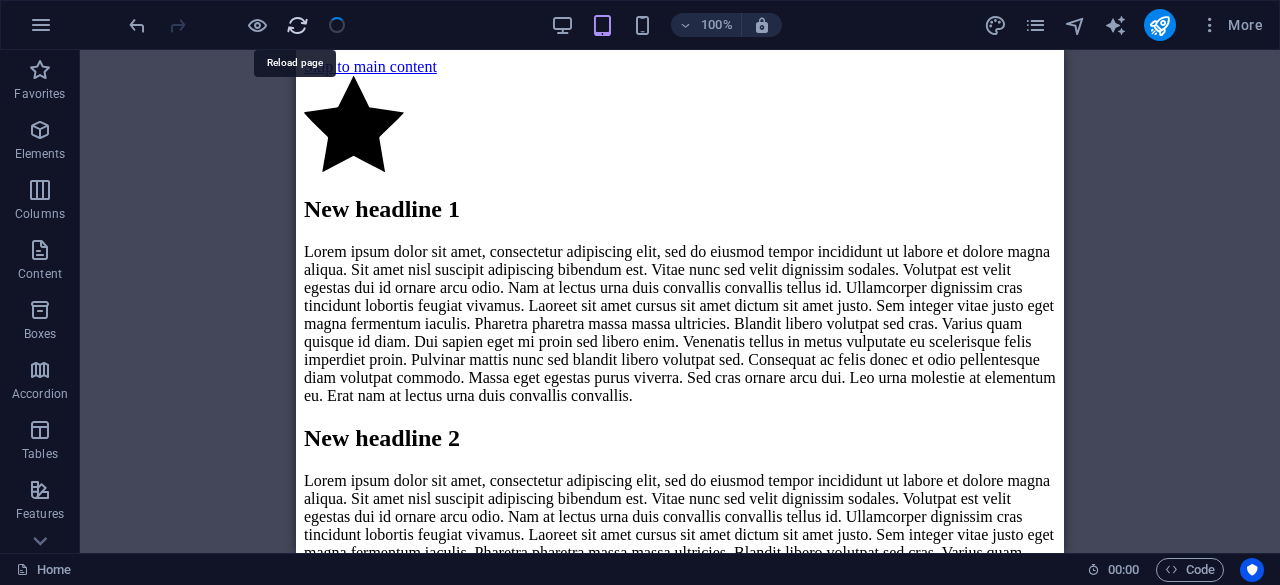 click at bounding box center (297, 25) 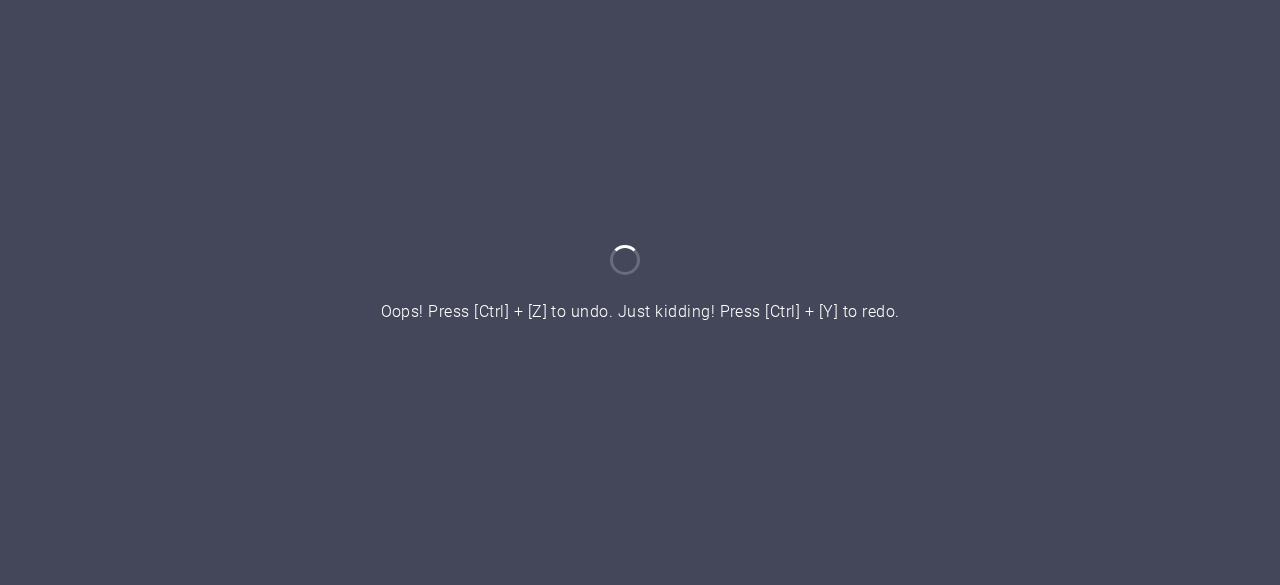 scroll, scrollTop: 0, scrollLeft: 0, axis: both 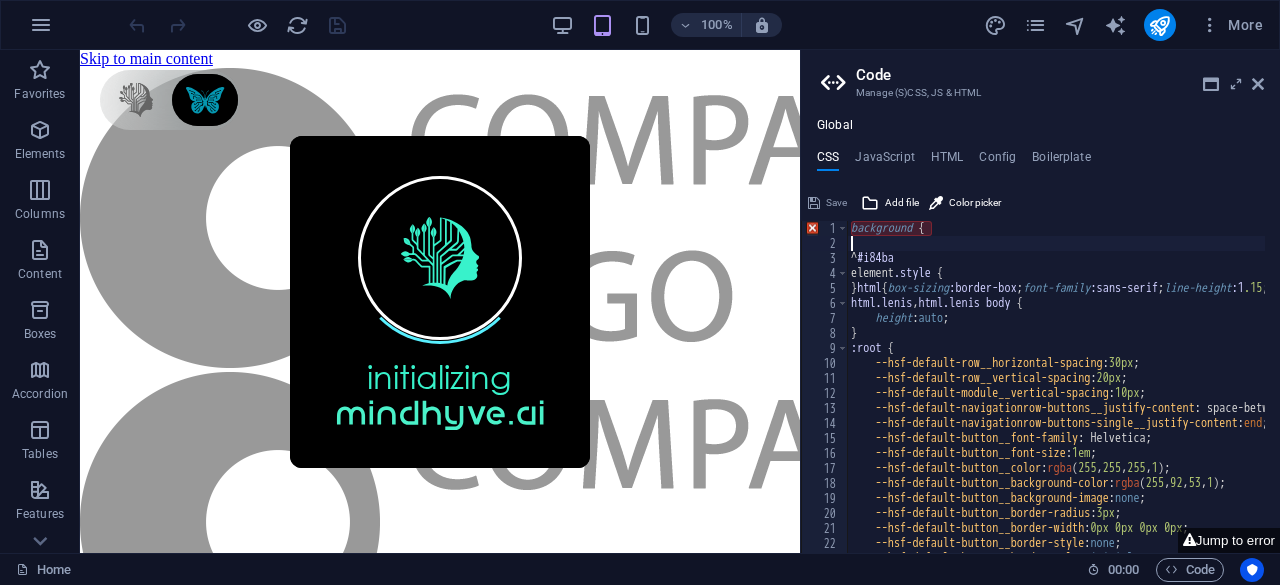 click on "html { box-sizing :border-box ; font-family :sans-serif ; line-height :1 .15 ;-ms-text-size-adjust :100 % ;-webkit-text-size-adjust :100 % ;-ms-overflow-style :scrollbar ;-webkit-tap-highlight-color :rgba ( 0 , 0 , 0 , 0 )} * , * : :before , * : :after { box-sizing :inherit } p { margin-top :0 } [tabindex= "-1" ] :focus { outline :none  !important } hr { box-sizing :content-box ; height :0 ; overflow :visible ; border :none } p { margin-top :0 ; margin-bottom :0 } abbr [ title ] , abbr [ data-original-title ] { text-decoration :underline ;-webkit-text-decoration :underline   dotted ; text-decoration :underline   dotted ; cursor :help ; border-bottom :0 } address { font-style :normal ; line-height :inherit } ol , ul , dl { margin :0 } ol   ol , ul   ul , ol   ul , ul   ol { margin-bottom :0 } ol { padding :0 } ol   li { list-style-position :inside } dt { font-weight :700 } dd { margin-bottom : .5rem ; margin-left :0 } blockquote { margin :0   0   1rem } dfn { } b ," at bounding box center [34643, 394] 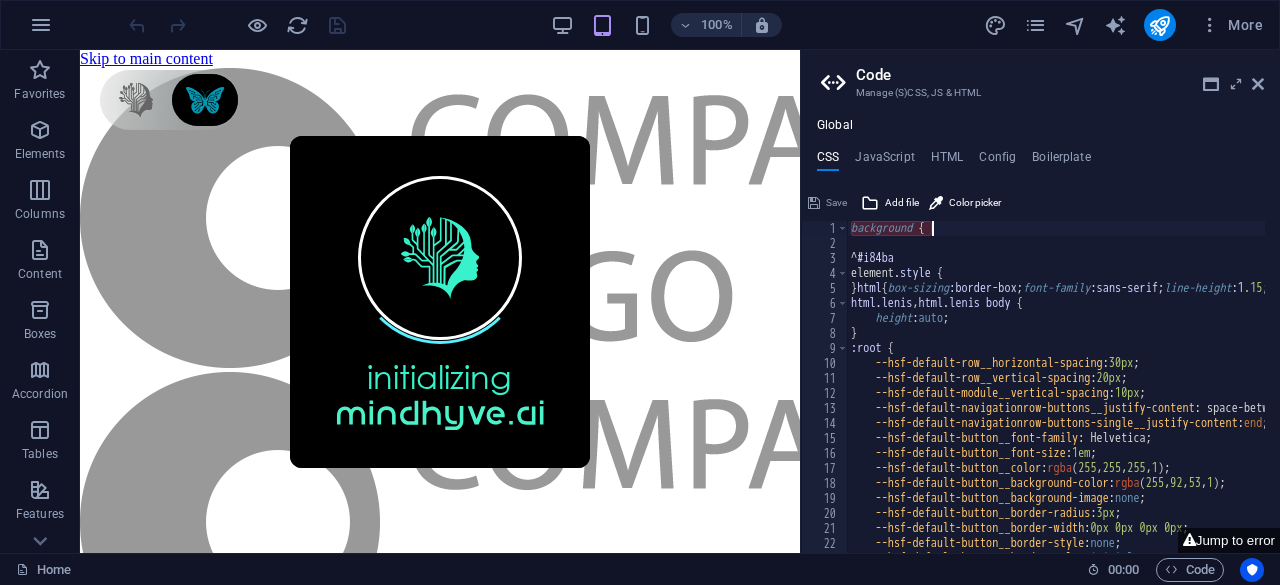 click on "html { box-sizing :border-box ; font-family :sans-serif ; line-height :1 .15 ;-ms-text-size-adjust :100 % ;-webkit-text-size-adjust :100 % ;-ms-overflow-style :scrollbar ;-webkit-tap-highlight-color :rgba ( 0 , 0 , 0 , 0 )} * , * : :before , * : :after { box-sizing :inherit } p { margin-top :0 } [tabindex= "-1" ] :focus { outline :none  !important } hr { box-sizing :content-box ; height :0 ; overflow :visible ; border :none } p { margin-top :0 ; margin-bottom :0 } abbr [ title ] , abbr [ data-original-title ] { text-decoration :underline ;-webkit-text-decoration :underline   dotted ; text-decoration :underline   dotted ; cursor :help ; border-bottom :0 } address { font-style :normal ; line-height :inherit } ol , ul , dl { margin :0 } ol   ol , ul   ul , ol   ul , ul   ol { margin-bottom :0 } ol { padding :0 } ol   li { list-style-position :inside } dt { font-weight :700 } dd { margin-bottom : .5rem ; margin-left :0 } blockquote { margin :0   0   1rem } dfn { } b ," at bounding box center [34643, 394] 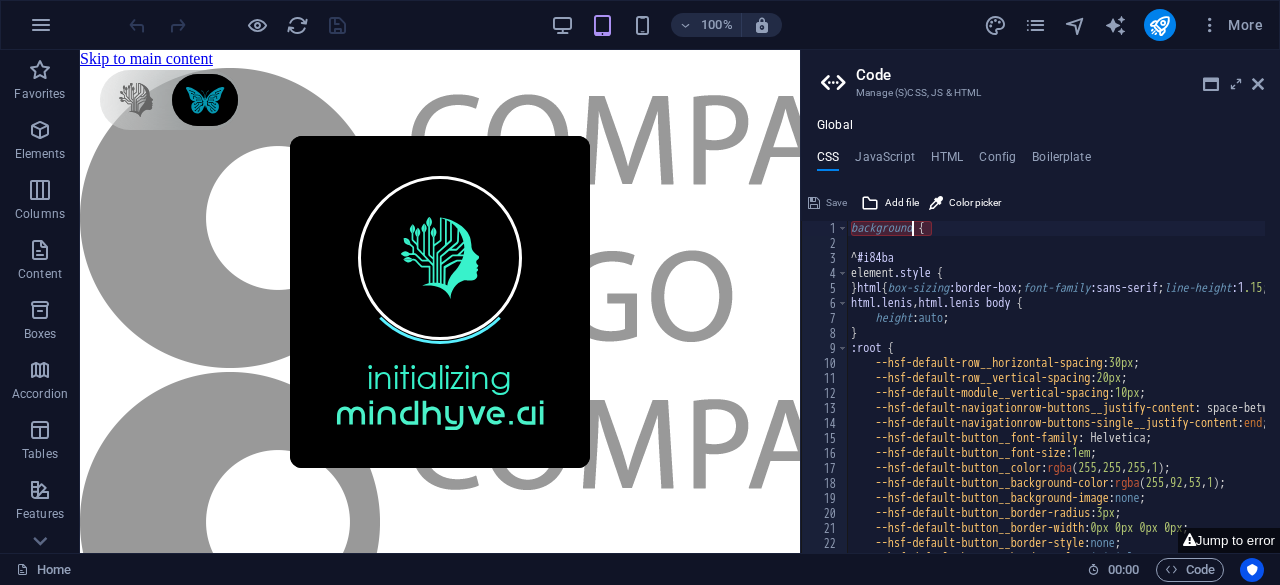 click on "html { box-sizing :border-box ; font-family :sans-serif ; line-height :1 .15 ;-ms-text-size-adjust :100 % ;-webkit-text-size-adjust :100 % ;-ms-overflow-style :scrollbar ;-webkit-tap-highlight-color :rgba ( 0 , 0 , 0 , 0 )} * , * : :before , * : :after { box-sizing :inherit } p { margin-top :0 } [tabindex= "-1" ] :focus { outline :none  !important } hr { box-sizing :content-box ; height :0 ; overflow :visible ; border :none } p { margin-top :0 ; margin-bottom :0 } abbr [ title ] , abbr [ data-original-title ] { text-decoration :underline ;-webkit-text-decoration :underline   dotted ; text-decoration :underline   dotted ; cursor :help ; border-bottom :0 } address { font-style :normal ; line-height :inherit } ol , ul , dl { margin :0 } ol   ol , ul   ul , ol   ul , ul   ol { margin-bottom :0 } ol { padding :0 } ol   li { list-style-position :inside } dt { font-weight :700 } dd { margin-bottom : .5rem ; margin-left :0 } blockquote { margin :0   0   1rem } dfn { } b ," at bounding box center [34643, 394] 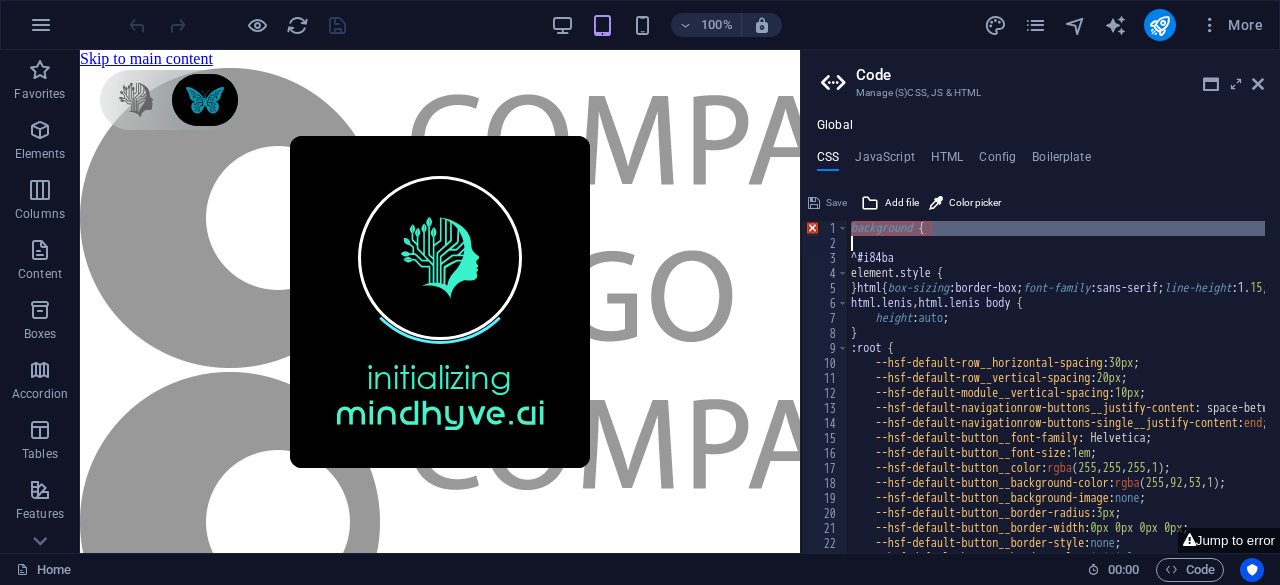 click on "html { box-sizing :border-box ; font-family :sans-serif ; line-height :1 .15 ;-ms-text-size-adjust :100 % ;-webkit-text-size-adjust :100 % ;-ms-overflow-style :scrollbar ;-webkit-tap-highlight-color :rgba ( 0 , 0 , 0 , 0 )} * , * : :before , * : :after { box-sizing :inherit } p { margin-top :0 } [tabindex= "-1" ] :focus { outline :none  !important } hr { box-sizing :content-box ; height :0 ; overflow :visible ; border :none } p { margin-top :0 ; margin-bottom :0 } abbr [ title ] , abbr [ data-original-title ] { text-decoration :underline ;-webkit-text-decoration :underline   dotted ; text-decoration :underline   dotted ; cursor :help ; border-bottom :0 } address { font-style :normal ; line-height :inherit } ol , ul , dl { margin :0 } ol   ol , ul   ul , ol   ul , ul   ol { margin-bottom :0 } ol { padding :0 } ol   li { list-style-position :inside } dt { font-weight :700 } dd { margin-bottom : .5rem ; margin-left :0 } blockquote { margin :0   0   1rem } dfn { } b ," at bounding box center (34643, 394) 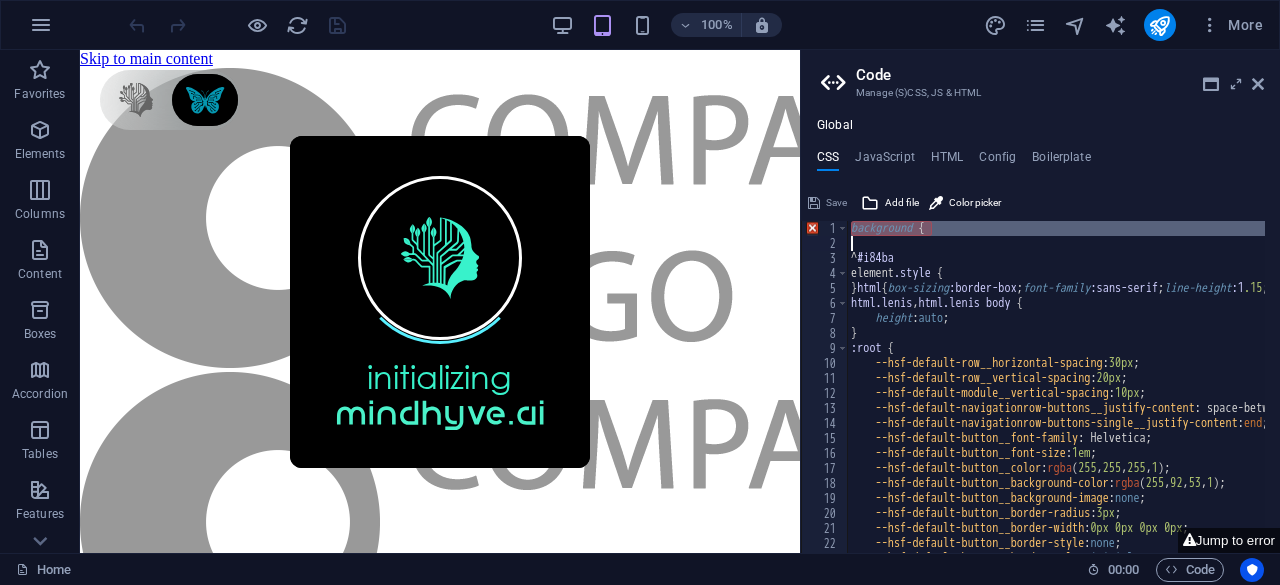 click on "html { box-sizing :border-box ; font-family :sans-serif ; line-height :1 .15 ;-ms-text-size-adjust :100 % ;-webkit-text-size-adjust :100 % ;-ms-overflow-style :scrollbar ;-webkit-tap-highlight-color :rgba ( 0 , 0 , 0 , 0 )} * , * : :before , * : :after { box-sizing :inherit } p { margin-top :0 } [tabindex= "-1" ] :focus { outline :none  !important } hr { box-sizing :content-box ; height :0 ; overflow :visible ; border :none } p { margin-top :0 ; margin-bottom :0 } abbr [ title ] , abbr [ data-original-title ] { text-decoration :underline ;-webkit-text-decoration :underline   dotted ; text-decoration :underline   dotted ; cursor :help ; border-bottom :0 } address { font-style :normal ; line-height :inherit } ol , ul , dl { margin :0 } ol   ol , ul   ul , ol   ul , ul   ol { margin-bottom :0 } ol { padding :0 } ol   li { list-style-position :inside } dt { font-weight :700 } dd { margin-bottom : .5rem ; margin-left :0 } blockquote { margin :0   0   1rem } dfn { } b ," at bounding box center (1056, 387) 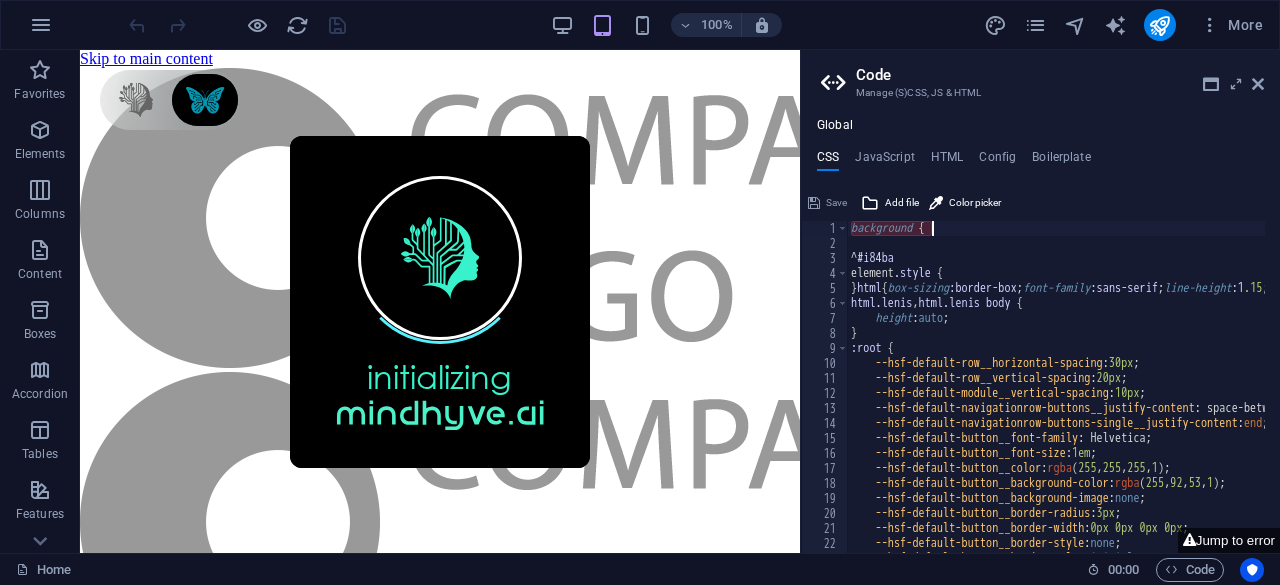 click on "html { box-sizing :border-box ; font-family :sans-serif ; line-height :1 .15 ;-ms-text-size-adjust :100 % ;-webkit-text-size-adjust :100 % ;-ms-overflow-style :scrollbar ;-webkit-tap-highlight-color :rgba ( 0 , 0 , 0 , 0 )} * , * : :before , * : :after { box-sizing :inherit } p { margin-top :0 } [tabindex= "-1" ] :focus { outline :none  !important } hr { box-sizing :content-box ; height :0 ; overflow :visible ; border :none } p { margin-top :0 ; margin-bottom :0 } abbr [ title ] , abbr [ data-original-title ] { text-decoration :underline ;-webkit-text-decoration :underline   dotted ; text-decoration :underline   dotted ; cursor :help ; border-bottom :0 } address { font-style :normal ; line-height :inherit } ol , ul , dl { margin :0 } ol   ol , ul   ul , ol   ul , ul   ol { margin-bottom :0 } ol { padding :0 } ol   li { list-style-position :inside } dt { font-weight :700 } dd { margin-bottom : .5rem ; margin-left :0 } blockquote { margin :0   0   1rem } dfn { } b ," at bounding box center [34643, 394] 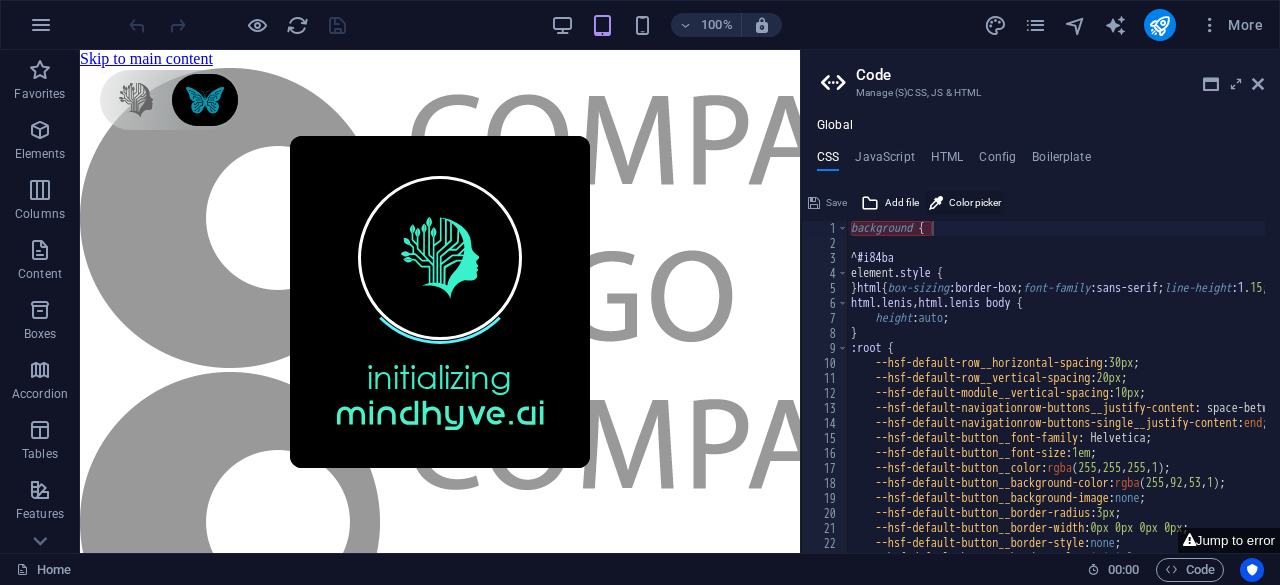 click on "Color picker" at bounding box center [975, 203] 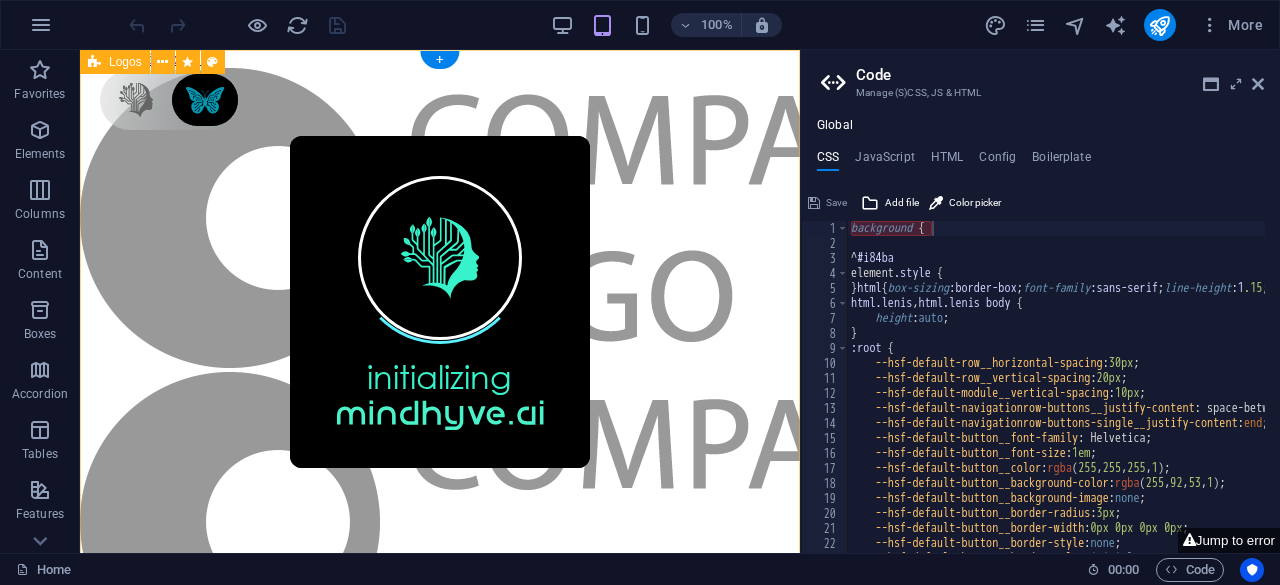 type on "#376d62" 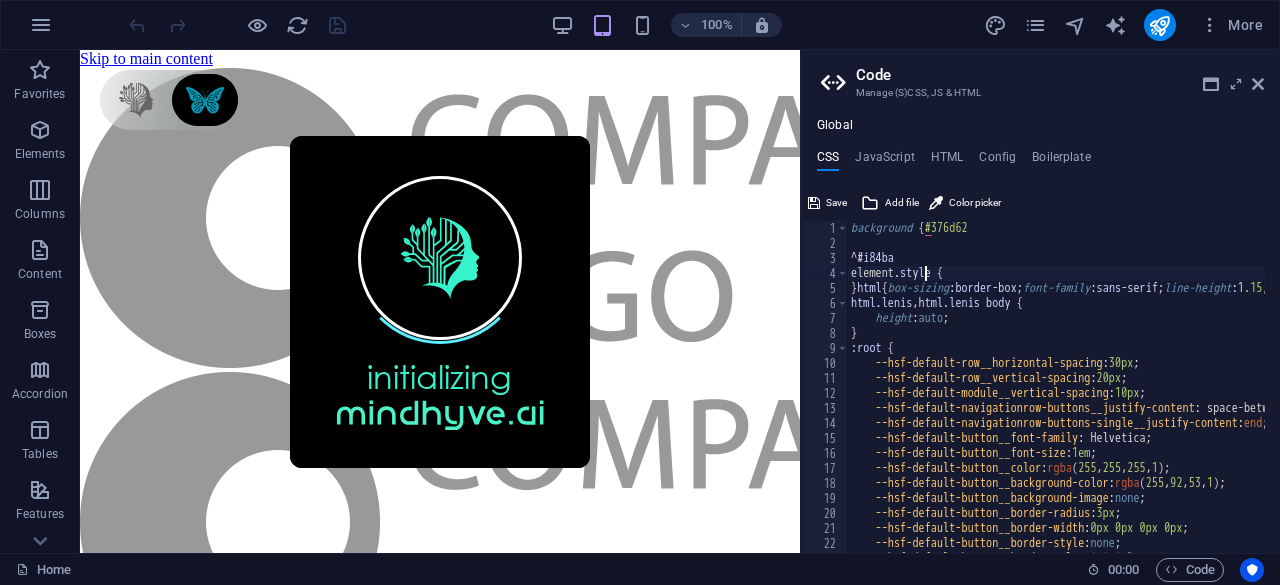 click on "background   { #376d62 ^ #i84ba element .style   { } html { box-sizing :border-box ; font-family :sans-serif ; line-height :1 .15 ;-ms-text-size-adjust :100 % ;-webkit-text-size-adjust :100 % ;-ms-overflow-style :scrollbar ;-webkit-tap-highlight-color :rgba ( 0 , 0 , 0 , 0 )} * , * : :before , * : :after { box-sizing :inherit } p { margin-top :0 } [ tabindex= "-1" ] :focus { outline :none  !important } hr { box-sizing :content-box ; height :0 ; overflow :visible ; border :none } p { margin-top :0 ; margin-bottom :0 } abbr [ title ] , abbr [ data-original-title ] { text-decoration :underline ;-webkit-text-decoration :underline   dotted ; text-decoration :underline   dotted ; cursor :help ; border-bottom :0 } address { font-style :normal ; line-height :inherit } ol , ul , dl { margin :0 } ol   ol , ul   ul , ol   ul , ul   ol { margin-bottom :0 } ol { padding :0 } ol   li { list-style-position :inside } dt { font-weight :700 } dd { margin-bottom : .5rem ; margin-left :0 } blockquote { margin :0   0   1rem } dfn" at bounding box center (34643, 394) 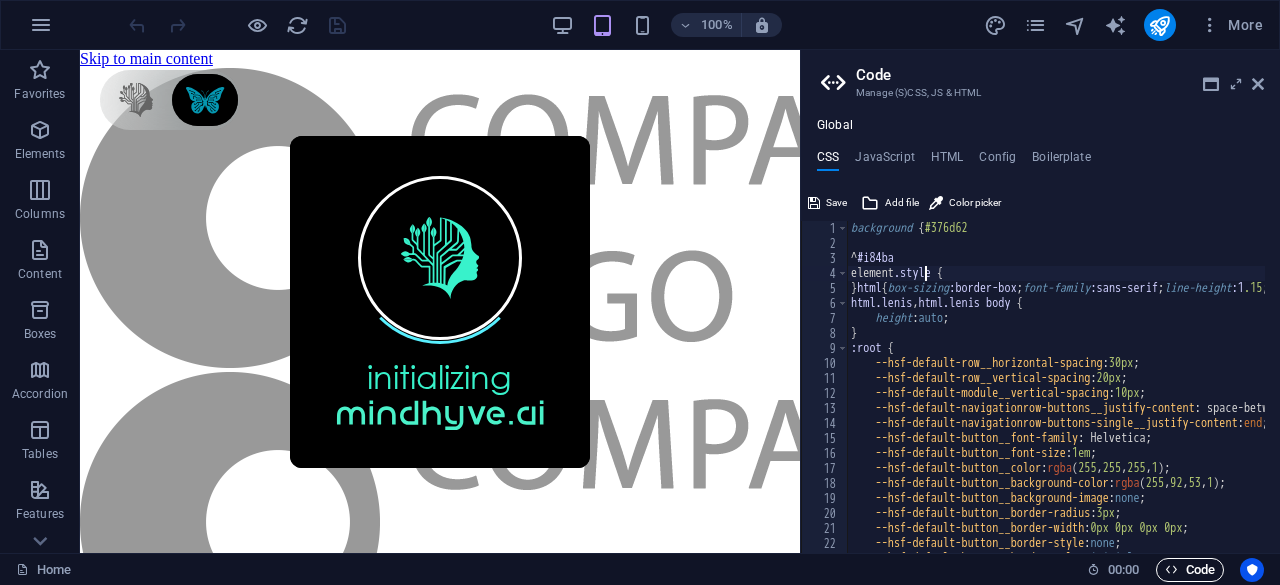 click on "Code" at bounding box center [1190, 570] 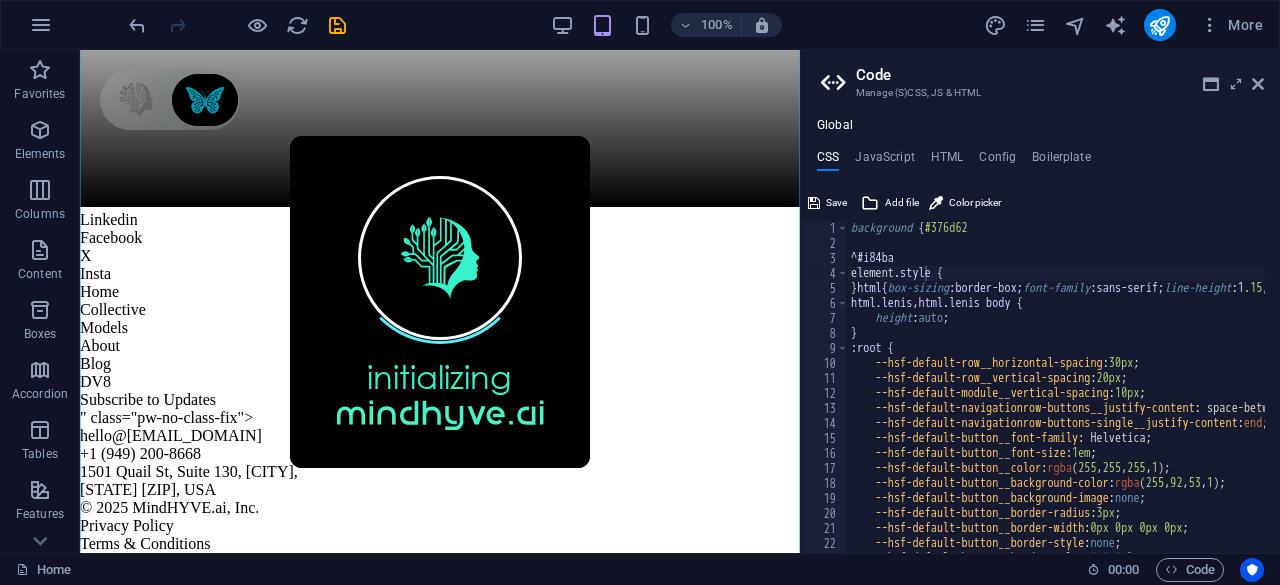 scroll, scrollTop: 12353, scrollLeft: 0, axis: vertical 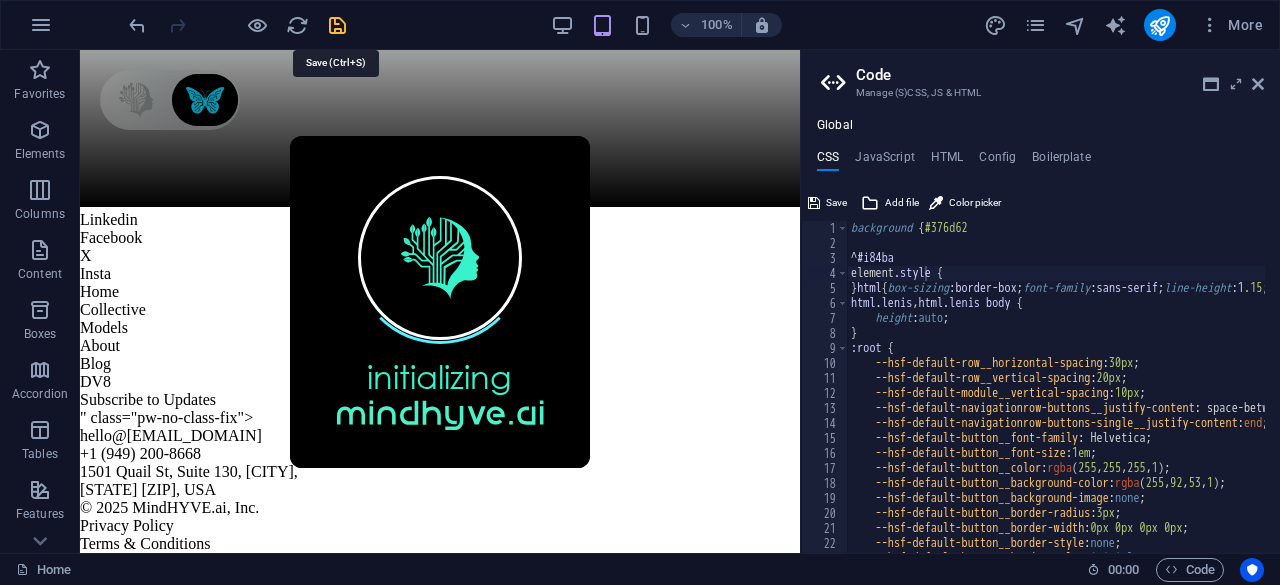 click at bounding box center (337, 25) 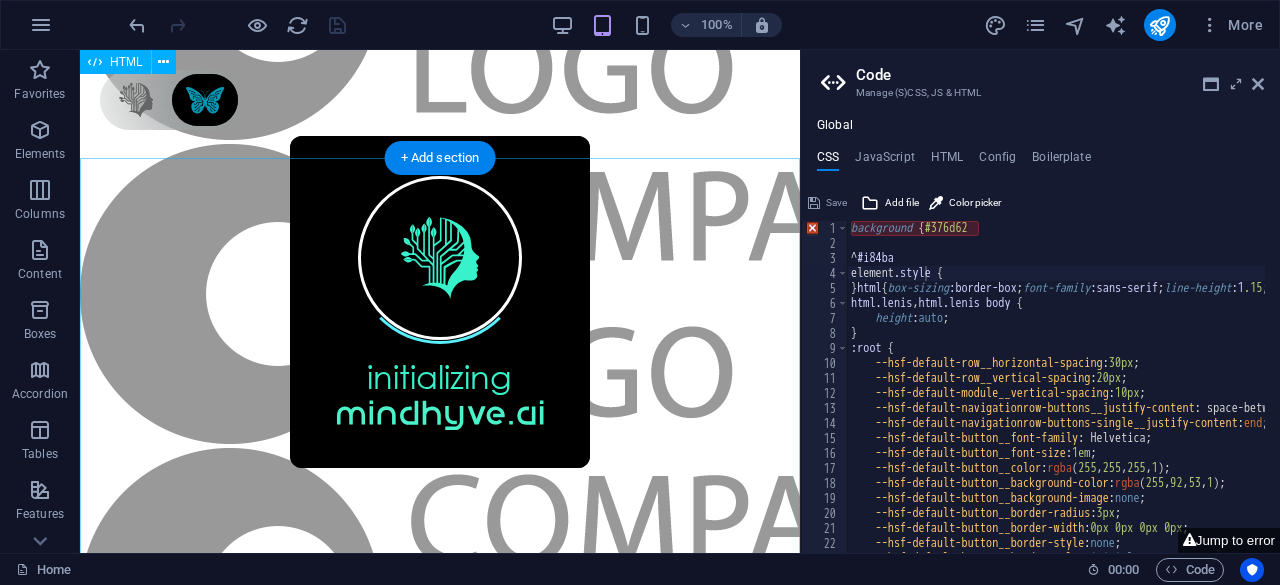 scroll, scrollTop: 0, scrollLeft: 0, axis: both 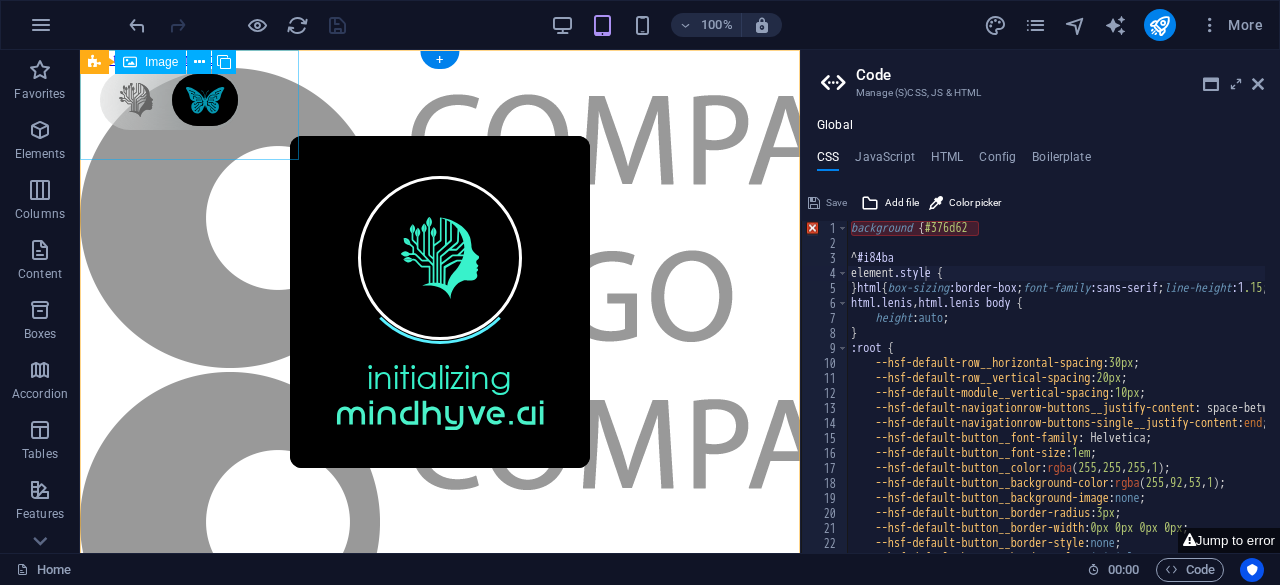 click at bounding box center [440, 220] 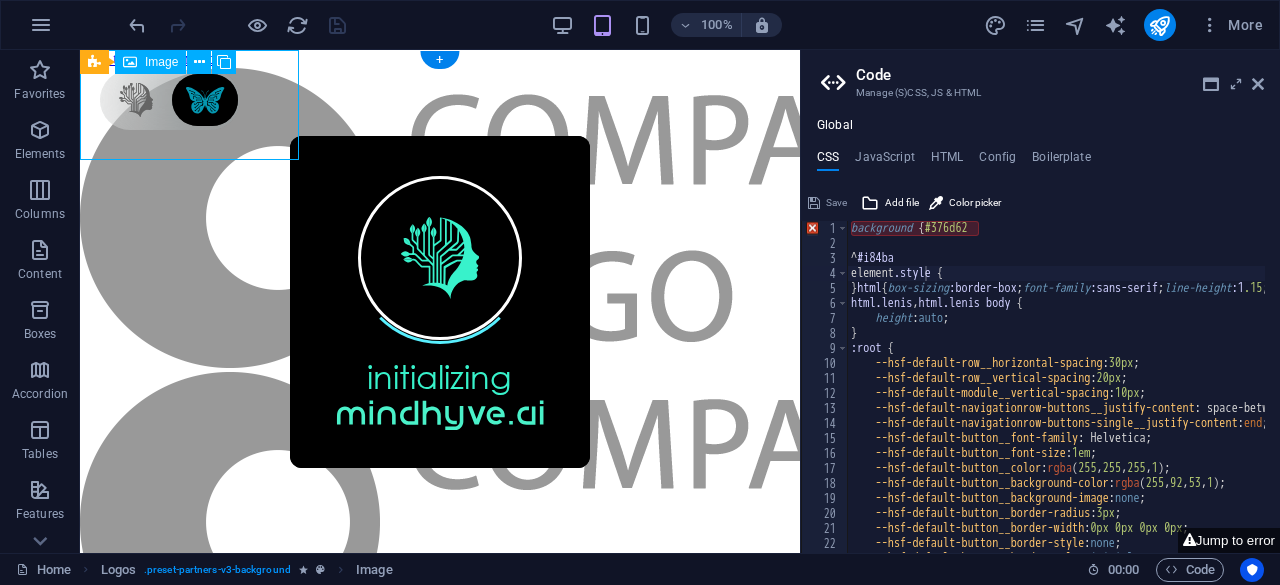 click at bounding box center [440, 220] 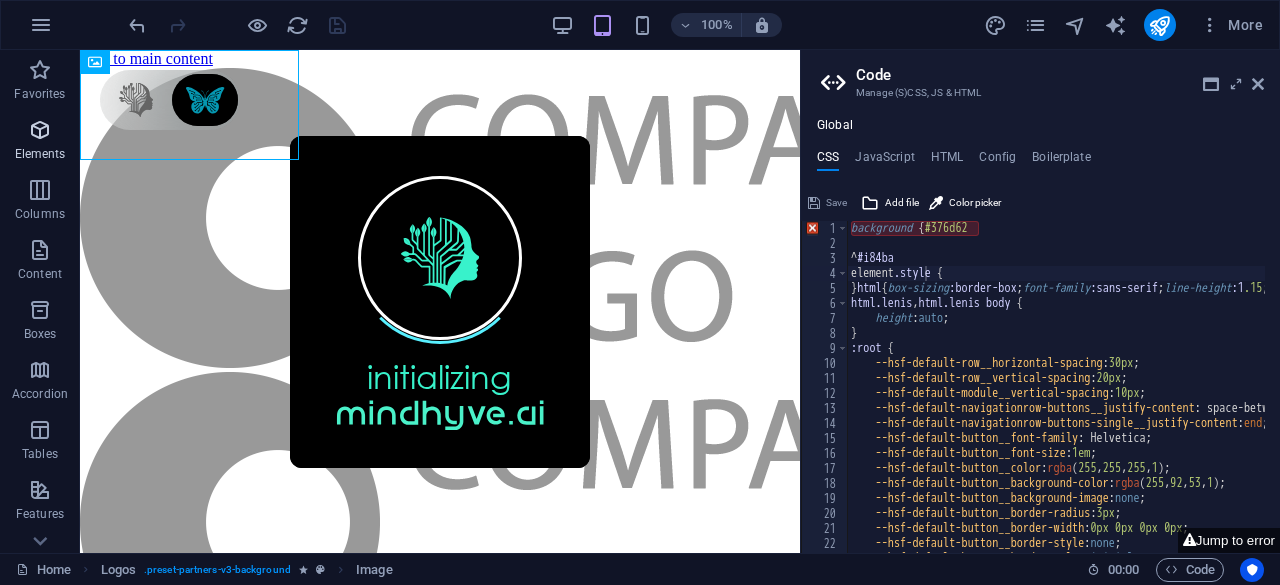 click on "Elements" at bounding box center [40, 154] 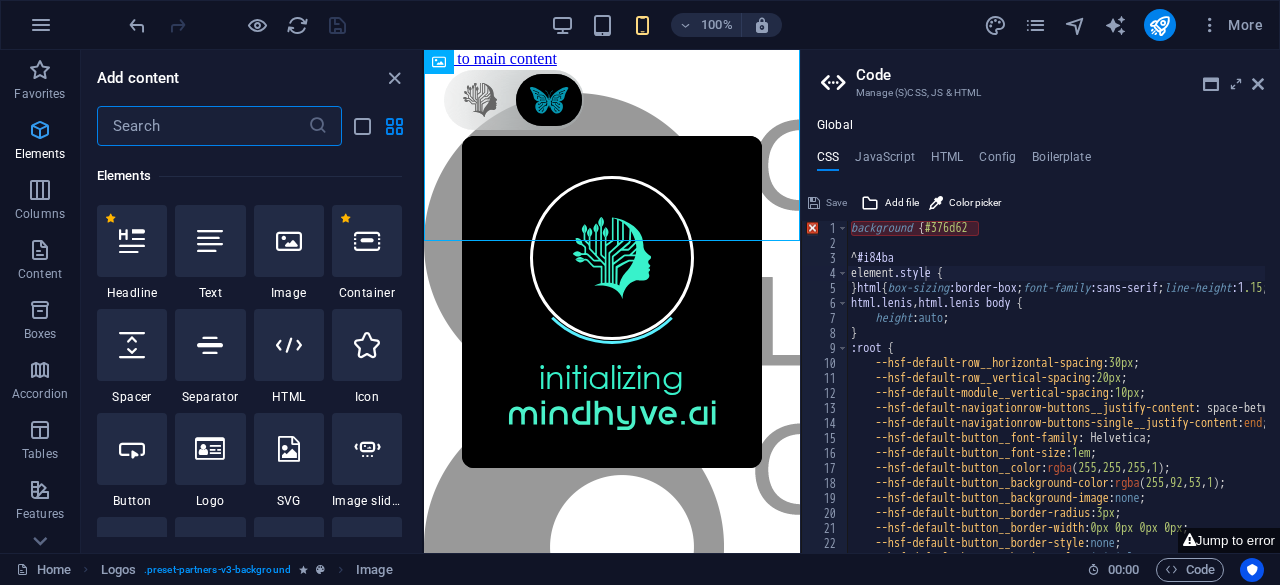 scroll, scrollTop: 213, scrollLeft: 0, axis: vertical 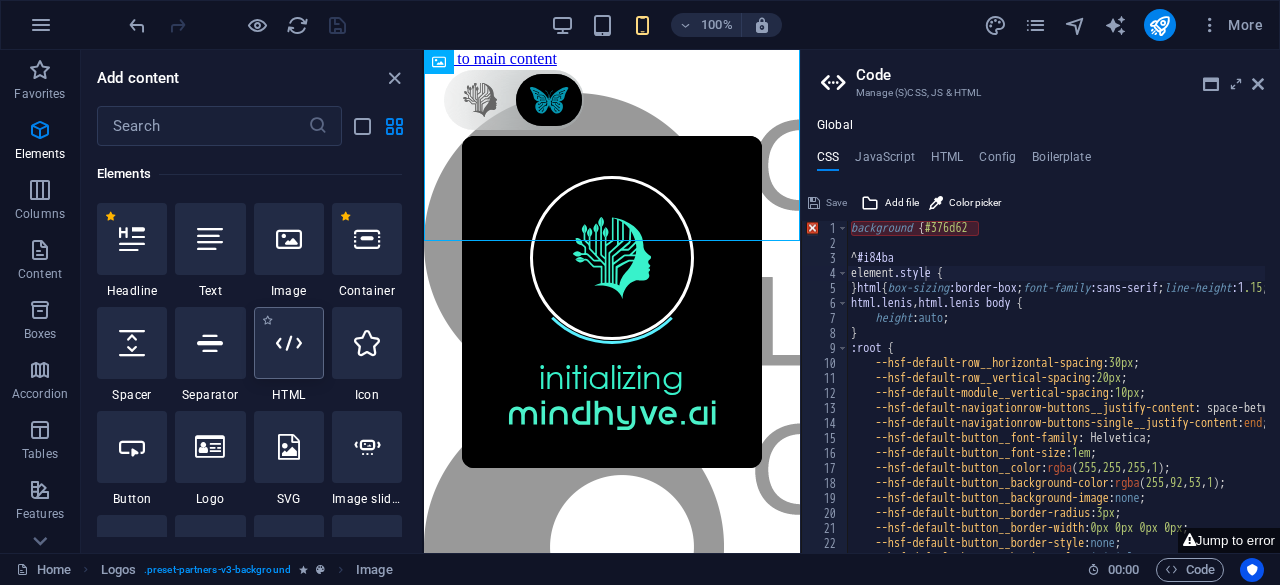 click at bounding box center (289, 343) 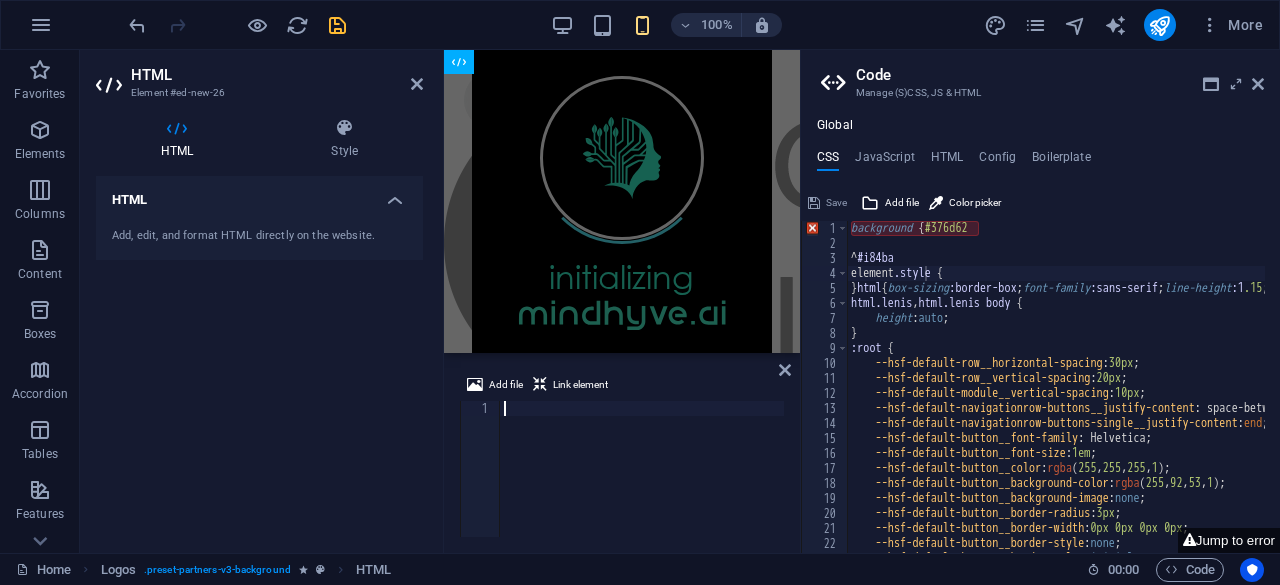 scroll, scrollTop: 0, scrollLeft: 0, axis: both 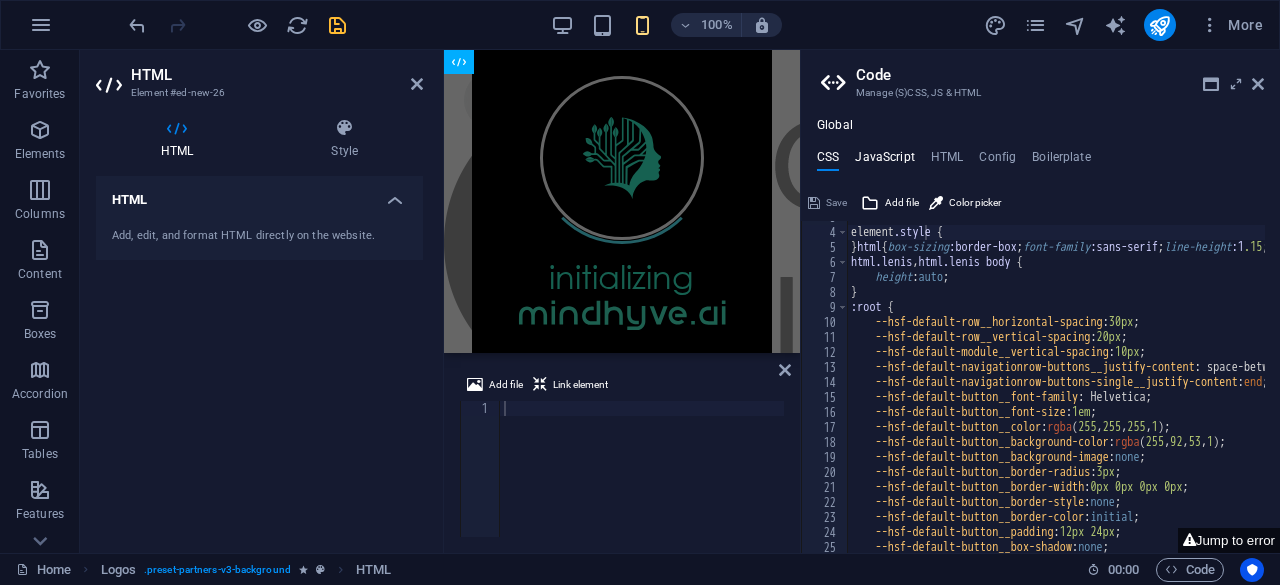 click on "JavaScript" at bounding box center [884, 161] 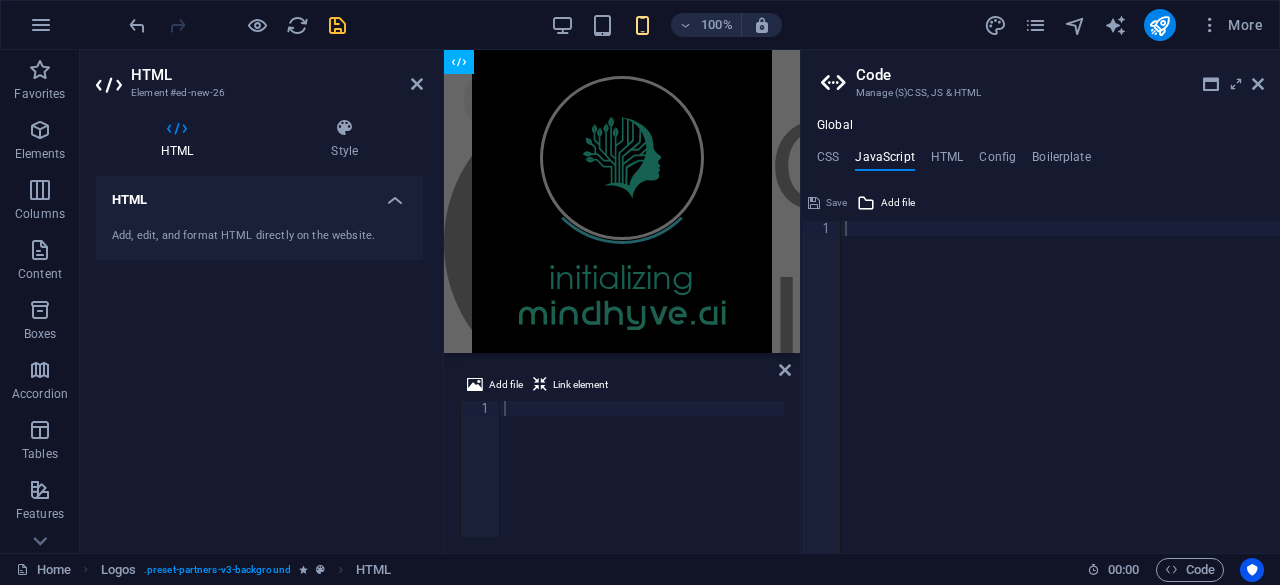 click on "Global CSS JavaScript HTML Config Boilerplate element.style { 3 4 5 6 7 8 9 10 11 12 13 14 15 16 17 18 19 20 21 22 23 24 25 26 27 ^ #i84ba element .style   { } html { box-sizing :border-box ; font-family :sans-serif ; line-height :1 .15 ;-ms-text-size-adjust :100 % ;-webkit-text-size-adjust :100 % ;-ms-overflow-style :scrollbar ;-webkit-tap-highlight-color :rgba ( 0 , 0 , 0 , 0 )} * , * : :before , * : :after { box-sizing :inherit } p { margin-top :0 } [ tabindex= "-1" ] :focus { outline :none  !important } hr { box-sizing :content-box ; height :0 ; overflow :visible ; border :none } p { margin-top :0 ; margin-bottom :0 } abbr [ title ] , abbr [ data-original-title ] { text-decoration :underline ;-webkit-text-decoration :underline   dotted ; text-decoration :underline   dotted ; cursor :help ; border-bottom :0 } address { font-style :normal ; line-height :inherit } ol , ul , dl { margin :0 } ol   ol , ul   ul , ol   ul , ul   ol { margin-bottom :0 } ol { padding :0 } ol   li { list-style-position :inside } dt" at bounding box center [1040, 335] 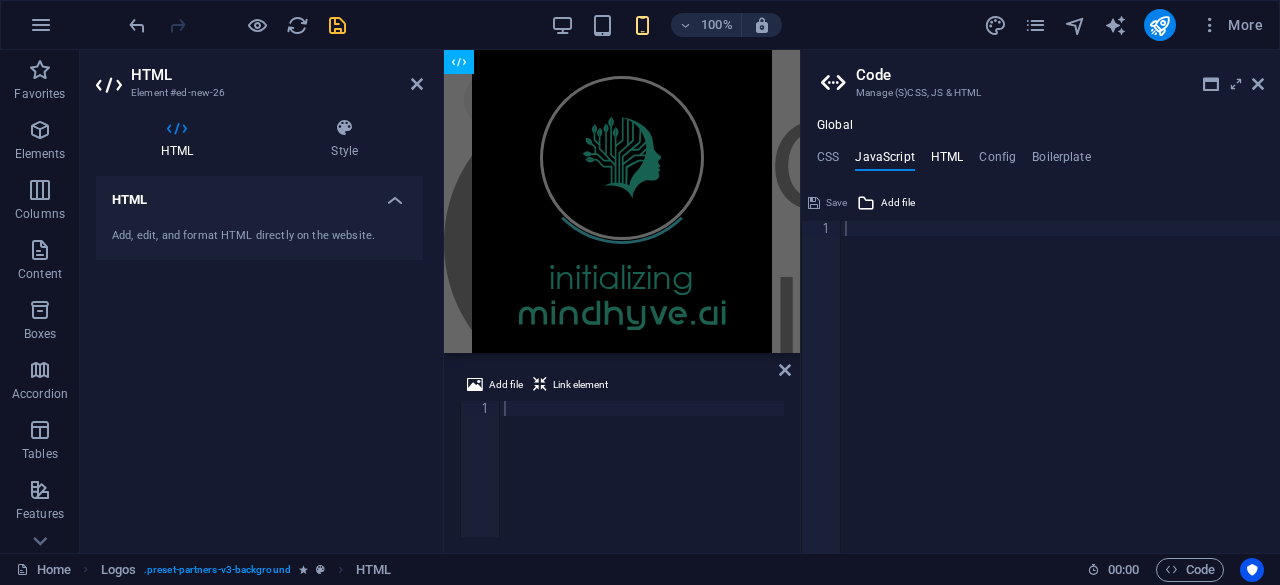 click on "HTML" at bounding box center [947, 161] 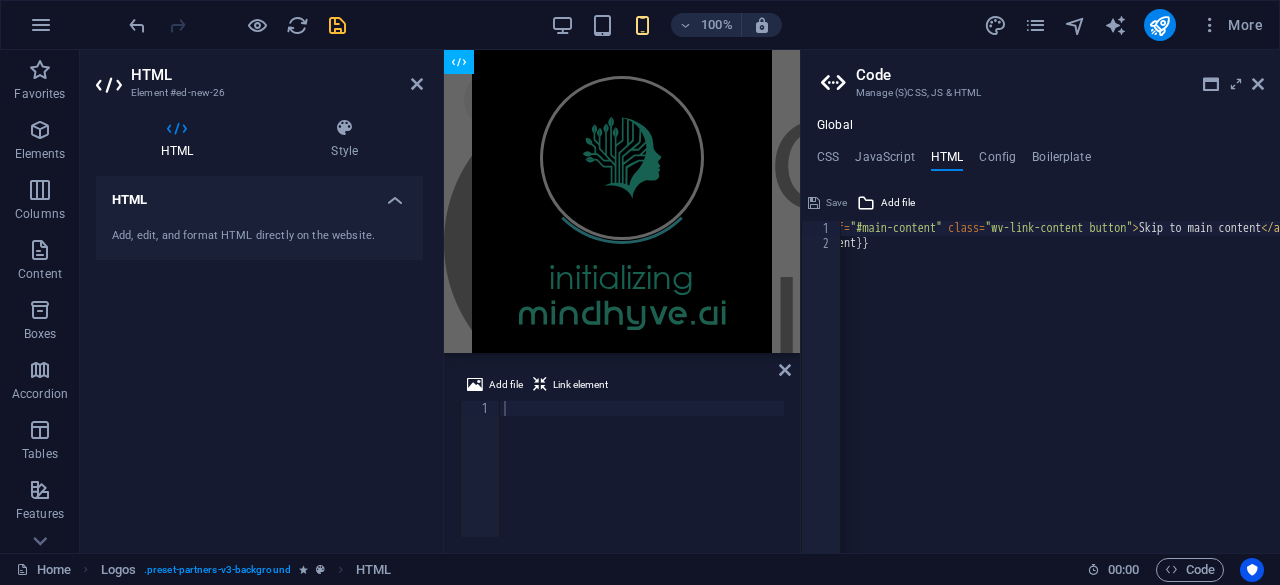 scroll, scrollTop: 0, scrollLeft: 100, axis: horizontal 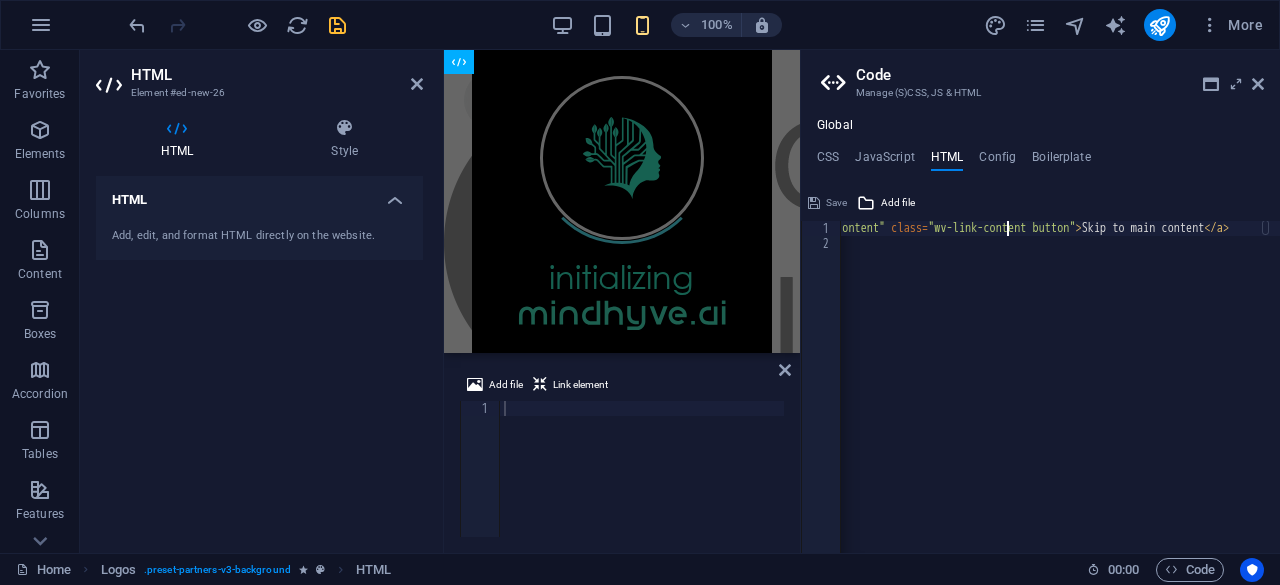 click on "< a   href = "#main-content"   class = "wv-link-content button" > Skip to main content </ a > {{content}}" at bounding box center [1010, 394] 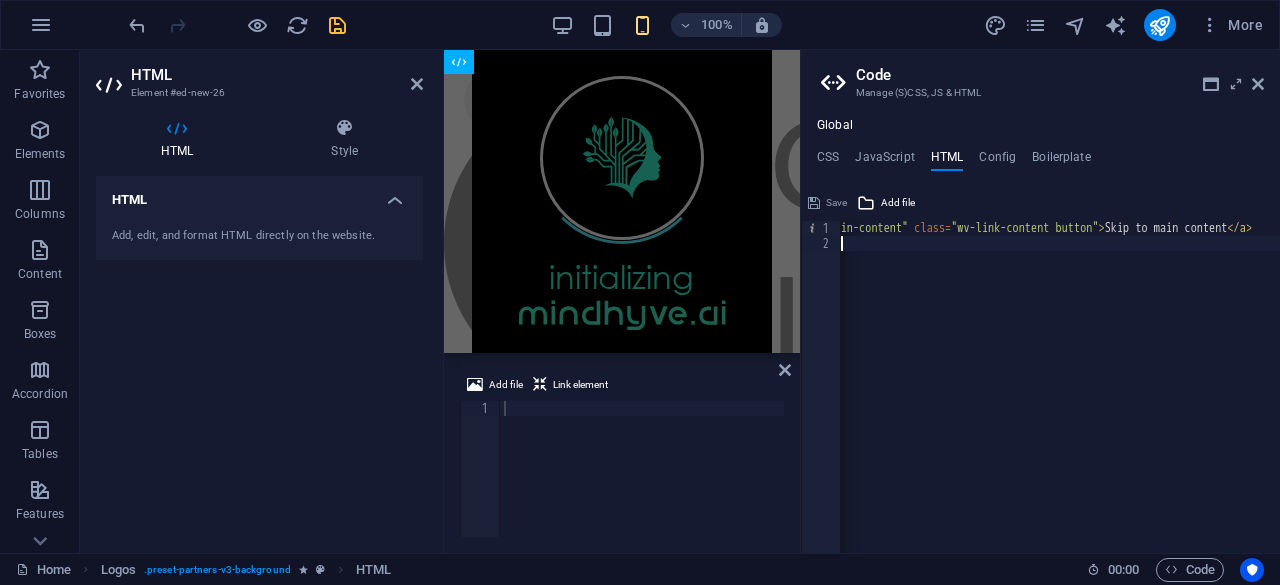 scroll, scrollTop: 0, scrollLeft: 78, axis: horizontal 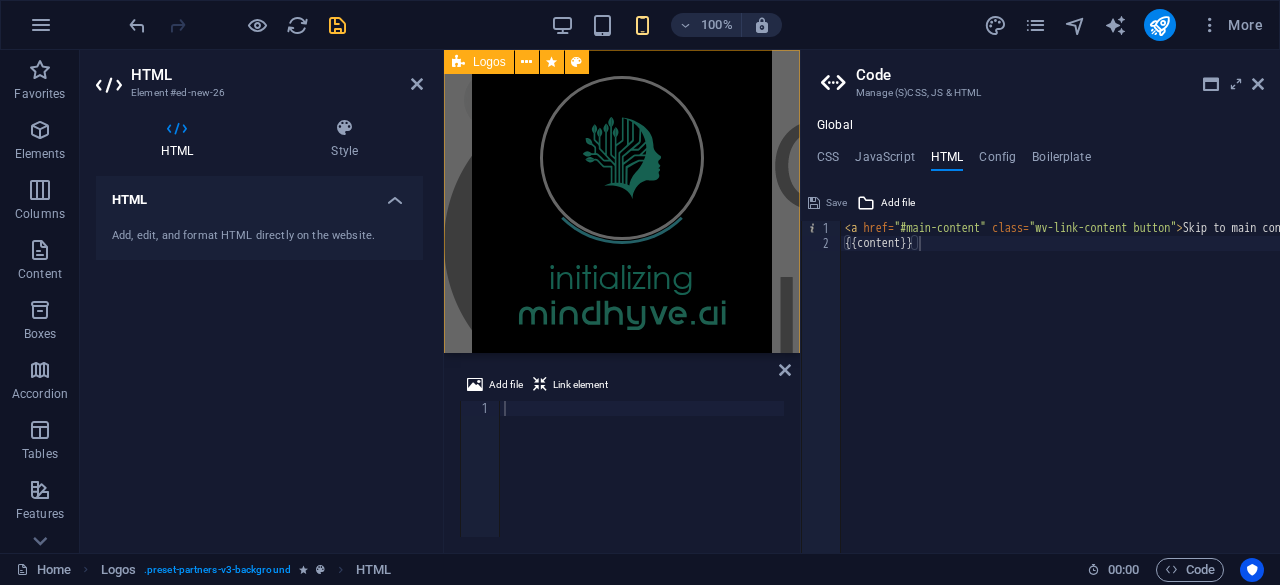 click at bounding box center (622, 1380) 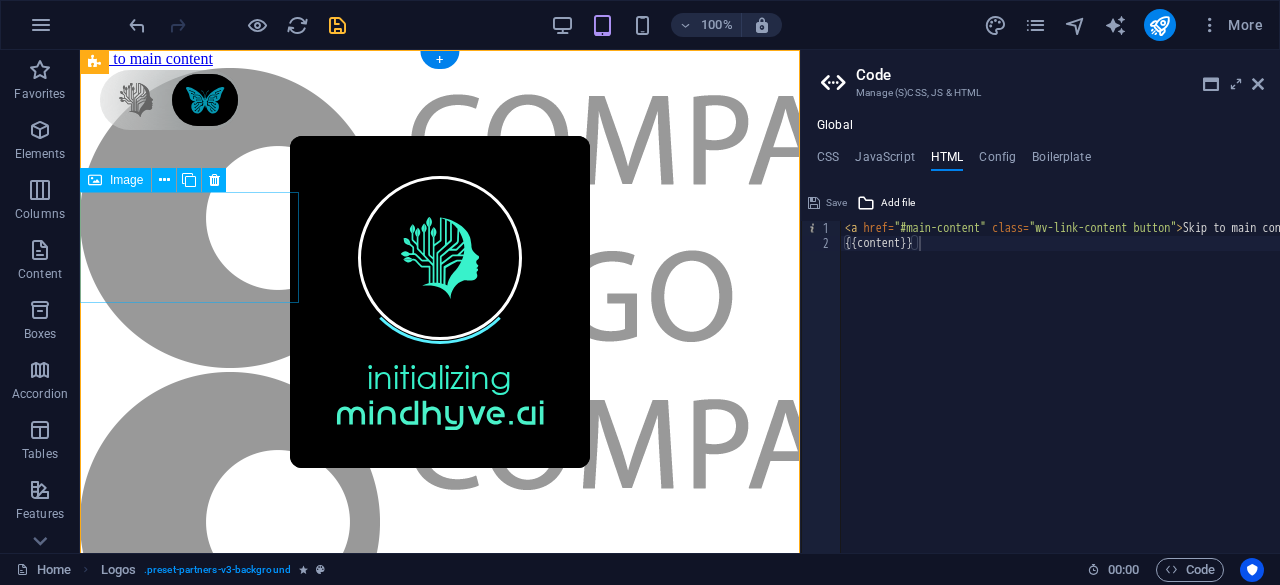 click at bounding box center (440, 1132) 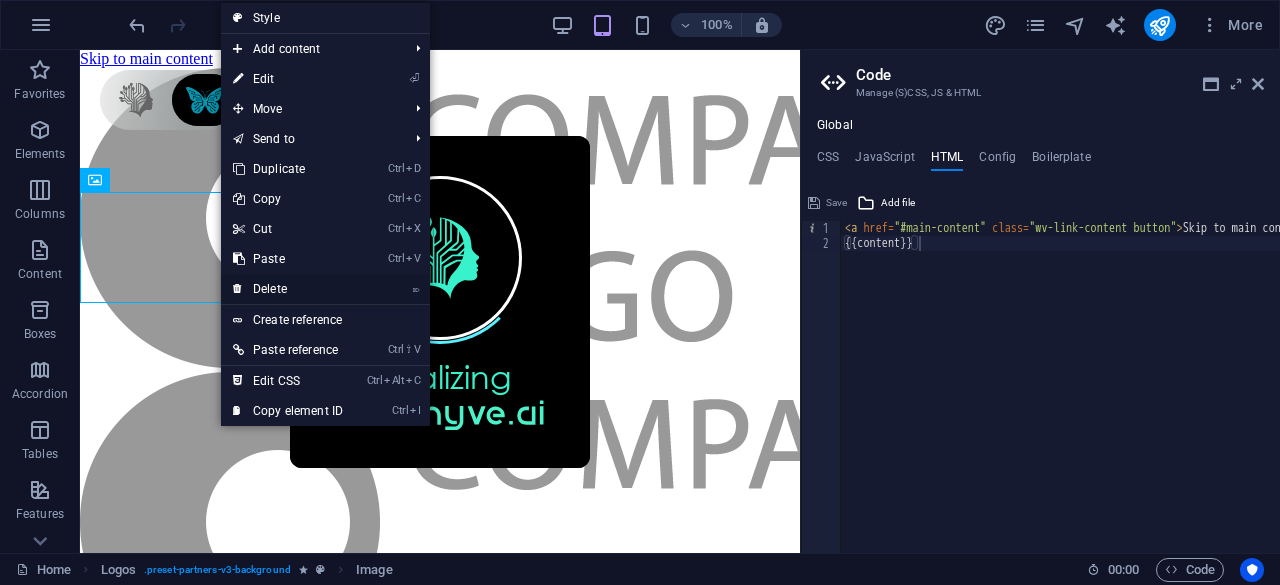 click on "⌦  Delete" at bounding box center (288, 289) 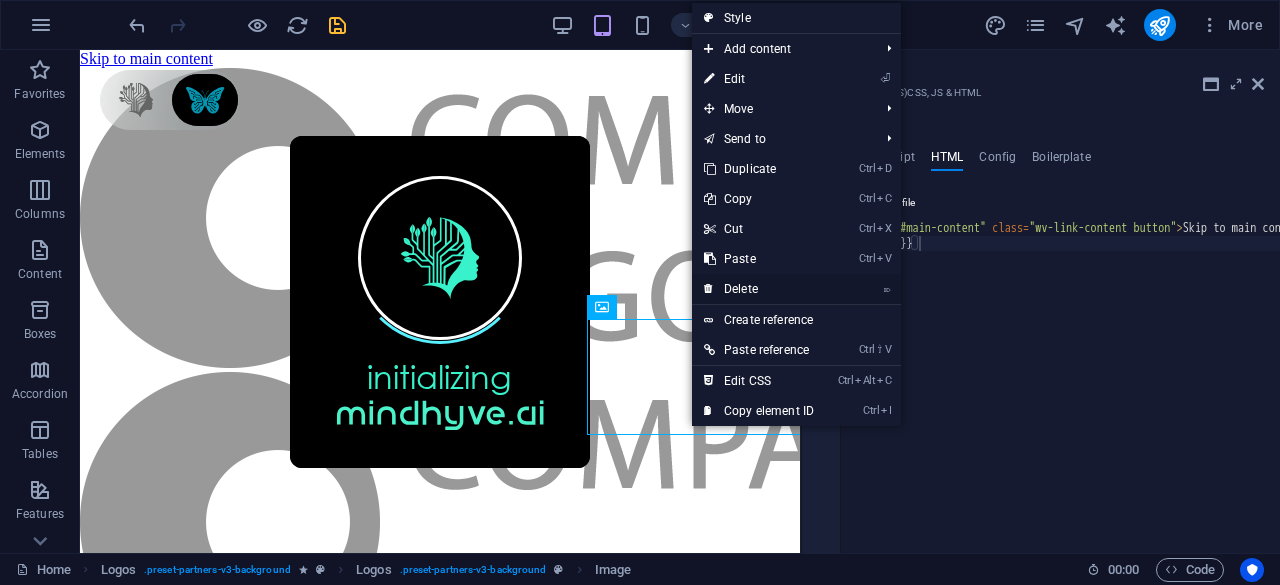 click on "⌦  Delete" at bounding box center (759, 289) 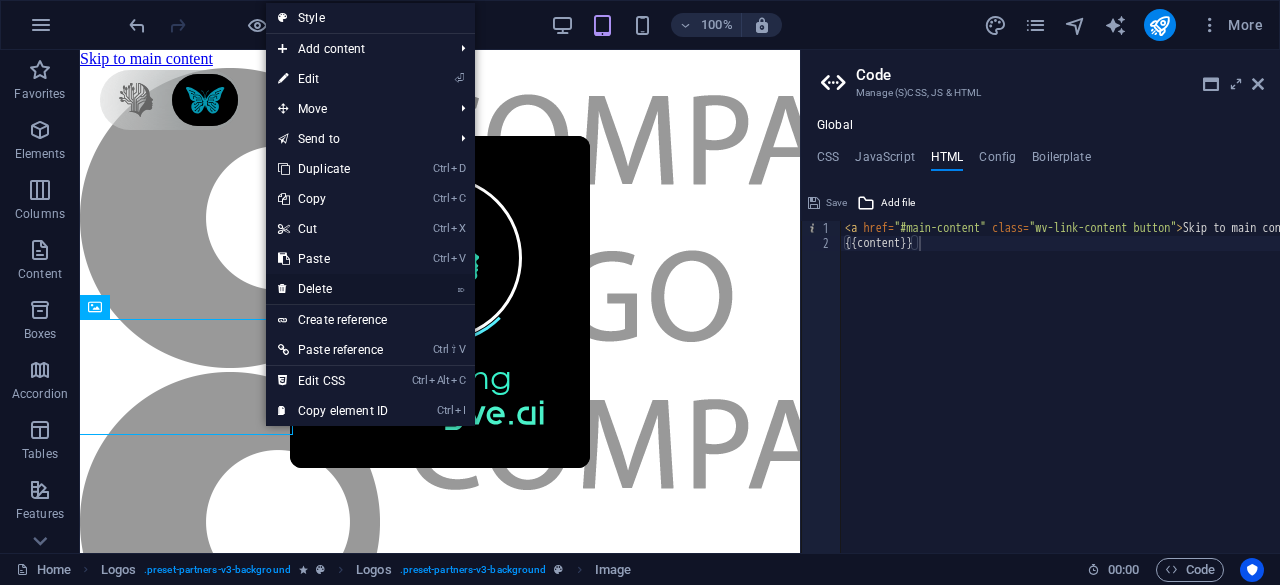 click on "⌦  Delete" at bounding box center [333, 289] 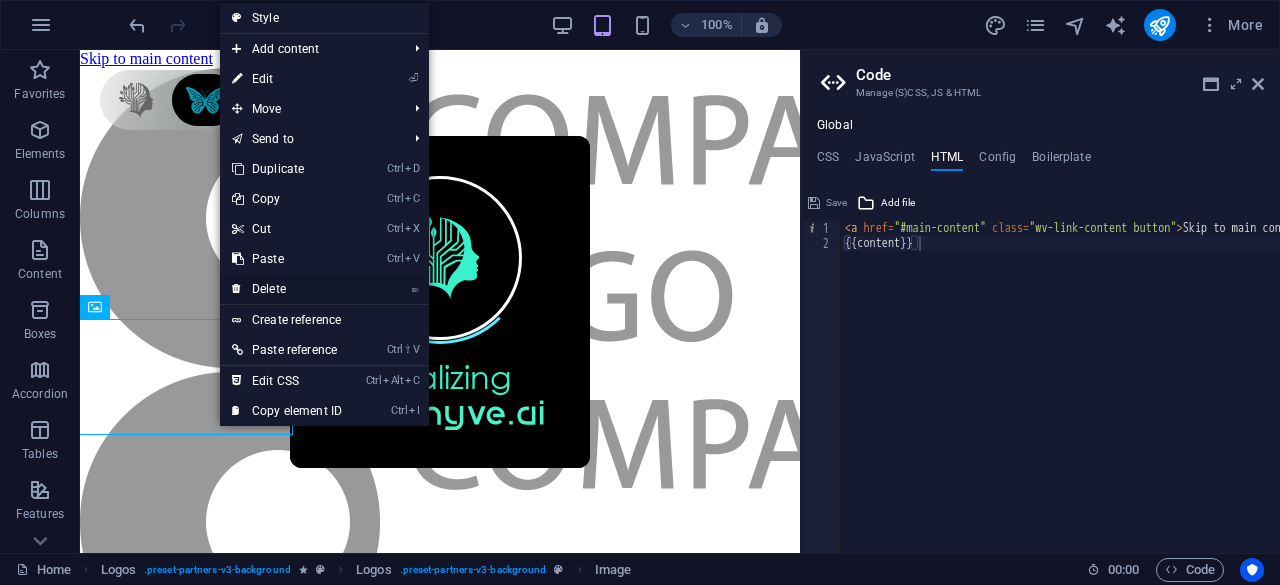 click on "⌦  Delete" at bounding box center (287, 289) 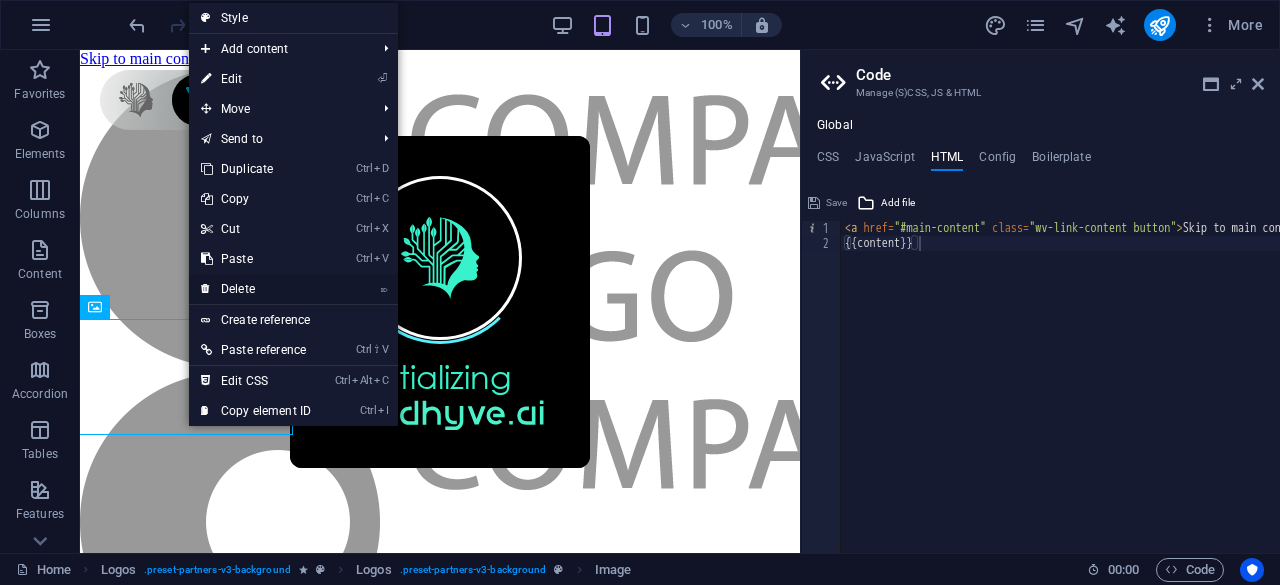 click on "⌦  Delete" at bounding box center [256, 289] 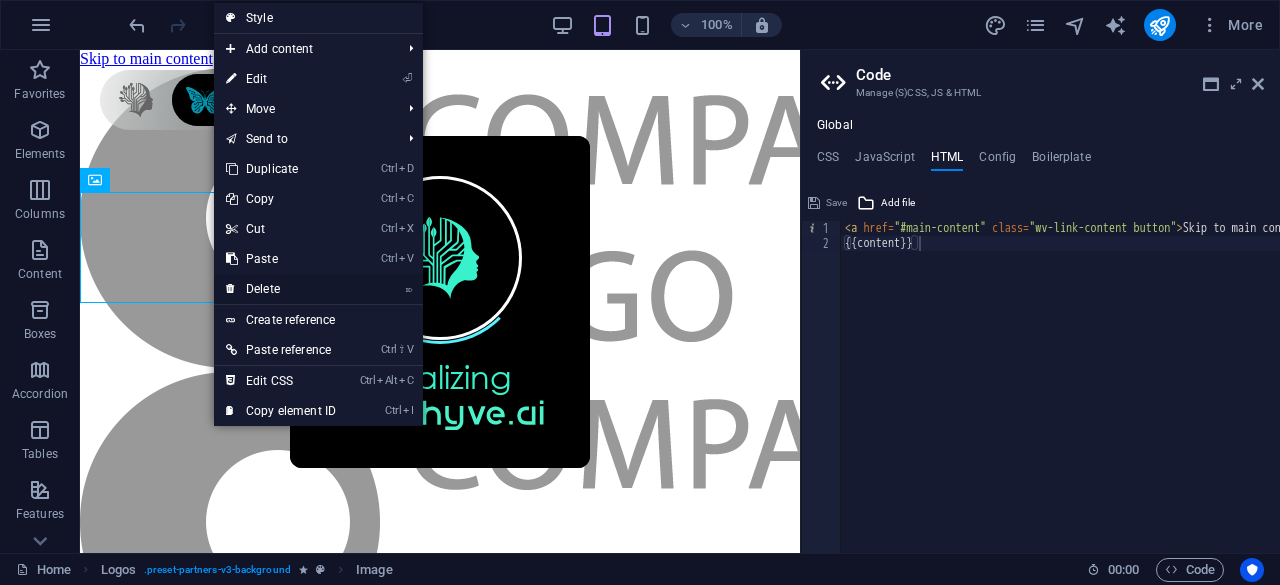 click on "⌦  Delete" at bounding box center (281, 289) 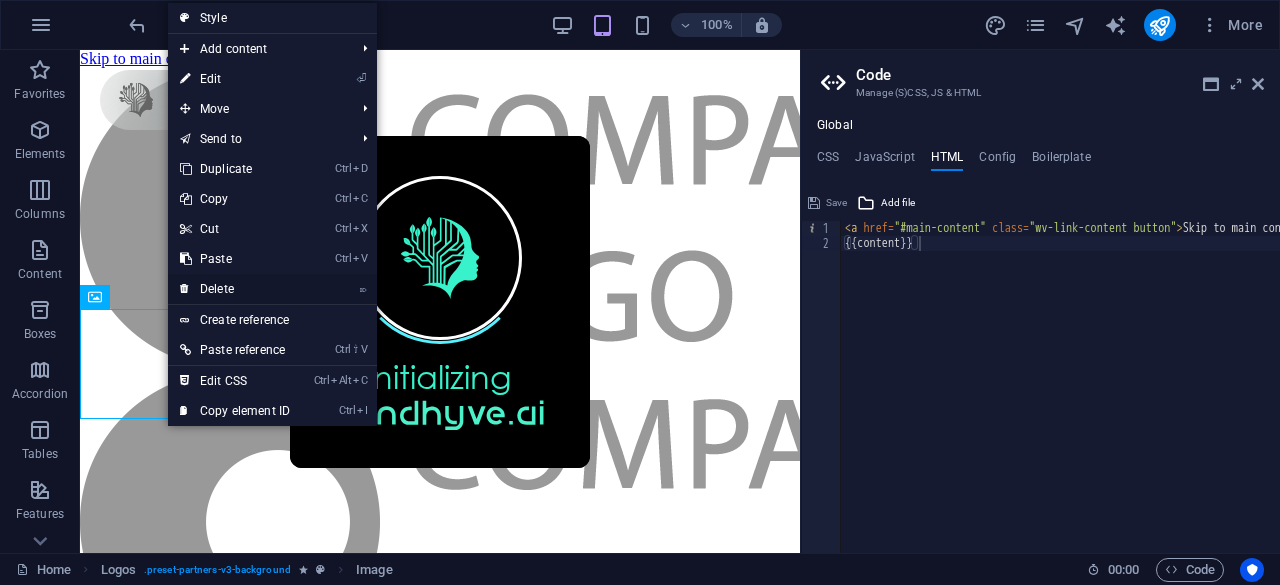 click on "⌦  Delete" at bounding box center [235, 289] 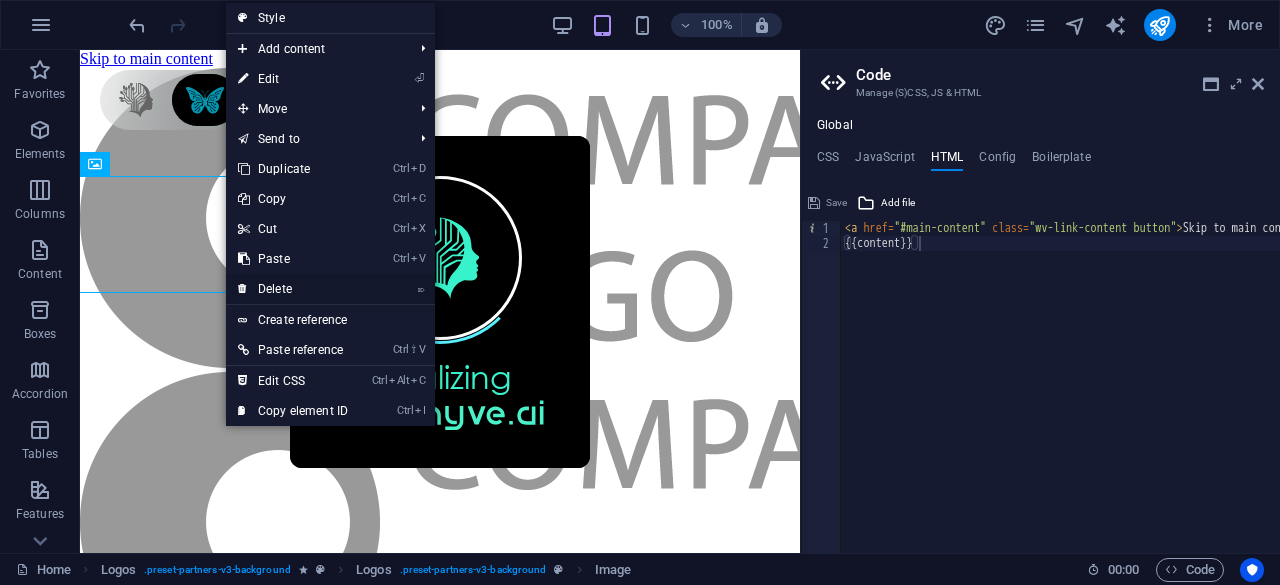 click on "⌦  Delete" at bounding box center [293, 289] 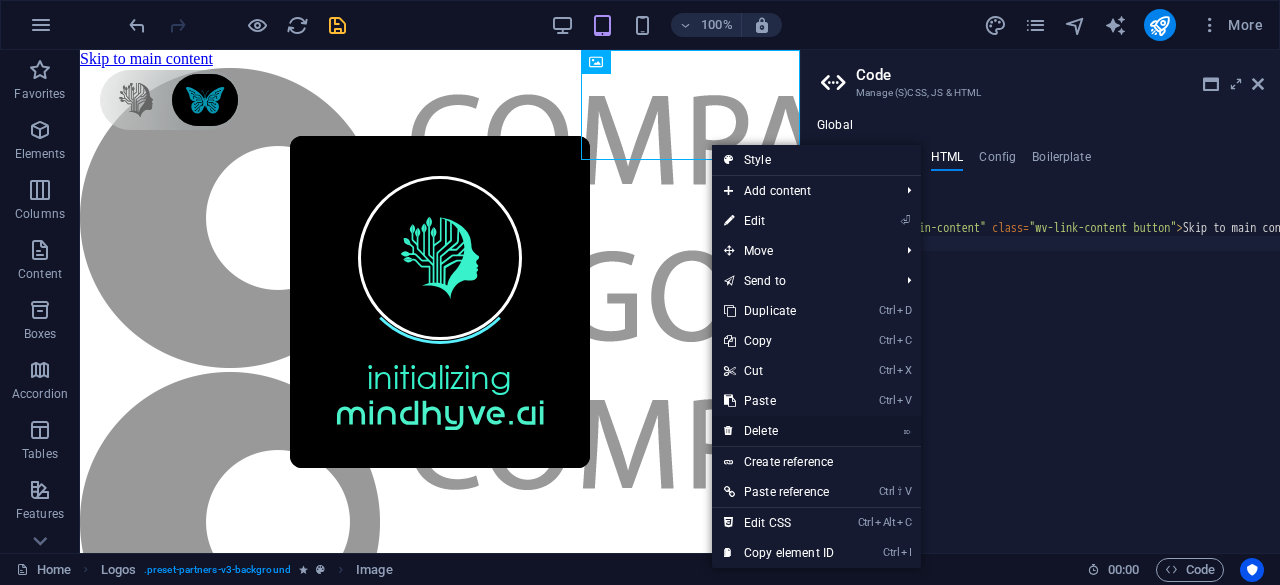 click on "⌦  Delete" at bounding box center (779, 431) 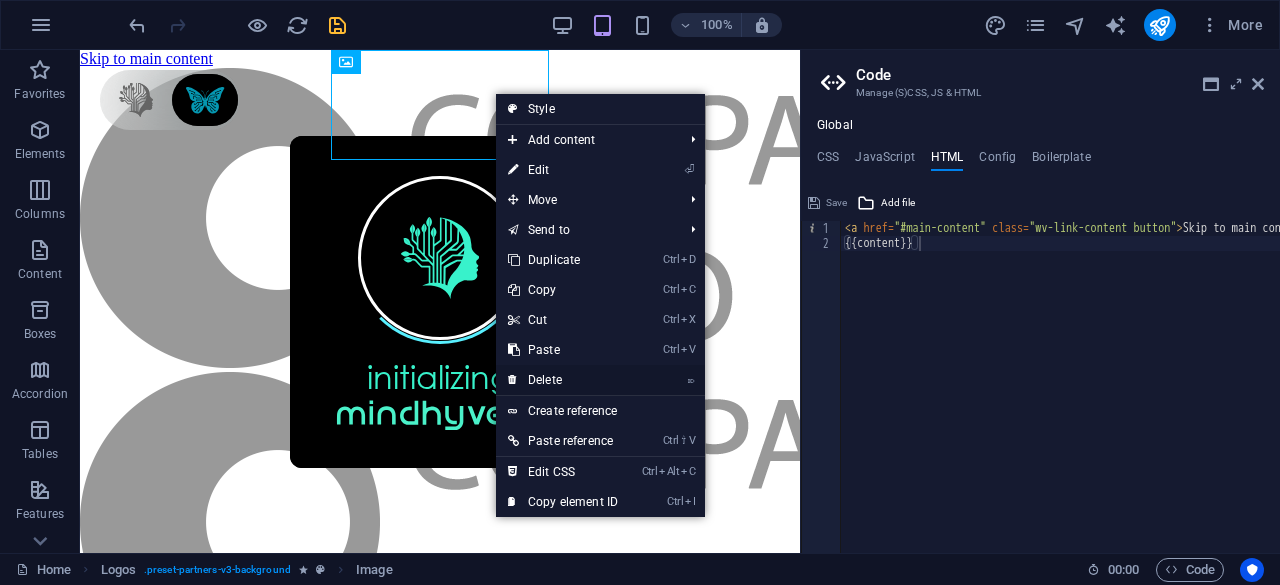 click on "⌦  Delete" at bounding box center [563, 380] 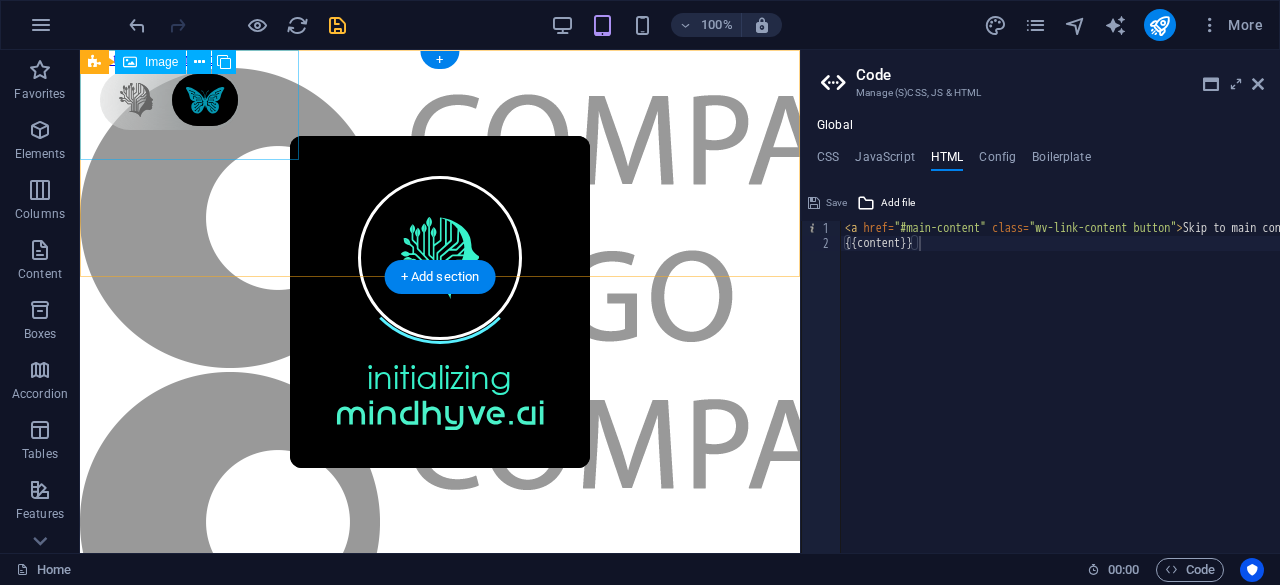 click at bounding box center [440, 220] 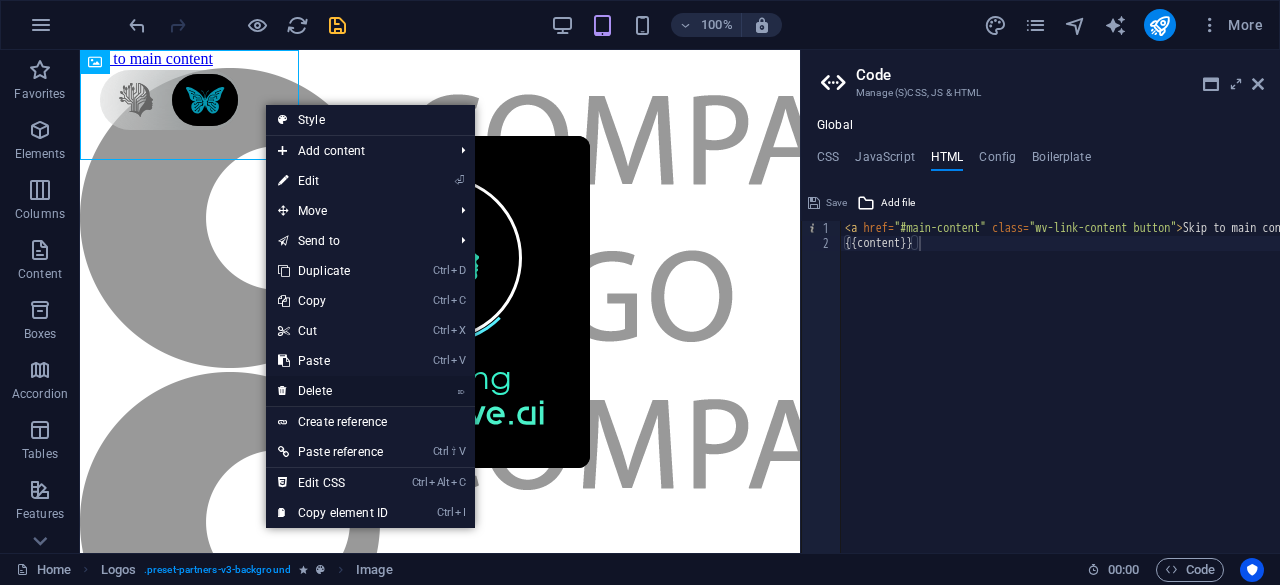 click on "⌦  Delete" at bounding box center (333, 391) 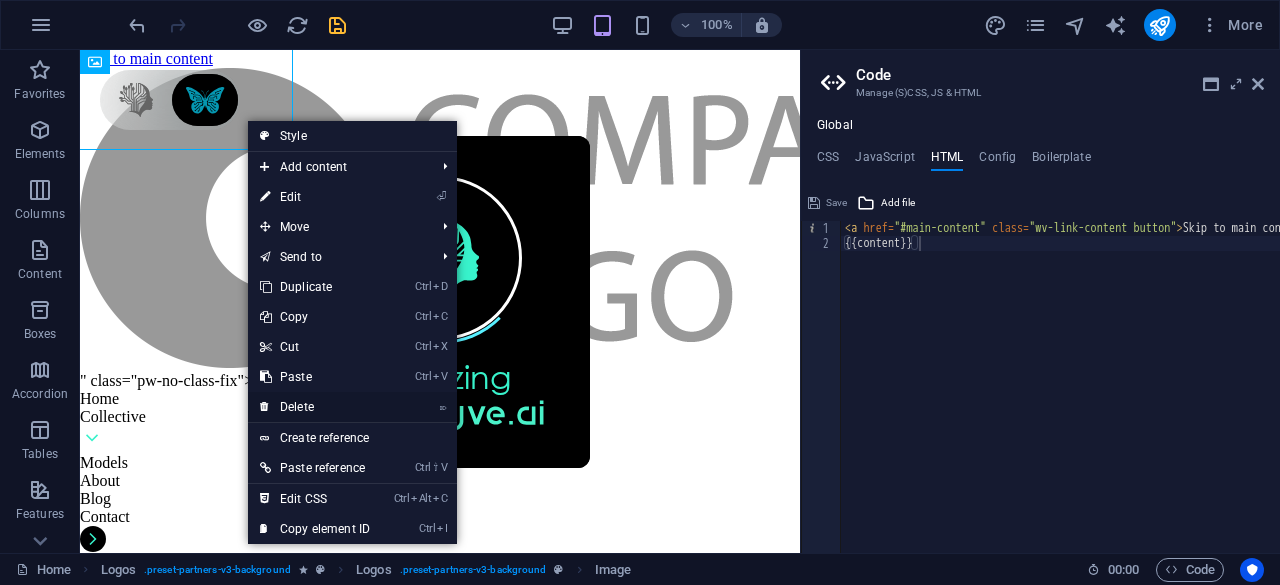click on "⌦  Delete" at bounding box center (315, 407) 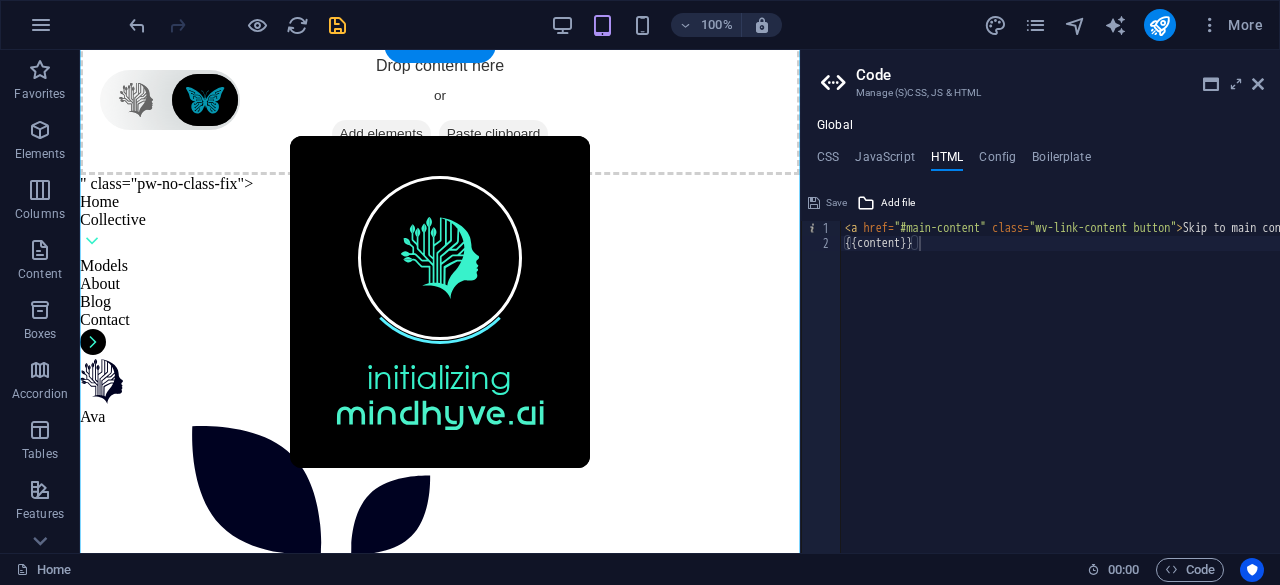 scroll, scrollTop: 88, scrollLeft: 0, axis: vertical 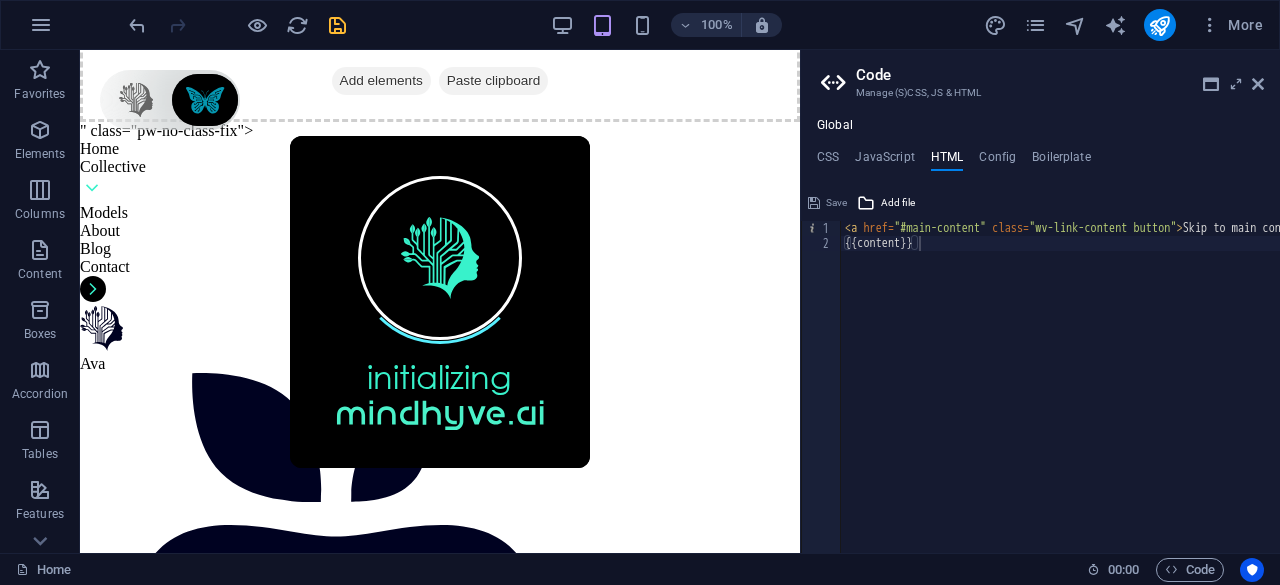 click on "Home 00 : 00 Code" at bounding box center (640, 569) 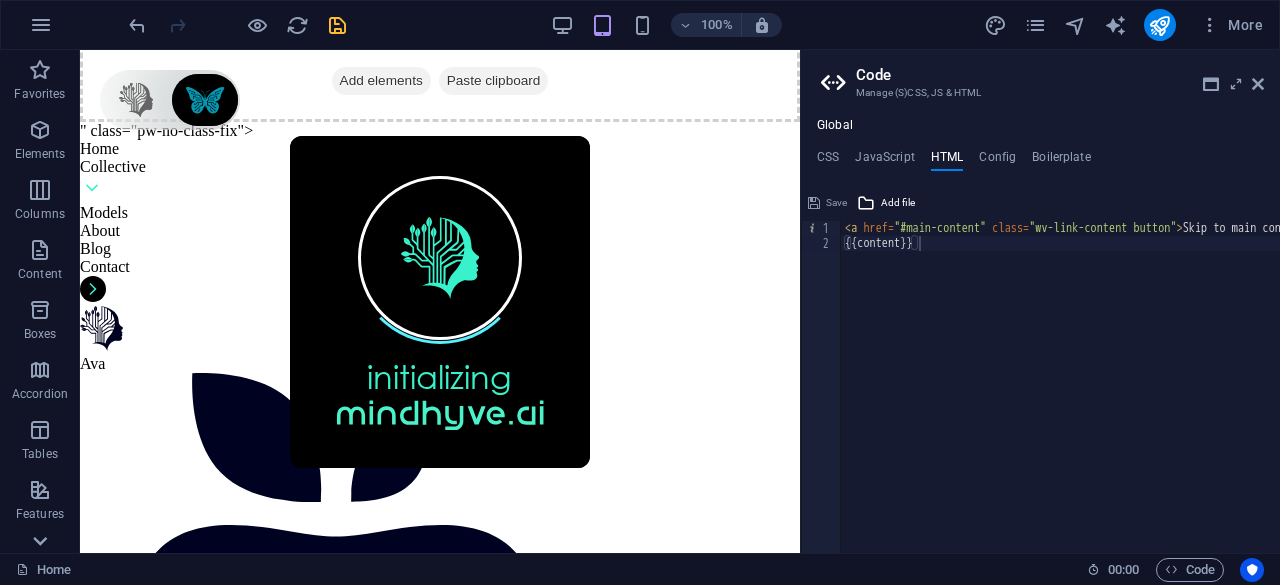 click 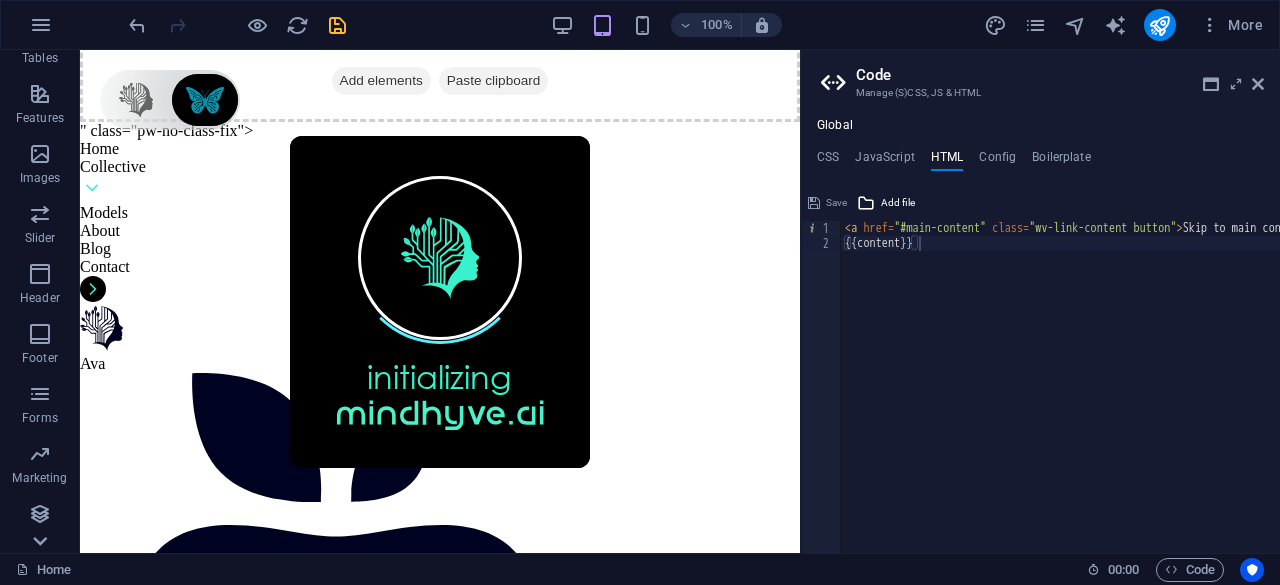 scroll, scrollTop: 396, scrollLeft: 0, axis: vertical 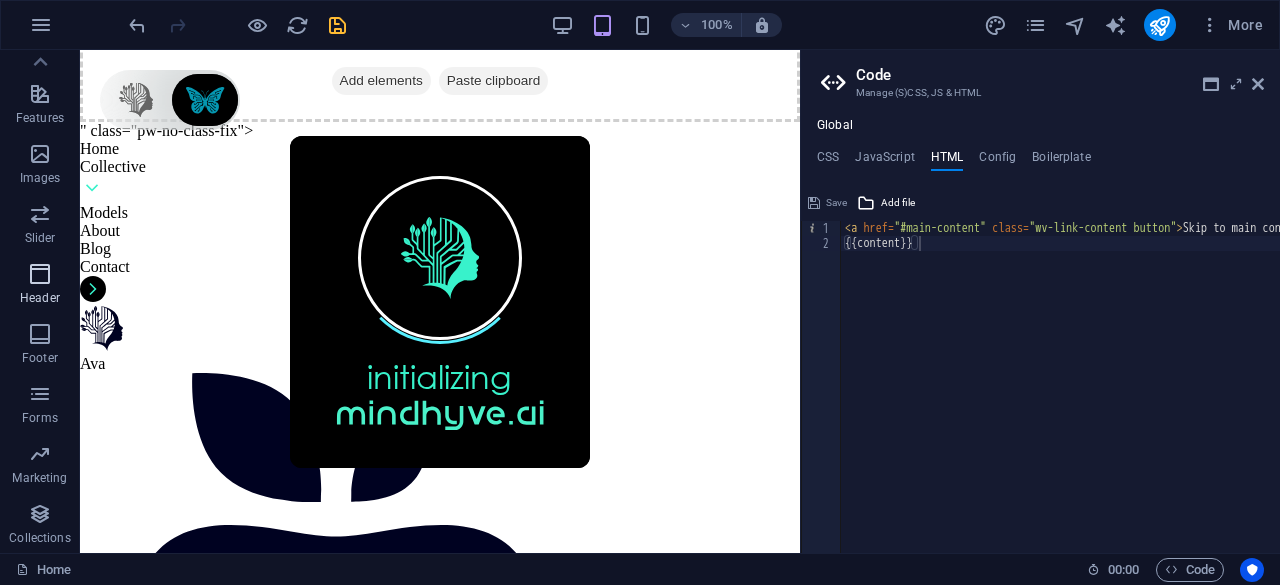 click at bounding box center [40, 274] 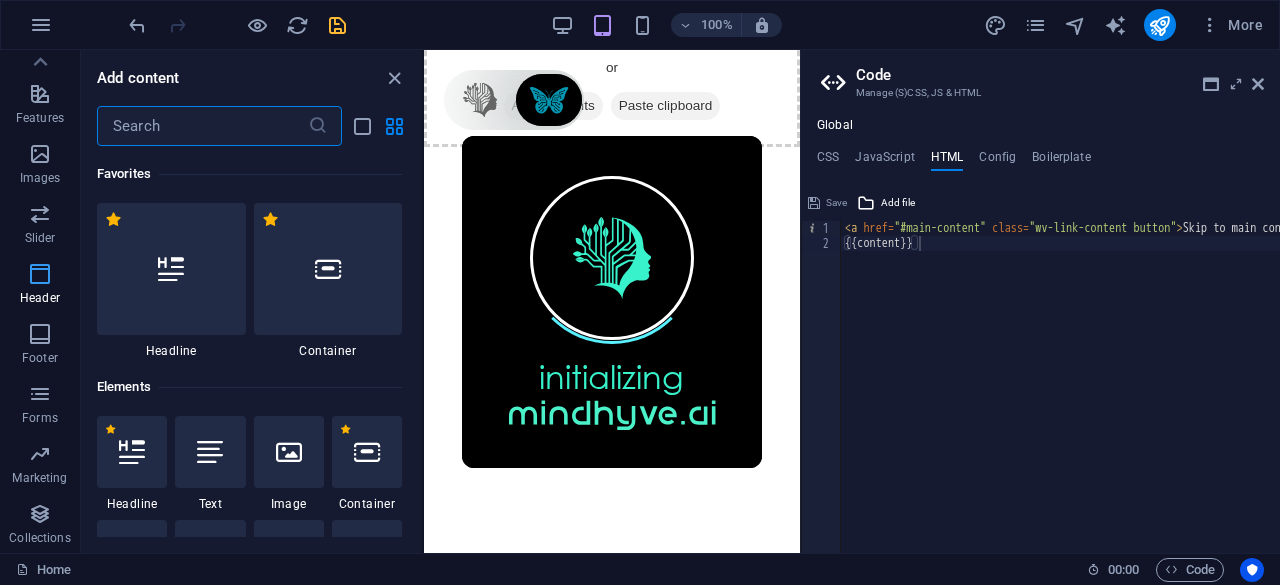 scroll, scrollTop: 2783, scrollLeft: 0, axis: vertical 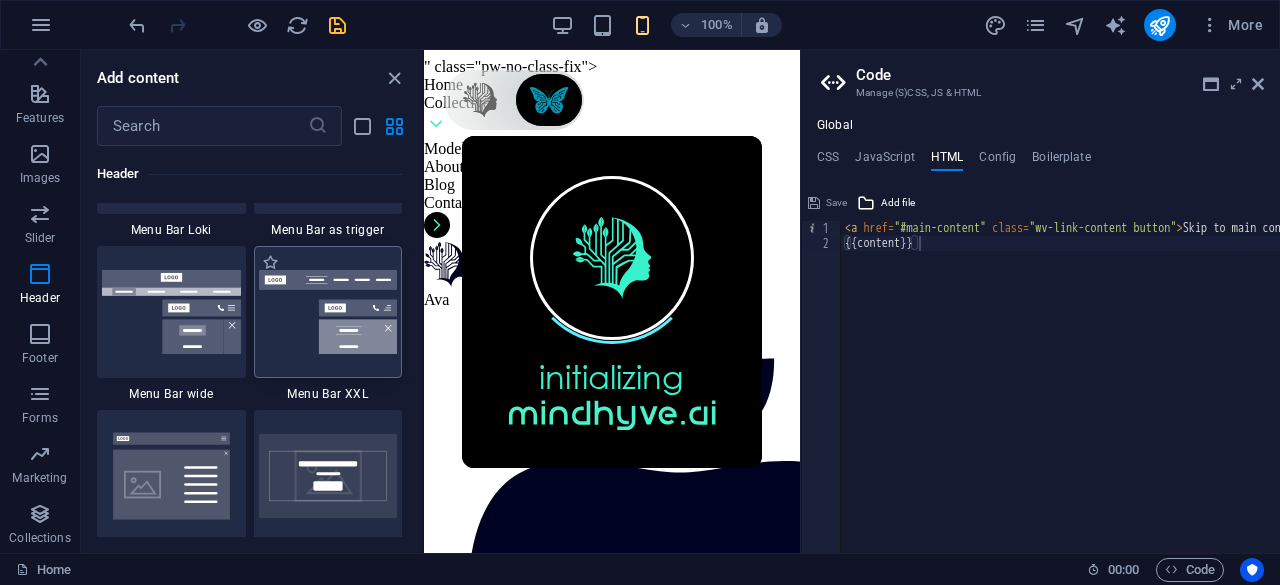 click at bounding box center [328, 312] 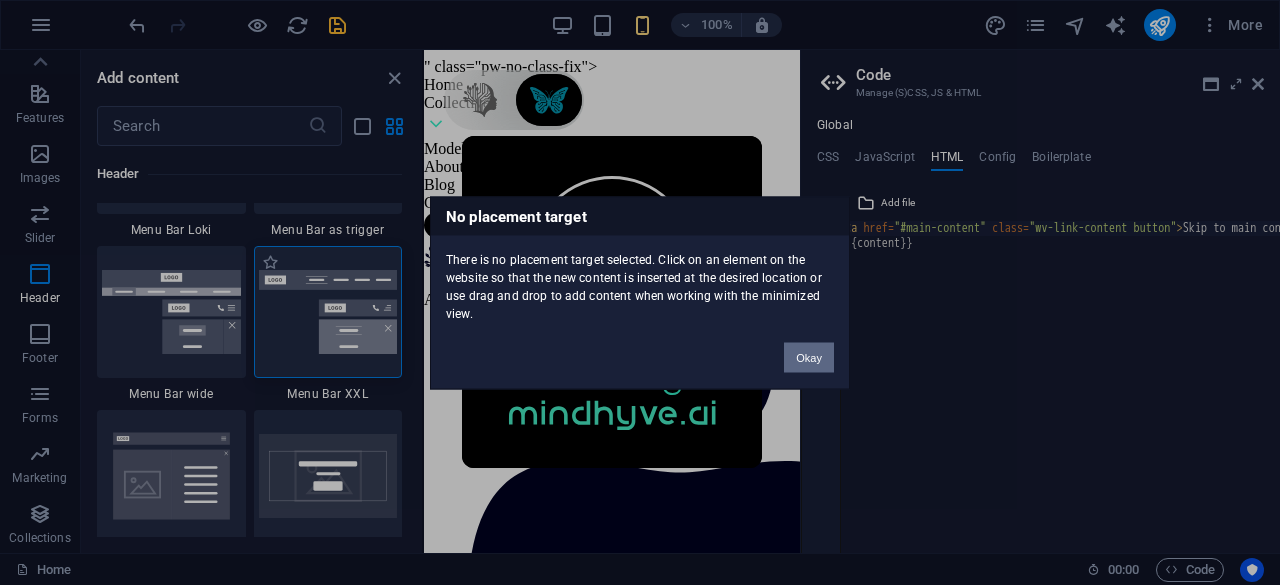 scroll, scrollTop: 12700, scrollLeft: 0, axis: vertical 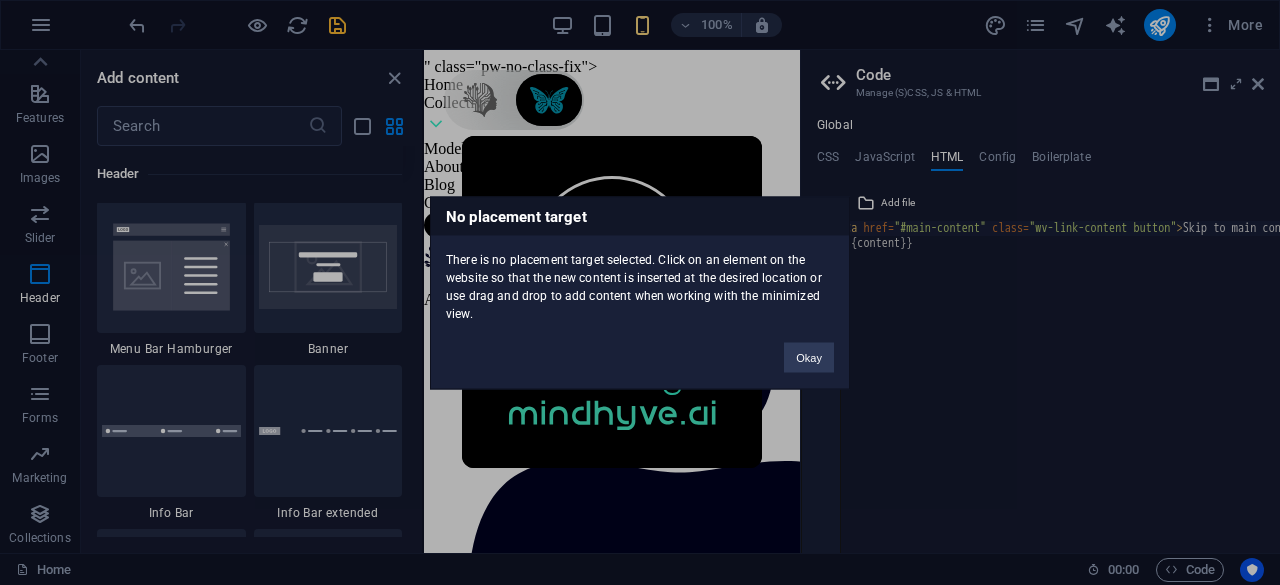 click on "Okay" at bounding box center (809, 347) 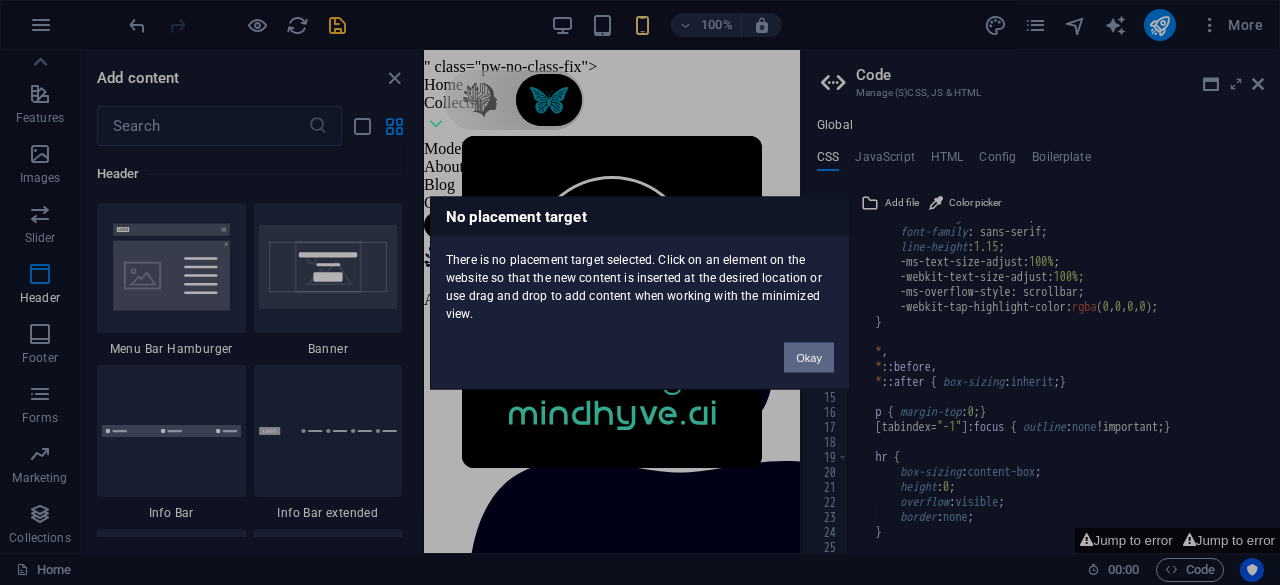 click on "Okay" at bounding box center [809, 357] 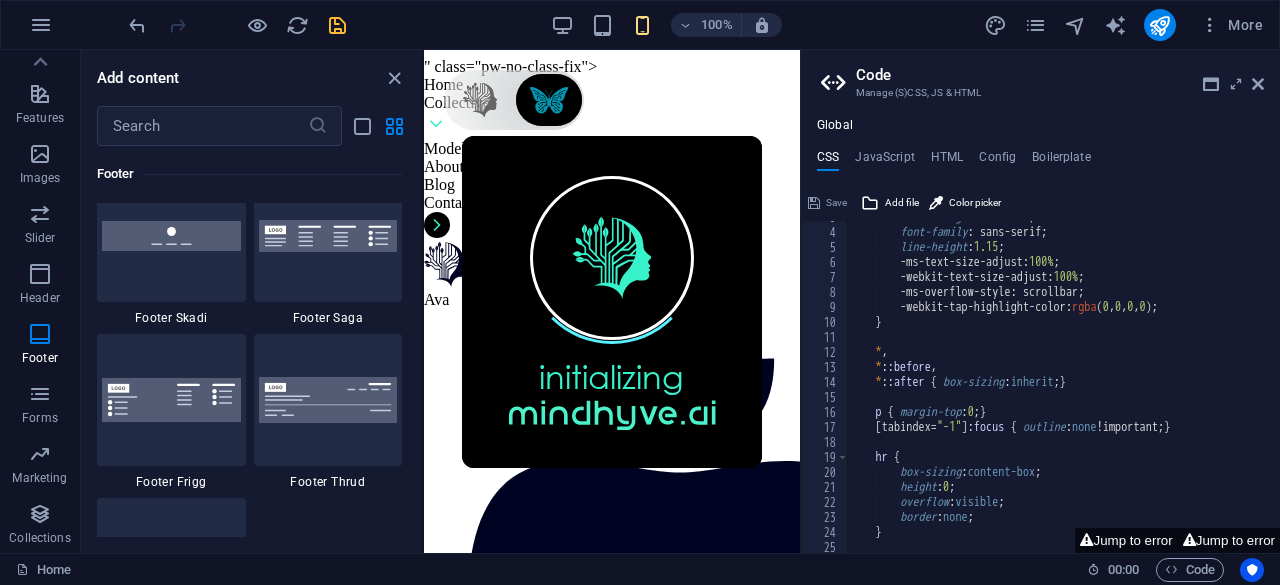 scroll, scrollTop: 14113, scrollLeft: 0, axis: vertical 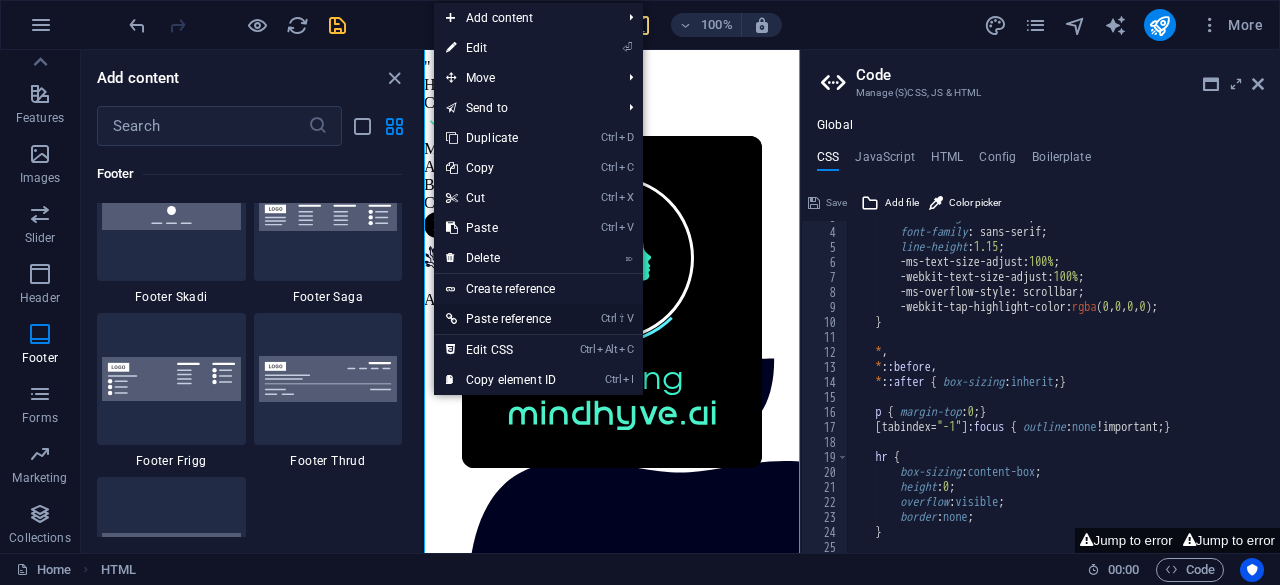 click on "Ctrl ⇧ V  Paste reference" at bounding box center (501, 319) 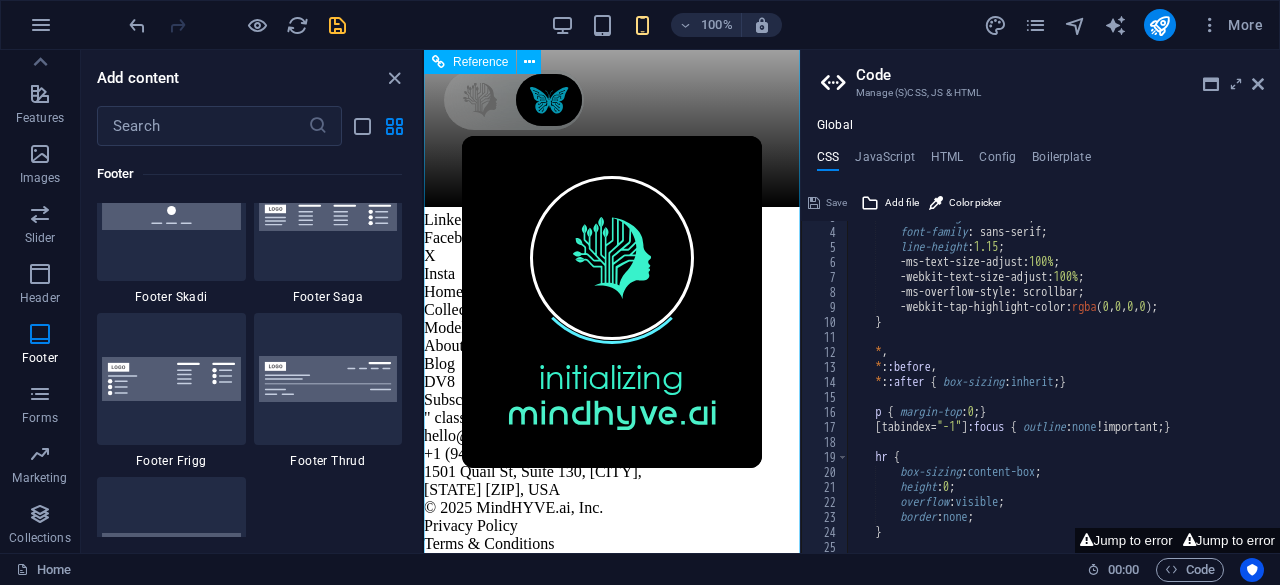scroll, scrollTop: 15295, scrollLeft: 0, axis: vertical 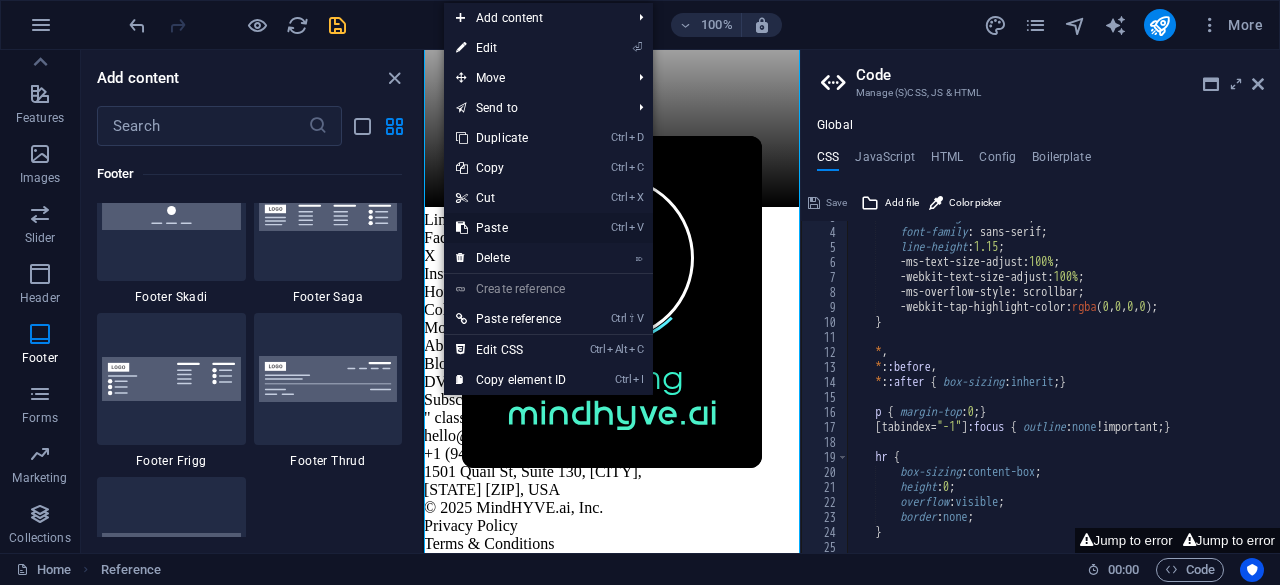 click on "Ctrl V  Paste" at bounding box center [511, 228] 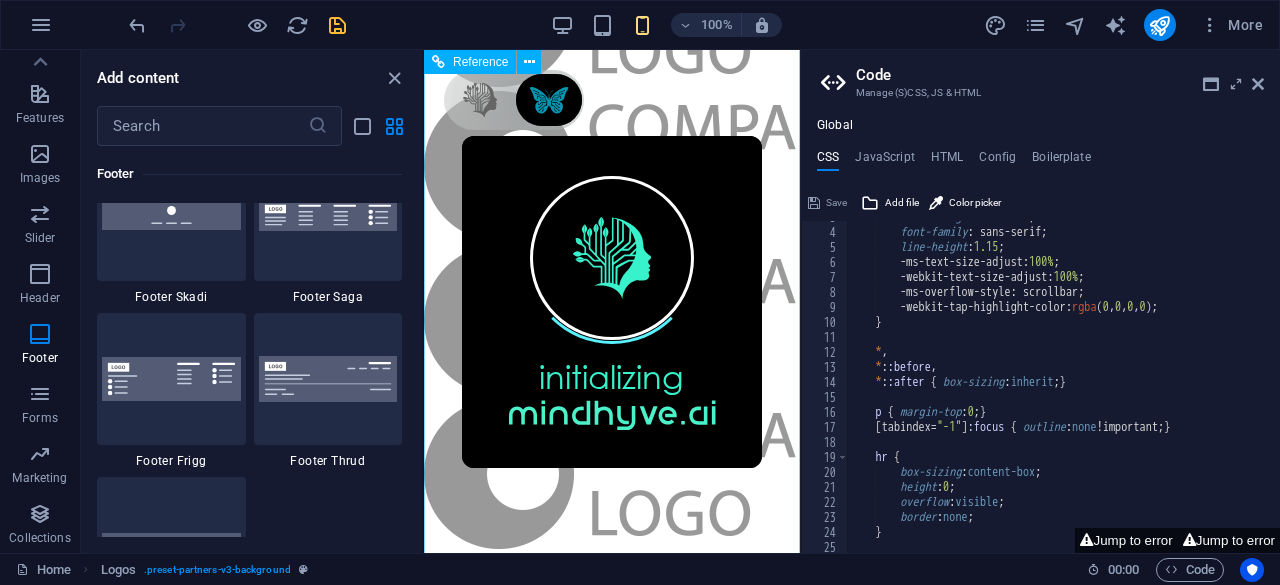 scroll, scrollTop: 17578, scrollLeft: 0, axis: vertical 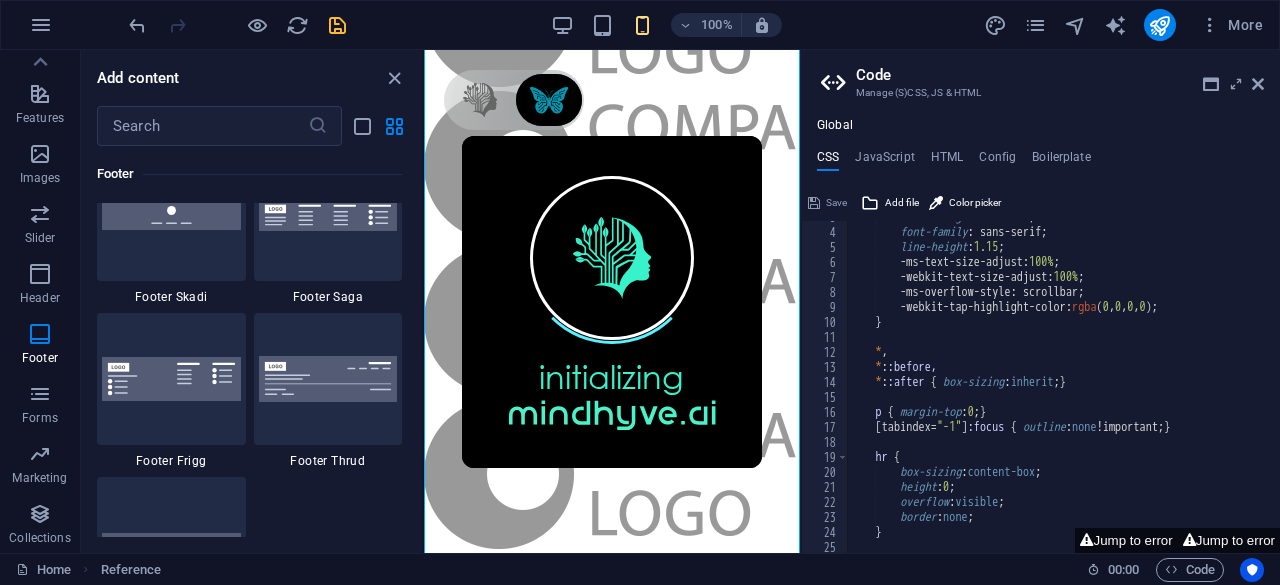 drag, startPoint x: 779, startPoint y: 440, endPoint x: 800, endPoint y: 323, distance: 118.869675 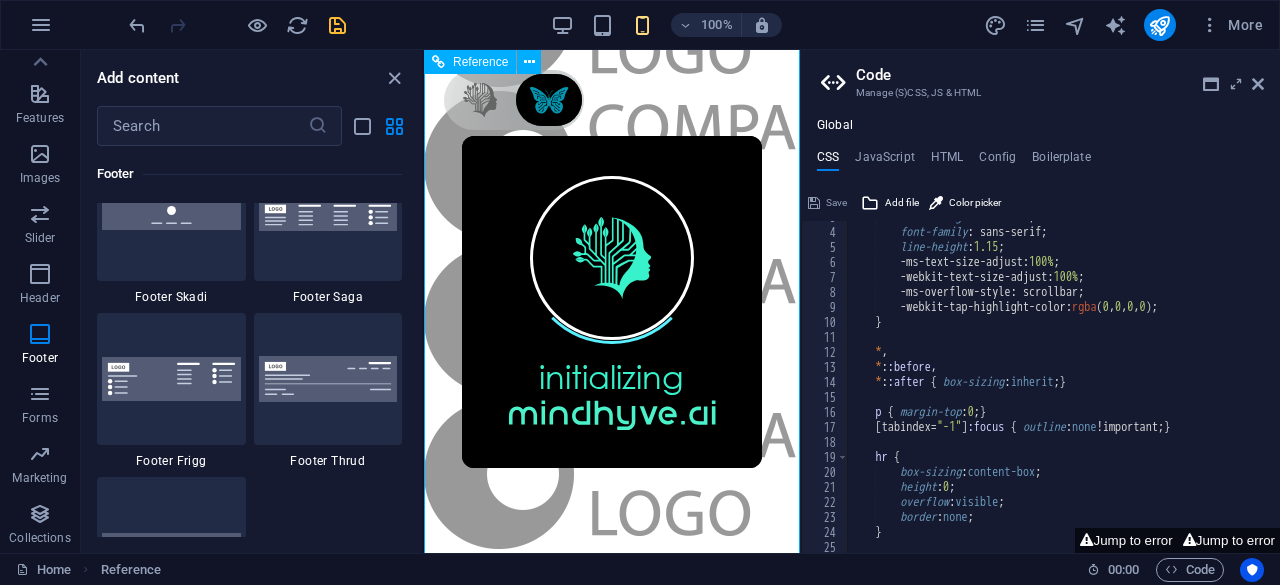 click on "MindHYVE.ai | Where Intelligence Meets Sustainability
" class="pw-no-class-fix">
Home Collective Models About Blog Contact Ava Arthur Chiron Justine Meet the Collective Agents Ava Arthur Chiron Justine Meet the Collective Models About Blog Contact
" class="pw-no-class-fix">
mindhyve.ai Where Intelligence Meets Sustainability Beyond Artificial Intelligence – Restoring Human Potential Through  Agentic AI  Systems Ready to Connect Discover Solutions Solutions Scroll to Discover about What is MindHYVE?" at bounding box center [612, -2835] 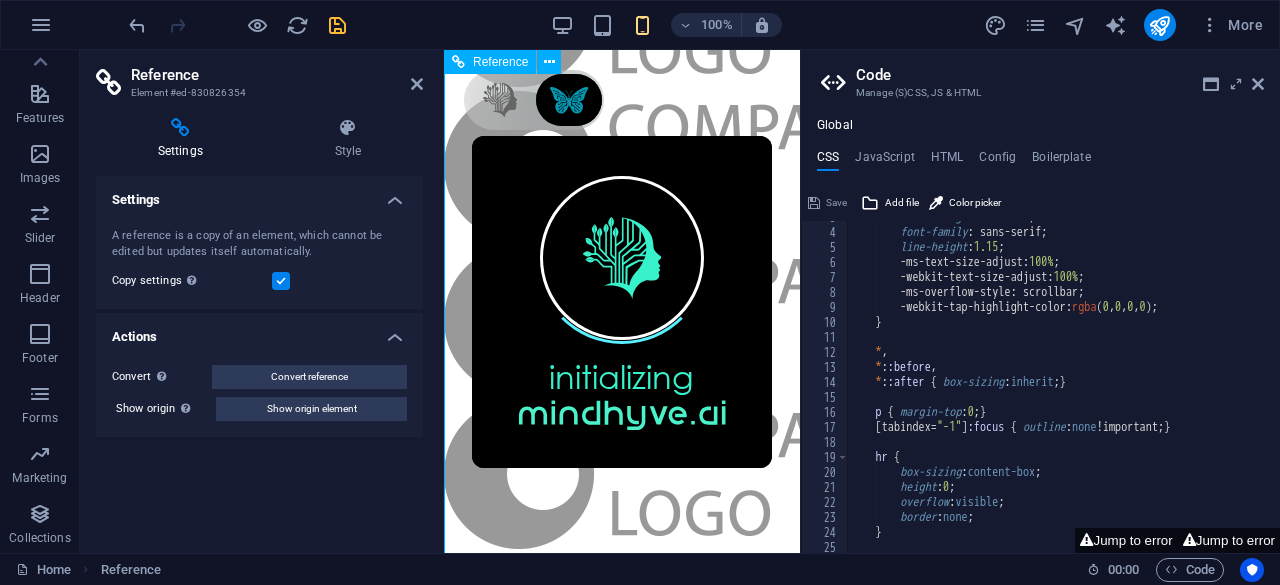 scroll, scrollTop: 17434, scrollLeft: 0, axis: vertical 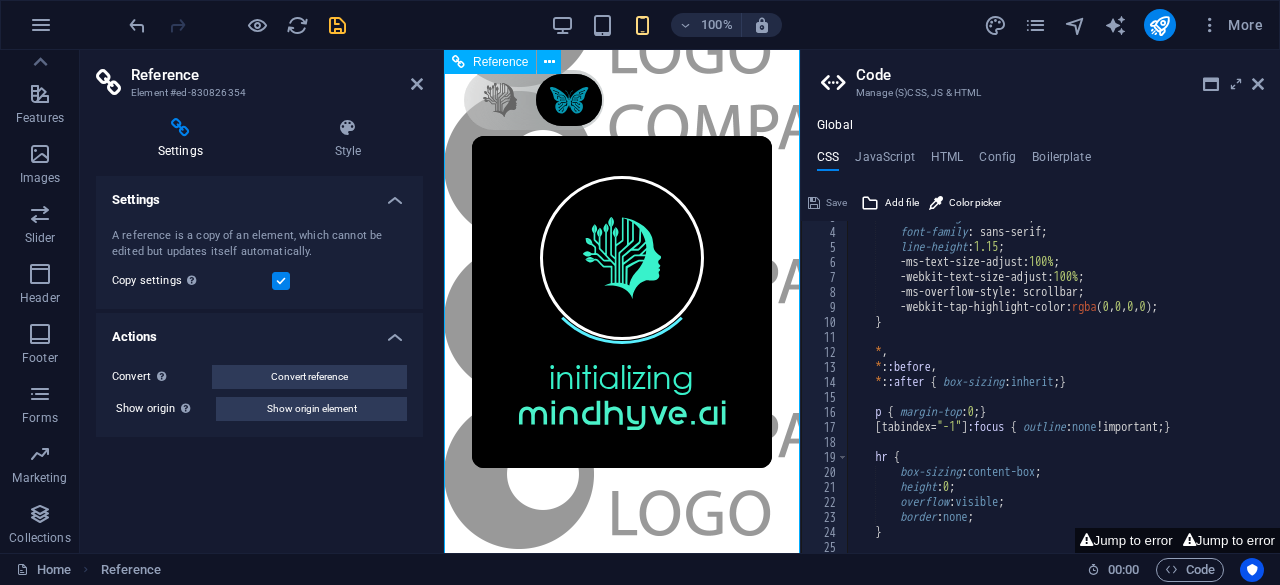 click on "MindHYVE.ai | Where Intelligence Meets Sustainability
" class="pw-no-class-fix">
Home Collective Models About Blog Contact Ava Arthur Chiron Justine Meet the Collective Agents Ava Arthur Chiron Justine Meet the Collective Models About Blog Contact
" class="pw-no-class-fix">
mindhyve.ai Where Intelligence Meets Sustainability Beyond Artificial Intelligence – Restoring Human Potential Through  Agentic AI  Systems Ready to Connect Discover Solutions Solutions Scroll to Discover about What is MindHYVE?" at bounding box center (622, -2835) 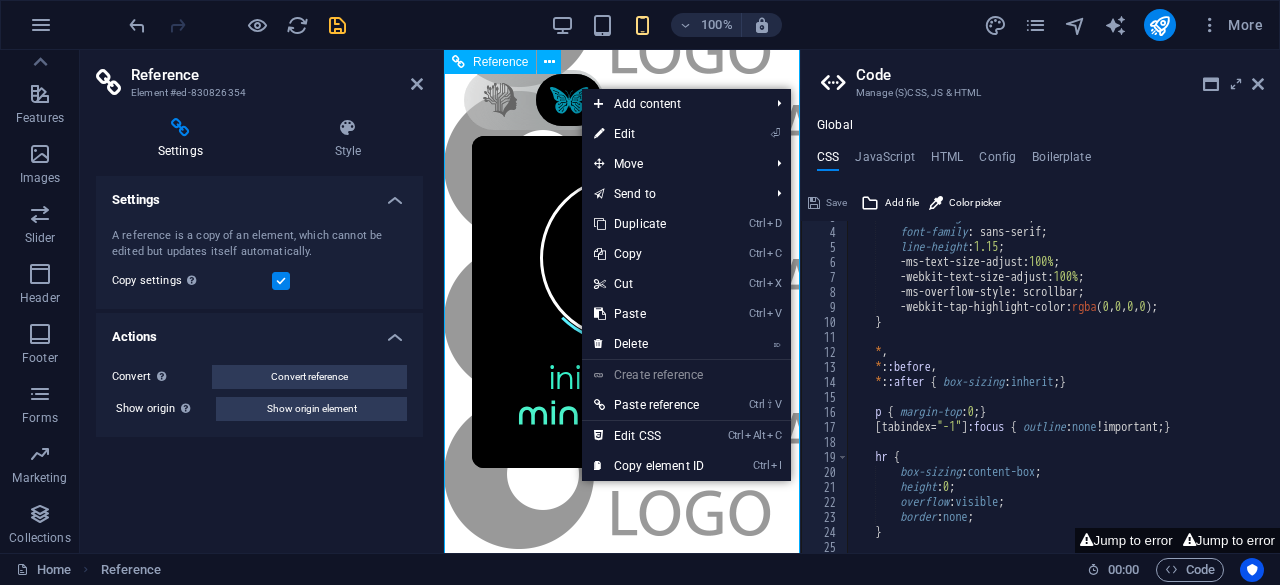 click on "MindHYVE.ai | Where Intelligence Meets Sustainability
" class="pw-no-class-fix">
Home Collective Models About Blog Contact Ava Arthur Chiron Justine Meet the Collective Agents Ava Arthur Chiron Justine Meet the Collective Models About Blog Contact
" class="pw-no-class-fix">
mindhyve.ai Where Intelligence Meets Sustainability Beyond Artificial Intelligence – Restoring Human Potential Through  Agentic AI  Systems Ready to Connect Discover Solutions Solutions Scroll to Discover about What is MindHYVE?" at bounding box center (622, -2835) 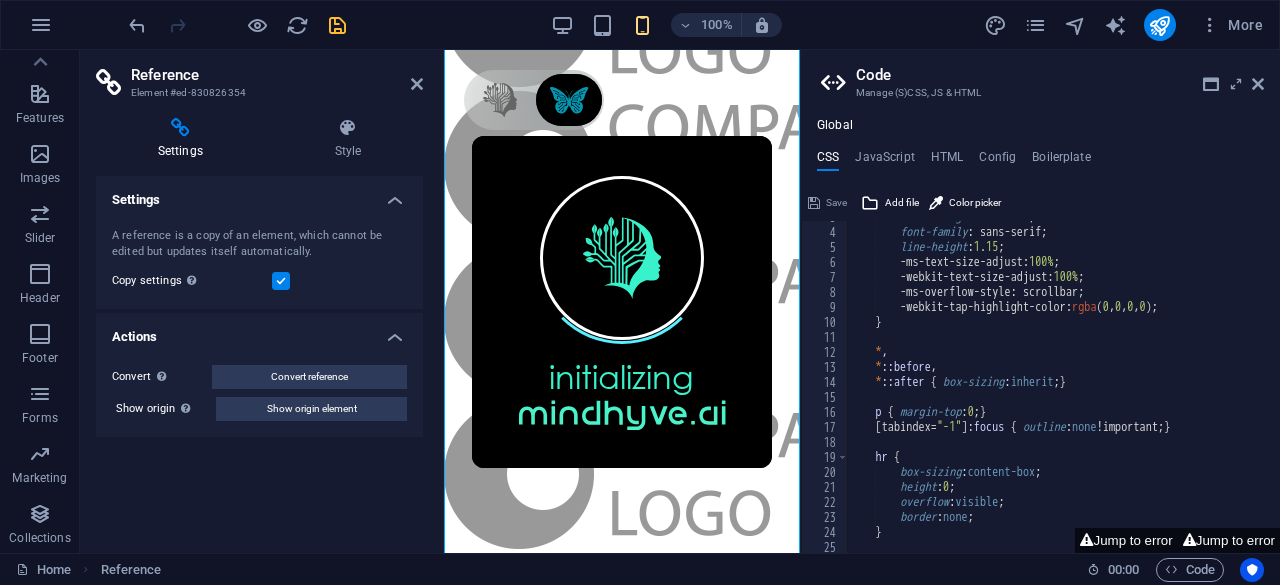 click on "100% More" at bounding box center [640, 25] 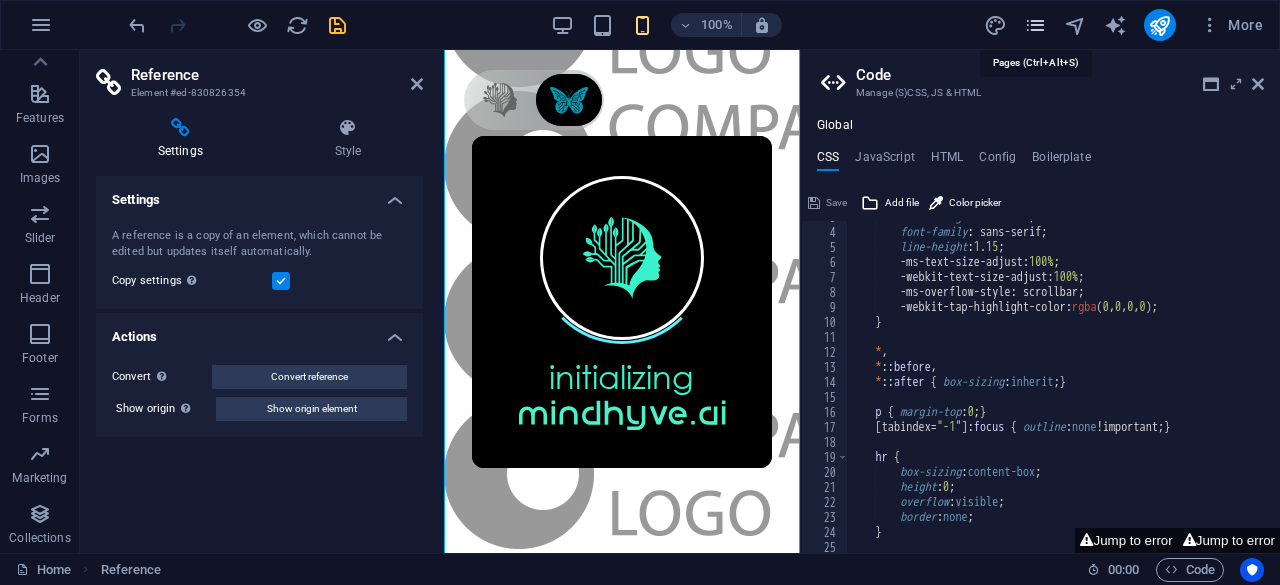 click at bounding box center [1035, 25] 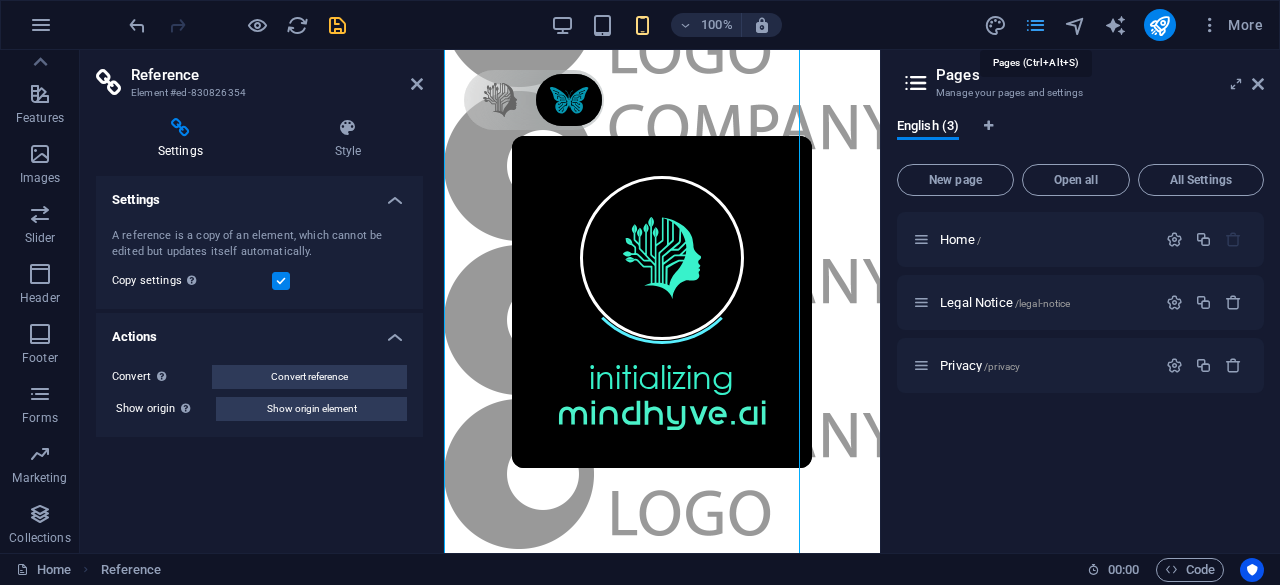 scroll, scrollTop: 18102, scrollLeft: 0, axis: vertical 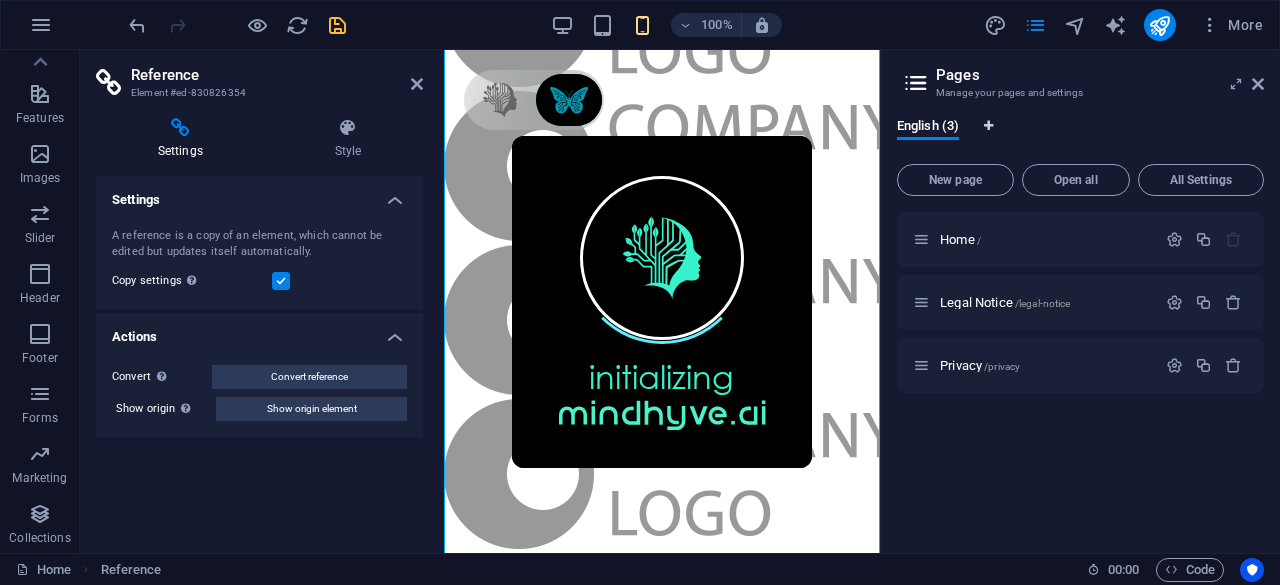 click at bounding box center [988, 126] 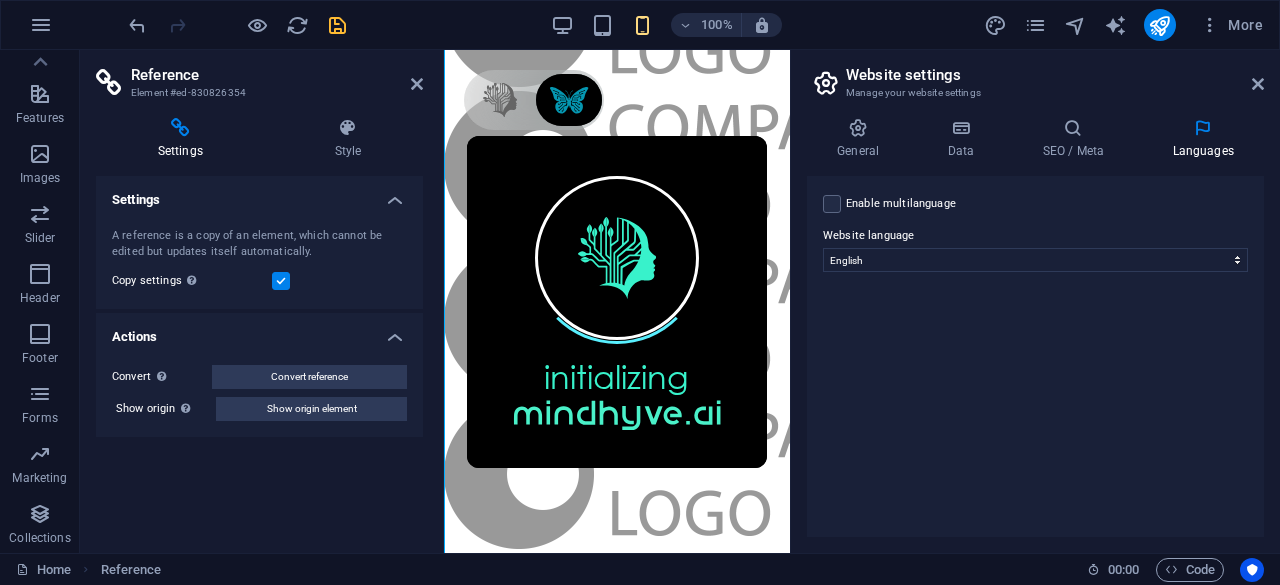scroll, scrollTop: 17375, scrollLeft: 0, axis: vertical 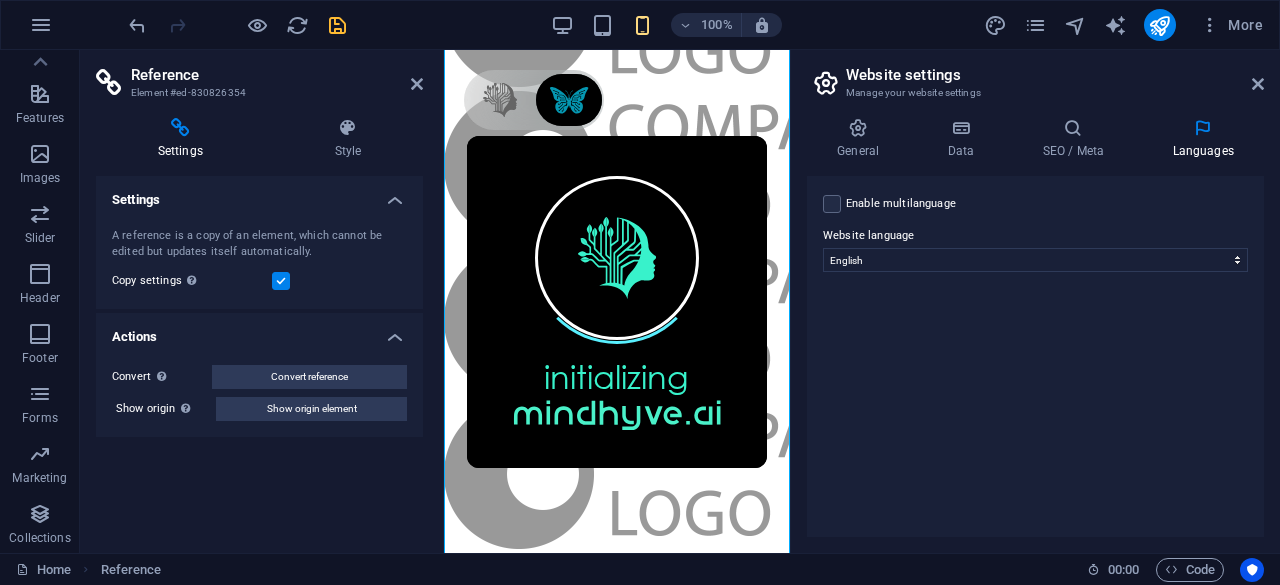 click on "Enable multilanguage To disable multilanguage delete all languages until only one language remains. Website language Abkhazian Afar Afrikaans Akan Albanian Amharic Arabic Aragonese Armenian Assamese Avaric Avestan Aymara Azerbaijani Bambara Bashkir Basque Belarusian Bengali Bihari languages Bislama Bokmål Bosnian Breton Bulgarian Burmese Catalan Central Khmer Chamorro Chechen Chinese Church Slavic Chuvash Cornish Corsican Cree Croatian Czech Danish Dutch Dzongkha English Esperanto Estonian Ewe Faroese Farsi (Persian) Fijian Finnish French Fulah Gaelic Galician Ganda Georgian German Greek Greenlandic Guaraní Gujarati Haitian Creole Hausa Hebrew Herero Hindi Hiri Motu Hungarian Icelandic Ido Igbo Indonesian Interlingua Interlingue Inuktitut Inupiaq Irish Italian Japanese Javanese Kannada Kanuri Kashmiri Kazakh Kikuyu Kinyarwanda Komi Kongo Korean Kurdish Kwanyama Kyrgyz Lao Latin Latvian Limburgish Lingala Lithuanian Luba-Katanga Luxembourgish Macedonian Malagasy Malay Malayalam Maldivian Maltese Manx Maori 1" at bounding box center [1035, 356] 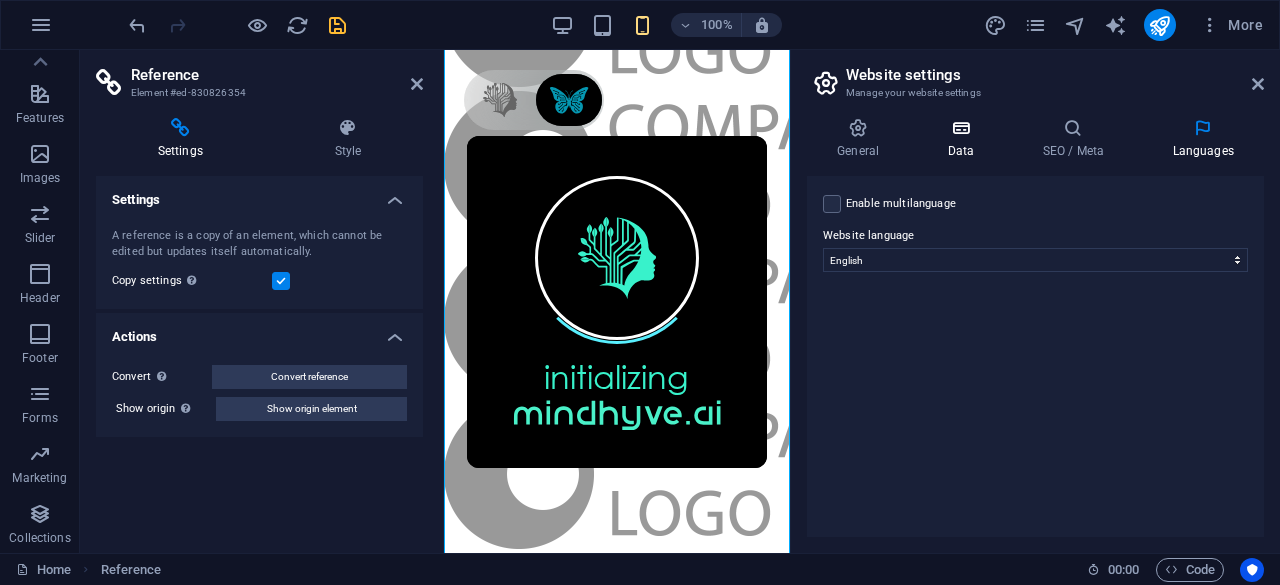 click on "Data" at bounding box center (964, 139) 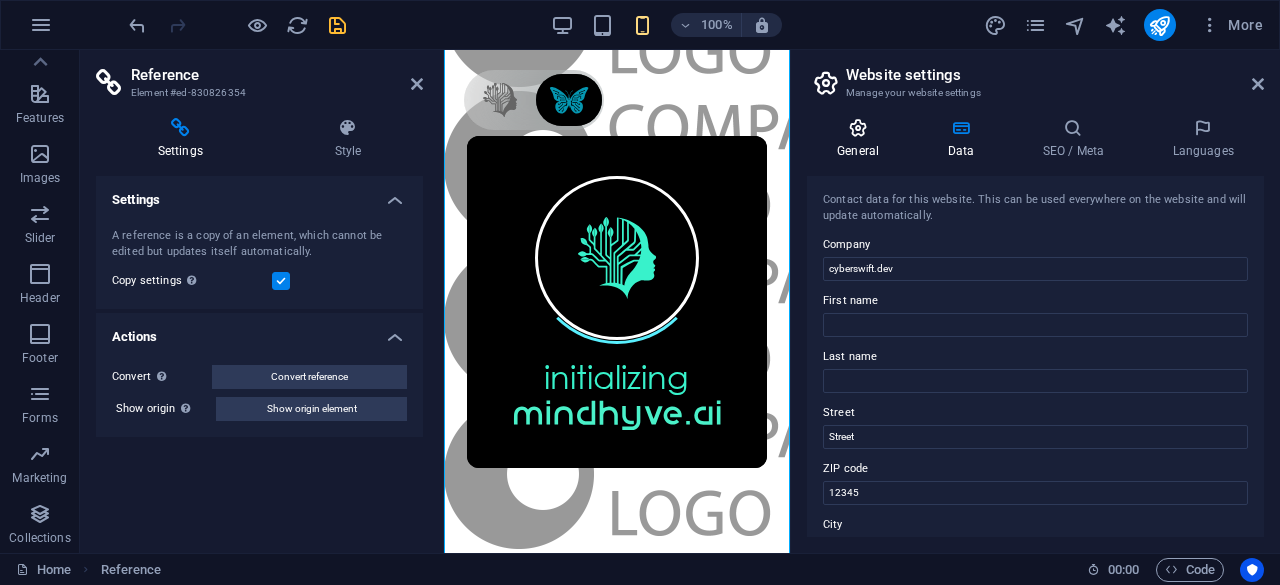 click on "General" at bounding box center (862, 139) 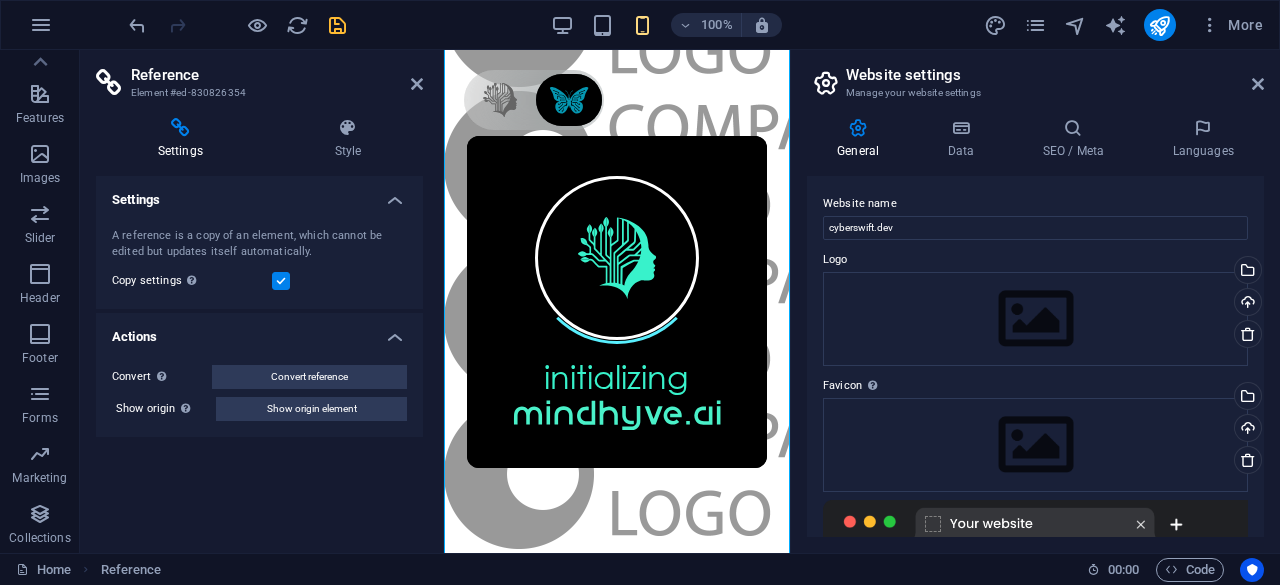 click on "More" at bounding box center [1127, 25] 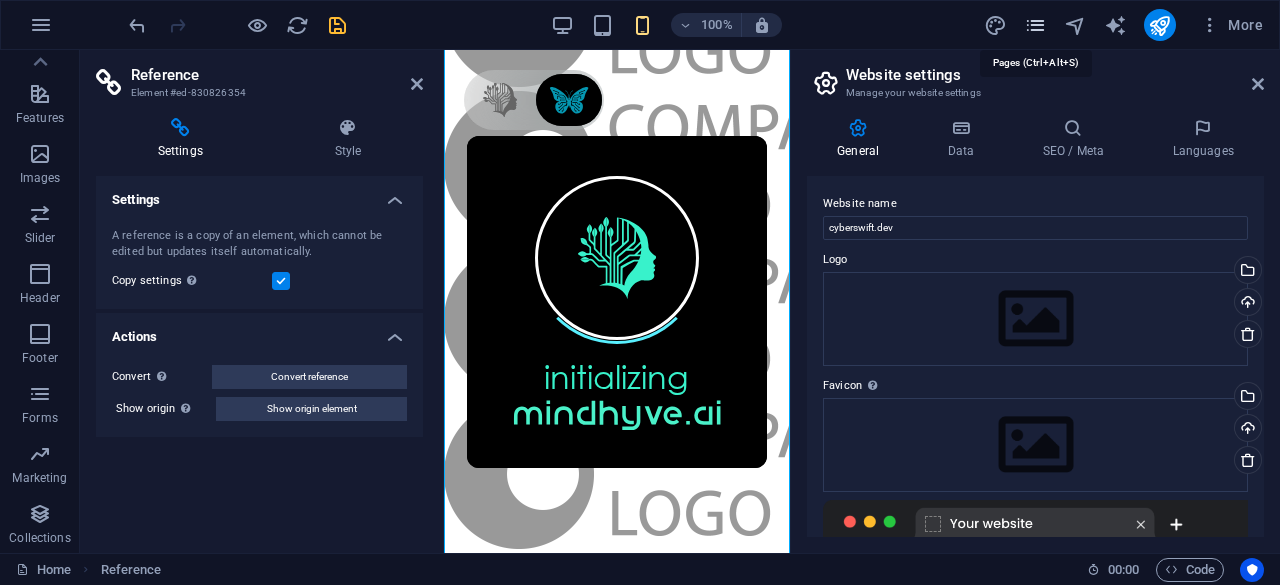 click at bounding box center (1035, 25) 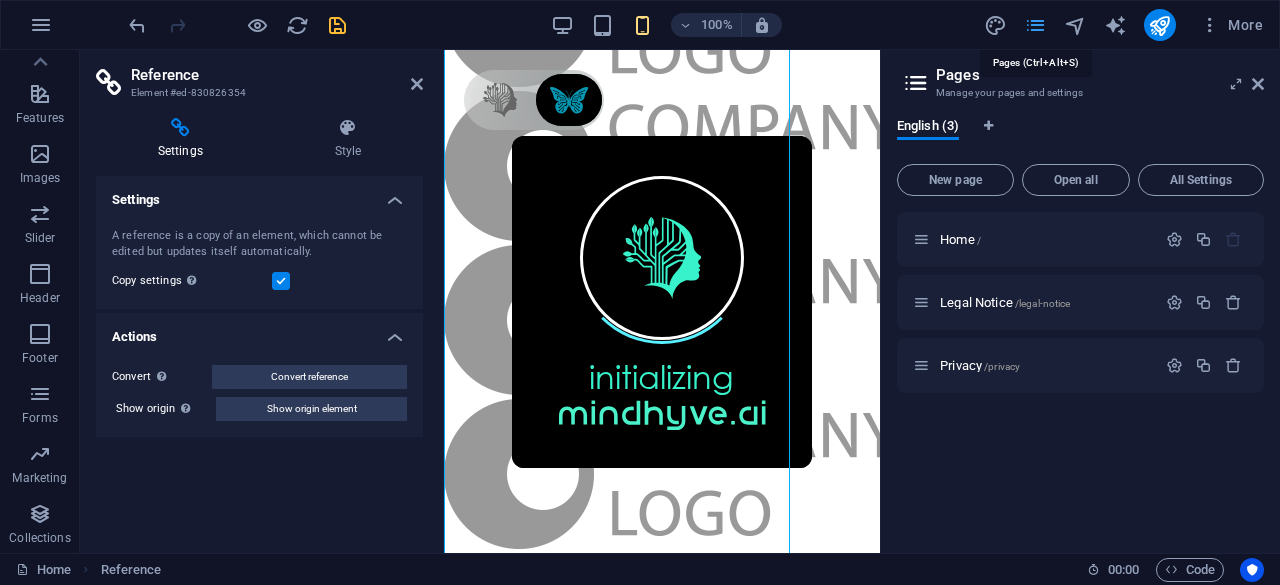 scroll, scrollTop: 18102, scrollLeft: 0, axis: vertical 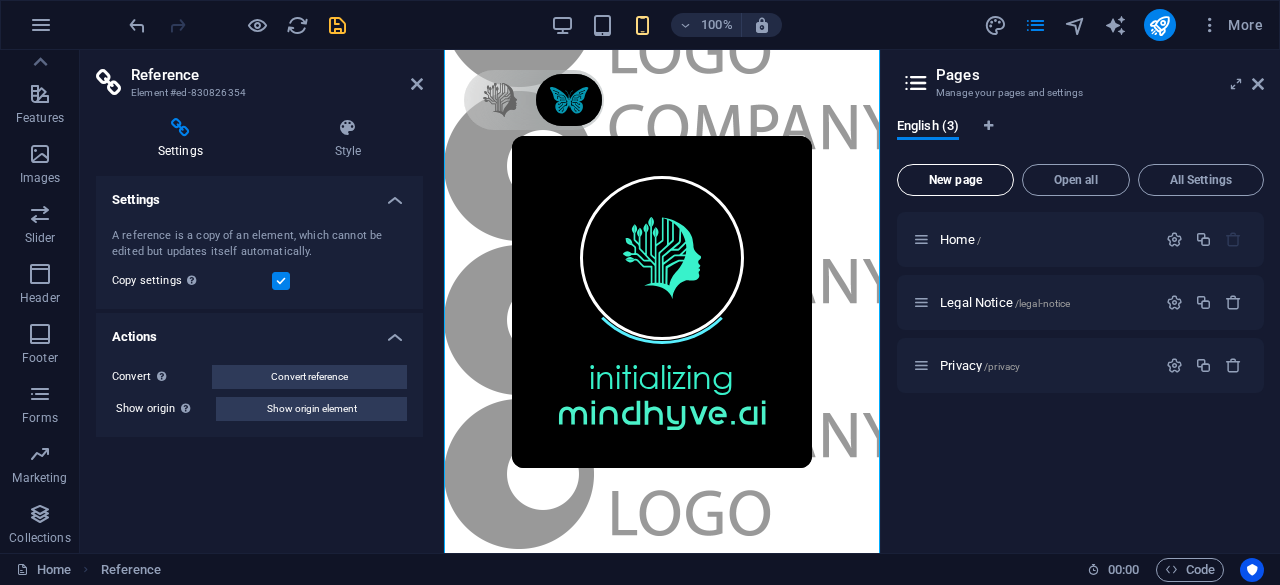 click on "New page" at bounding box center [955, 180] 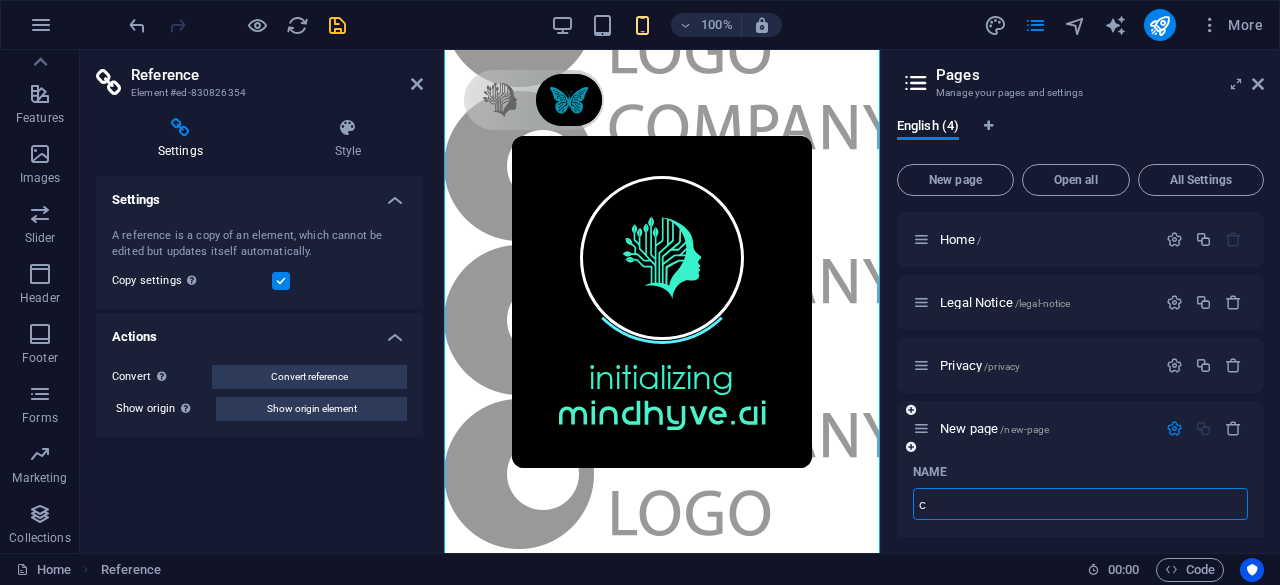 type on "co" 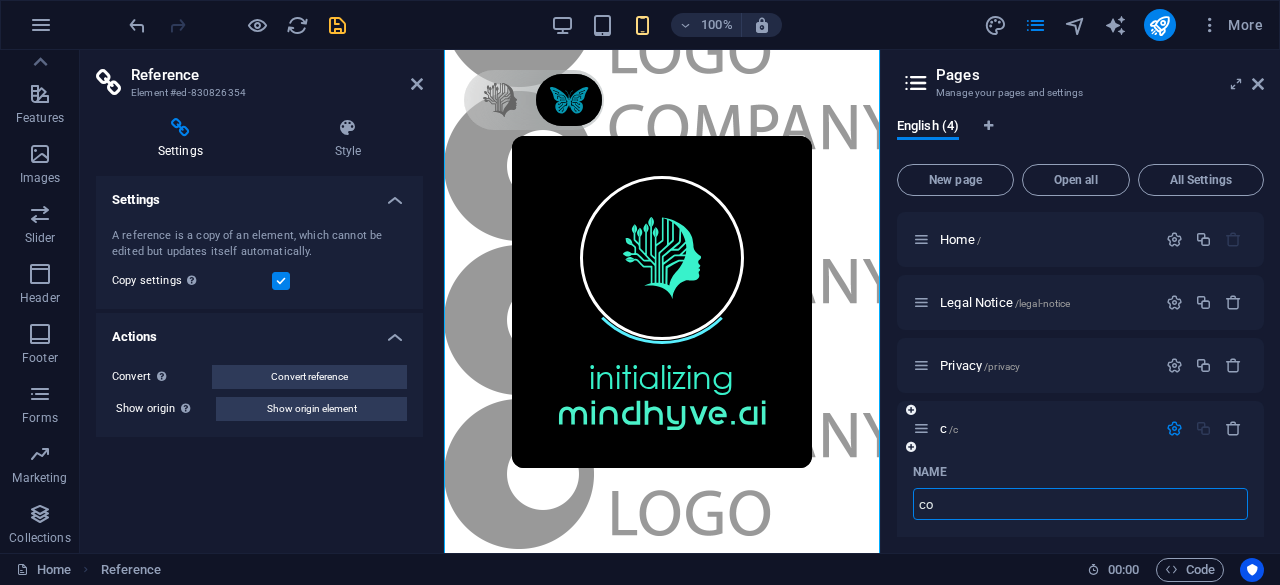type on "/c" 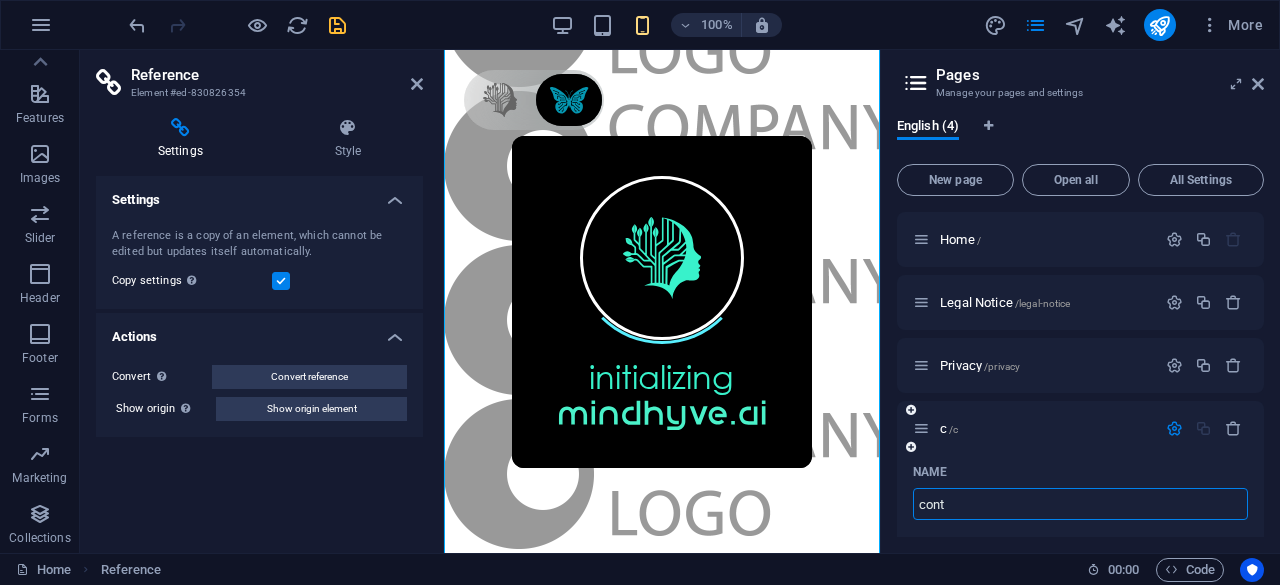 type on "conta" 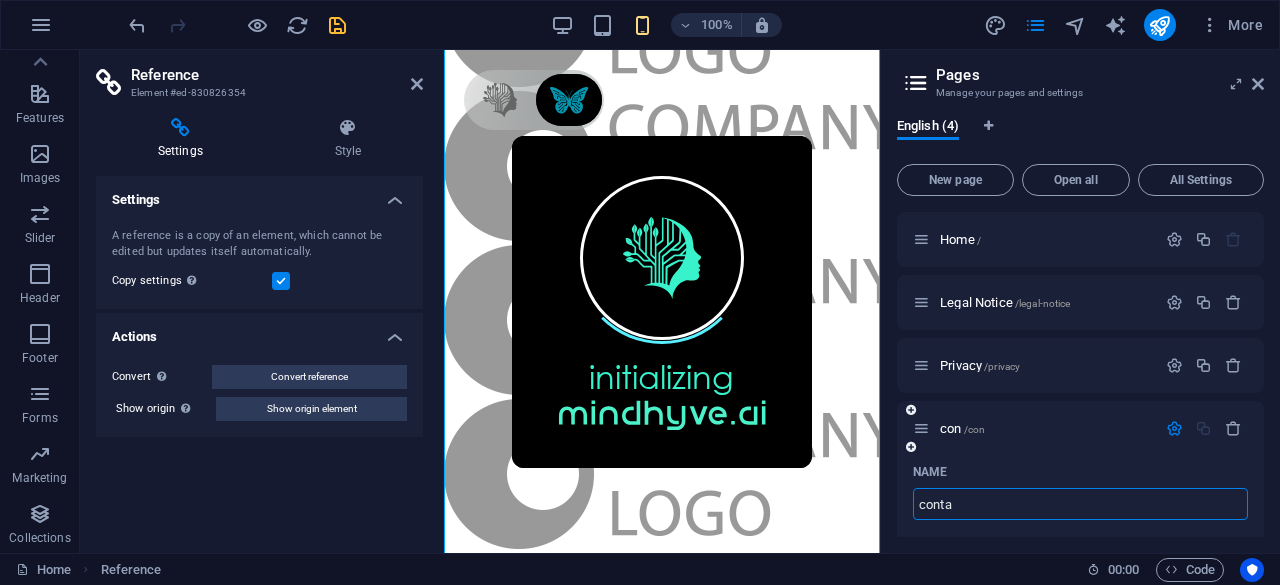 type on "/con" 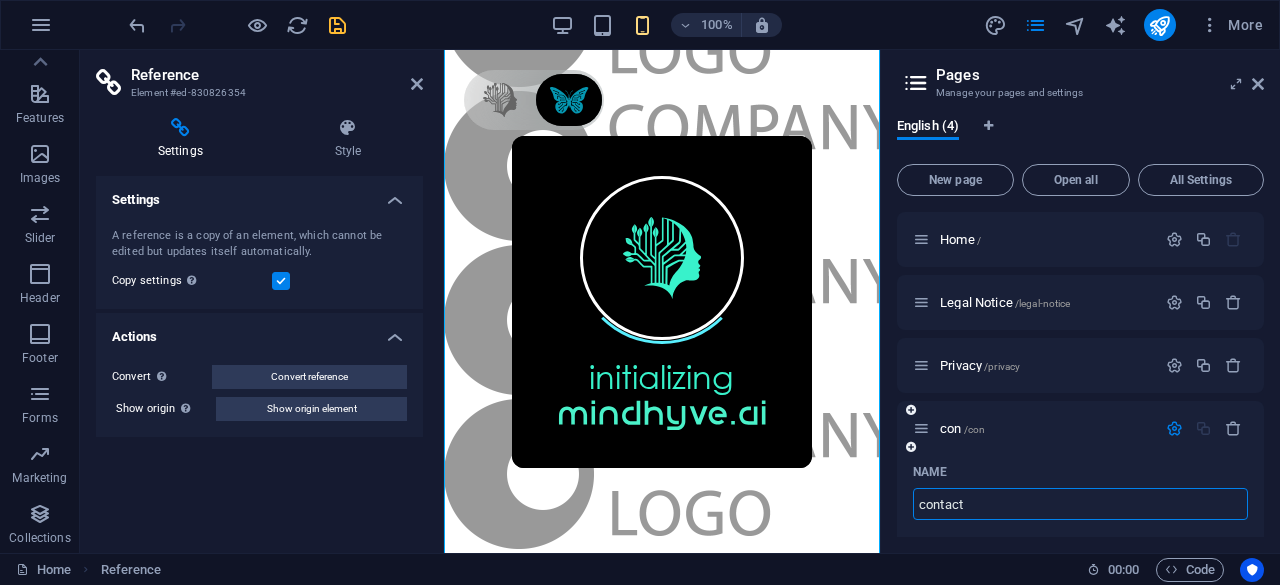 type on "contact" 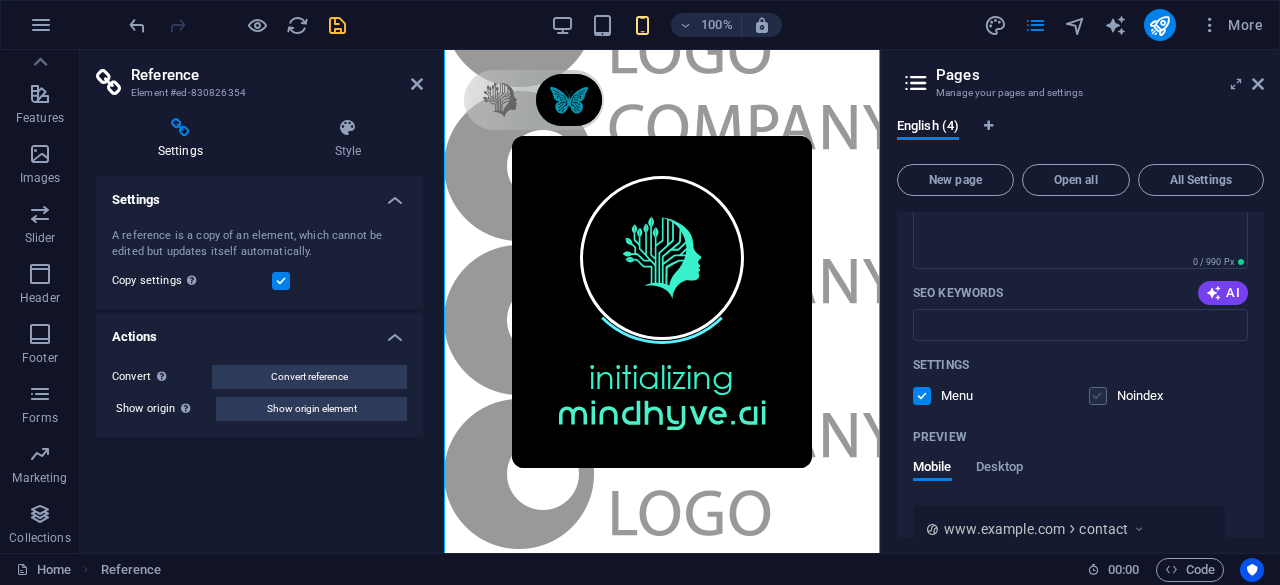 scroll, scrollTop: 600, scrollLeft: 0, axis: vertical 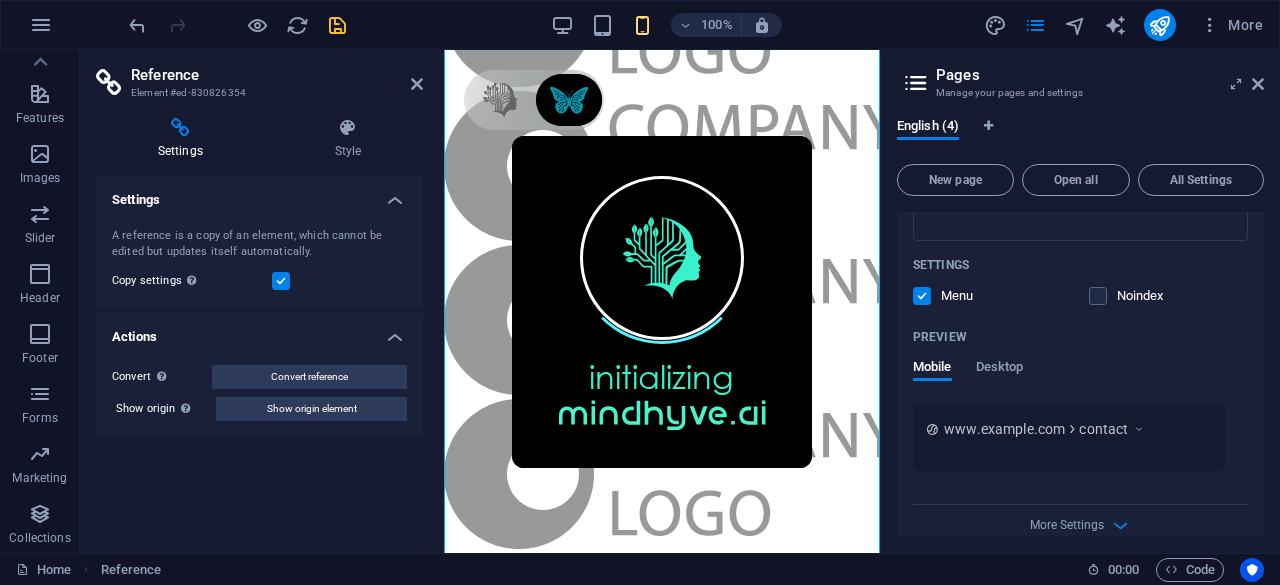 type on "contact" 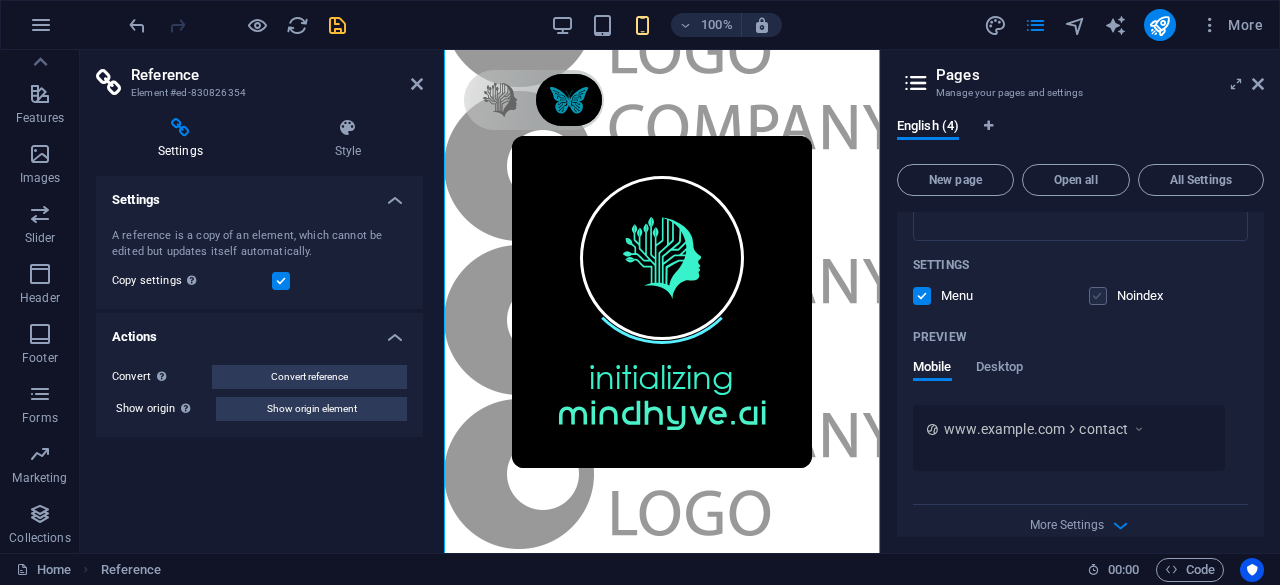 click at bounding box center (1098, 296) 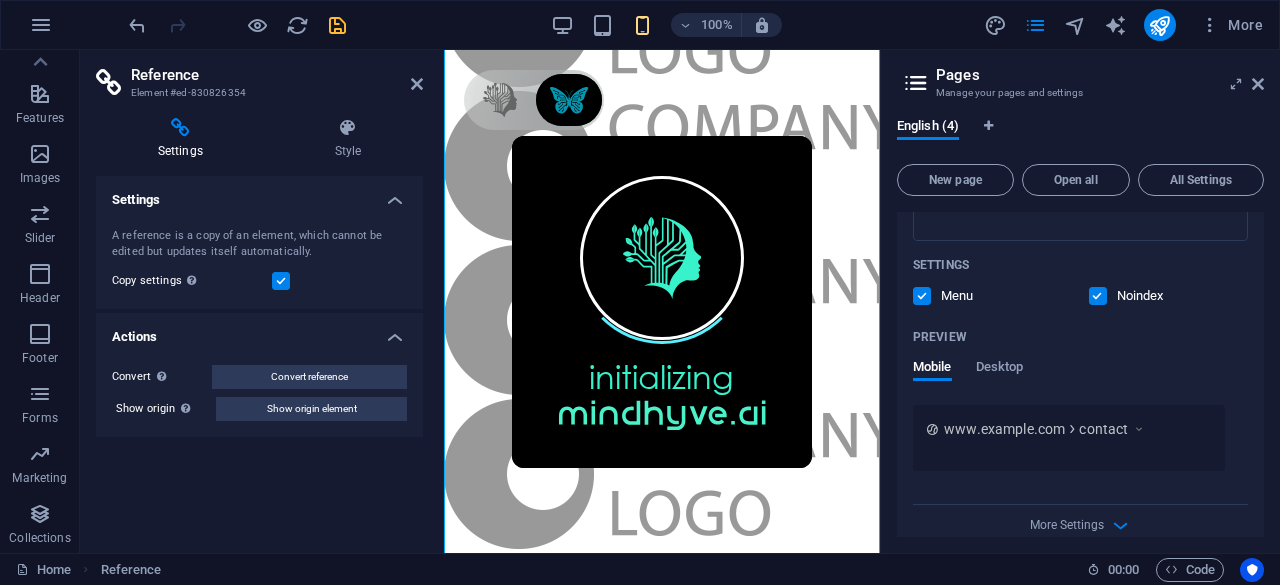 scroll, scrollTop: 623, scrollLeft: 0, axis: vertical 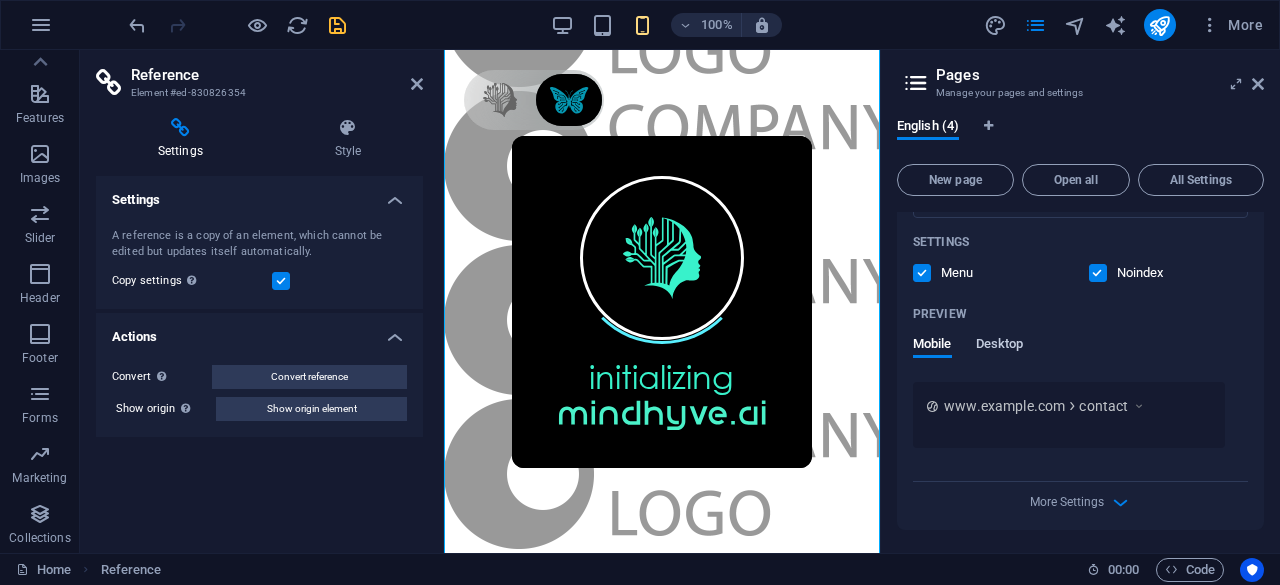 click on "Desktop" at bounding box center [1000, 346] 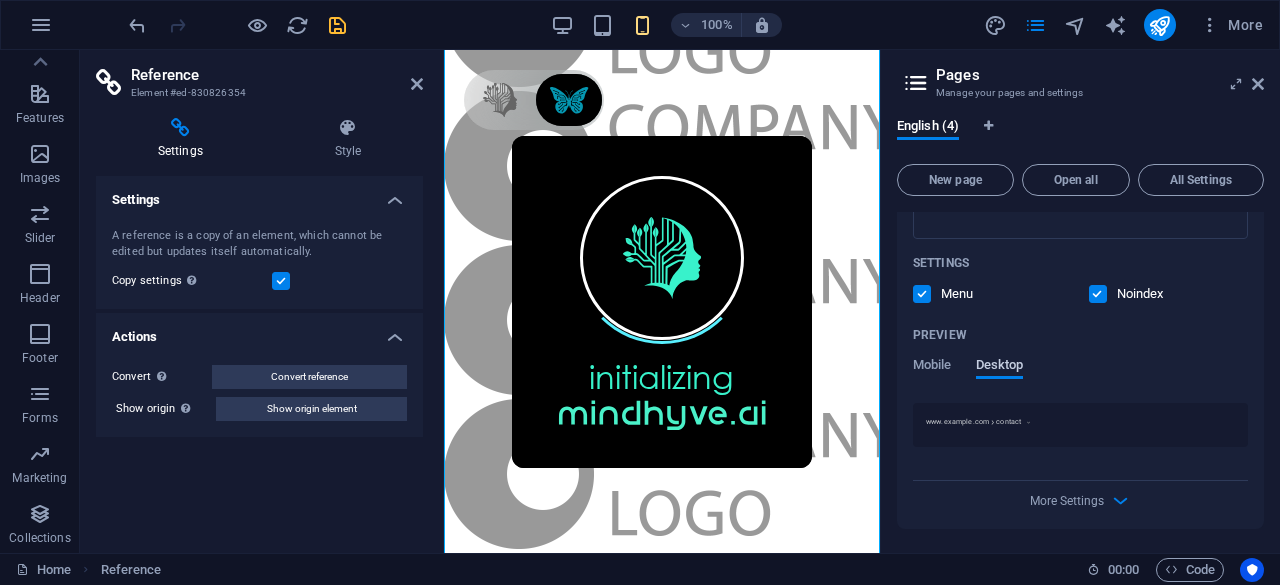 scroll, scrollTop: 600, scrollLeft: 0, axis: vertical 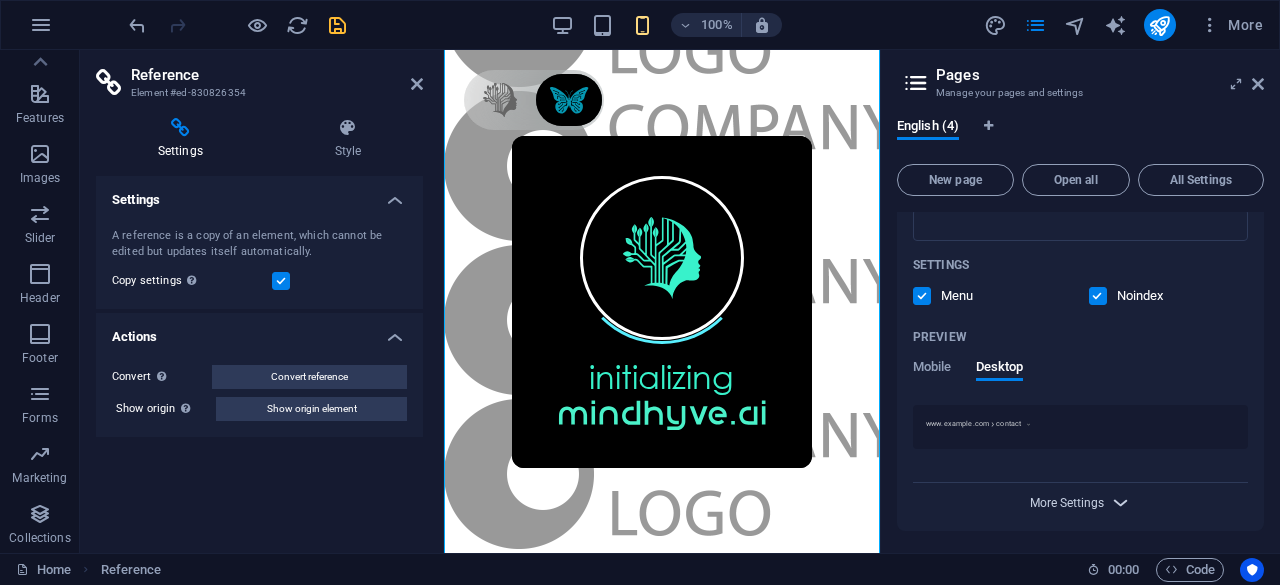 click on "More Settings" at bounding box center [1067, 503] 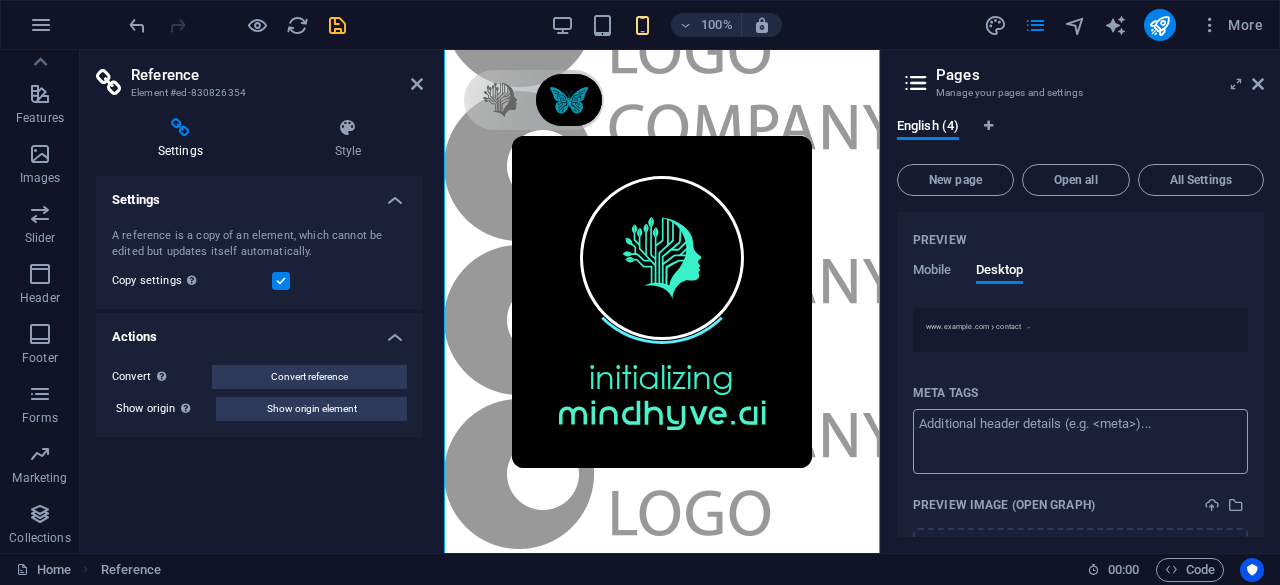 scroll, scrollTop: 800, scrollLeft: 0, axis: vertical 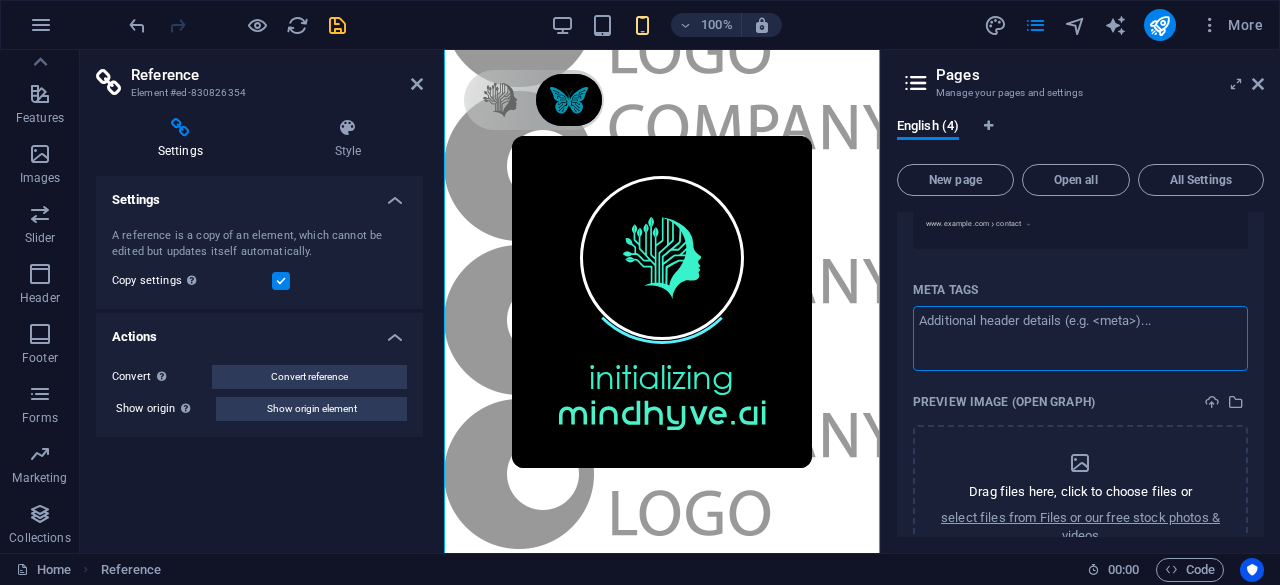 click on "Meta tags ​" at bounding box center (1080, 338) 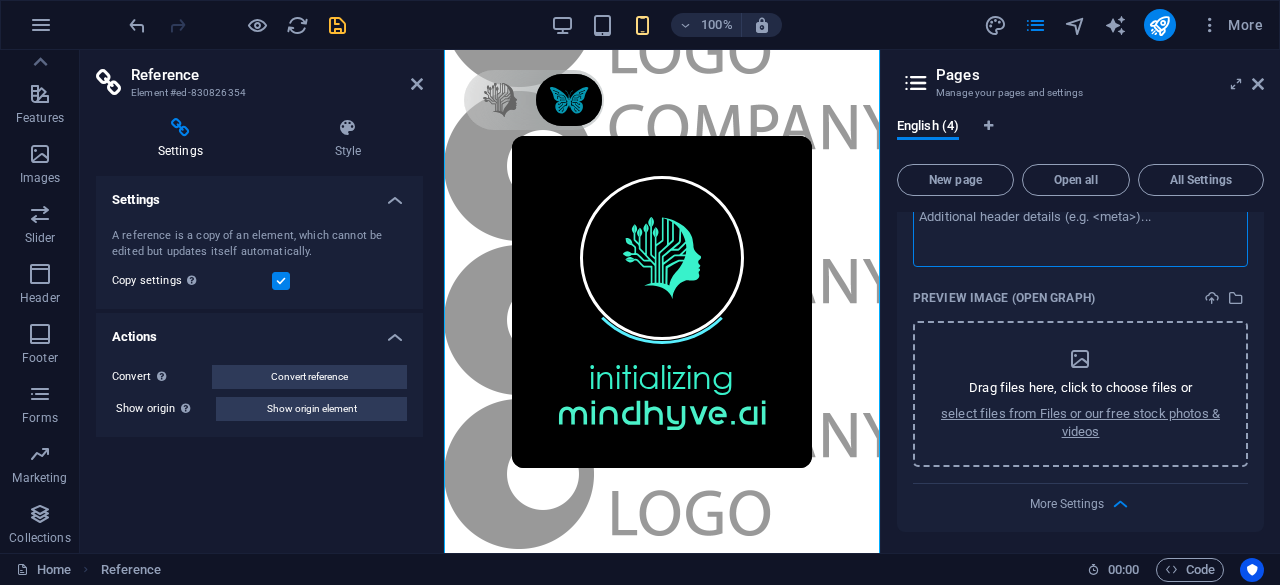 scroll, scrollTop: 906, scrollLeft: 0, axis: vertical 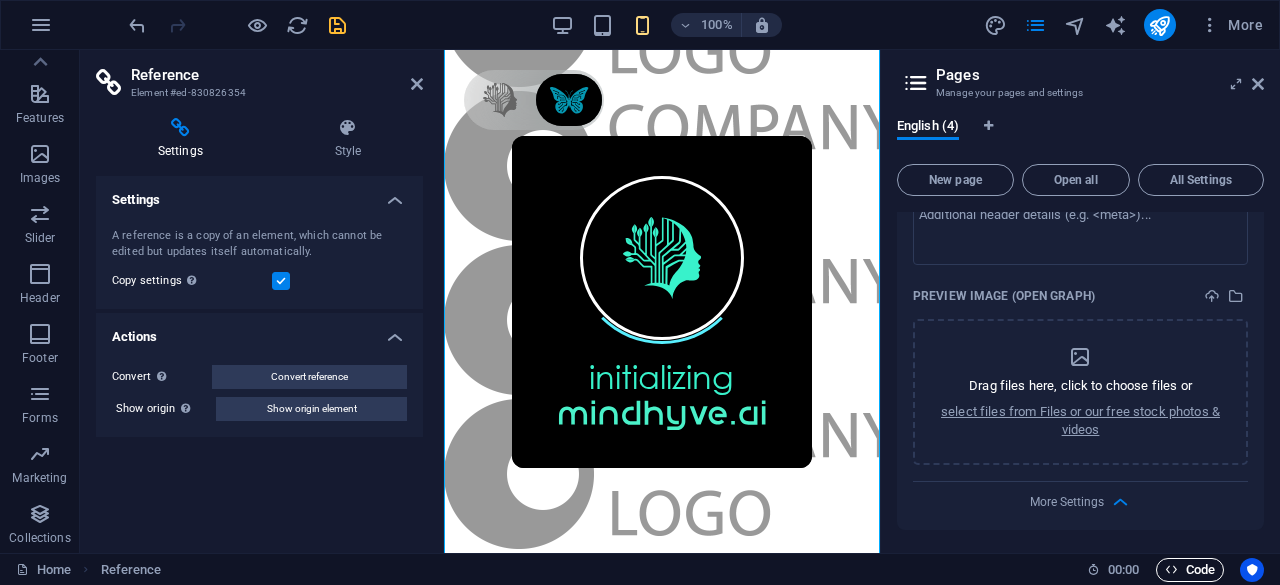 click on "Code" at bounding box center [1190, 570] 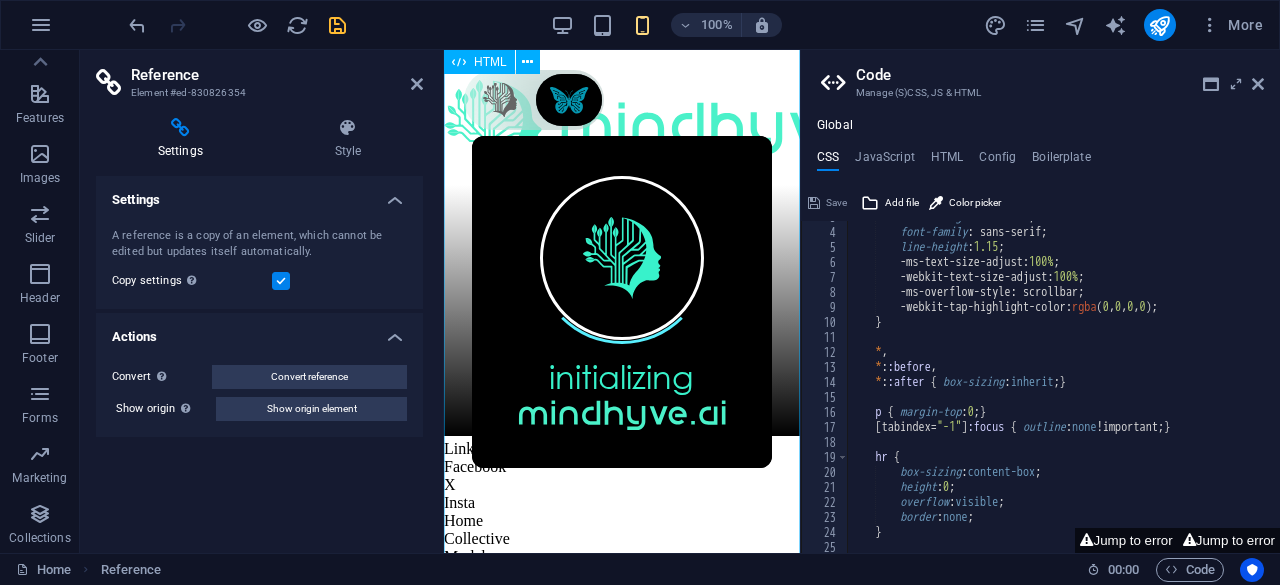 scroll, scrollTop: 12734, scrollLeft: 0, axis: vertical 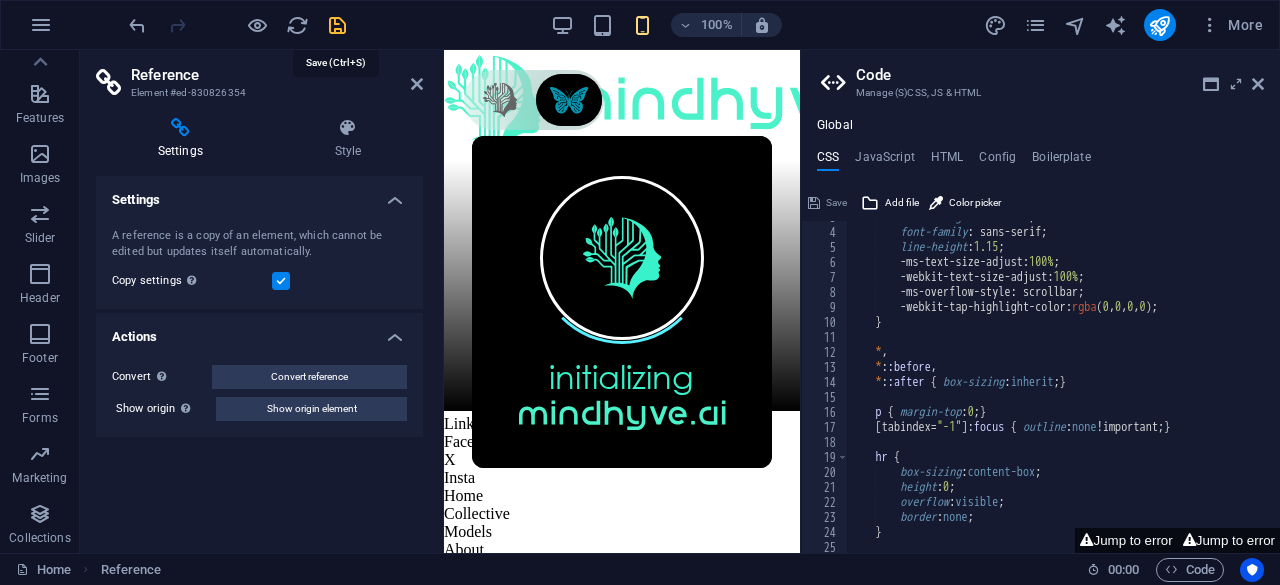 click at bounding box center (337, 25) 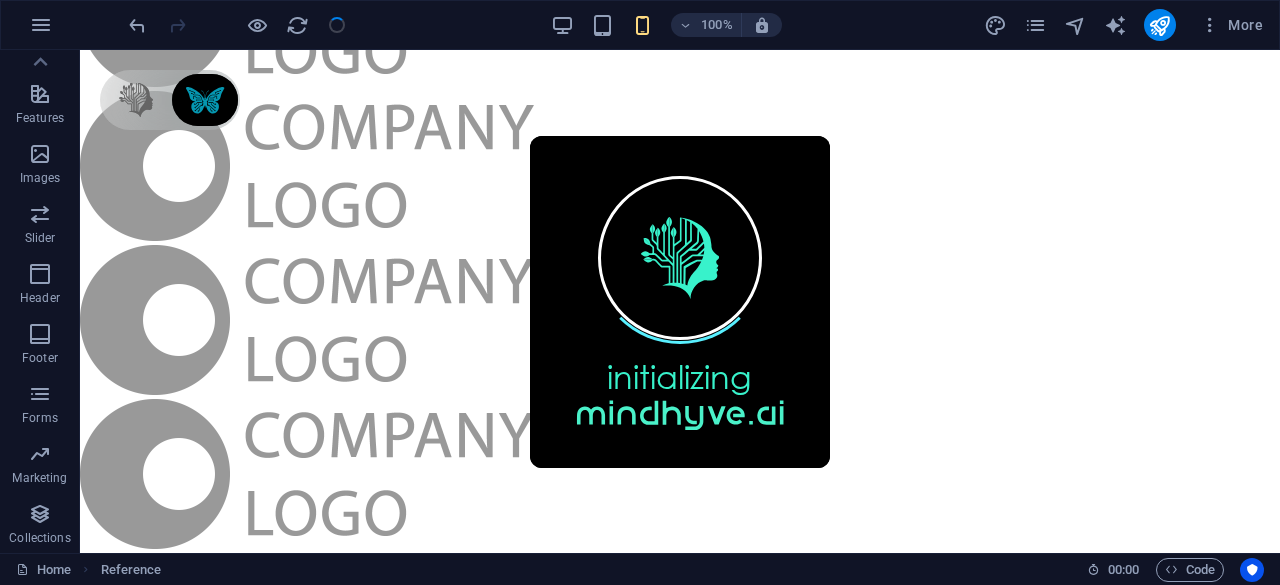 scroll, scrollTop: 15538, scrollLeft: 0, axis: vertical 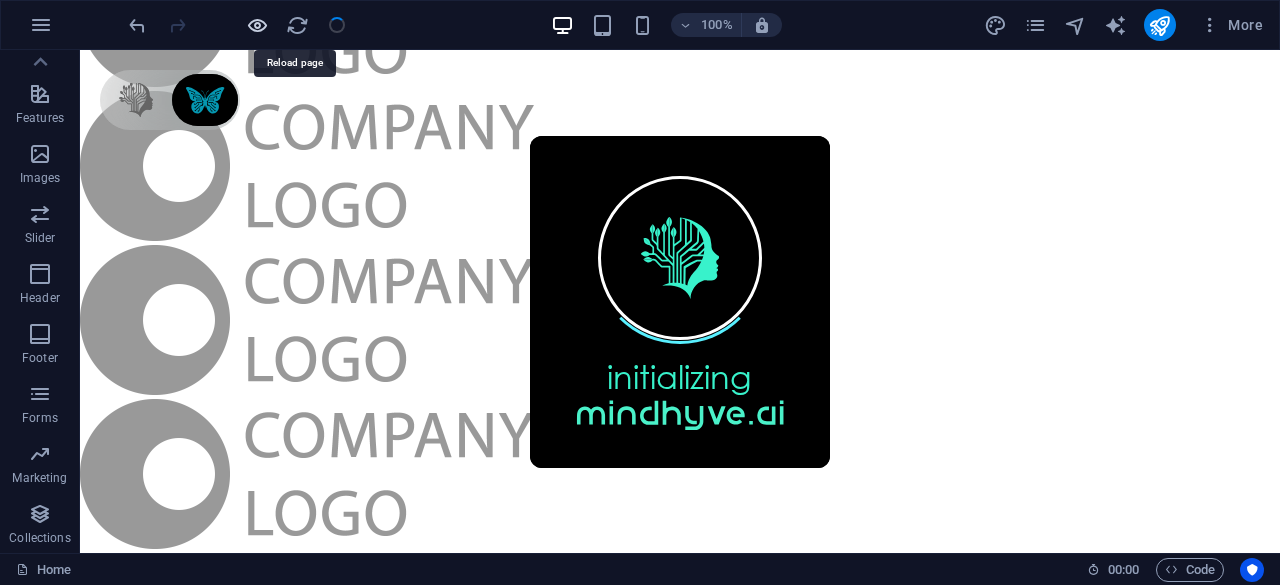 click at bounding box center (257, 25) 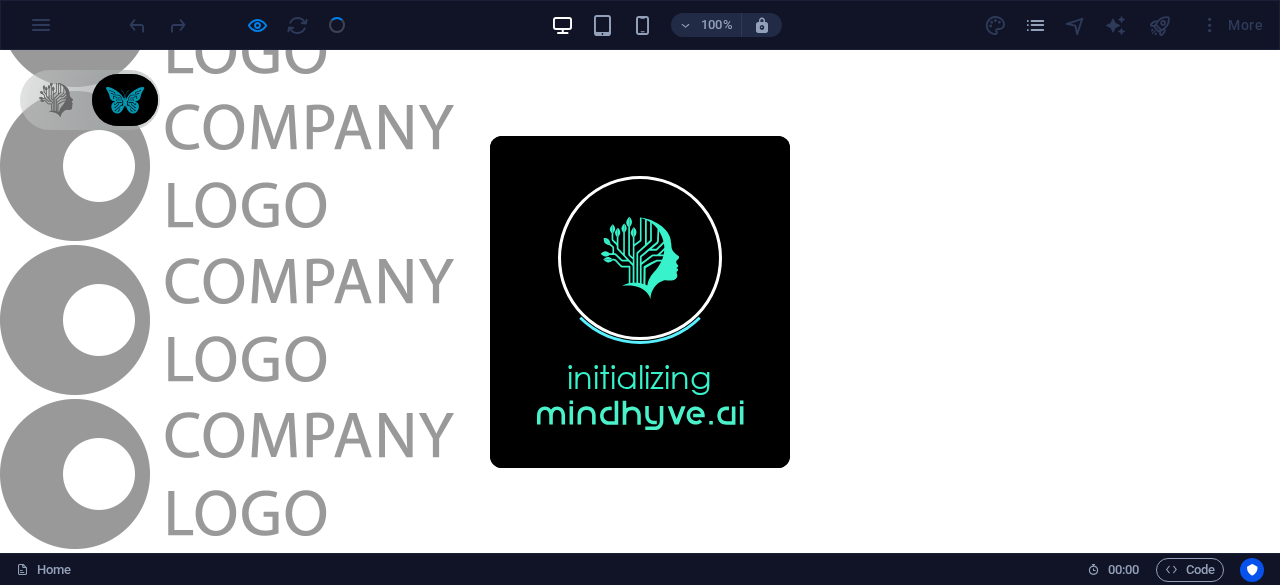 scroll, scrollTop: 15274, scrollLeft: 0, axis: vertical 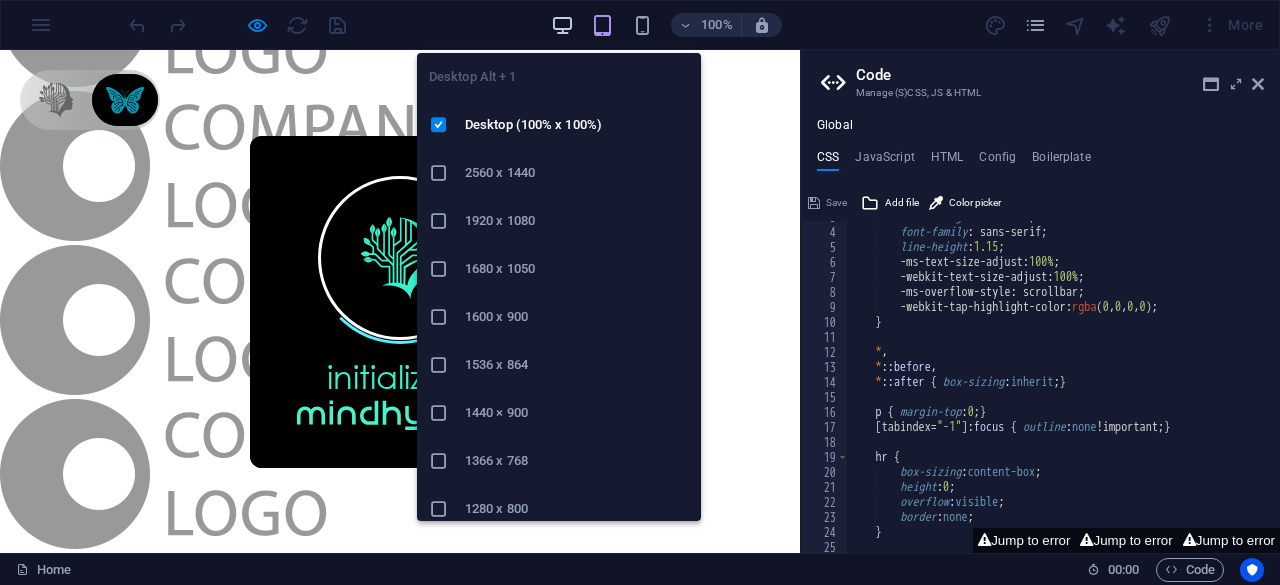 click at bounding box center [562, 25] 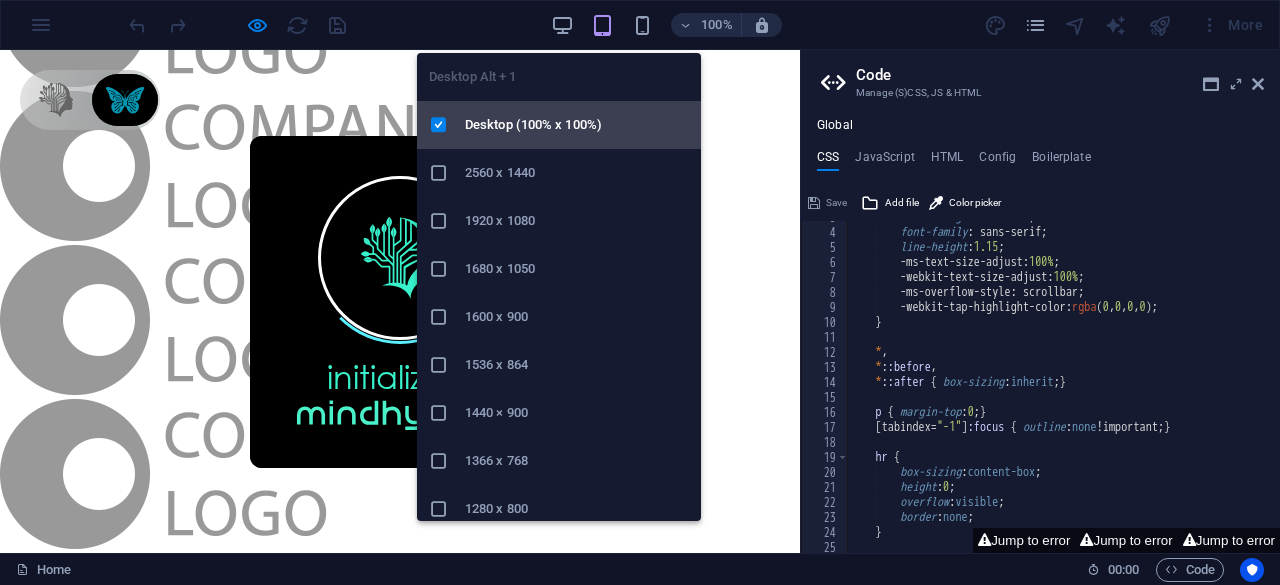 drag, startPoint x: 550, startPoint y: 117, endPoint x: 551, endPoint y: 67, distance: 50.01 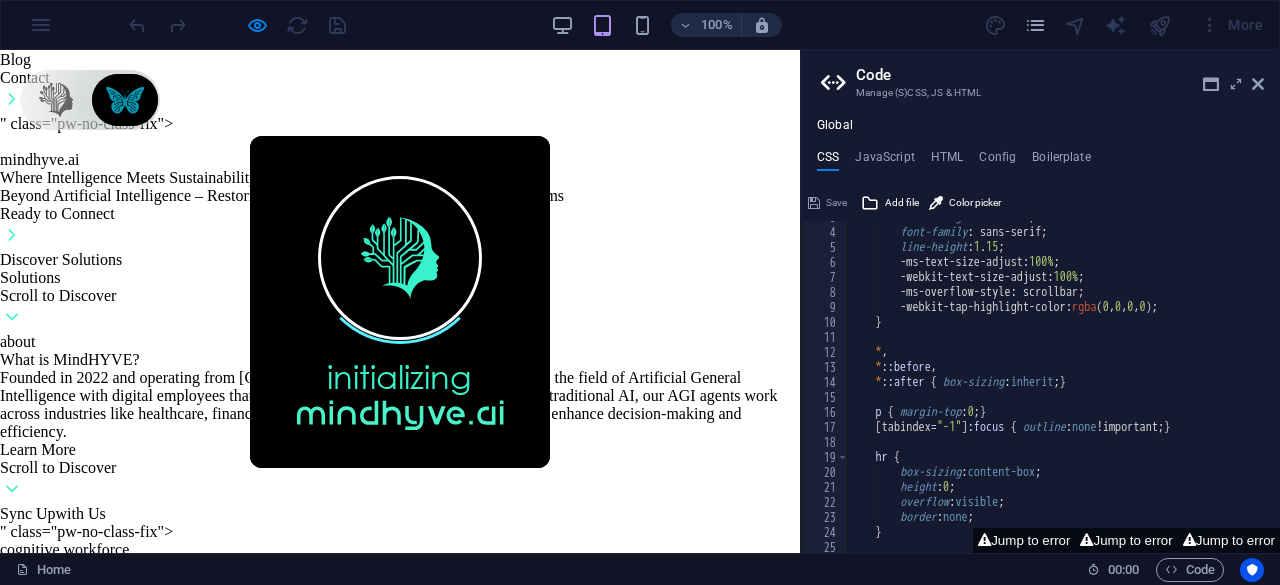 scroll, scrollTop: 7374, scrollLeft: 0, axis: vertical 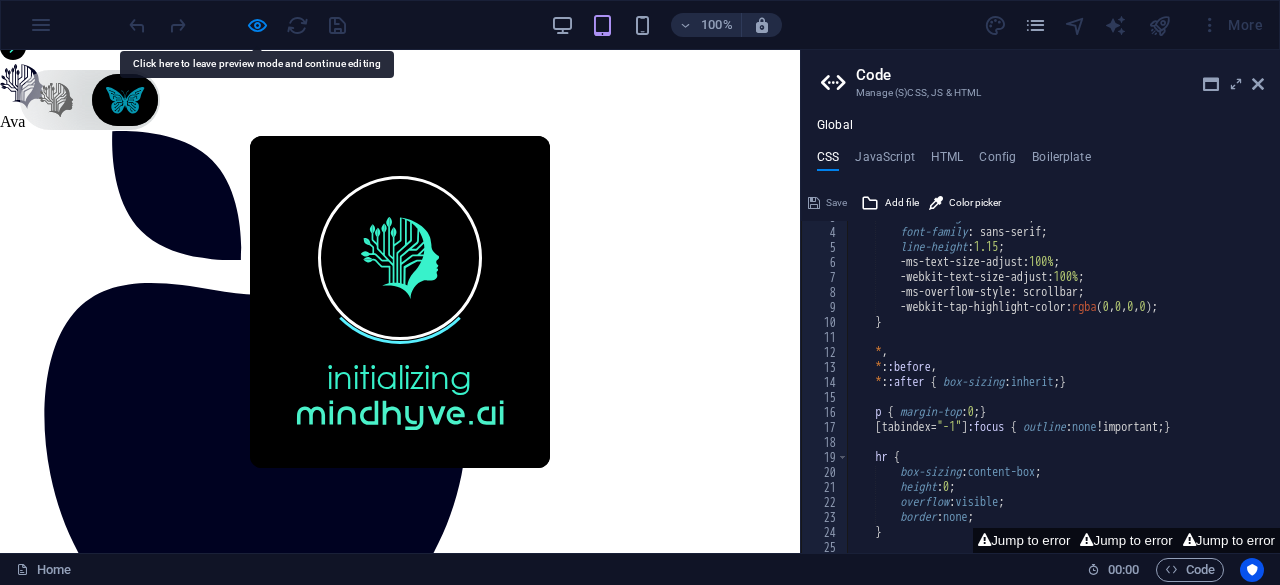 drag, startPoint x: 636, startPoint y: 166, endPoint x: 232, endPoint y: 258, distance: 414.34286 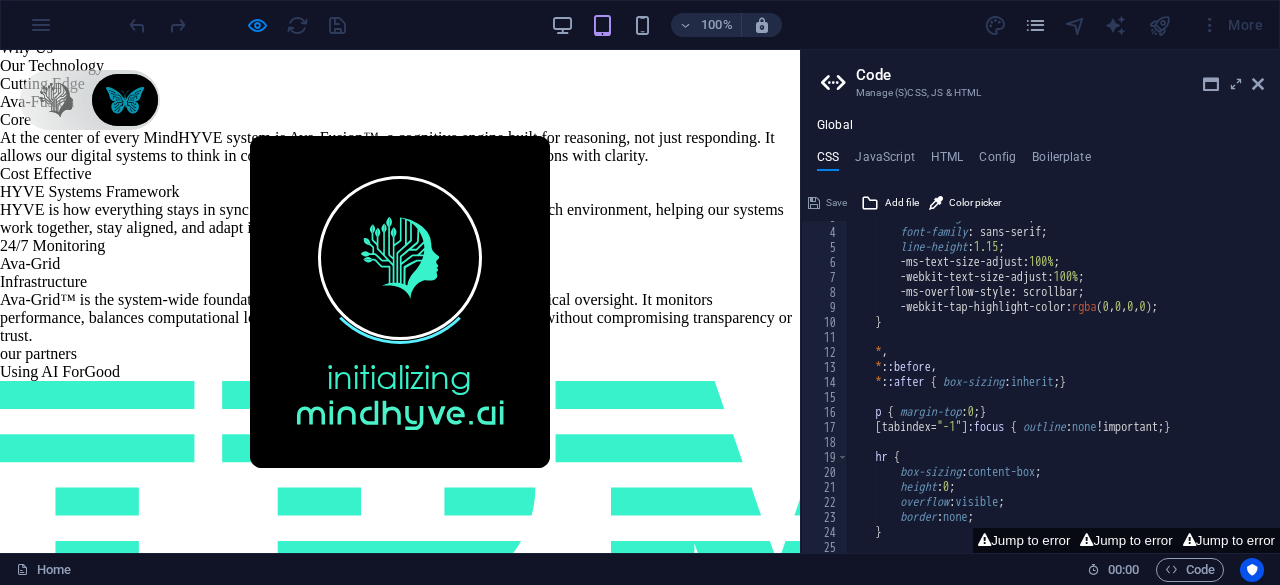 scroll, scrollTop: 4374, scrollLeft: 0, axis: vertical 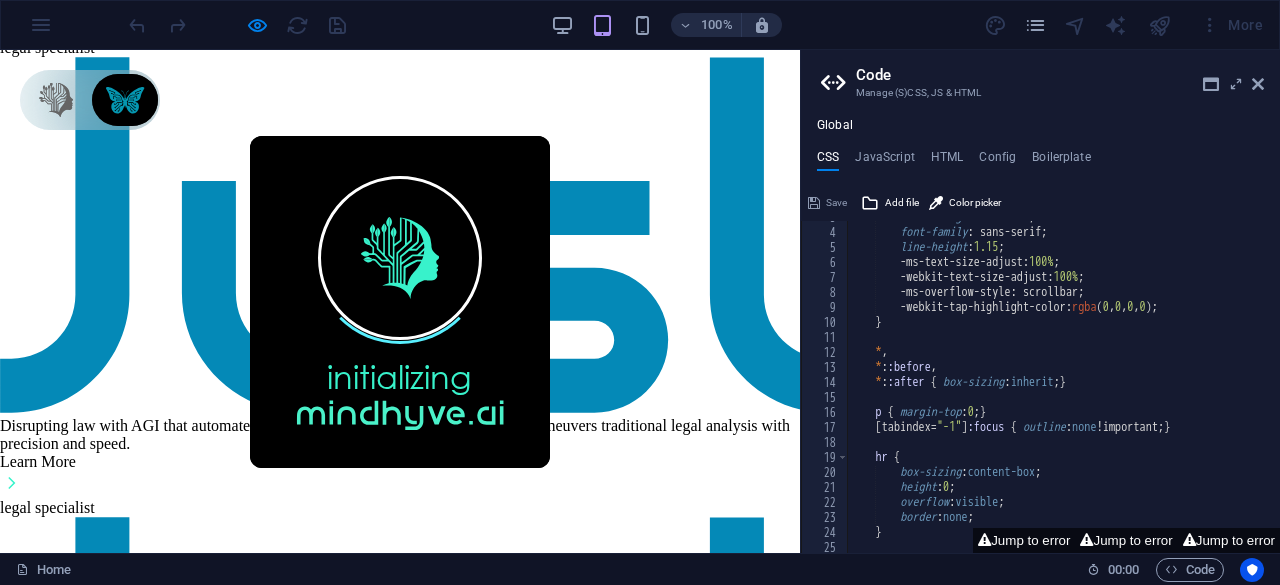 click on "initializing" at bounding box center (400, 301) 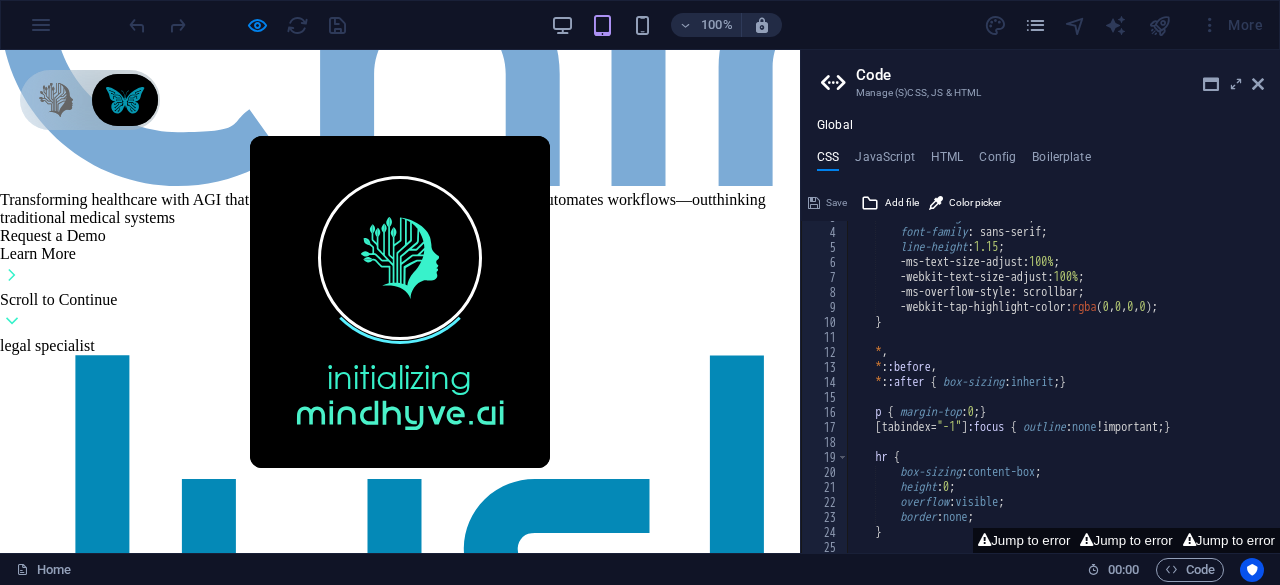 scroll, scrollTop: 4074, scrollLeft: 0, axis: vertical 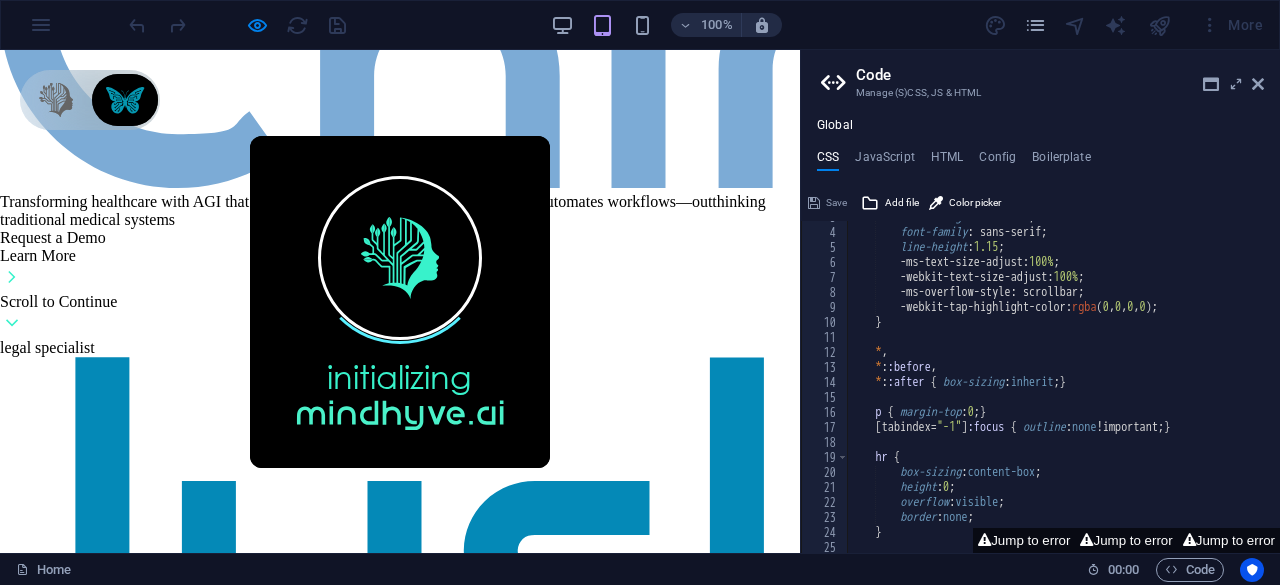 click on "JavaScript" at bounding box center (884, 161) 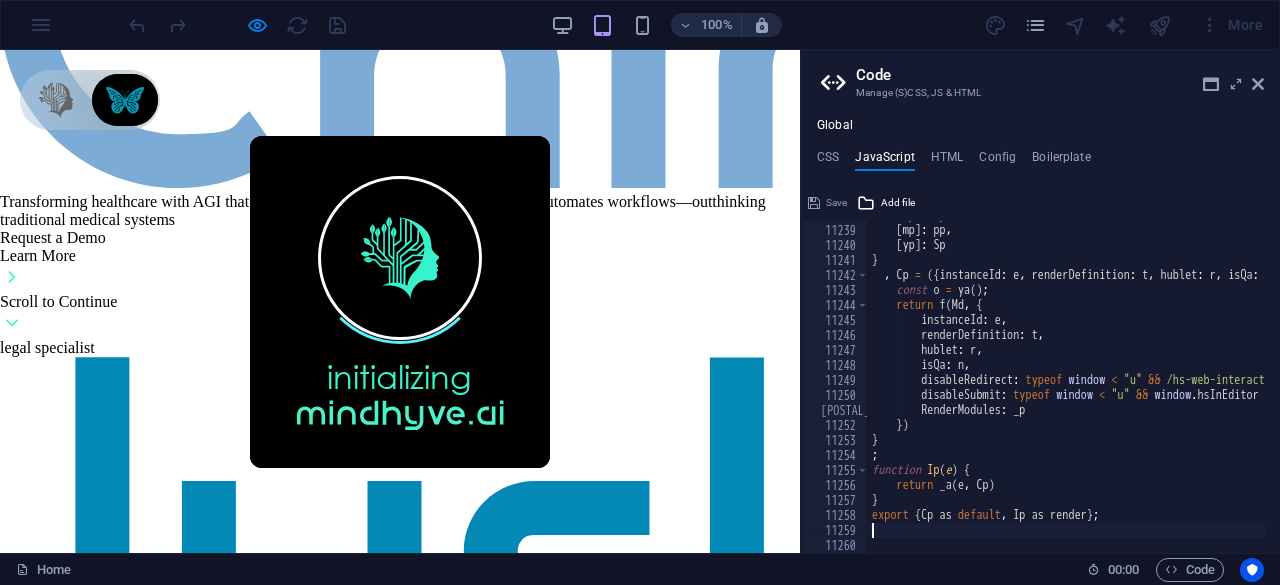 scroll, scrollTop: 31971, scrollLeft: 0, axis: vertical 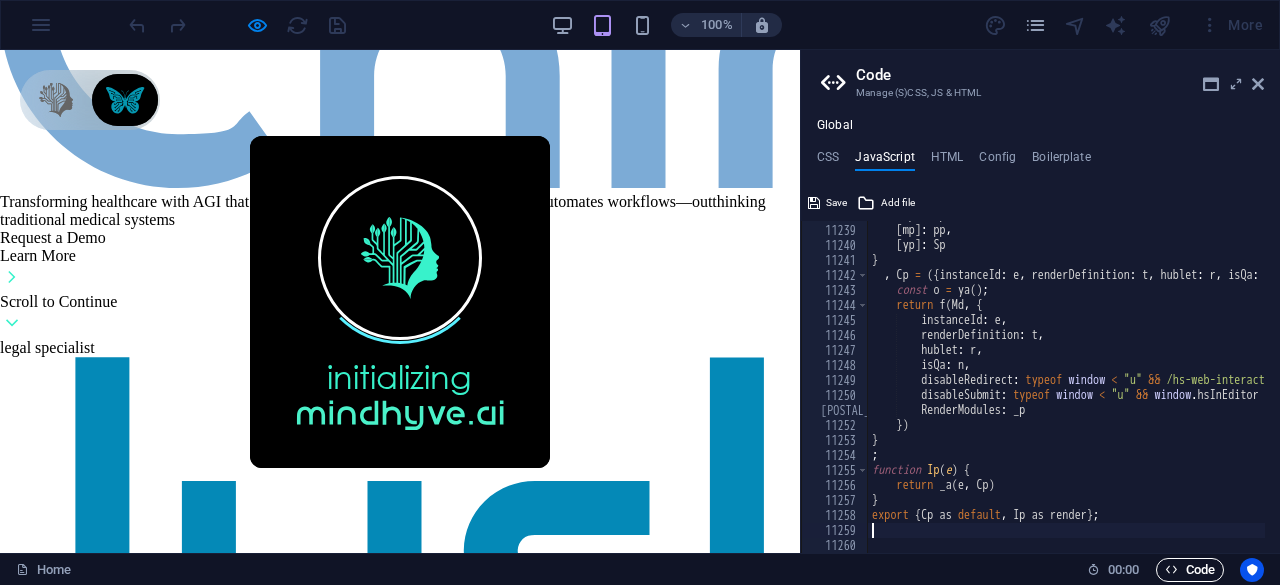 click on "Code" at bounding box center [1190, 570] 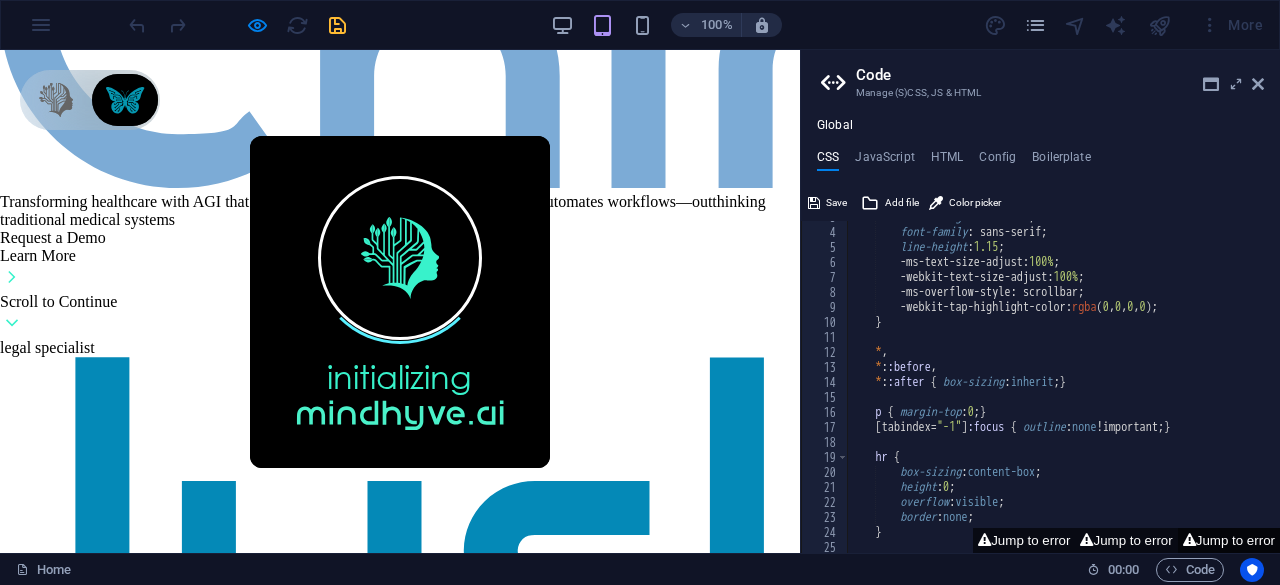 click on "Jump to error" at bounding box center [1229, 540] 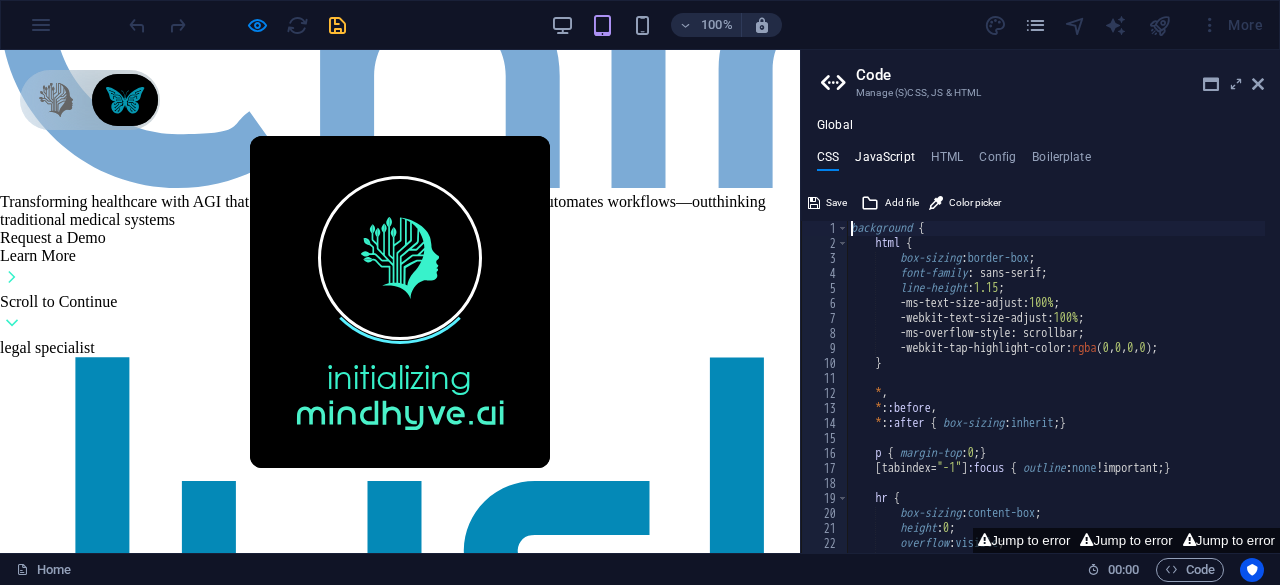 click on "JavaScript" at bounding box center [884, 161] 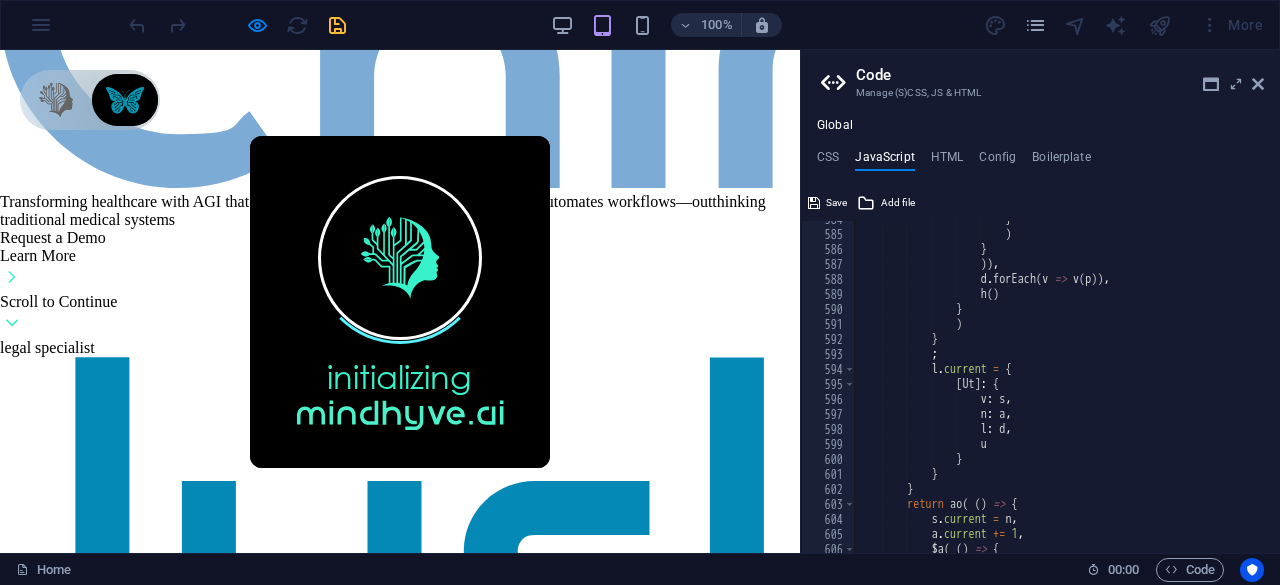 scroll, scrollTop: 0, scrollLeft: 0, axis: both 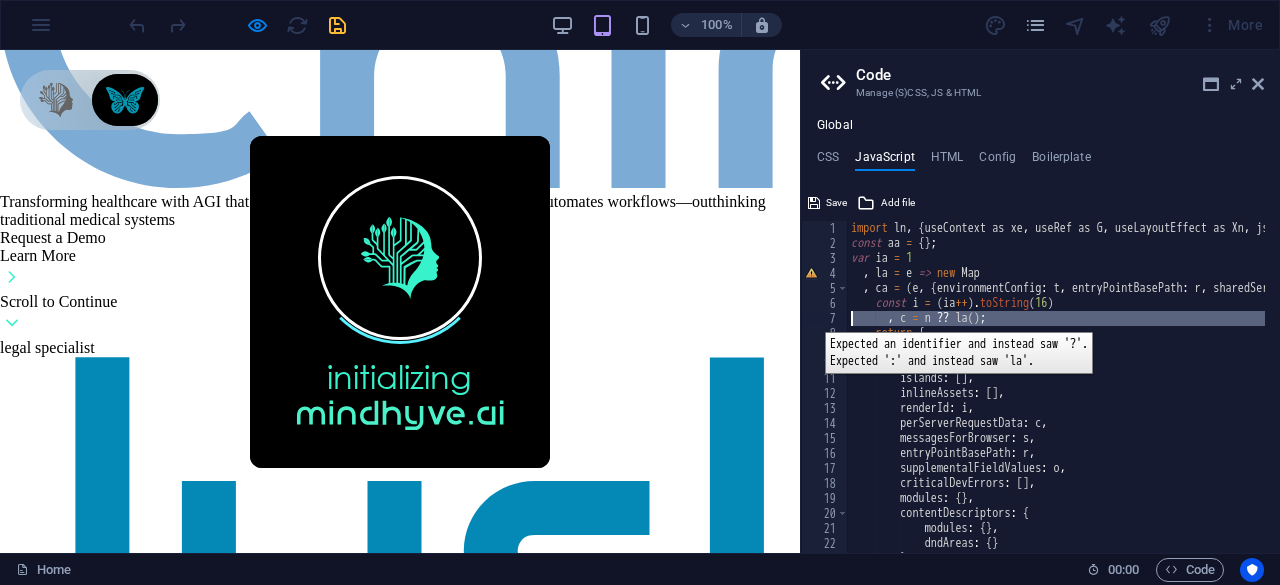 click on "7" at bounding box center (825, 318) 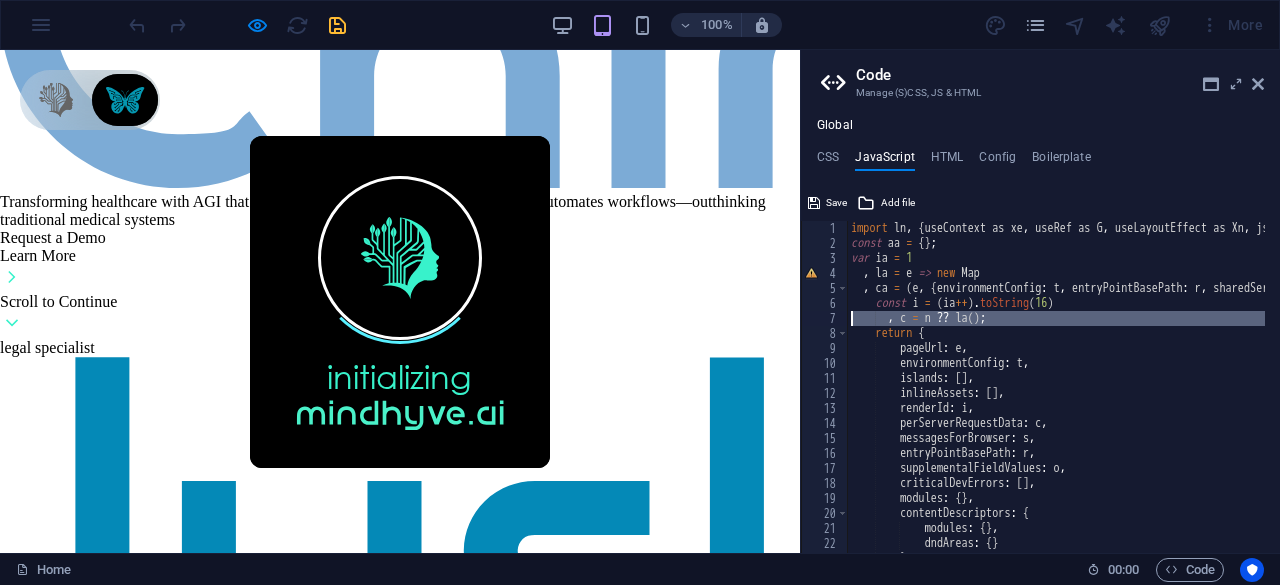 drag, startPoint x: 954, startPoint y: 319, endPoint x: 929, endPoint y: 376, distance: 62.241467 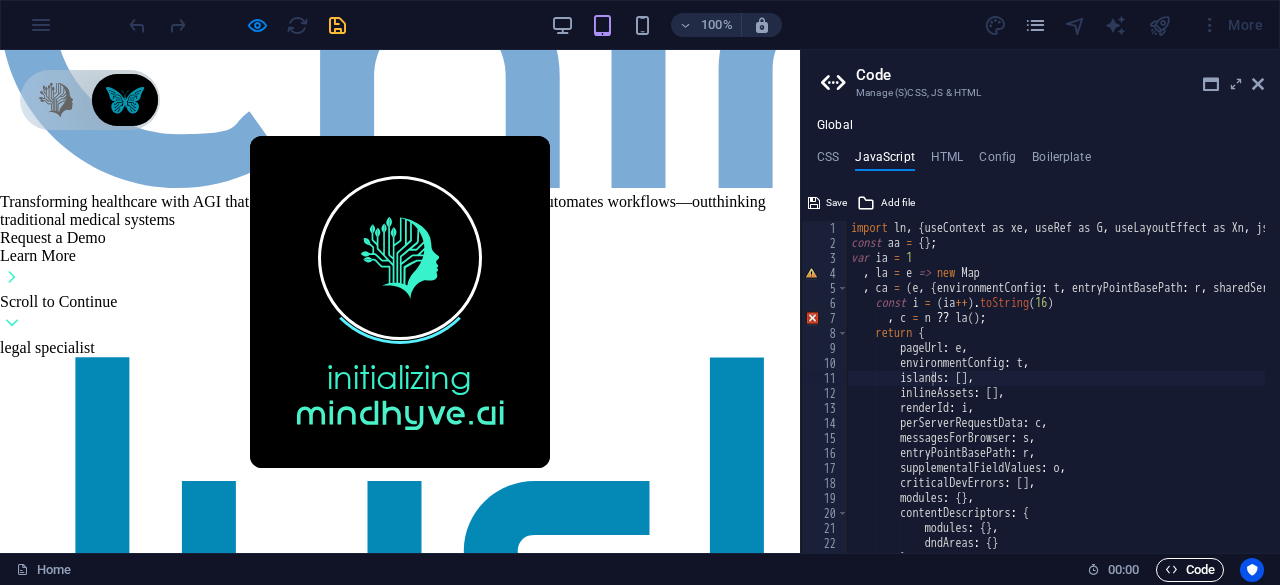 click on "Code" at bounding box center [1190, 570] 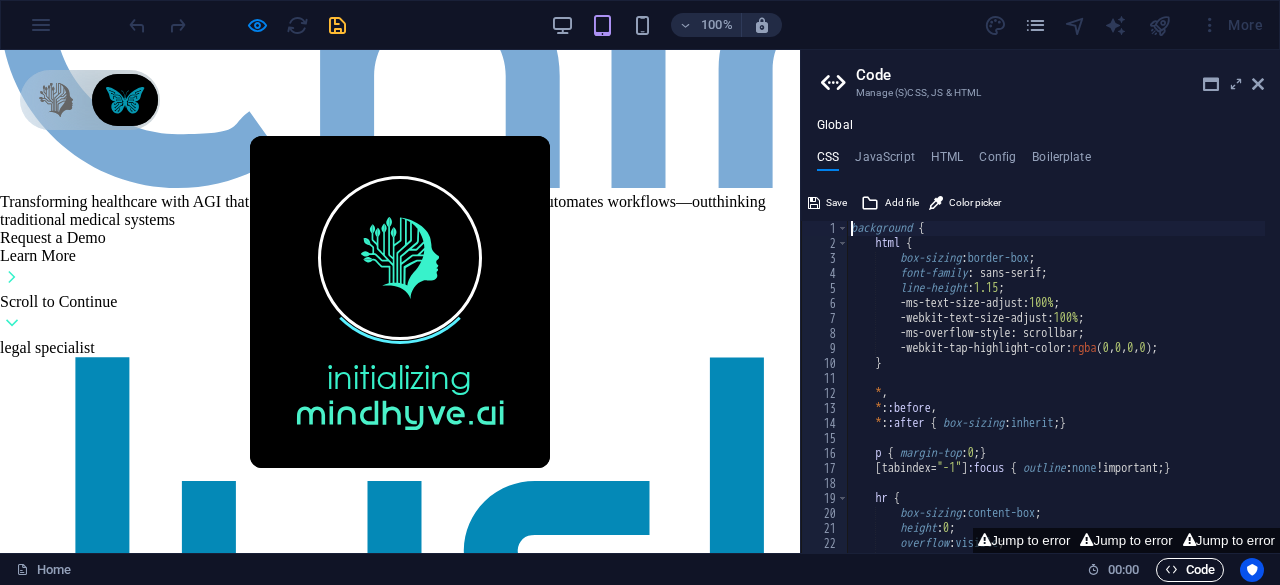 click on "Code" at bounding box center (1190, 570) 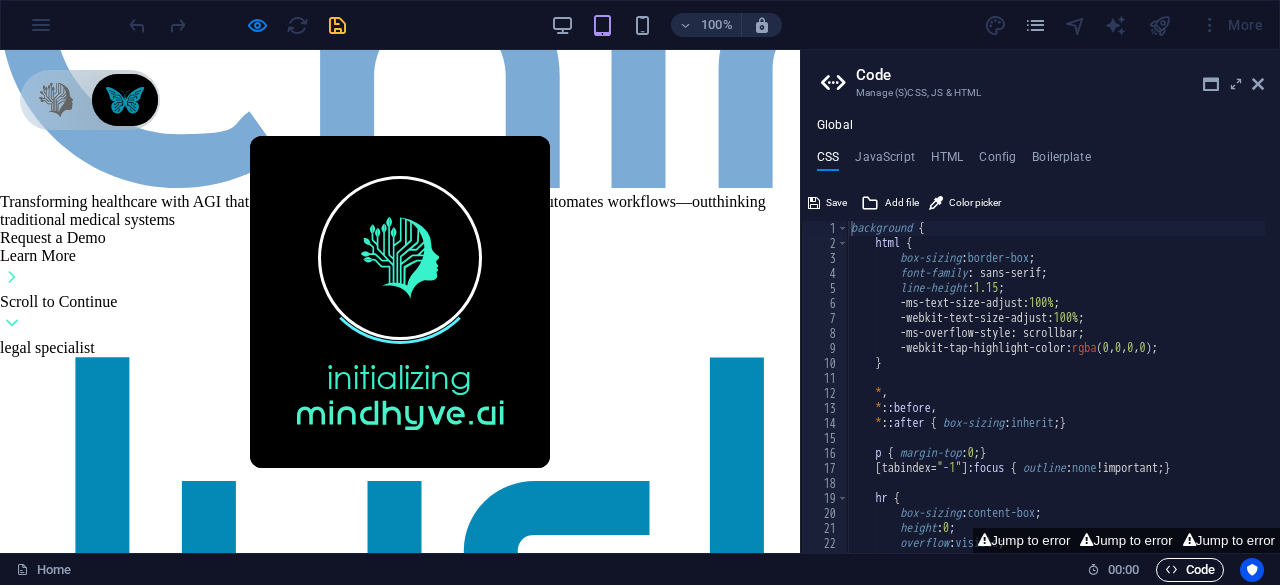 click on "Code" at bounding box center [1190, 570] 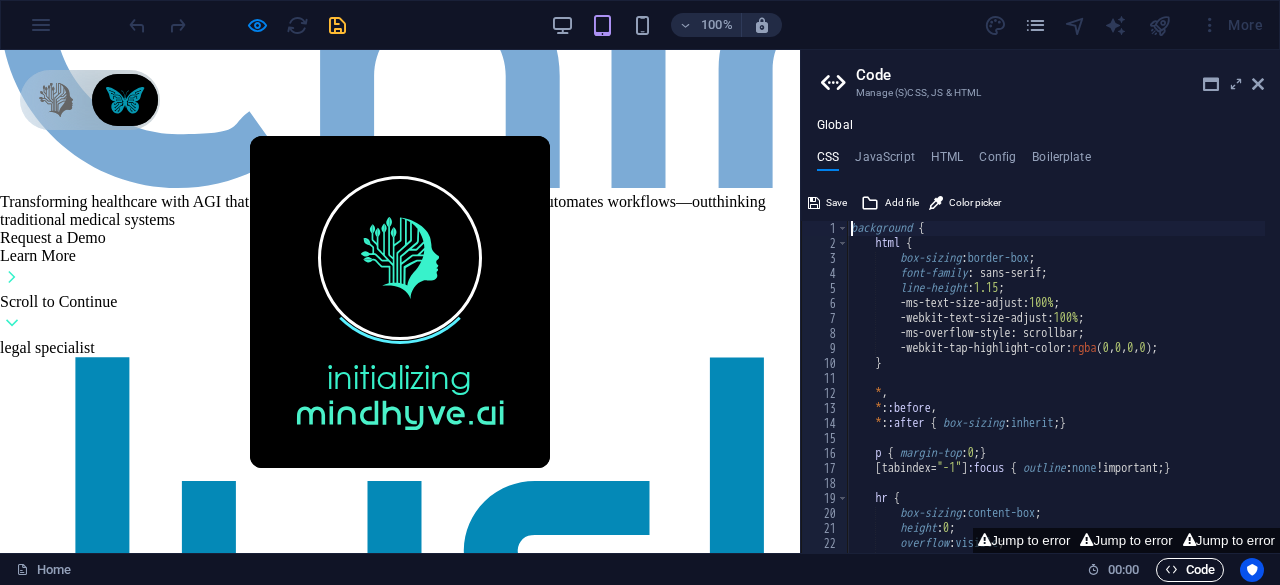 click on "Code" at bounding box center [1190, 570] 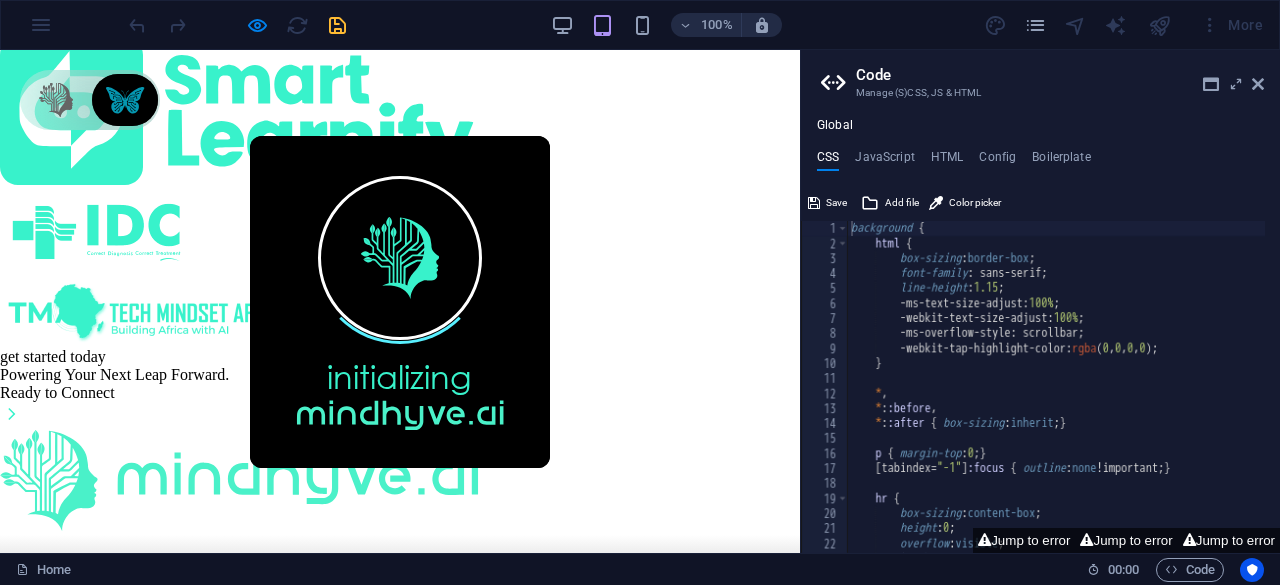 scroll, scrollTop: 7774, scrollLeft: 0, axis: vertical 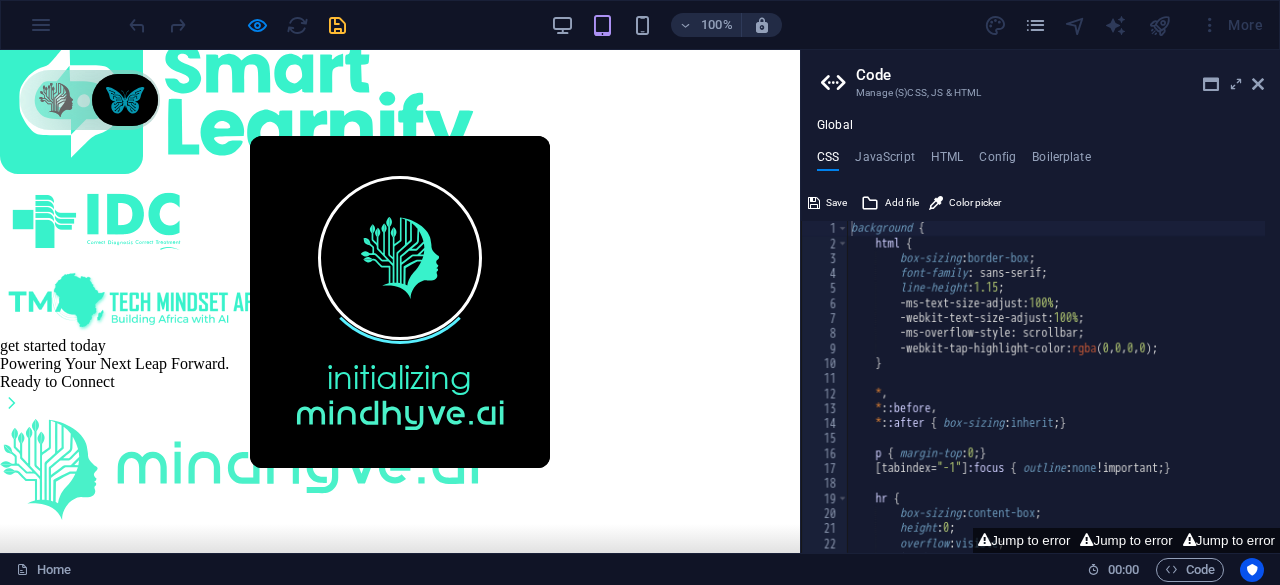 click on "initializing" at bounding box center (400, 301) 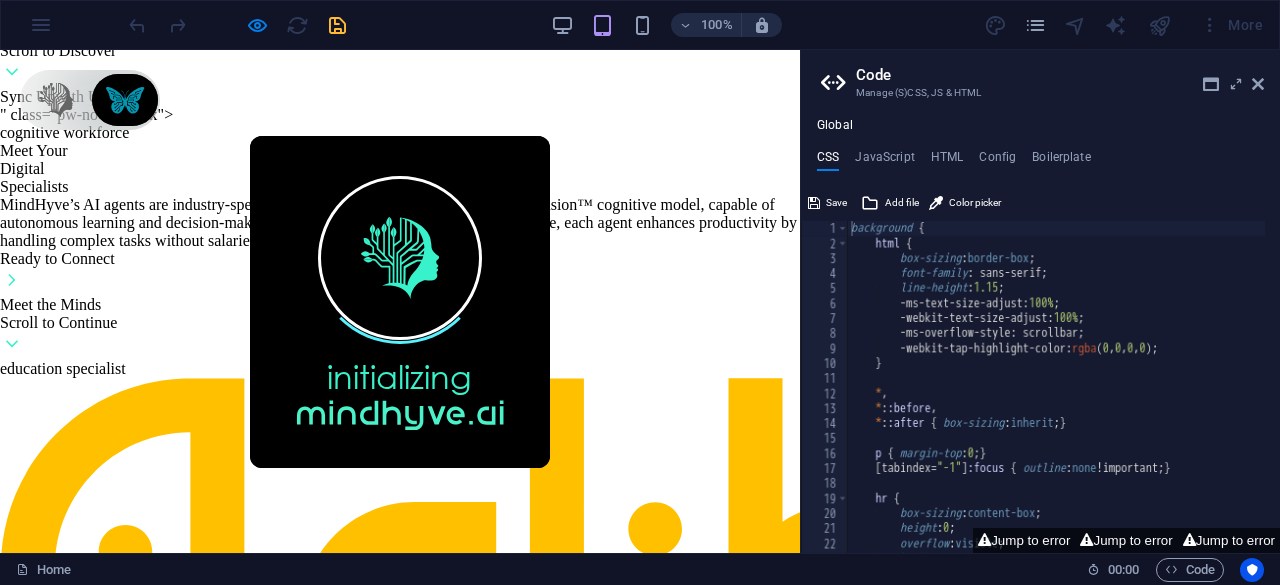 scroll, scrollTop: 11774, scrollLeft: 0, axis: vertical 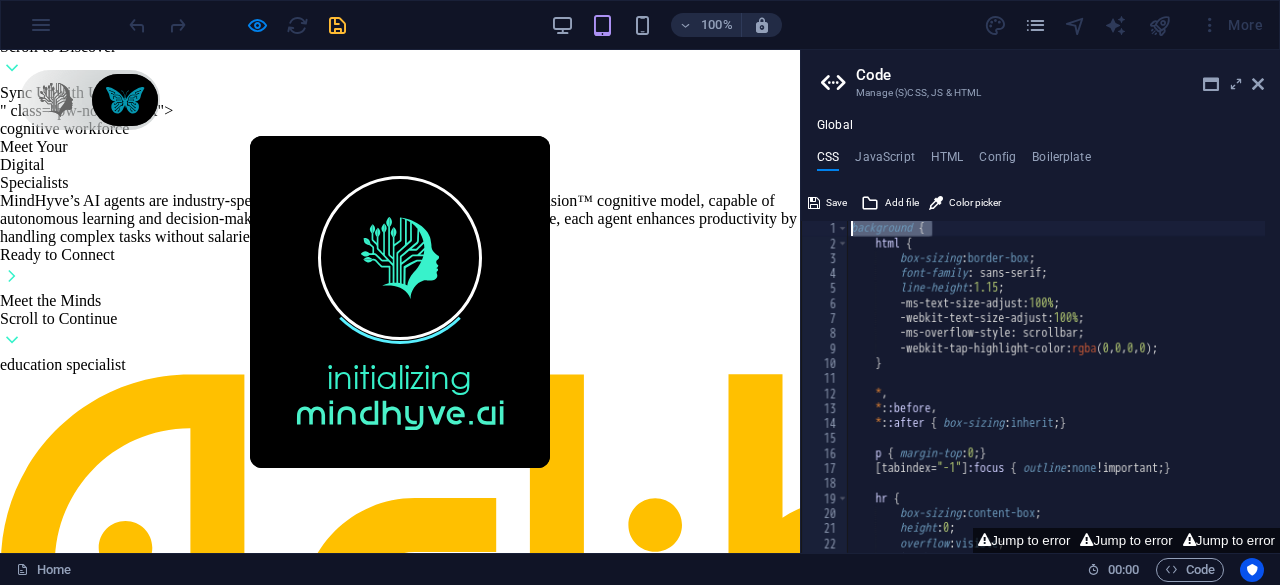 drag, startPoint x: 941, startPoint y: 231, endPoint x: 800, endPoint y: 225, distance: 141.12761 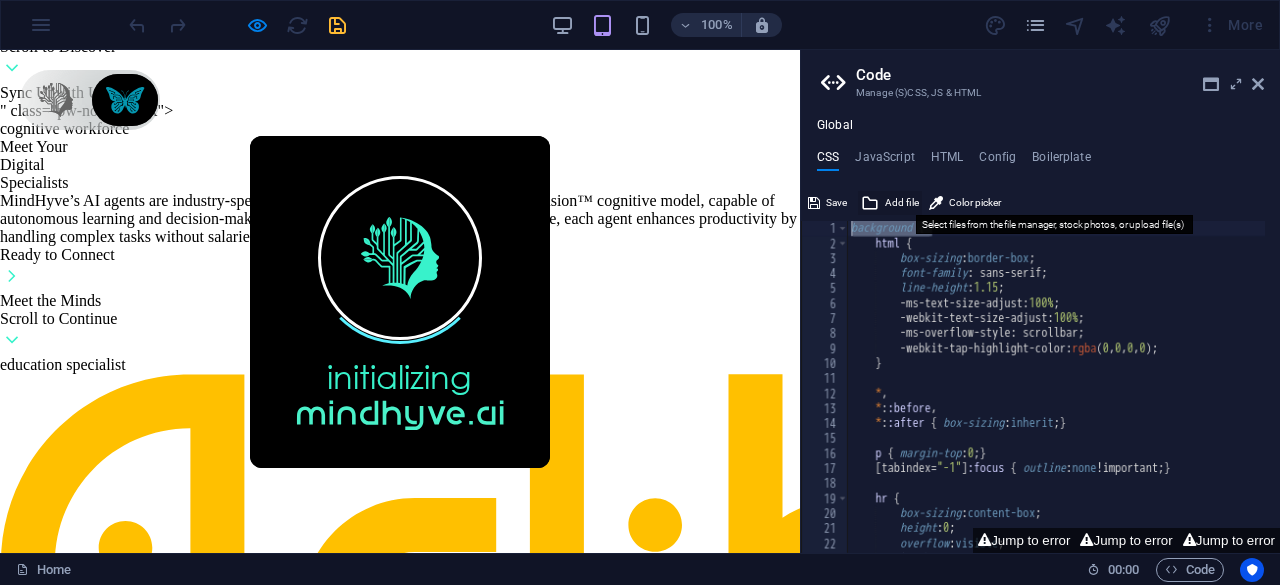 click on "Add file" at bounding box center (902, 203) 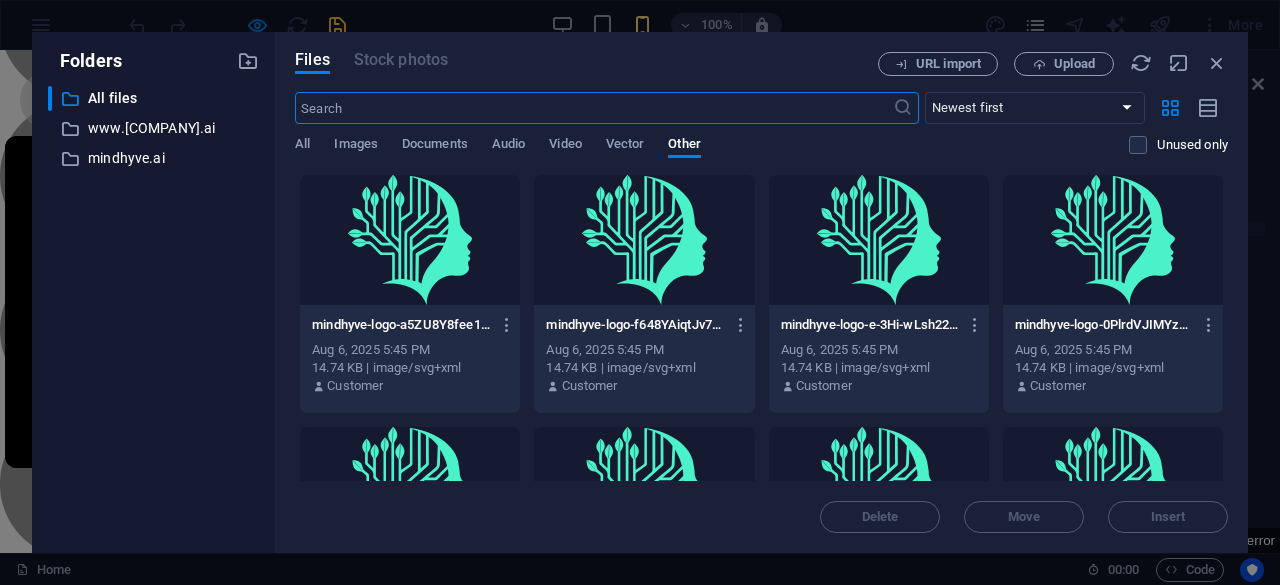 scroll, scrollTop: 15572, scrollLeft: 0, axis: vertical 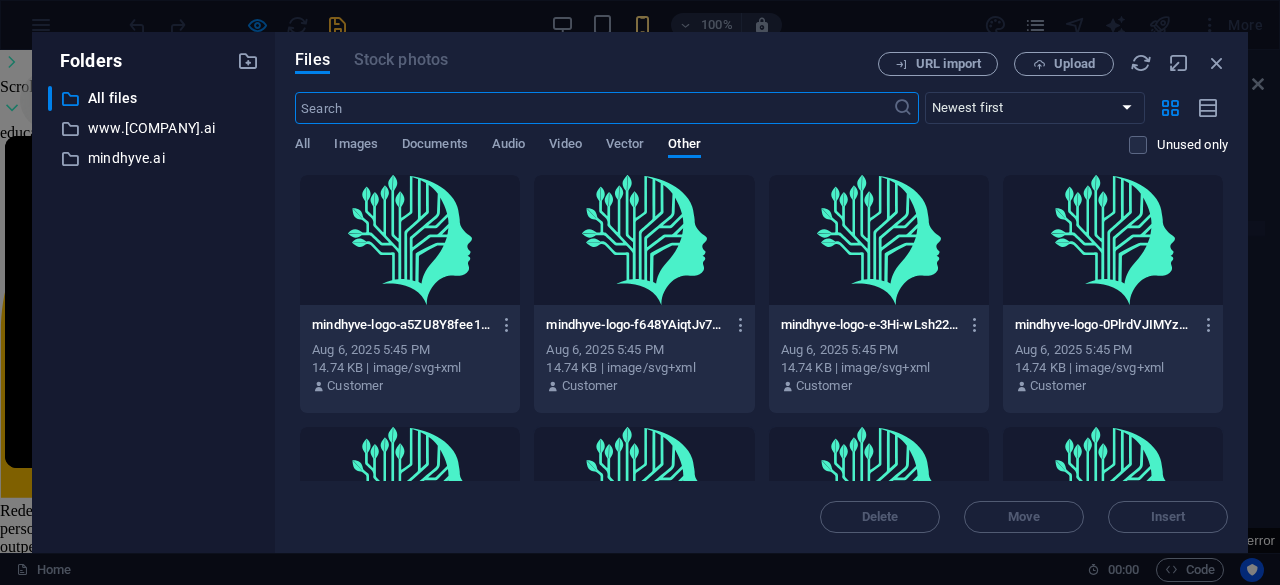 click at bounding box center [644, 240] 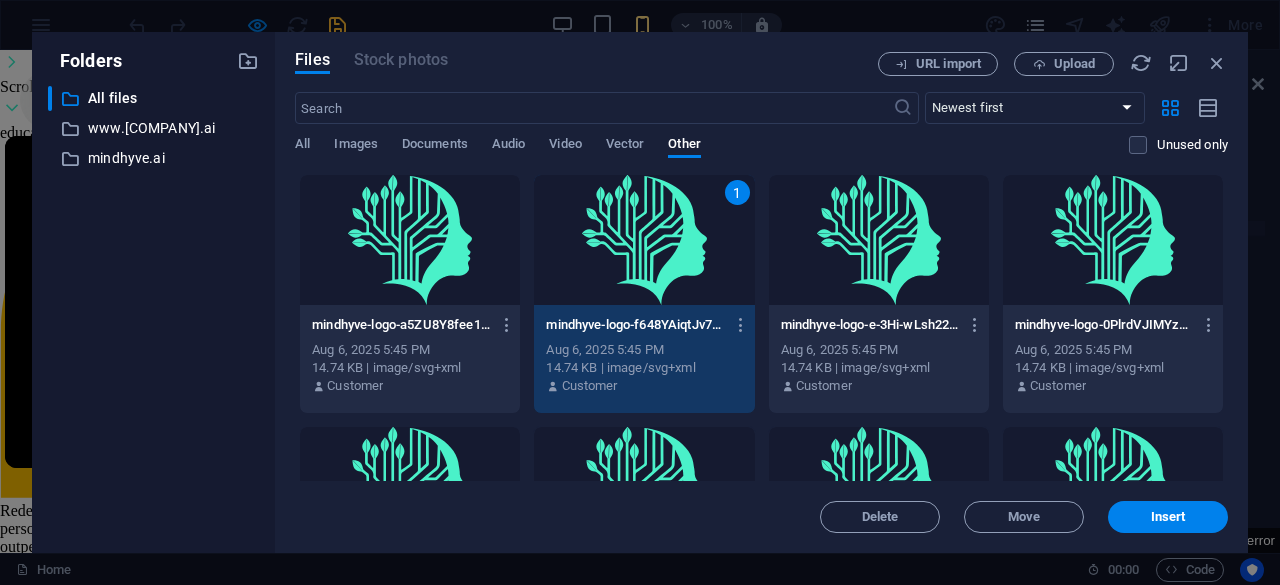 click on "1" at bounding box center [644, 240] 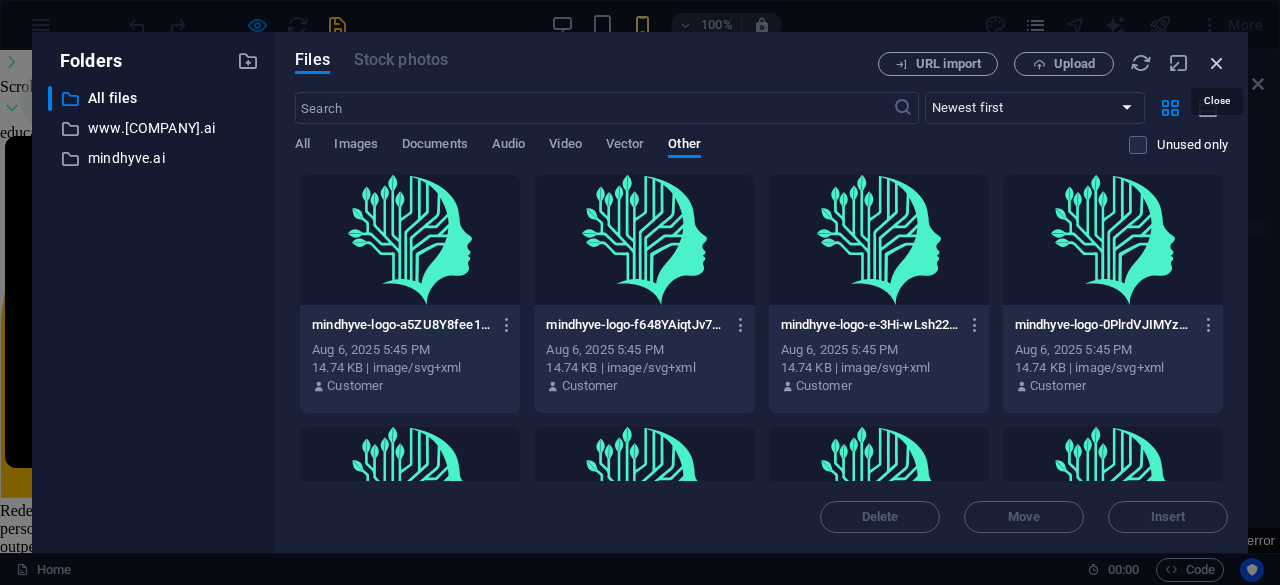 click at bounding box center (1217, 63) 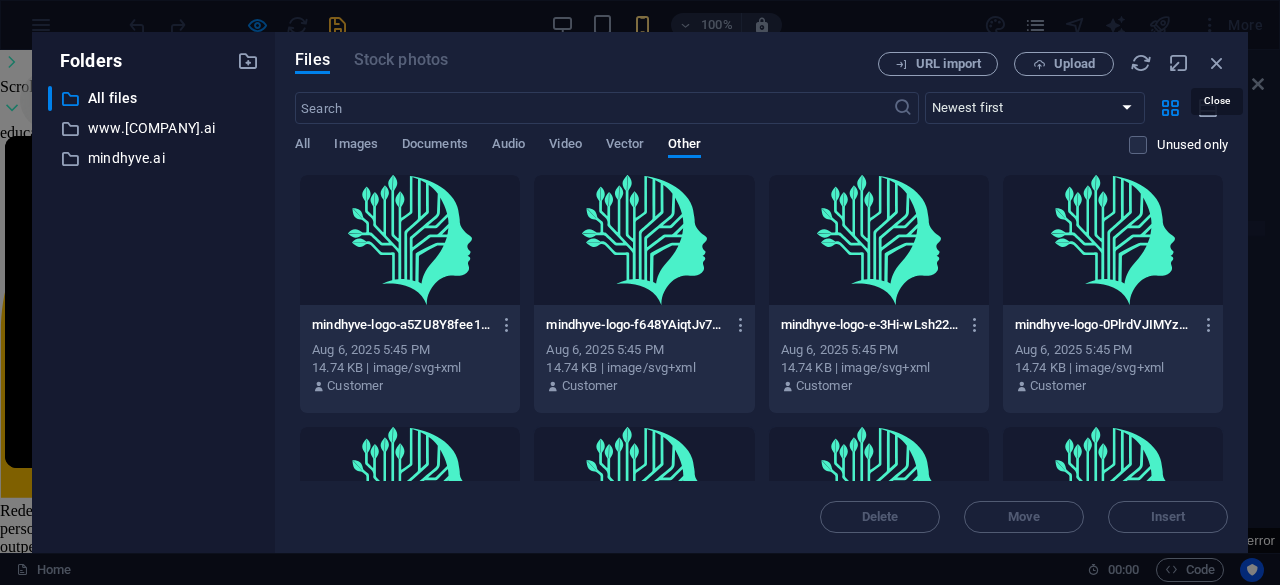 scroll, scrollTop: 11774, scrollLeft: 0, axis: vertical 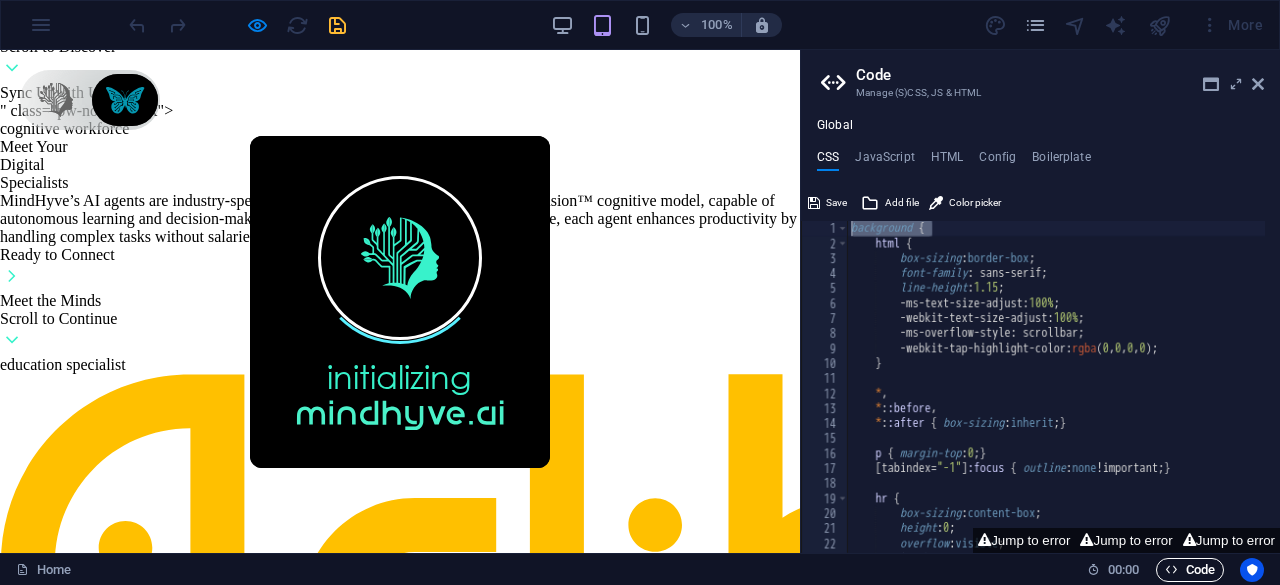 click on "Code" at bounding box center (1190, 570) 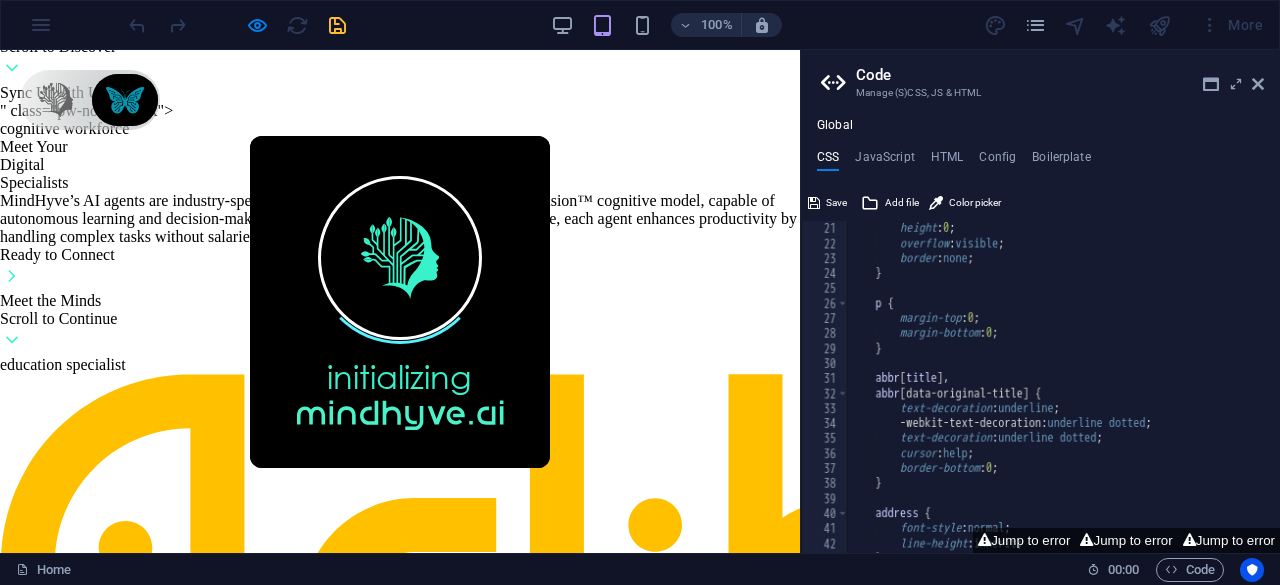 scroll, scrollTop: 420, scrollLeft: 0, axis: vertical 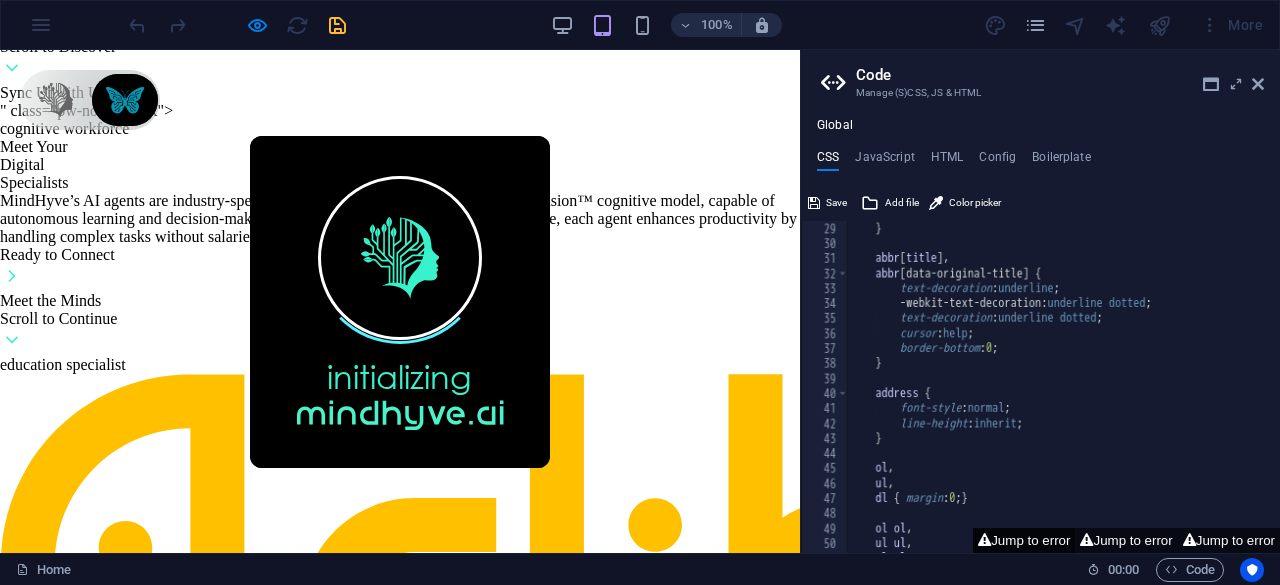 click on "Jump to error" at bounding box center (1024, 540) 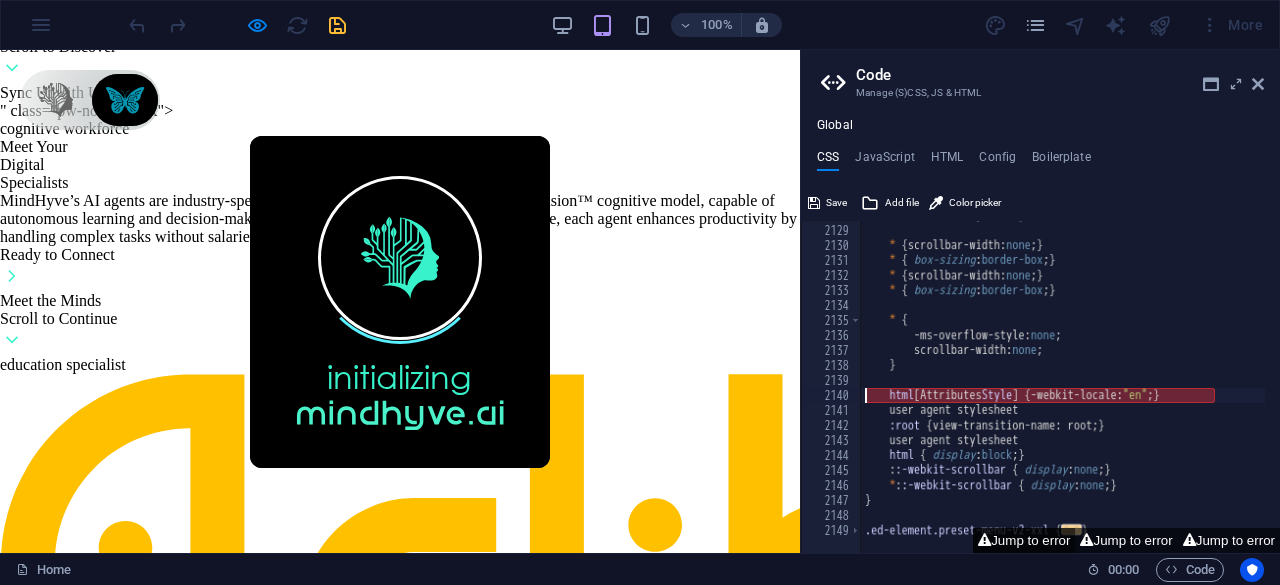 scroll, scrollTop: 31168, scrollLeft: 0, axis: vertical 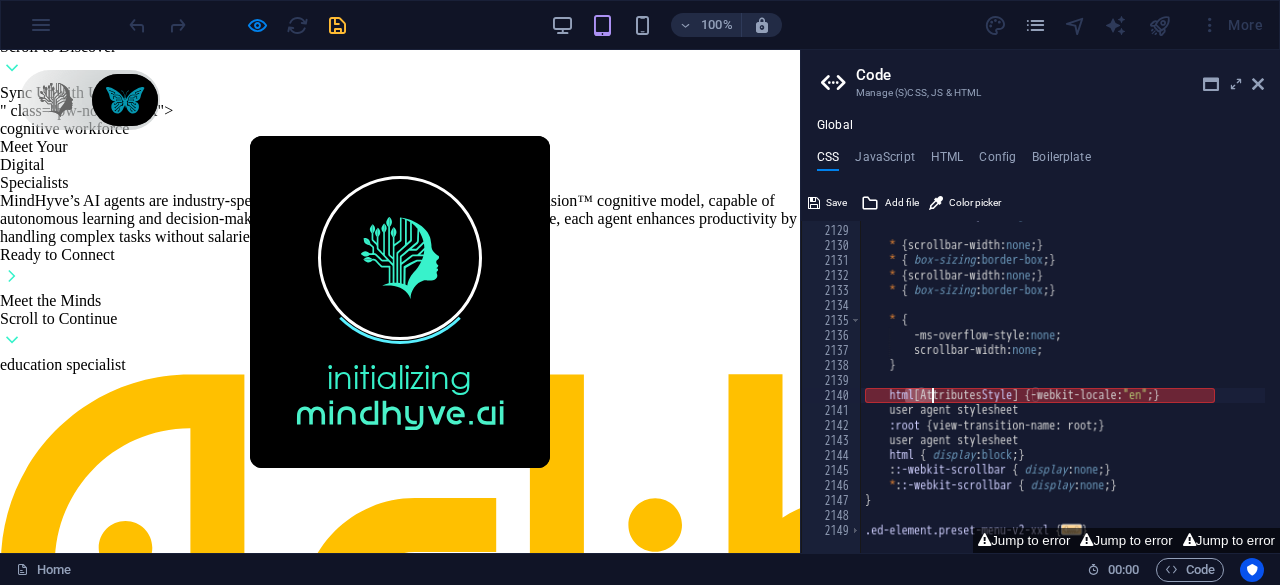 drag, startPoint x: 903, startPoint y: 401, endPoint x: 932, endPoint y: 401, distance: 29 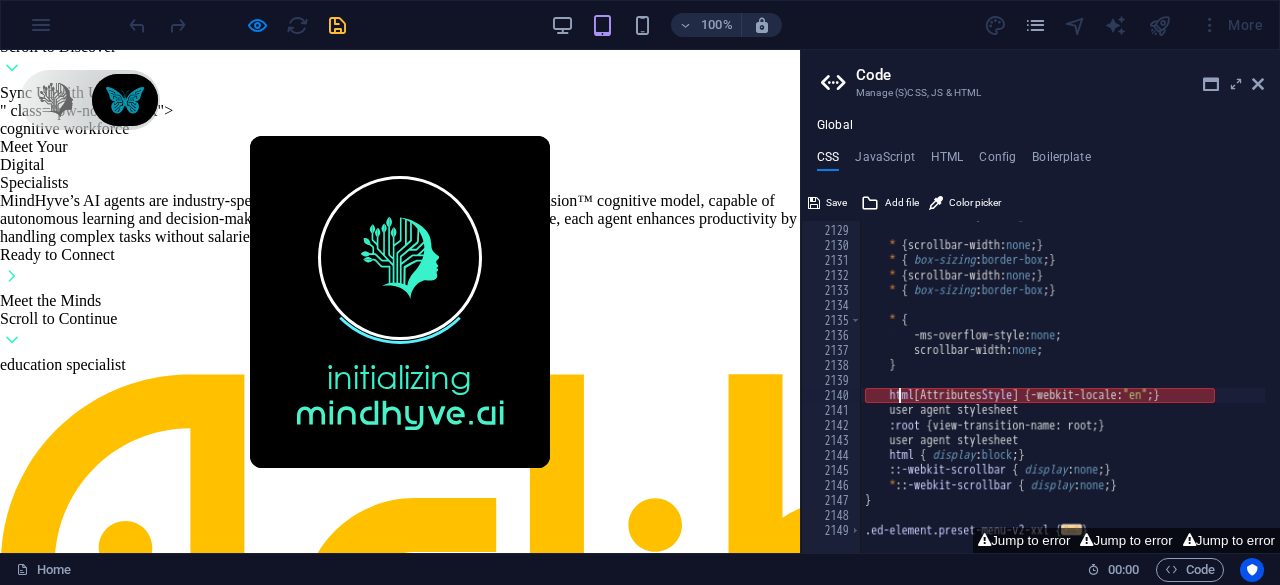 click on "html.lenis   body   {   height :  auto ;  }      *   {  scrollbar-width:  none ;  }      *   {   box-sizing :  border-box ;  }      *   {  scrollbar-width:  none ;  }      *   {   box-sizing :  border-box ;  }      *   {           -ms-overflow-style:  none ;           scrollbar-width:  none ;      }      html [ Attributes  Style ]   {  -webkit-locale:  "en" ;  }      user agent stylesheet      :root   {  view-transition-name: root;  }      user agent stylesheet      html   {   display :  block ;  }      : :-webkit-scrollbar   {   display :  none ;  }      * : :-webkit-scrollbar   {   display :  none ;  } } .ed-element.preset-menu-v2-xxl   { ... }" at bounding box center [1306, 381] 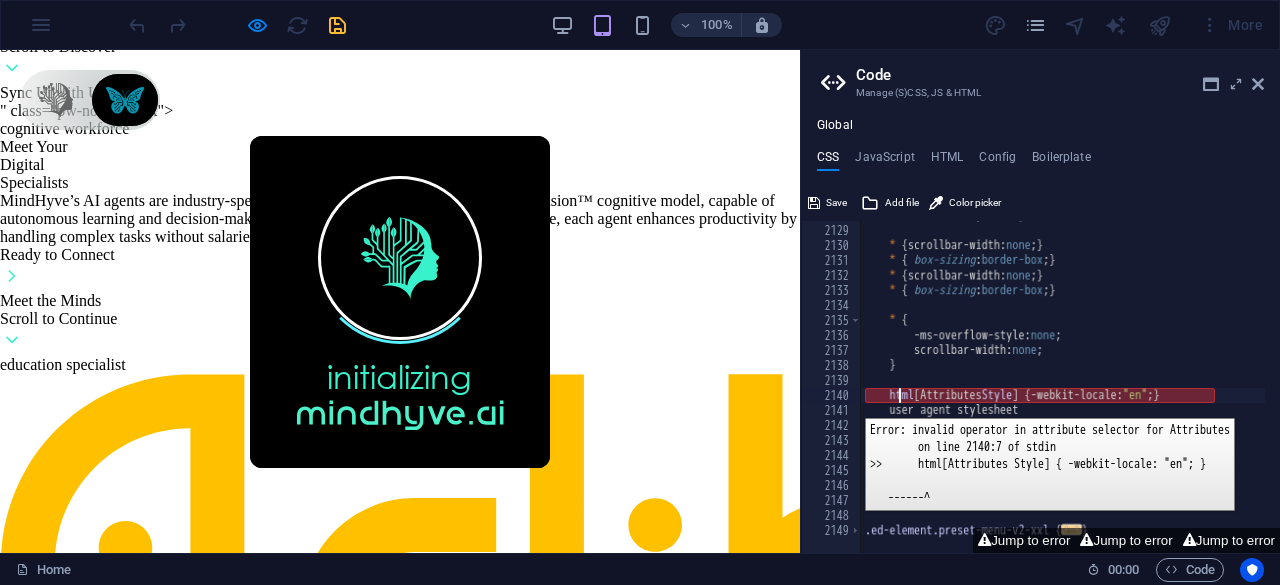 click on "2141" at bounding box center (832, 410) 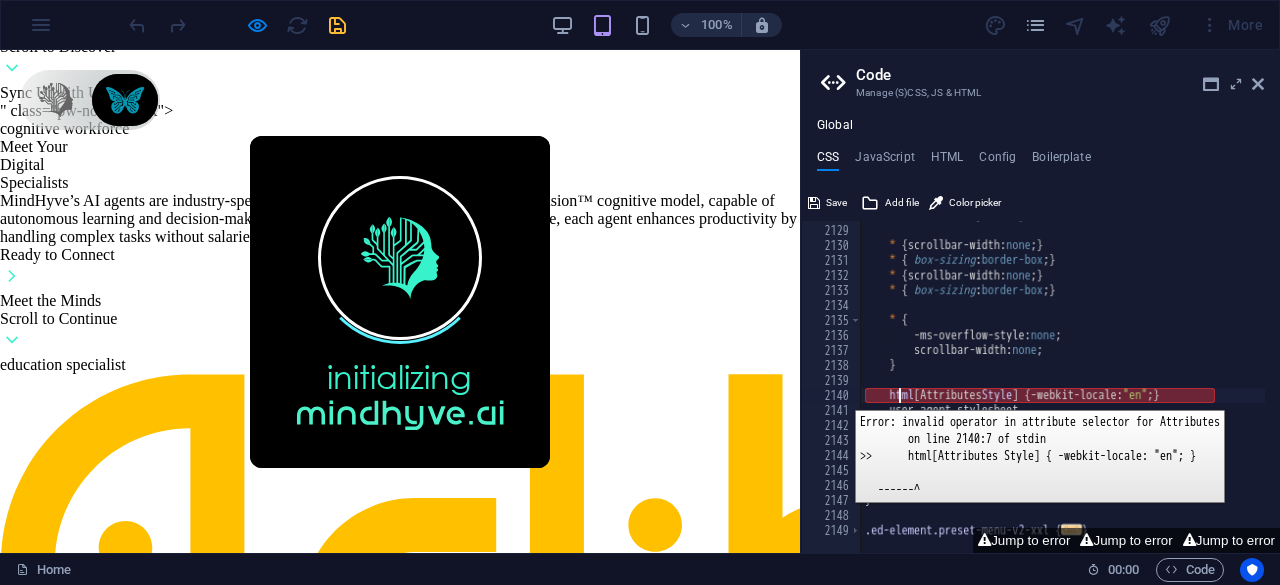 click on "2140" at bounding box center (832, 395) 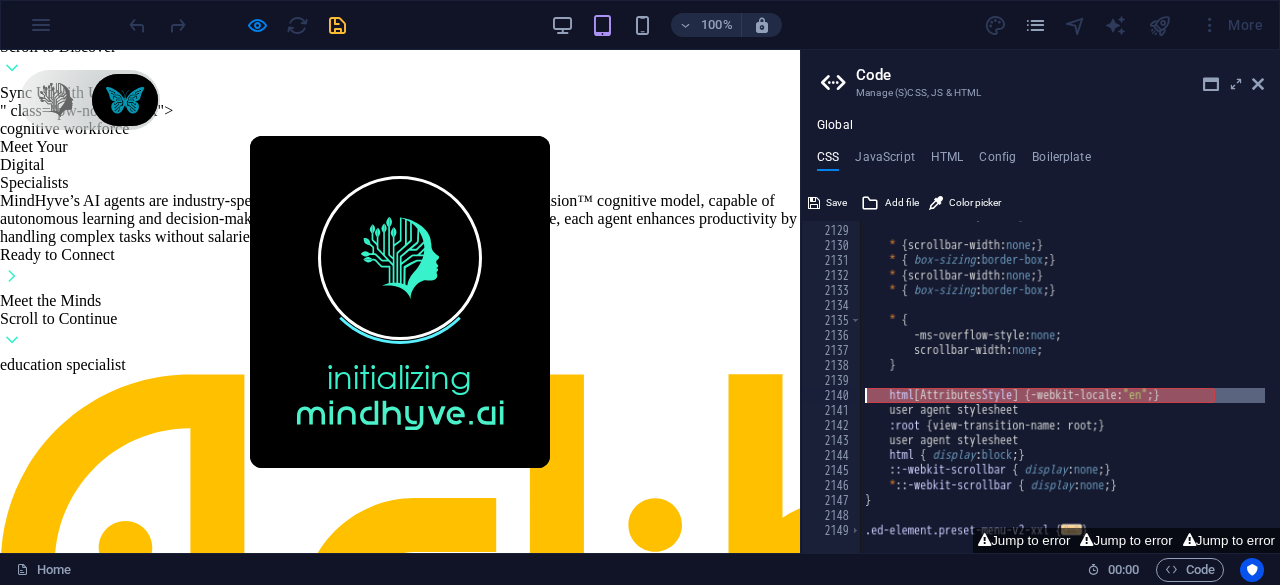 click on "html.lenis   body   {   height :  auto ;  }      *   {  scrollbar-width:  none ;  }      *   {   box-sizing :  border-box ;  }      *   {  scrollbar-width:  none ;  }      *   {   box-sizing :  border-box ;  }      *   {           -ms-overflow-style:  none ;           scrollbar-width:  none ;      }      html [ Attributes  Style ]   {  -webkit-locale:  "en" ;  }      user agent stylesheet      :root   {  view-transition-name: root;  }      user agent stylesheet      html   {   display :  block ;  }      : :-webkit-scrollbar   {   display :  none ;  }      * : :-webkit-scrollbar   {   display :  none ;  } } .ed-element.preset-menu-v2-xxl   { ... }" at bounding box center [1063, 387] 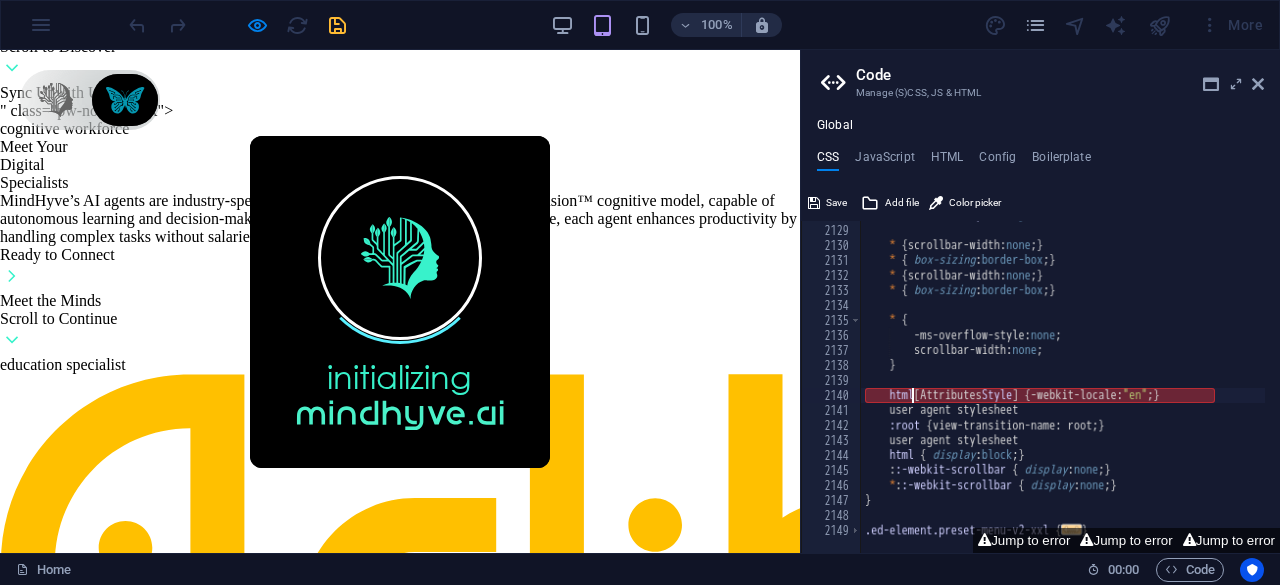 click on "html.lenis   body   {   height :  auto ;  }      *   {  scrollbar-width:  none ;  }      *   {   box-sizing :  border-box ;  }      *   {  scrollbar-width:  none ;  }      *   {   box-sizing :  border-box ;  }      *   {           -ms-overflow-style:  none ;           scrollbar-width:  none ;      }      html [ Attributes  Style ]   {  -webkit-locale:  "en" ;  }      user agent stylesheet      :root   {  view-transition-name: root;  }      user agent stylesheet      html   {   display :  block ;  }      : :-webkit-scrollbar   {   display :  none ;  }      * : :-webkit-scrollbar   {   display :  none ;  } } .ed-element.preset-menu-v2-xxl   { ... }" at bounding box center (1306, 381) 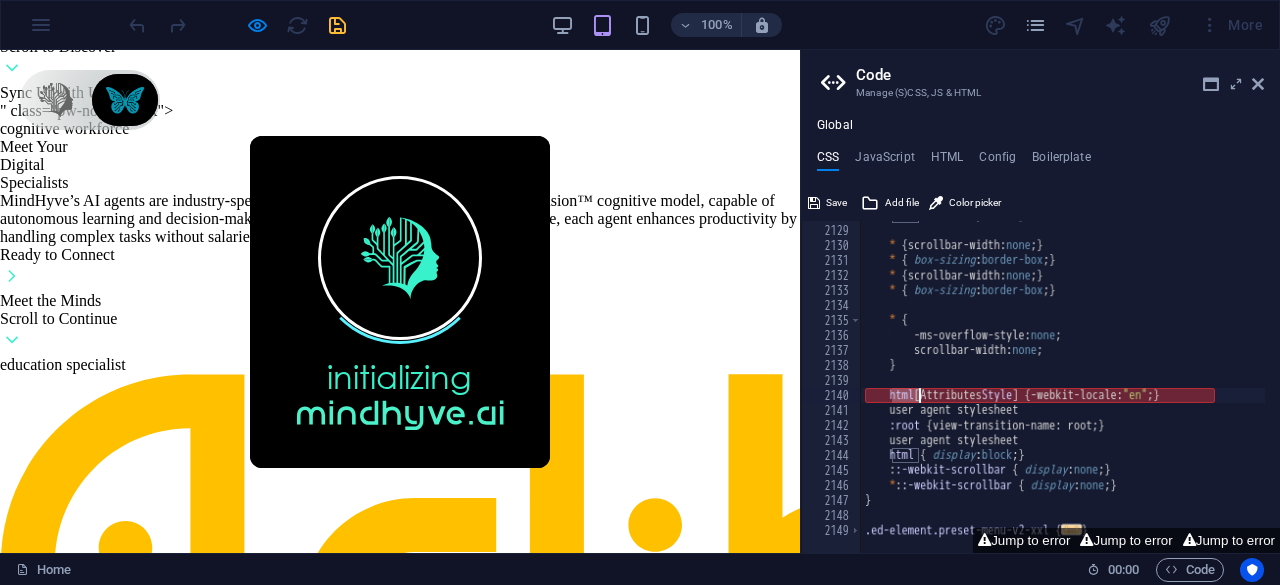 click on "html.lenis   body   {   height :  auto ;  }      *   {  scrollbar-width:  none ;  }      *   {   box-sizing :  border-box ;  }      *   {  scrollbar-width:  none ;  }      *   {   box-sizing :  border-box ;  }      *   {           -ms-overflow-style:  none ;           scrollbar-width:  none ;      }      html [ Attributes  Style ]   {  -webkit-locale:  "en" ;  }      user agent stylesheet      :root   {  view-transition-name: root;  }      user agent stylesheet      html   {   display :  block ;  }      : :-webkit-scrollbar   {   display :  none ;  }      * : :-webkit-scrollbar   {   display :  none ;  } } .ed-element.preset-menu-v2-xxl   { ... }" at bounding box center [1306, 381] 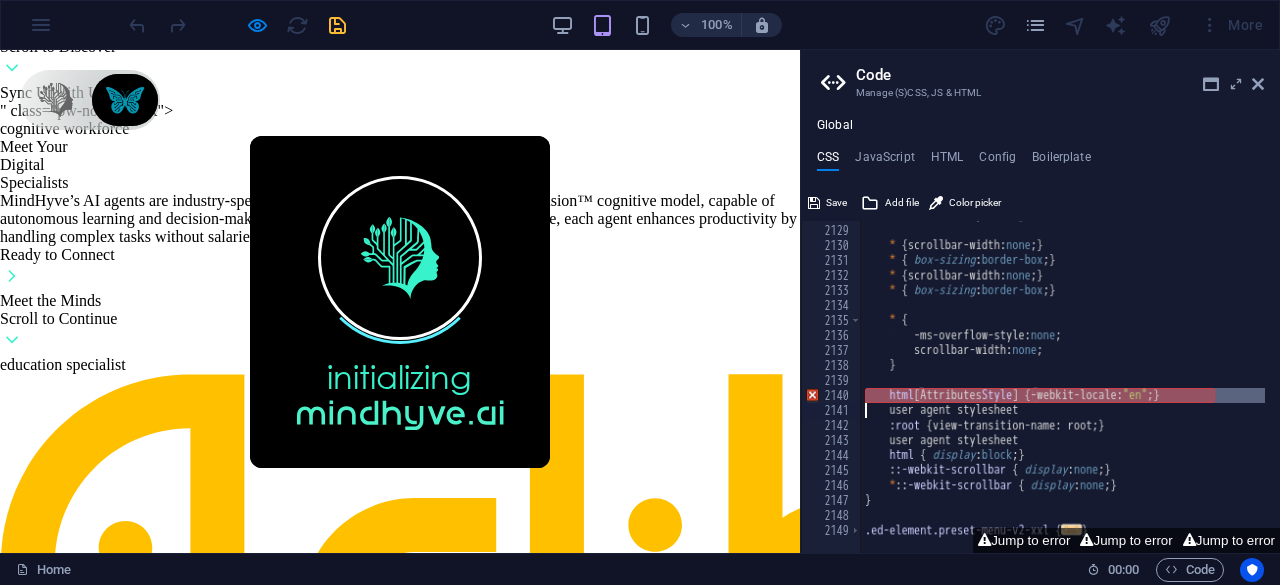 click on "html.lenis   body   {   height :  auto ;  }      *   {  scrollbar-width:  none ;  }      *   {   box-sizing :  border-box ;  }      *   {  scrollbar-width:  none ;  }      *   {   box-sizing :  border-box ;  }      *   {           -ms-overflow-style:  none ;           scrollbar-width:  none ;      }      html [ Attributes  Style ]   {  -webkit-locale:  "en" ;  }      user agent stylesheet      :root   {  view-transition-name: root;  }      user agent stylesheet      html   {   display :  block ;  }      : :-webkit-scrollbar   {   display :  none ;  }      * : :-webkit-scrollbar   {   display :  none ;  } } .ed-element.preset-menu-v2-xxl   { ... }" at bounding box center (1306, 381) 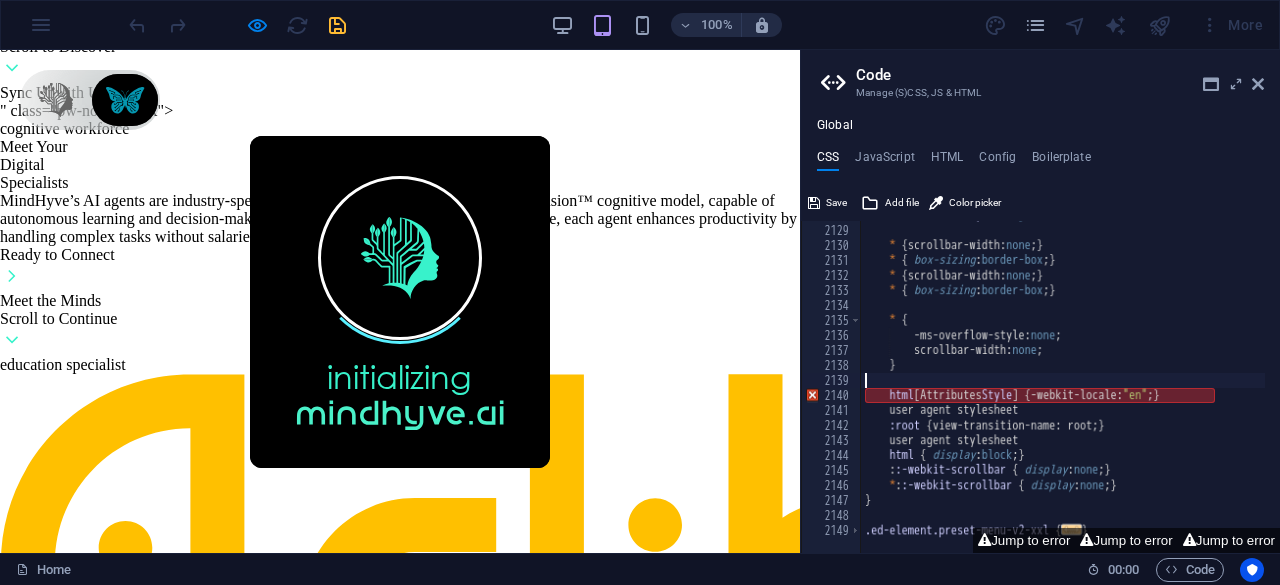 click on "html.lenis   body   {   height :  auto ;  }      *   {  scrollbar-width:  none ;  }      *   {   box-sizing :  border-box ;  }      *   {  scrollbar-width:  none ;  }      *   {   box-sizing :  border-box ;  }      *   {           -ms-overflow-style:  none ;           scrollbar-width:  none ;      }      html [ Attributes  Style ]   {  -webkit-locale:  "en" ;  }      user agent stylesheet      :root   {  view-transition-name: root;  }      user agent stylesheet      html   {   display :  block ;  }      : :-webkit-scrollbar   {   display :  none ;  }      * : :-webkit-scrollbar   {   display :  none ;  } } .ed-element.preset-menu-v2-xxl   { ... }" at bounding box center (1306, 381) 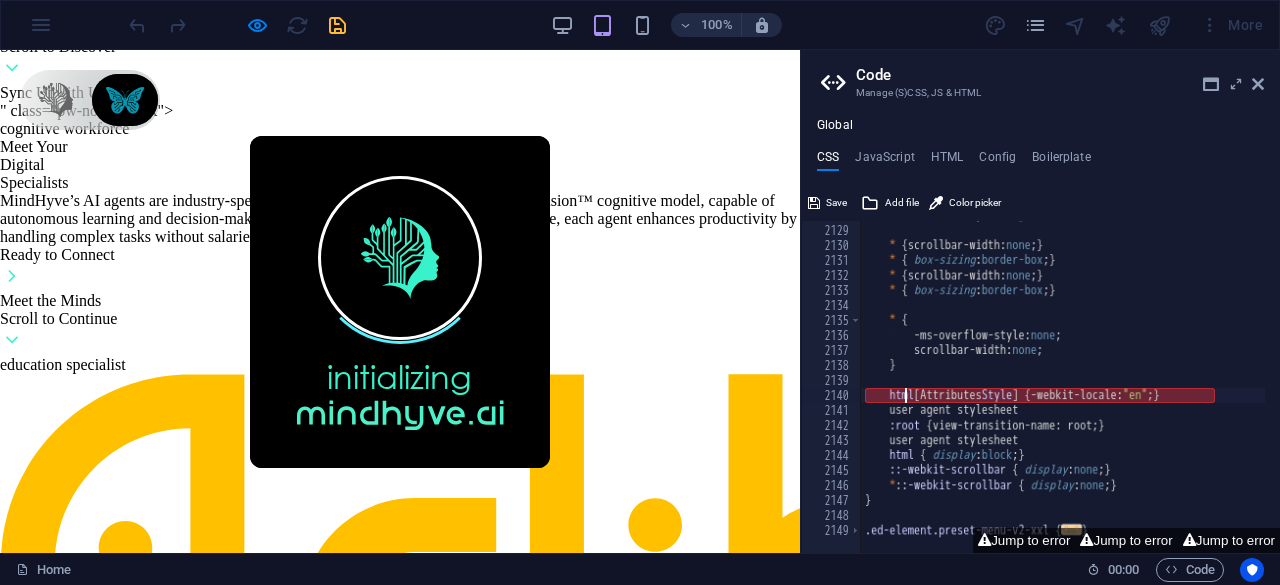 click on "html.lenis   body   {   height :  auto ;  }      *   {  scrollbar-width:  none ;  }      *   {   box-sizing :  border-box ;  }      *   {  scrollbar-width:  none ;  }      *   {   box-sizing :  border-box ;  }      *   {           -ms-overflow-style:  none ;           scrollbar-width:  none ;      }      html [ Attributes  Style ]   {  -webkit-locale:  "en" ;  }      user agent stylesheet      :root   {  view-transition-name: root;  }      user agent stylesheet      html   {   display :  block ;  }      : :-webkit-scrollbar   {   display :  none ;  }      * : :-webkit-scrollbar   {   display :  none ;  } } .ed-element.preset-menu-v2-xxl   { ... }" at bounding box center [1306, 381] 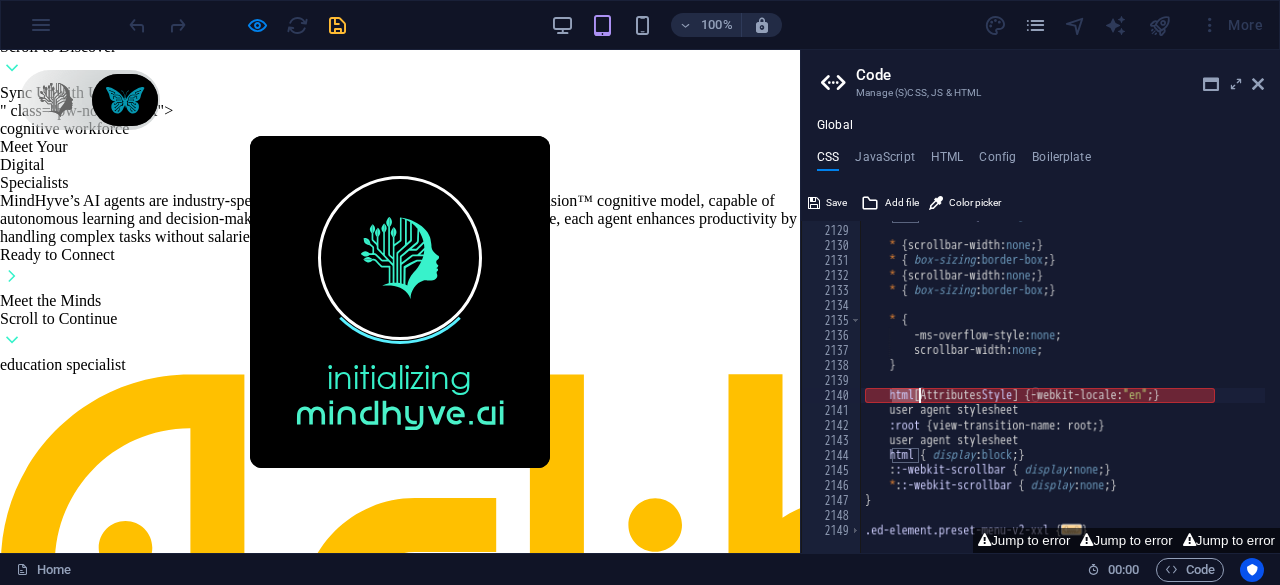 click on "html.lenis   body   {   height :  auto ;  }      *   {  scrollbar-width:  none ;  }      *   {   box-sizing :  border-box ;  }      *   {  scrollbar-width:  none ;  }      *   {   box-sizing :  border-box ;  }      *   {           -ms-overflow-style:  none ;           scrollbar-width:  none ;      }      html [ Attributes  Style ]   {  -webkit-locale:  "en" ;  }      user agent stylesheet      :root   {  view-transition-name: root;  }      user agent stylesheet      html   {   display :  block ;  }      : :-webkit-scrollbar   {   display :  none ;  }      * : :-webkit-scrollbar   {   display :  none ;  } } .ed-element.preset-menu-v2-xxl   { ... }" at bounding box center (1306, 381) 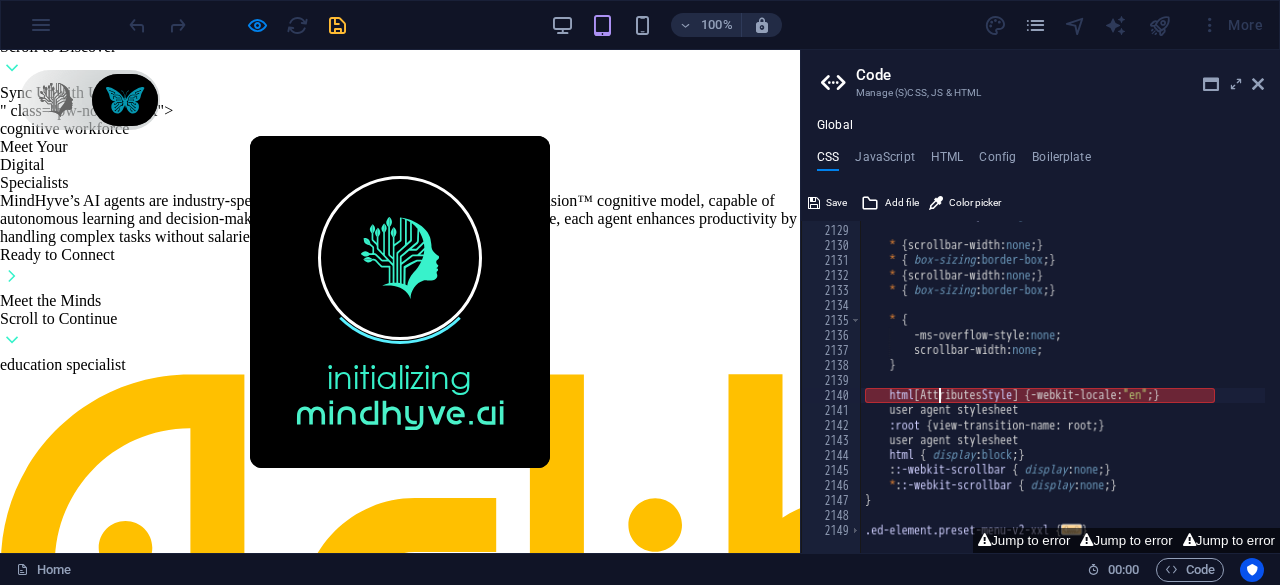 click on "html.lenis   body   {   height :  auto ;  }      *   {  scrollbar-width:  none ;  }      *   {   box-sizing :  border-box ;  }      *   {  scrollbar-width:  none ;  }      *   {   box-sizing :  border-box ;  }      *   {           -ms-overflow-style:  none ;           scrollbar-width:  none ;      }      html [ Attributes  Style ]   {  -webkit-locale:  "en" ;  }      user agent stylesheet      :root   {  view-transition-name: root;  }      user agent stylesheet      html   {   display :  block ;  }      : :-webkit-scrollbar   {   display :  none ;  }      * : :-webkit-scrollbar   {   display :  none ;  } } .ed-element.preset-menu-v2-xxl   { ... }" at bounding box center [1306, 381] 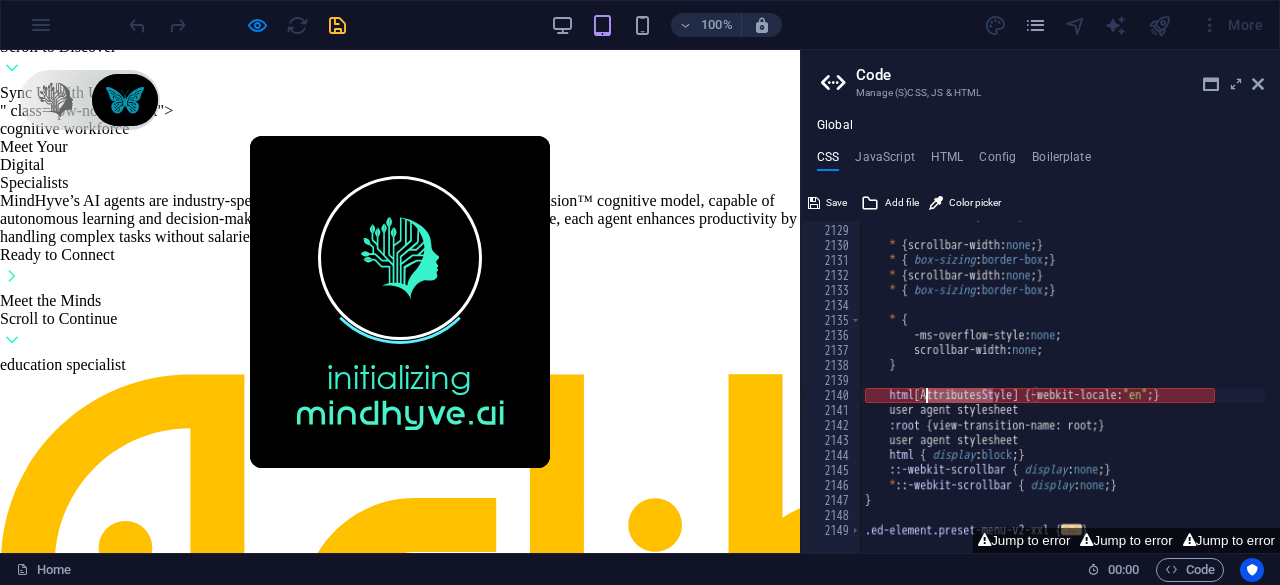 click on "html.lenis   body   {   height :  auto ;  }      *   {  scrollbar-width:  none ;  }      *   {   box-sizing :  border-box ;  }      *   {  scrollbar-width:  none ;  }      *   {   box-sizing :  border-box ;  }      *   {           -ms-overflow-style:  none ;           scrollbar-width:  none ;      }      html [ Attributes  Style ]   {  -webkit-locale:  "en" ;  }      user agent stylesheet      :root   {  view-transition-name: root;  }      user agent stylesheet      html   {   display :  block ;  }      : :-webkit-scrollbar   {   display :  none ;  }      * : :-webkit-scrollbar   {   display :  none ;  } } .ed-element.preset-menu-v2-xxl   { ... }" at bounding box center (1306, 381) 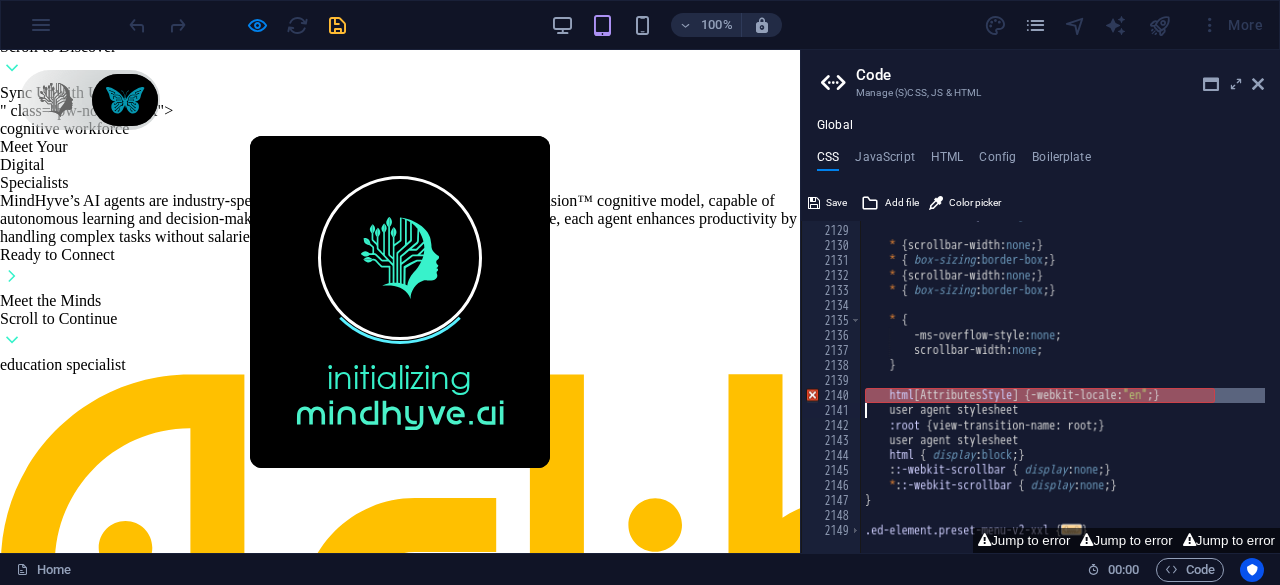 scroll, scrollTop: 31152, scrollLeft: 0, axis: vertical 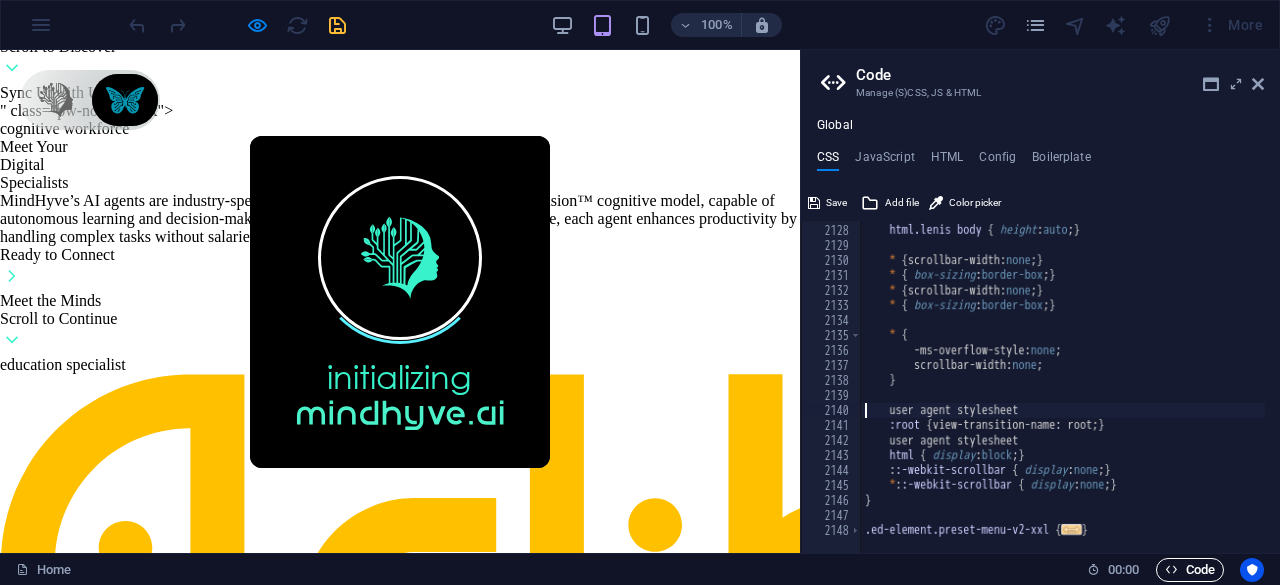 click on "Code" at bounding box center [1190, 570] 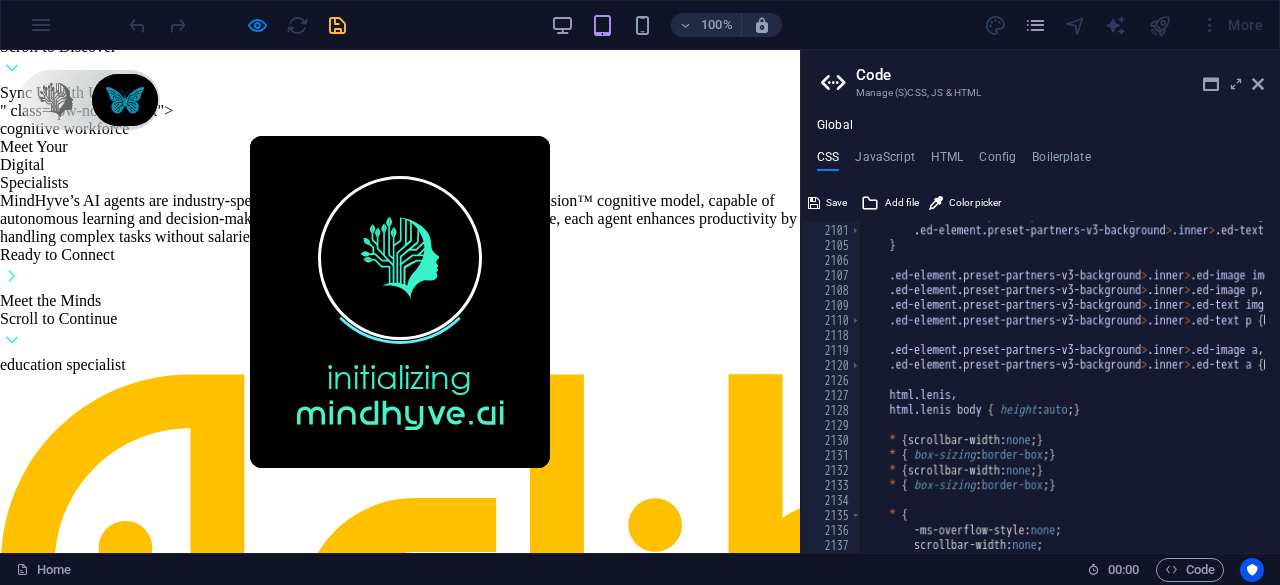 scroll, scrollTop: 30973, scrollLeft: 0, axis: vertical 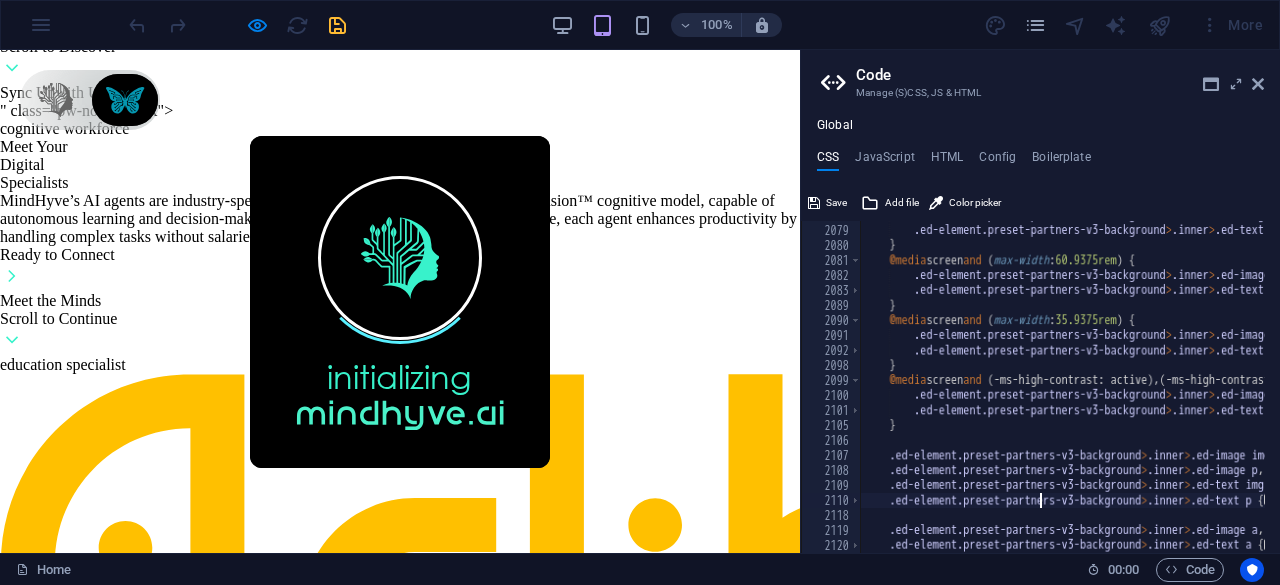 click on "initializing" at bounding box center [400, 301] 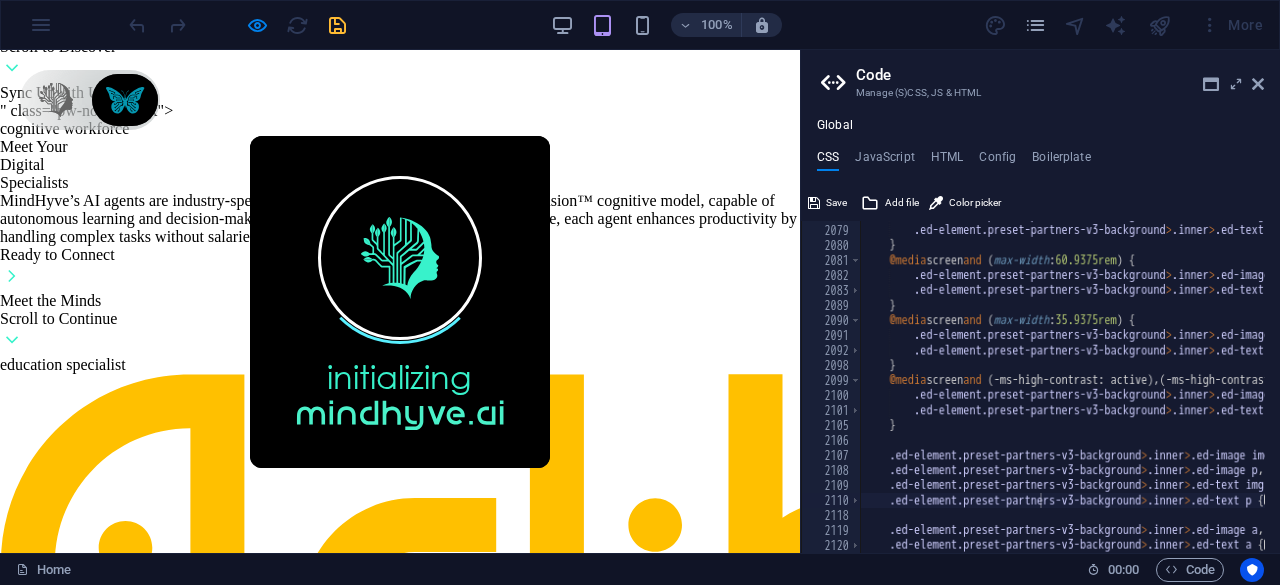 click on "initializing" at bounding box center [400, 301] 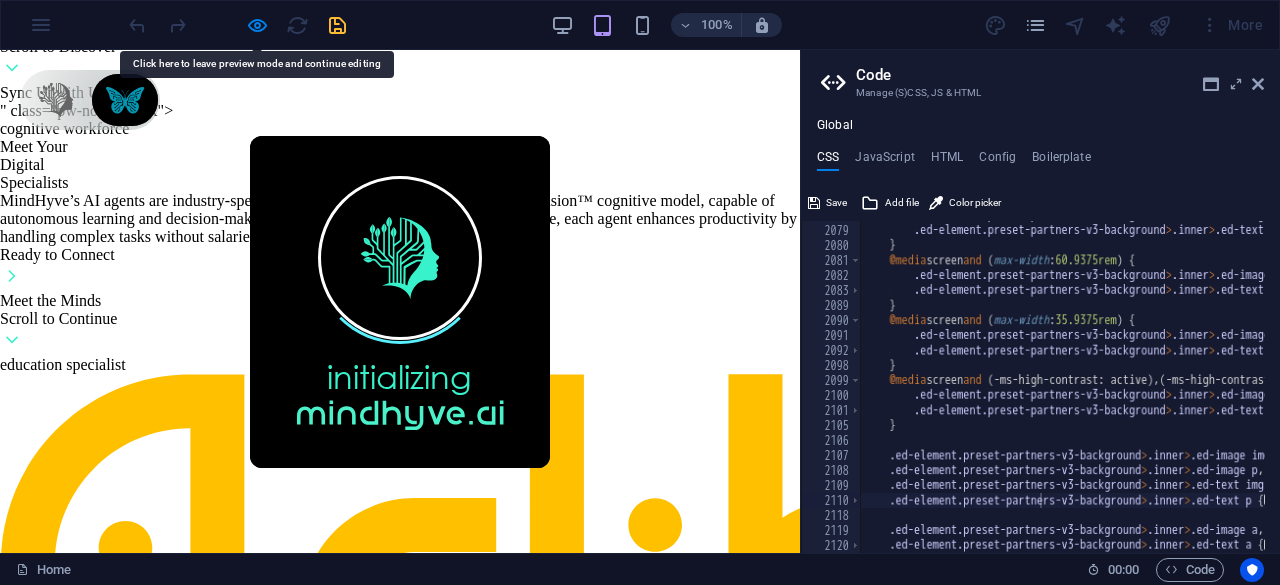 click on "initializing" at bounding box center (400, 301) 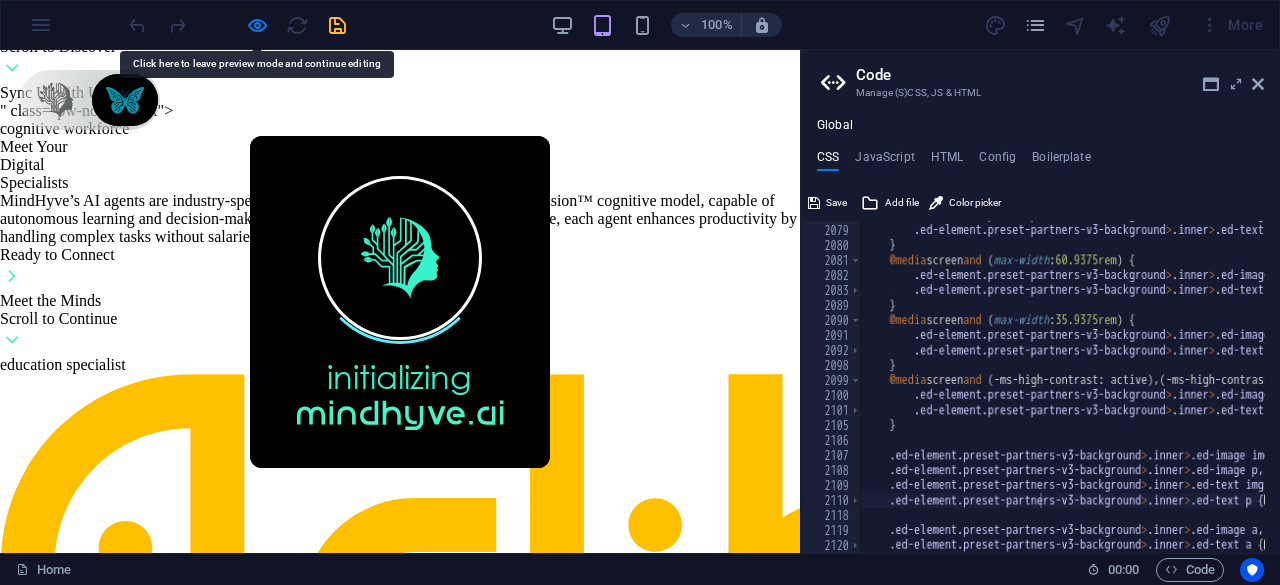 click on "initializing" at bounding box center (400, 301) 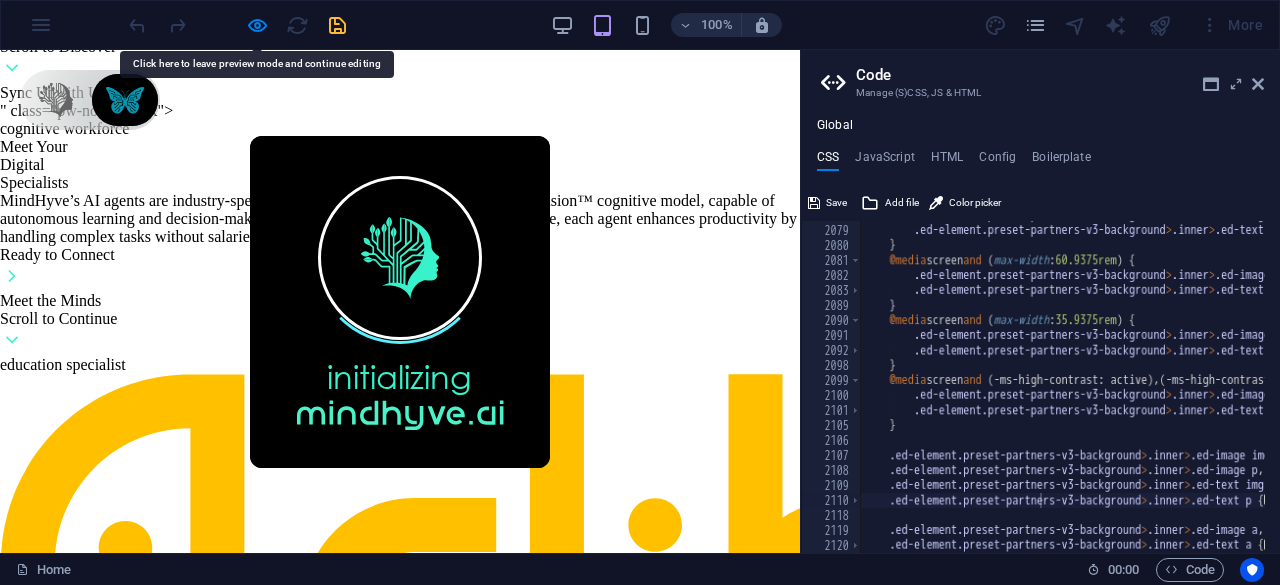 click on "initializing" at bounding box center [400, 301] 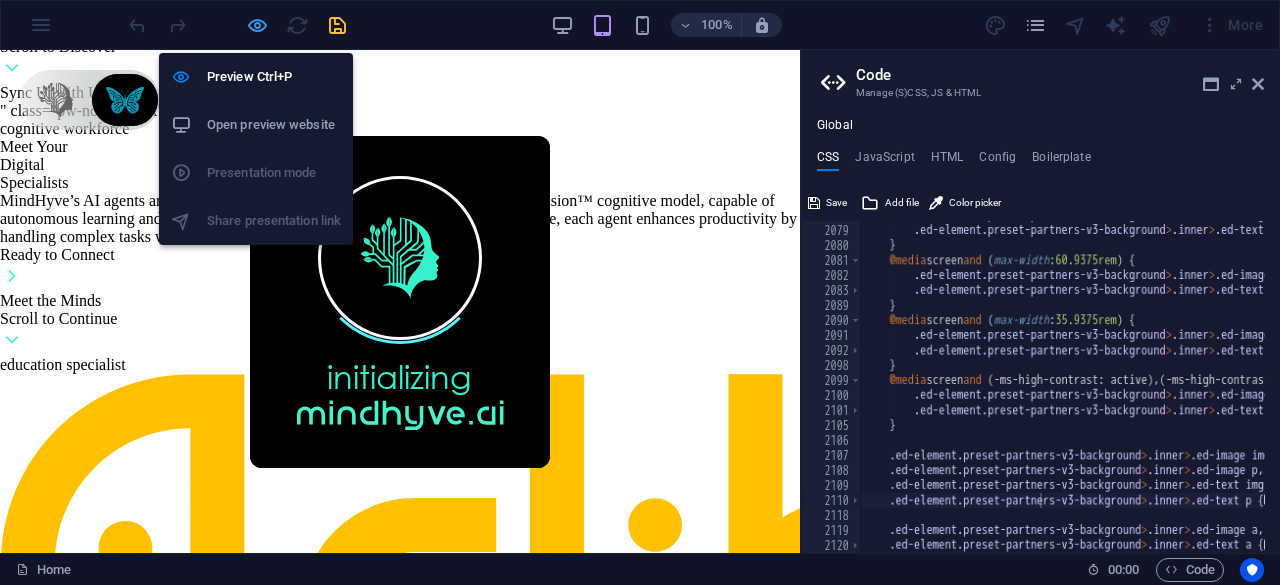 click at bounding box center [257, 25] 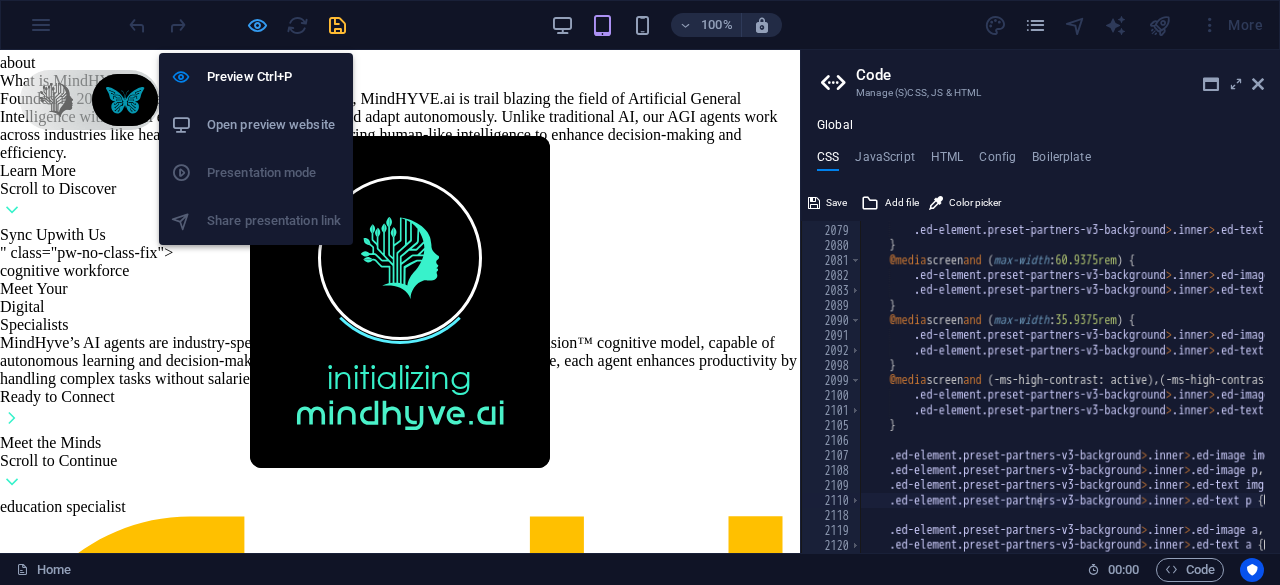scroll, scrollTop: 12302, scrollLeft: 0, axis: vertical 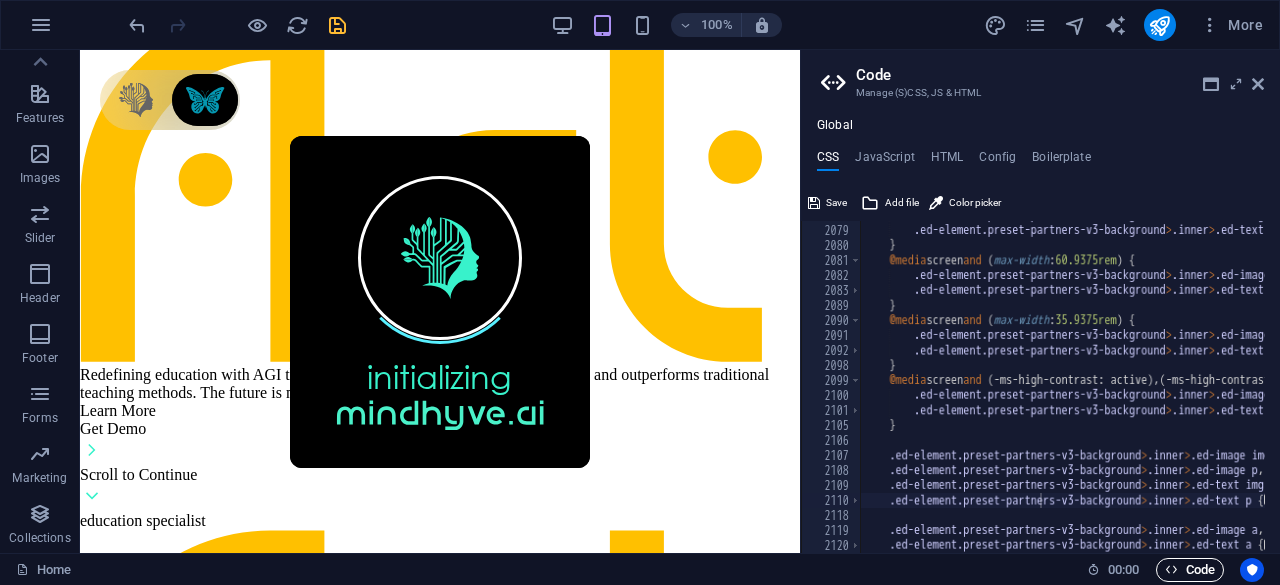 click on "Code" at bounding box center [1190, 570] 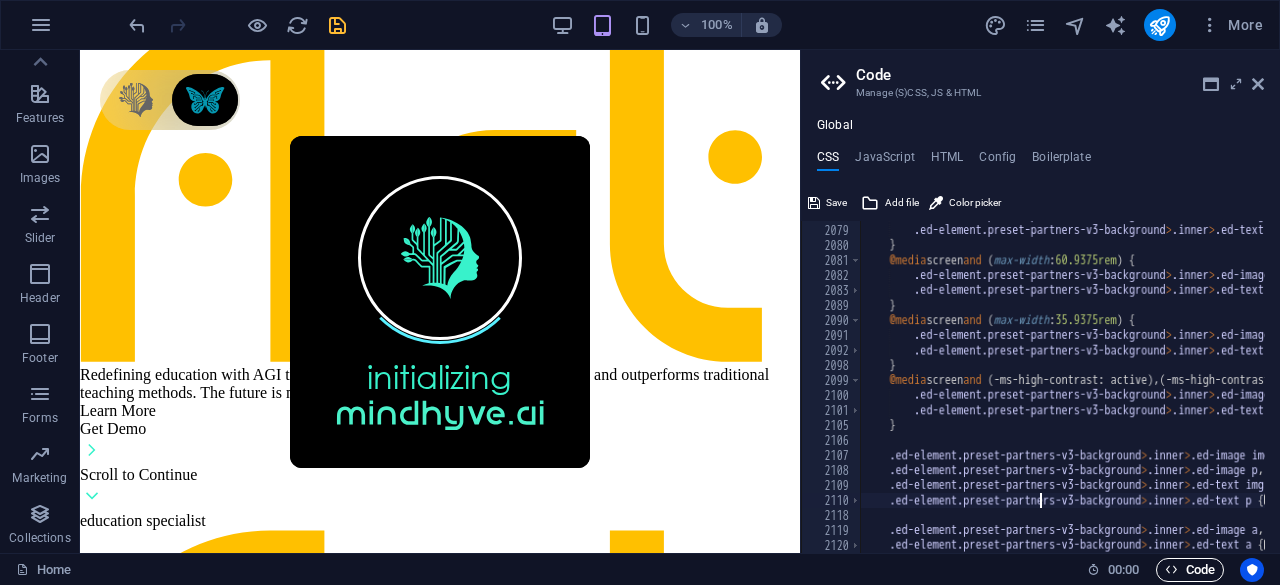 click at bounding box center [1171, 569] 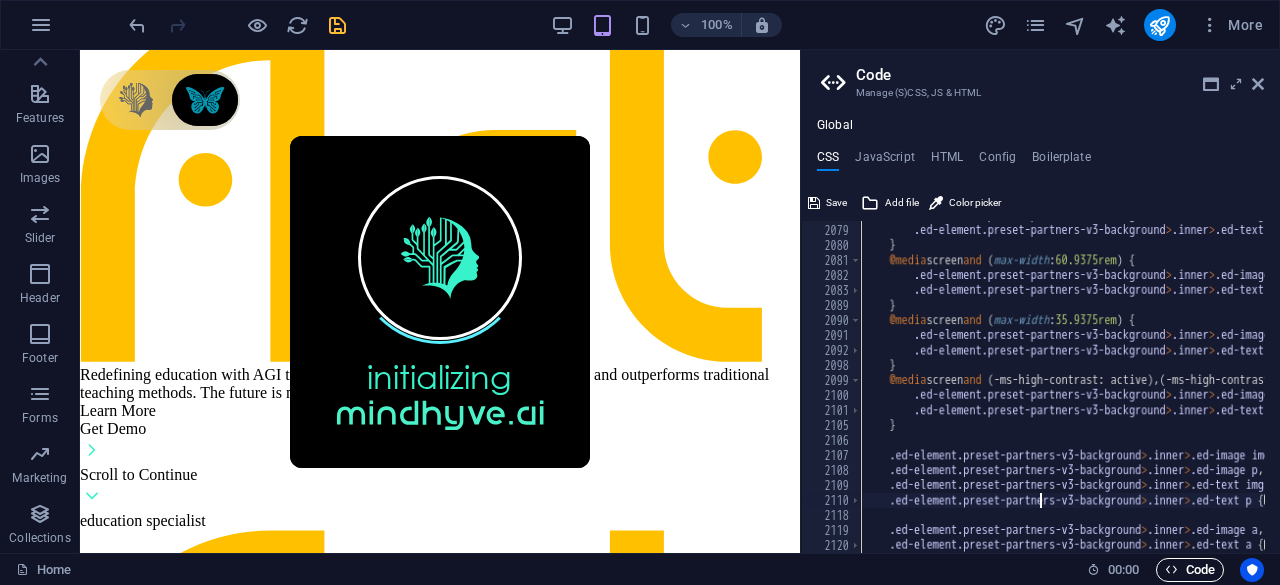 click at bounding box center [1171, 569] 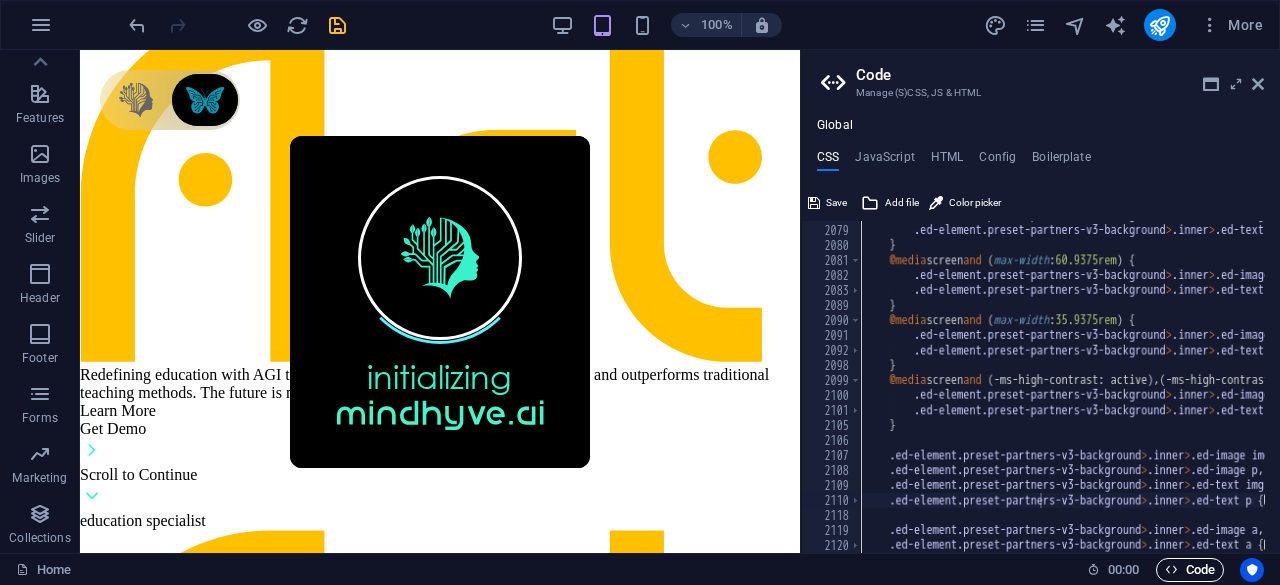click at bounding box center [1171, 569] 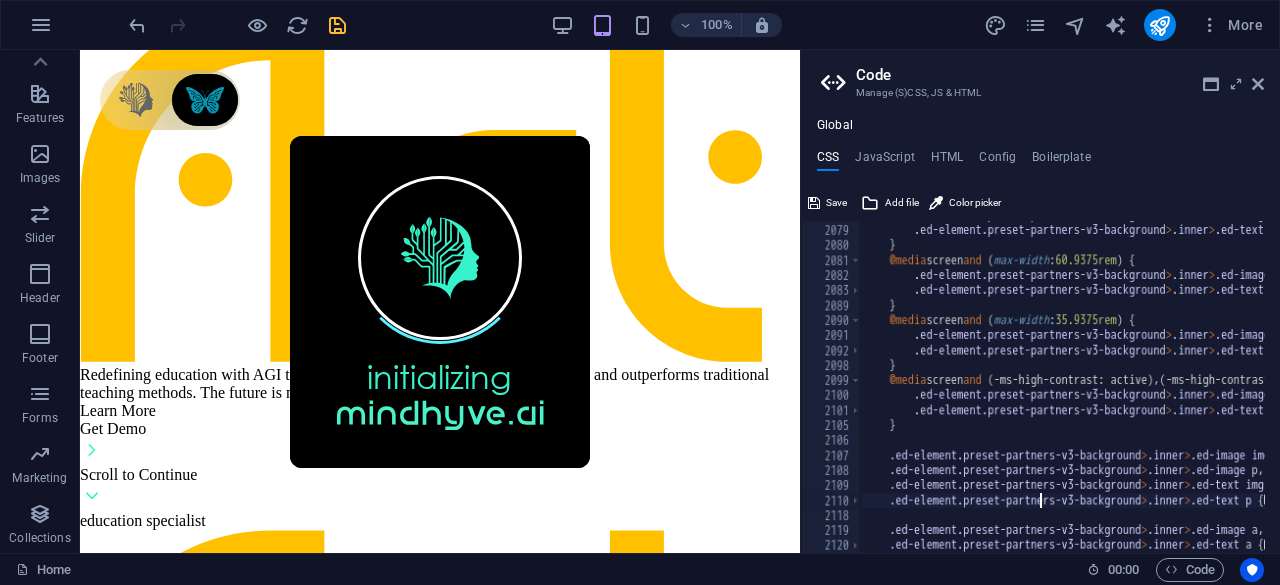 click at bounding box center (337, 25) 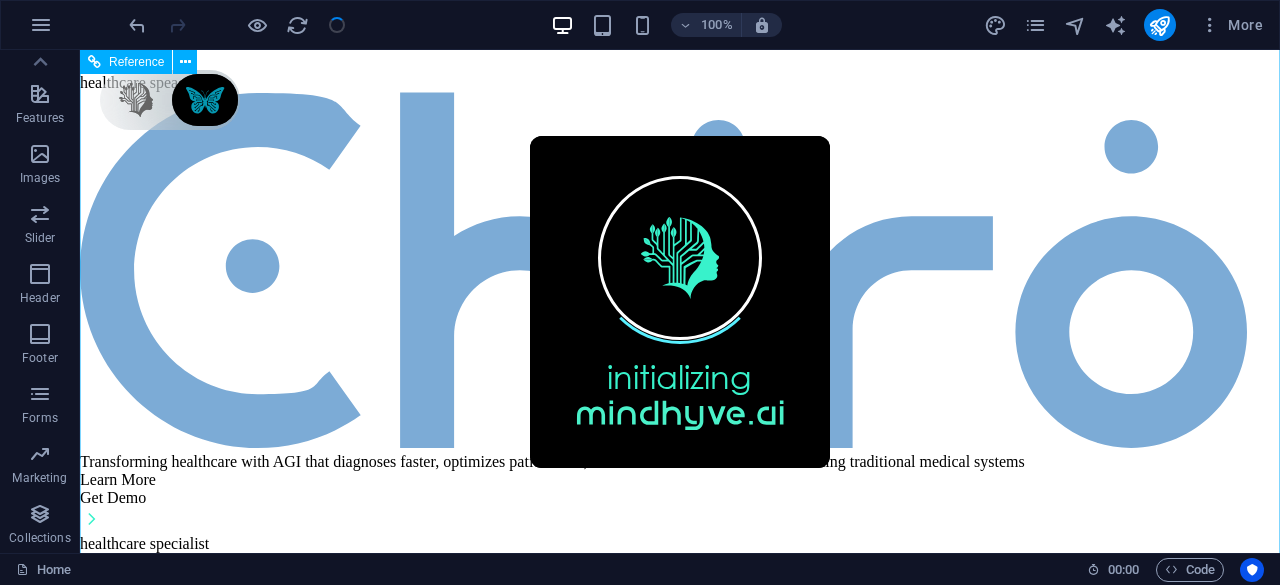 scroll, scrollTop: 13745, scrollLeft: 0, axis: vertical 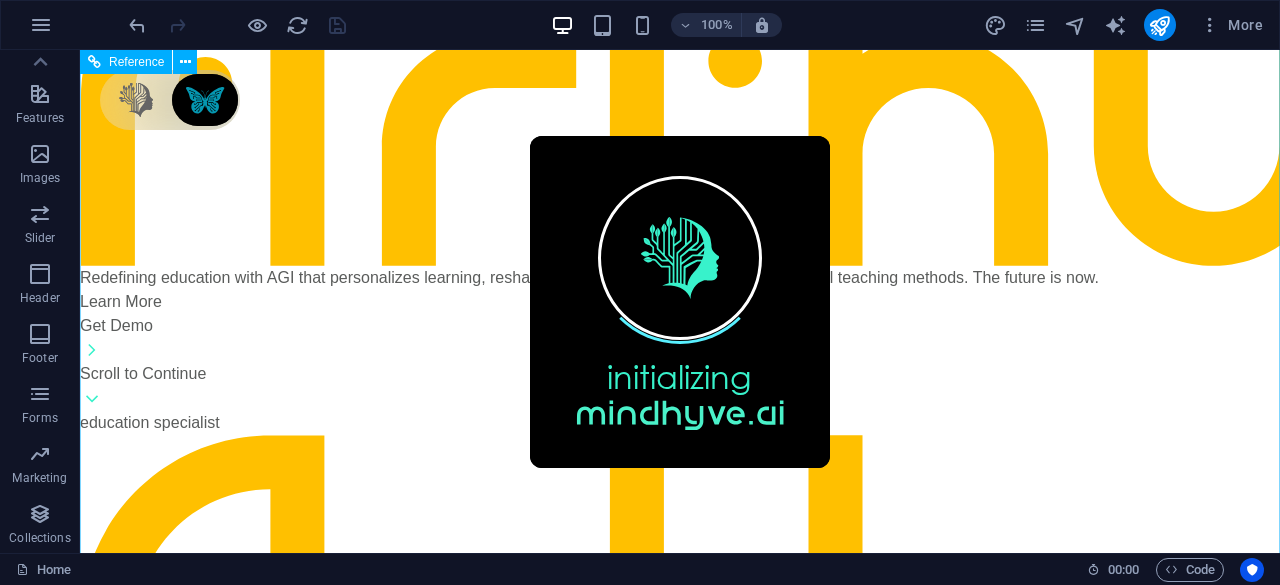 click on "MindHYVE.ai | Where Intelligence Meets Sustainability
" class="pw-no-class-fix">
Home Collective Models About Blog Contact Ava Arthur Chiron Justine Meet the Collective Agents Ava Arthur Chiron Justine Meet the Collective Models About Blog Contact
" class="pw-no-class-fix">
mindhyve.ai Where Intelligence Meets Sustainability Beyond Artificial Intelligence – Restoring Human Potential Through  Agentic AI  Systems Ready to Connect Discover Solutions Solutions Scroll to Discover about What is MindHYVE?" at bounding box center [680, 1980] 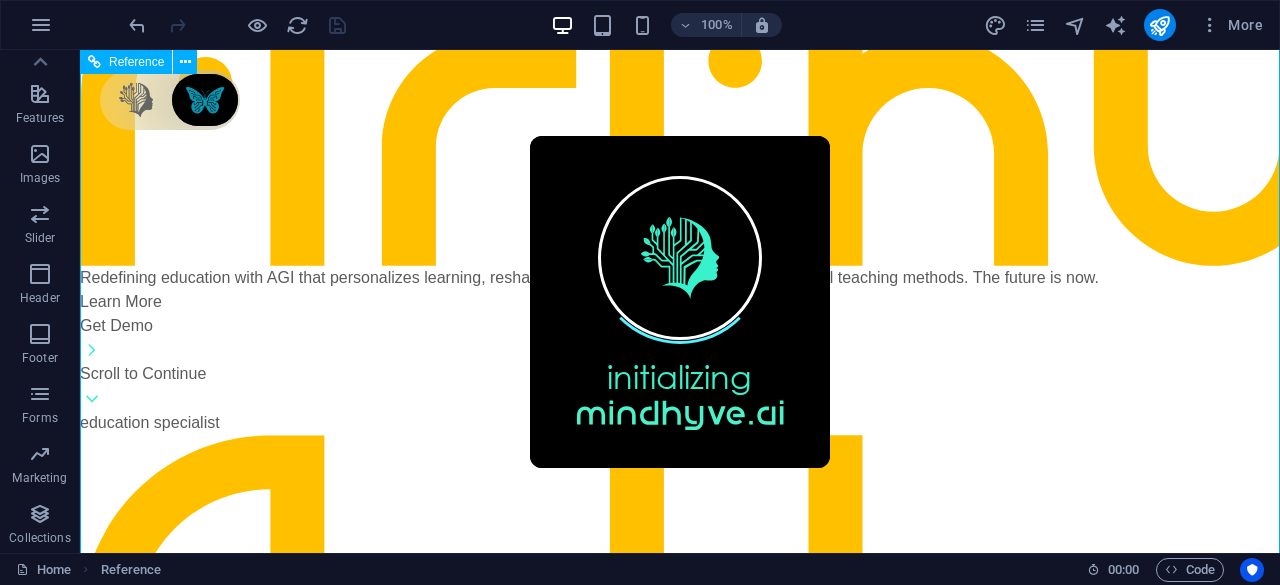 click on "MindHYVE.ai | Where Intelligence Meets Sustainability
" class="pw-no-class-fix">
Home Collective Models About Blog Contact Ava Arthur Chiron Justine Meet the Collective Agents Ava Arthur Chiron Justine Meet the Collective Models About Blog Contact
" class="pw-no-class-fix">
mindhyve.ai Where Intelligence Meets Sustainability Beyond Artificial Intelligence – Restoring Human Potential Through  Agentic AI  Systems Ready to Connect Discover Solutions Solutions Scroll to Discover about What is MindHYVE?" at bounding box center (680, 1980) 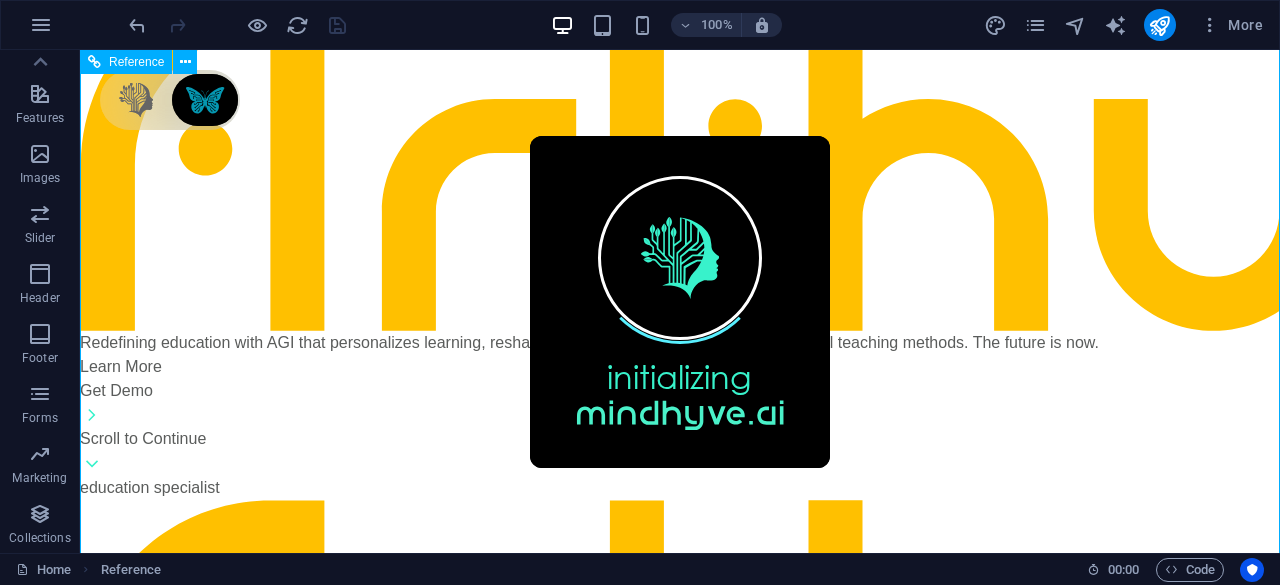 scroll, scrollTop: 13580, scrollLeft: 0, axis: vertical 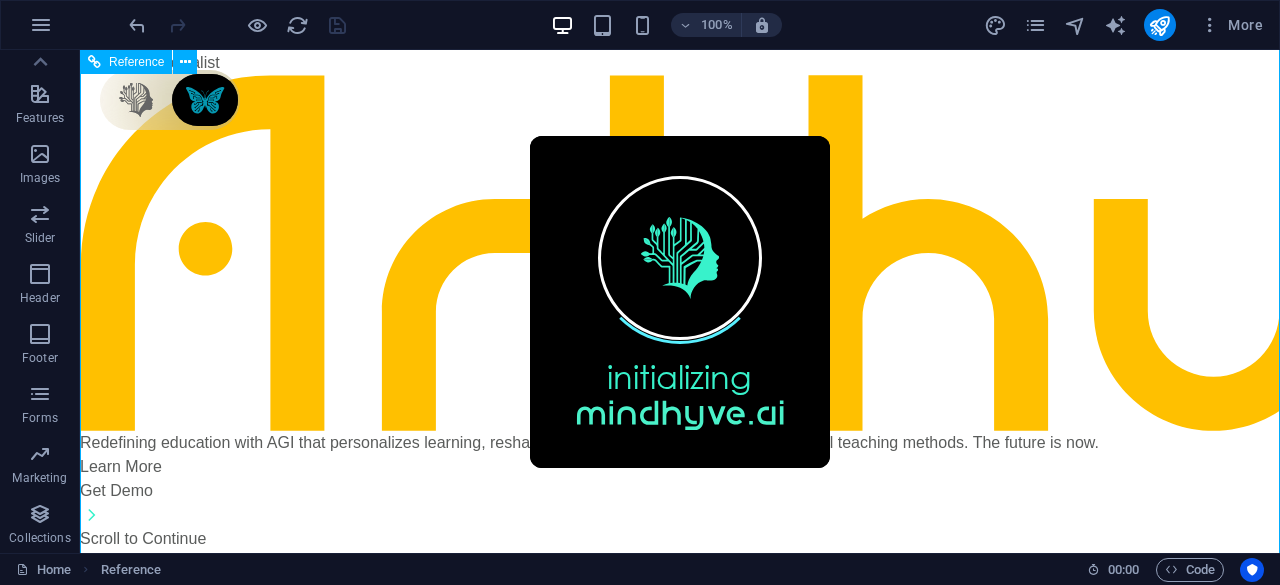 click on "MindHYVE.ai | Where Intelligence Meets Sustainability
" class="pw-no-class-fix">
Home Collective Models About Blog Contact Ava Arthur Chiron Justine Meet the Collective Agents Ava Arthur Chiron Justine Meet the Collective Models About Blog Contact
" class="pw-no-class-fix">
mindhyve.ai Where Intelligence Meets Sustainability Beyond Artificial Intelligence – Restoring Human Potential Through  Agentic AI  Systems Ready to Connect Discover Solutions Solutions Scroll to Discover about What is MindHYVE?" at bounding box center (680, 2145) 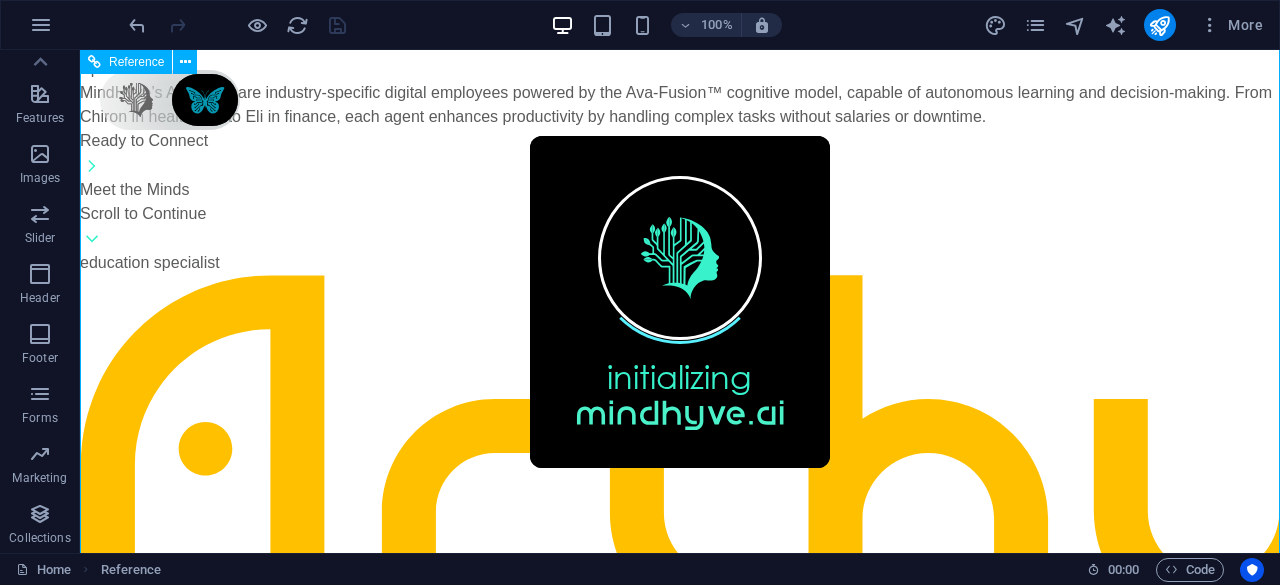 click on "MindHYVE.ai | Where Intelligence Meets Sustainability
" class="pw-no-class-fix">
Home Collective Models About Blog Contact Ava Arthur Chiron Justine Meet the Collective Agents Ava Arthur Chiron Justine Meet the Collective Models About Blog Contact
" class="pw-no-class-fix">
mindhyve.ai Where Intelligence Meets Sustainability Beyond Artificial Intelligence – Restoring Human Potential Through  Agentic AI  Systems Ready to Connect Discover Solutions Solutions Scroll to Discover about What is MindHYVE?" at bounding box center (680, 2345) 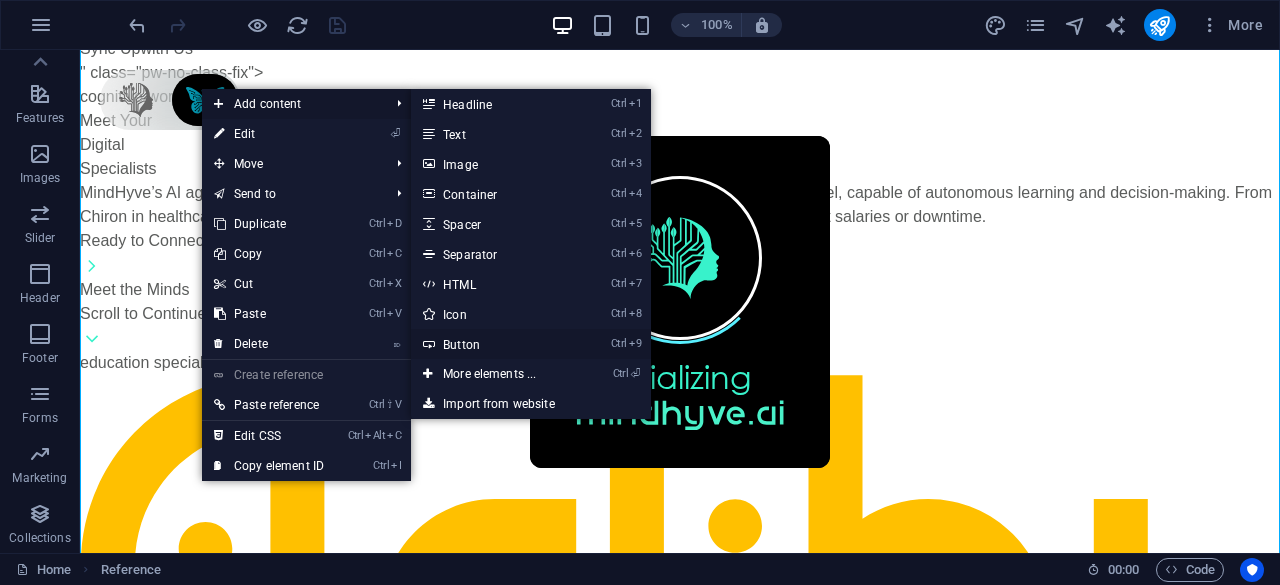 drag, startPoint x: 458, startPoint y: 332, endPoint x: 16, endPoint y: 284, distance: 444.5987 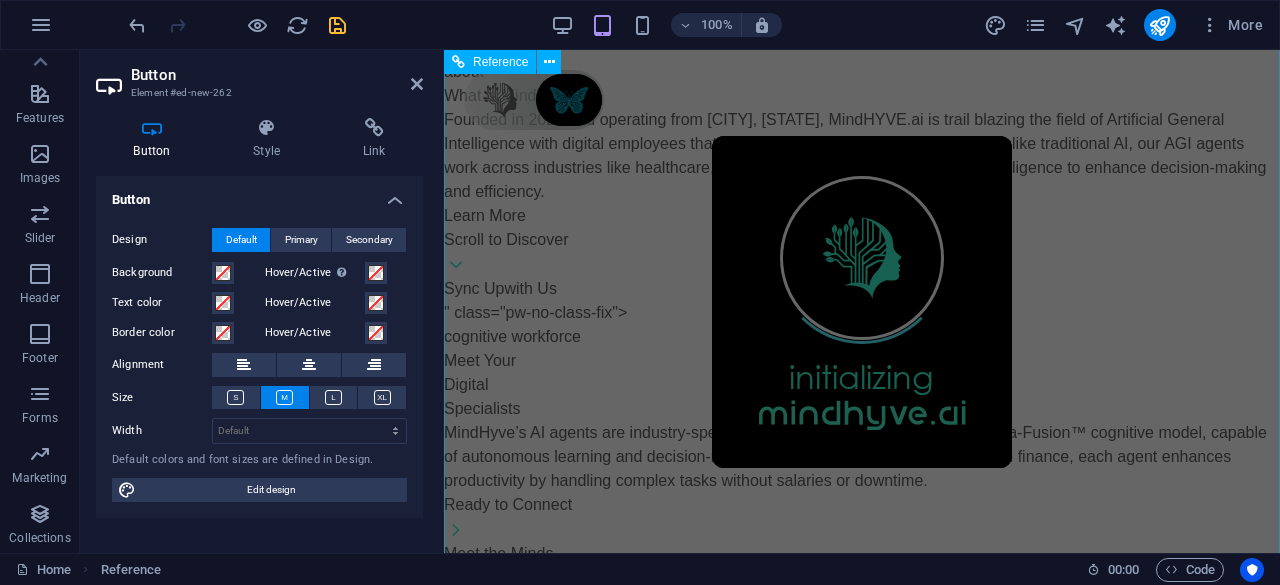 scroll, scrollTop: 21676, scrollLeft: 0, axis: vertical 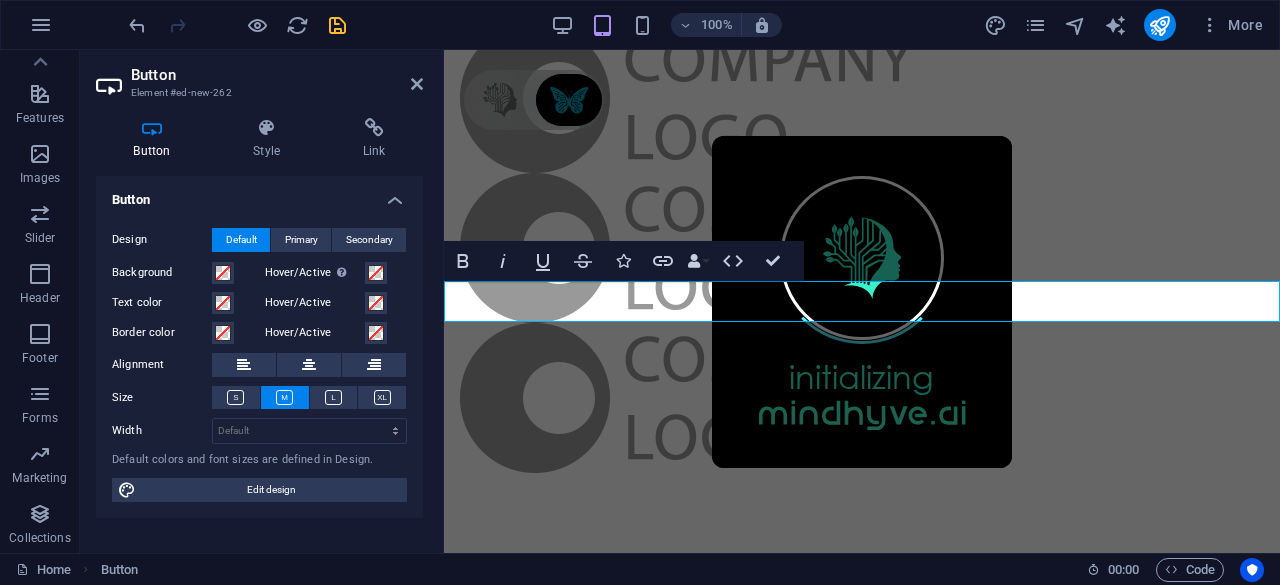 click on "Button label" at bounding box center [503, -528] 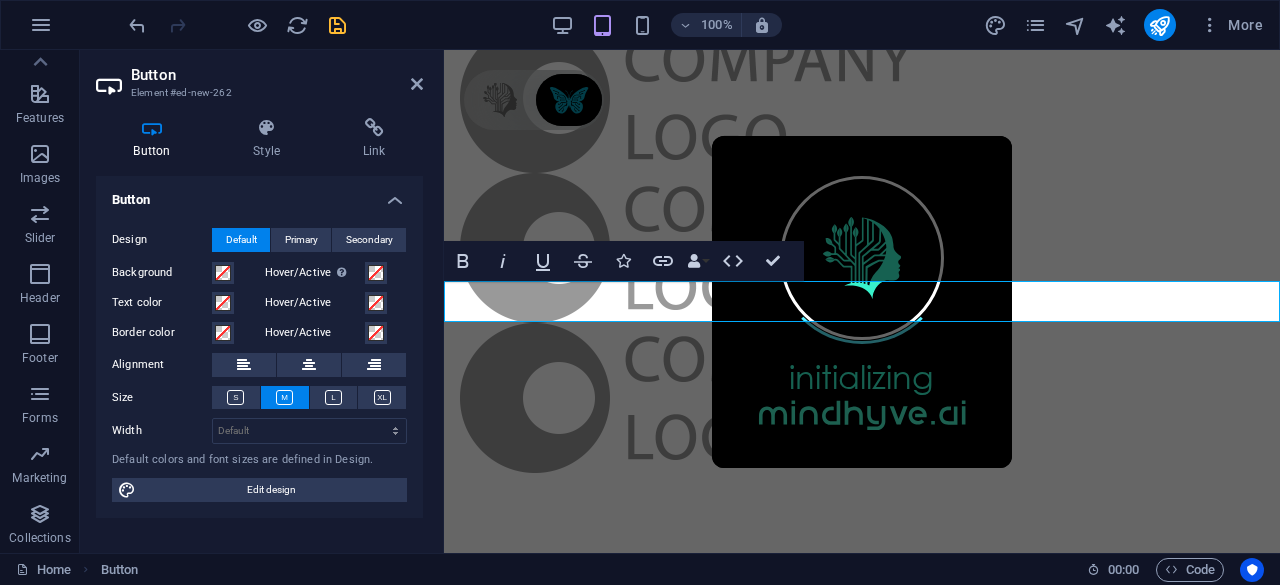 click on "Button label" at bounding box center (503, -528) 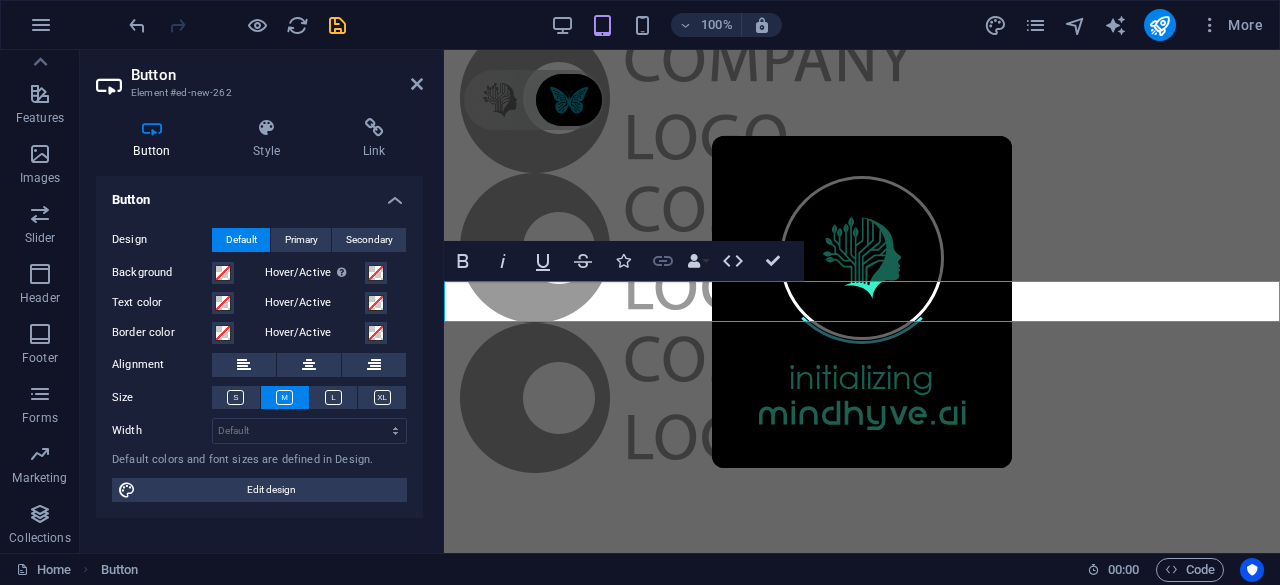 click 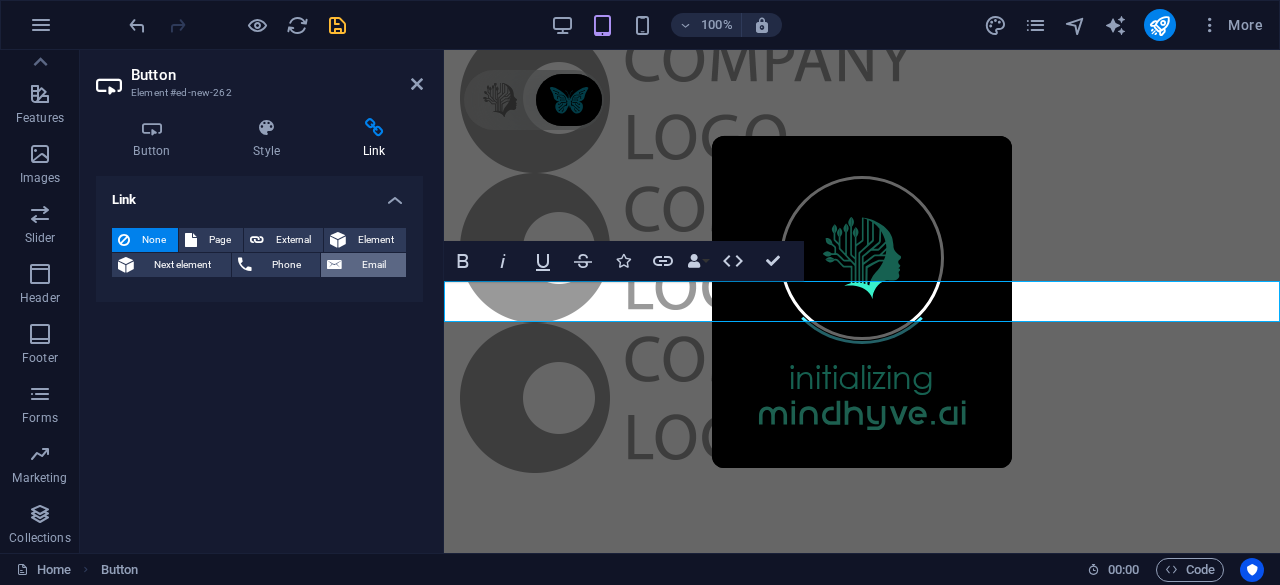 click on "Email" at bounding box center [374, 265] 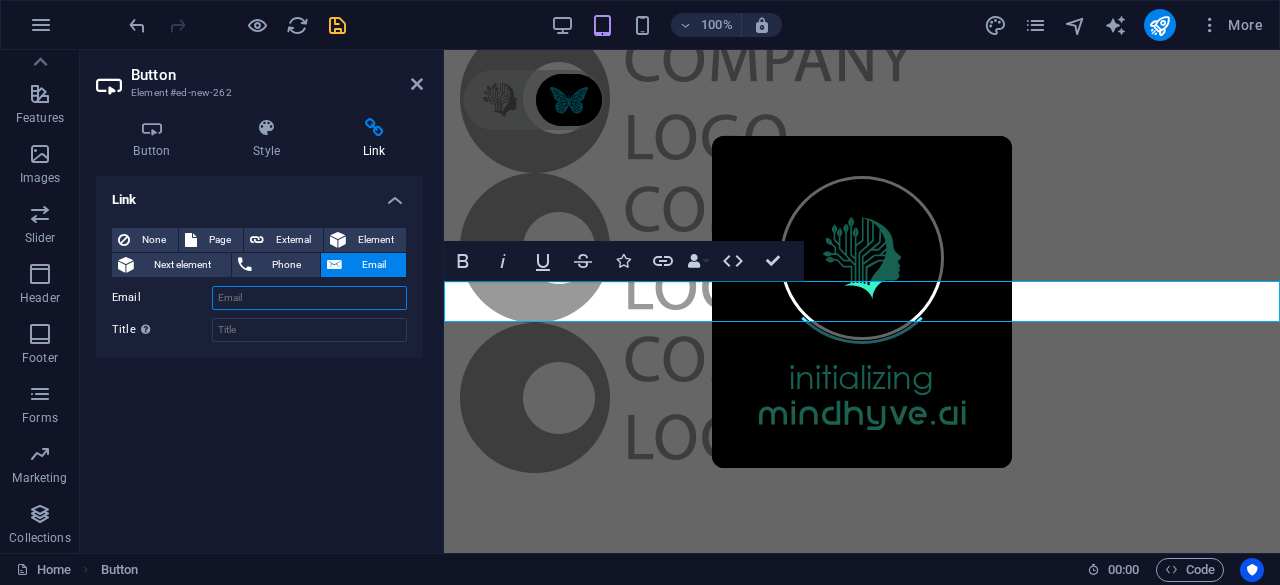 click on "Email" at bounding box center (309, 298) 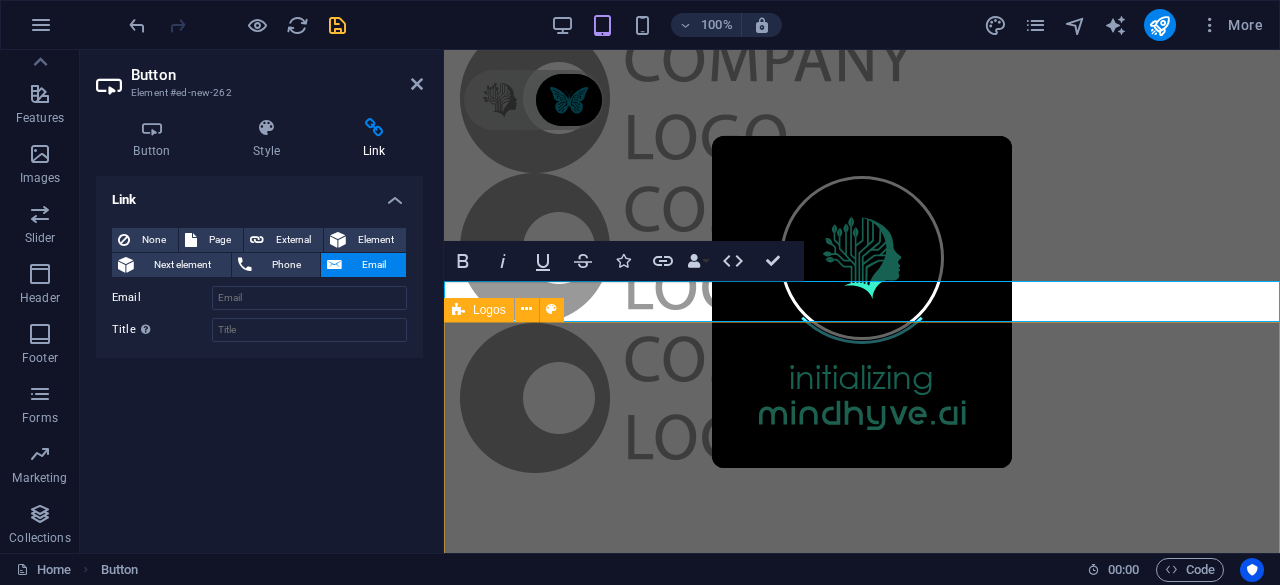click at bounding box center [862, 23] 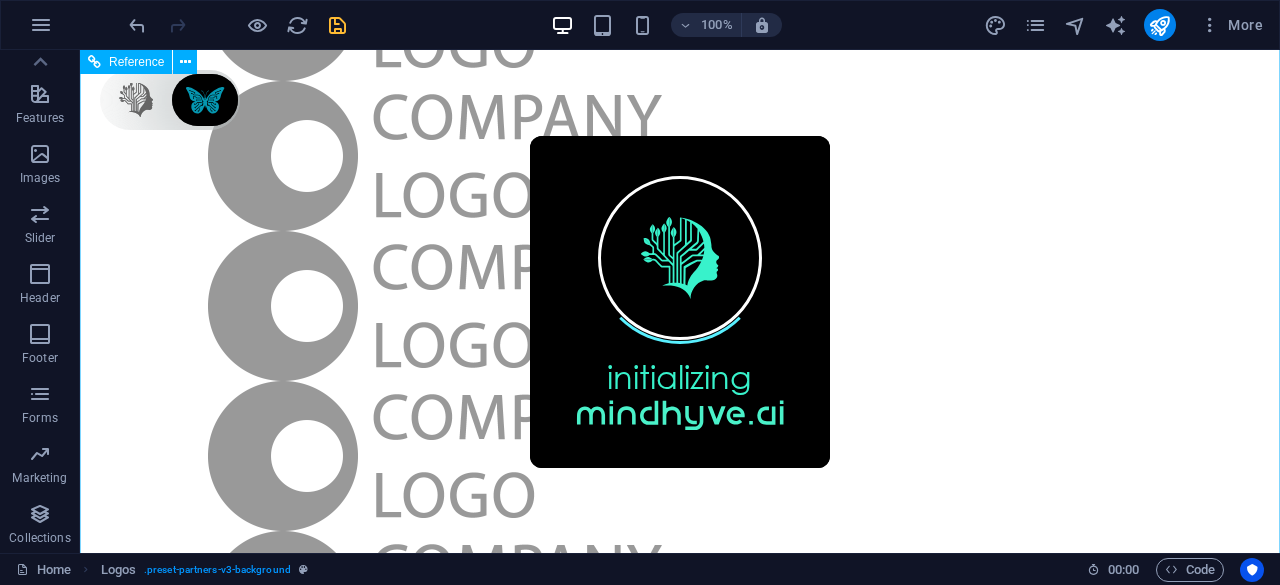 scroll, scrollTop: 20344, scrollLeft: 0, axis: vertical 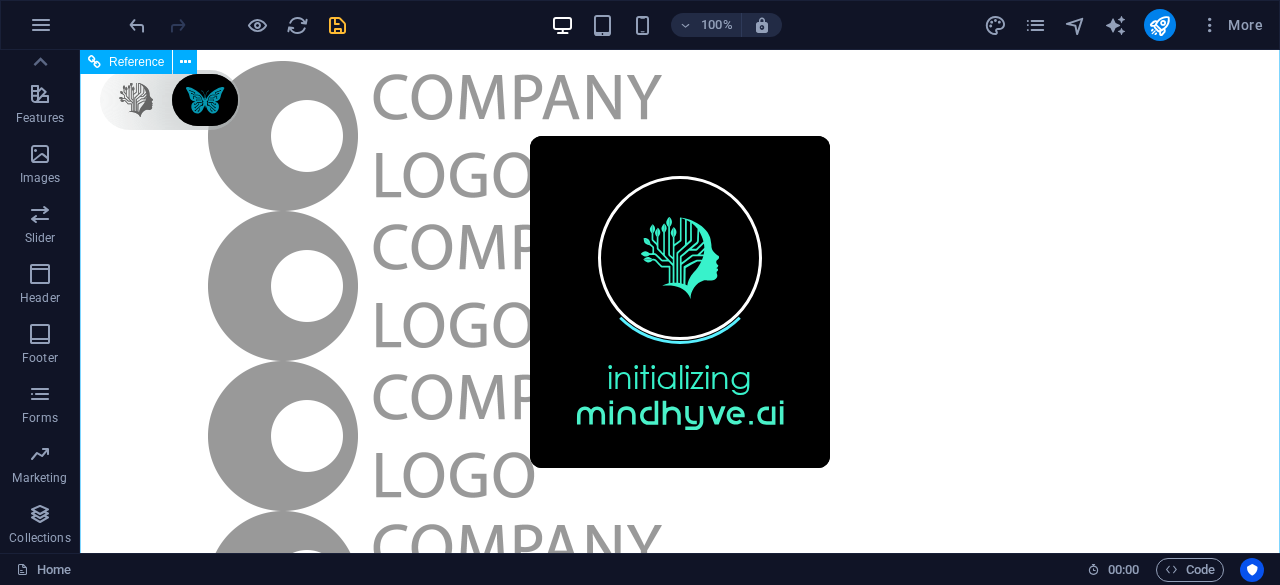 drag, startPoint x: 335, startPoint y: 418, endPoint x: 303, endPoint y: 403, distance: 35.341194 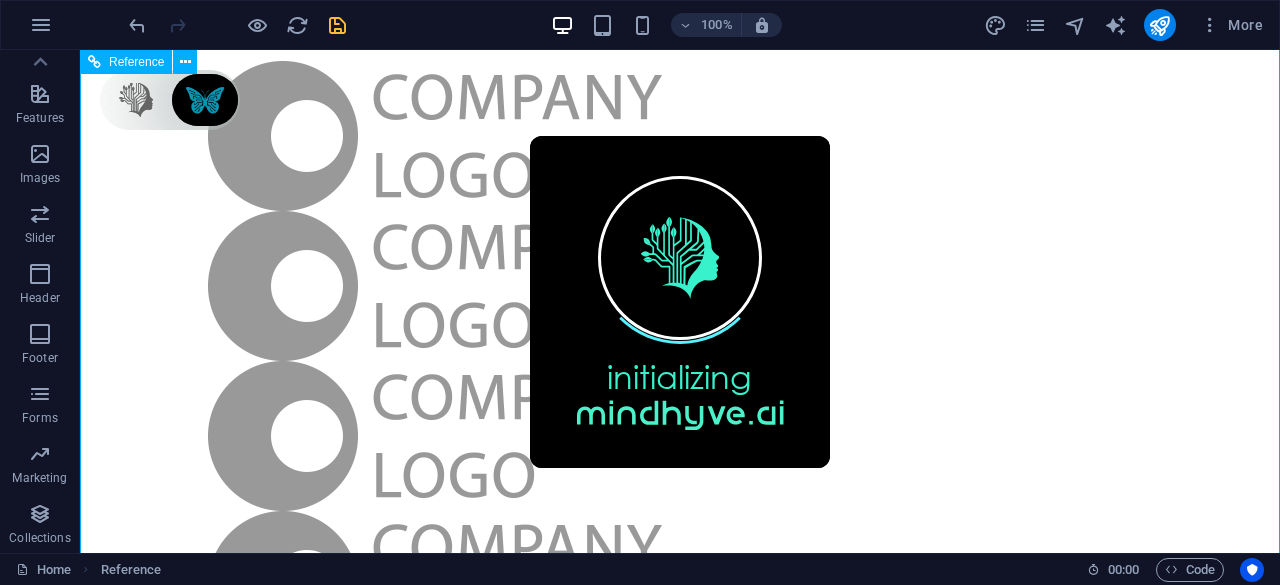drag, startPoint x: 244, startPoint y: 298, endPoint x: 207, endPoint y: 287, distance: 38.600517 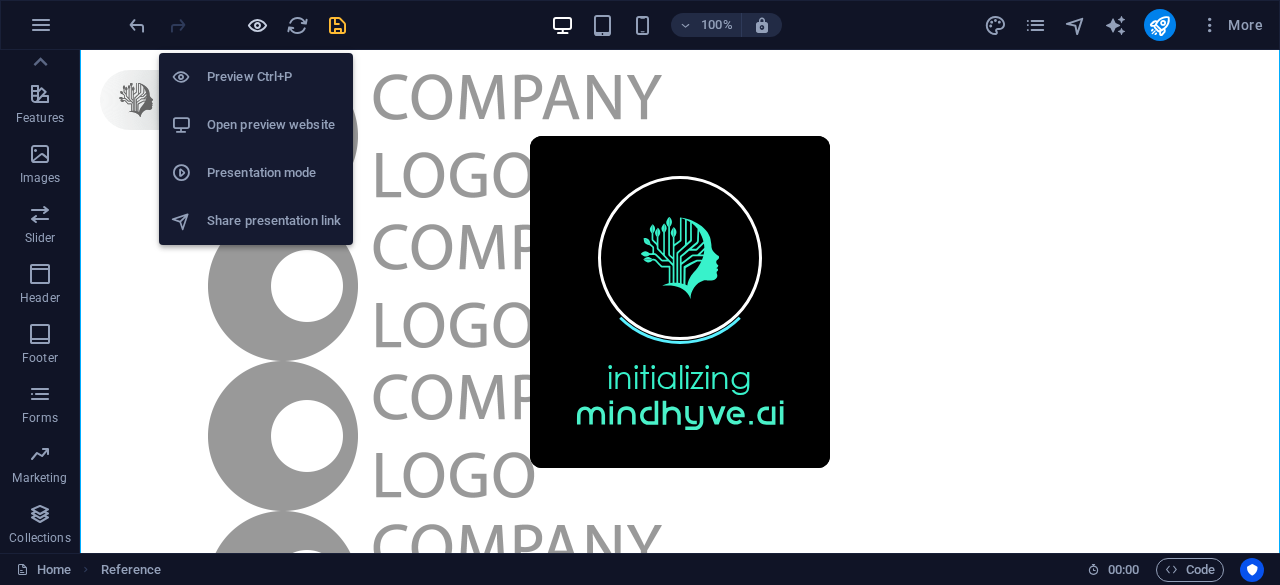 click at bounding box center [257, 25] 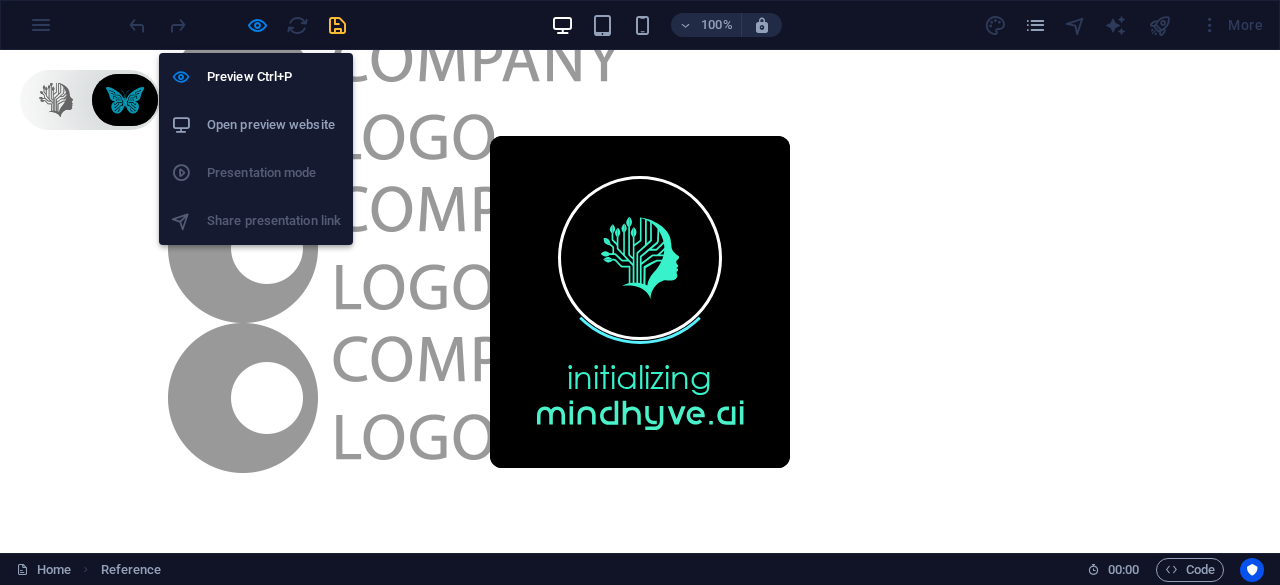 scroll, scrollTop: 19674, scrollLeft: 0, axis: vertical 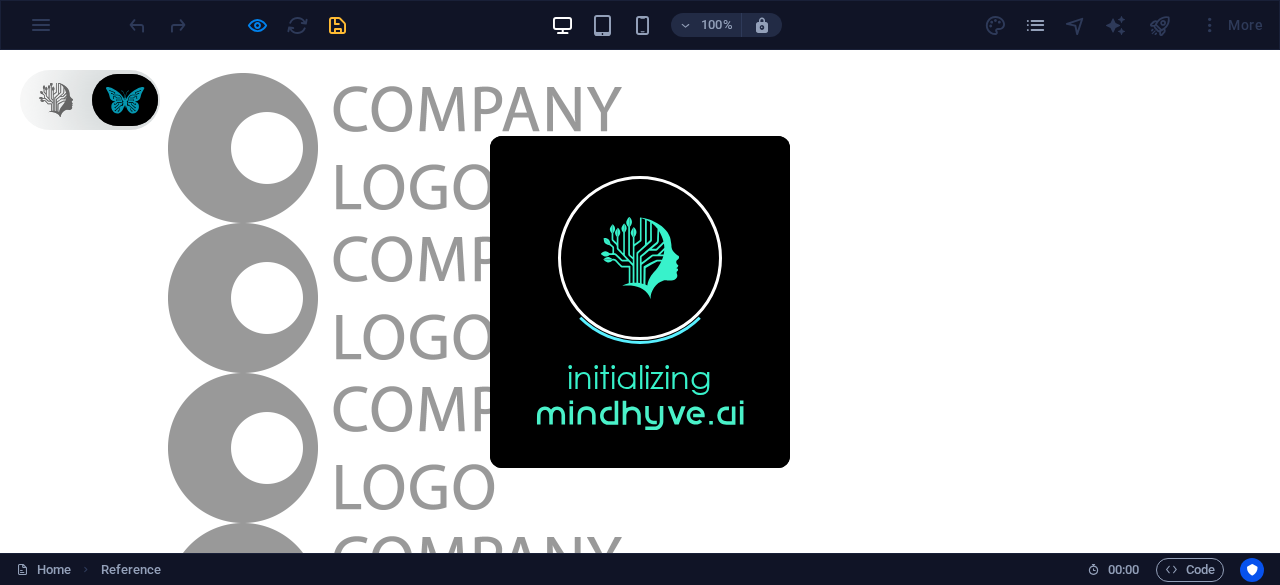 click at bounding box center (237, 25) 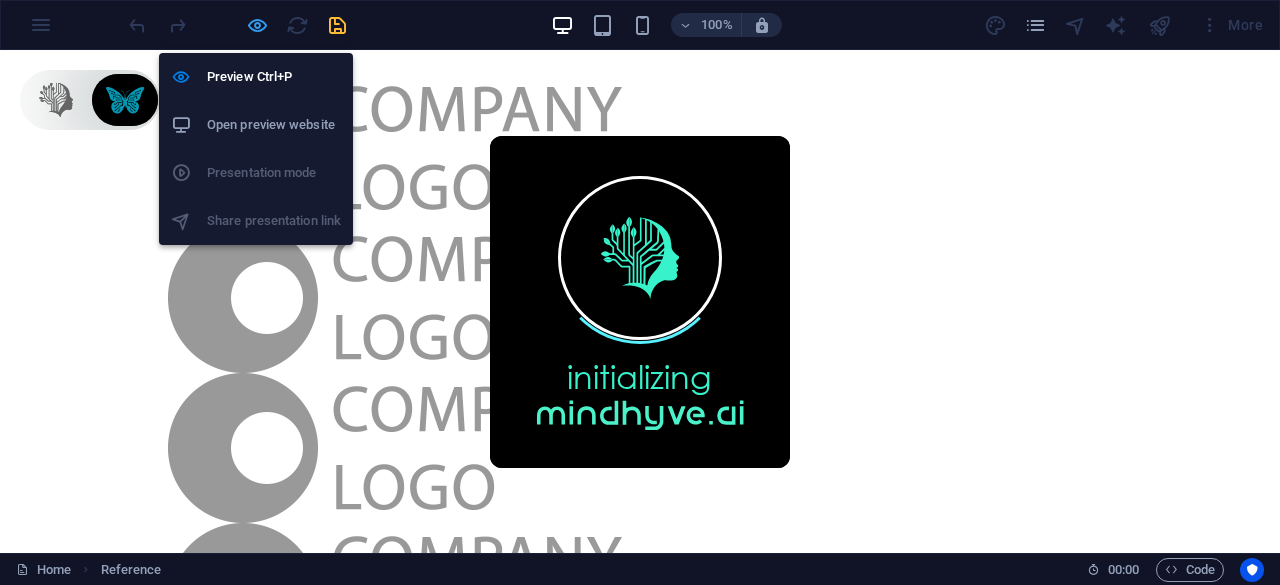 click at bounding box center [257, 25] 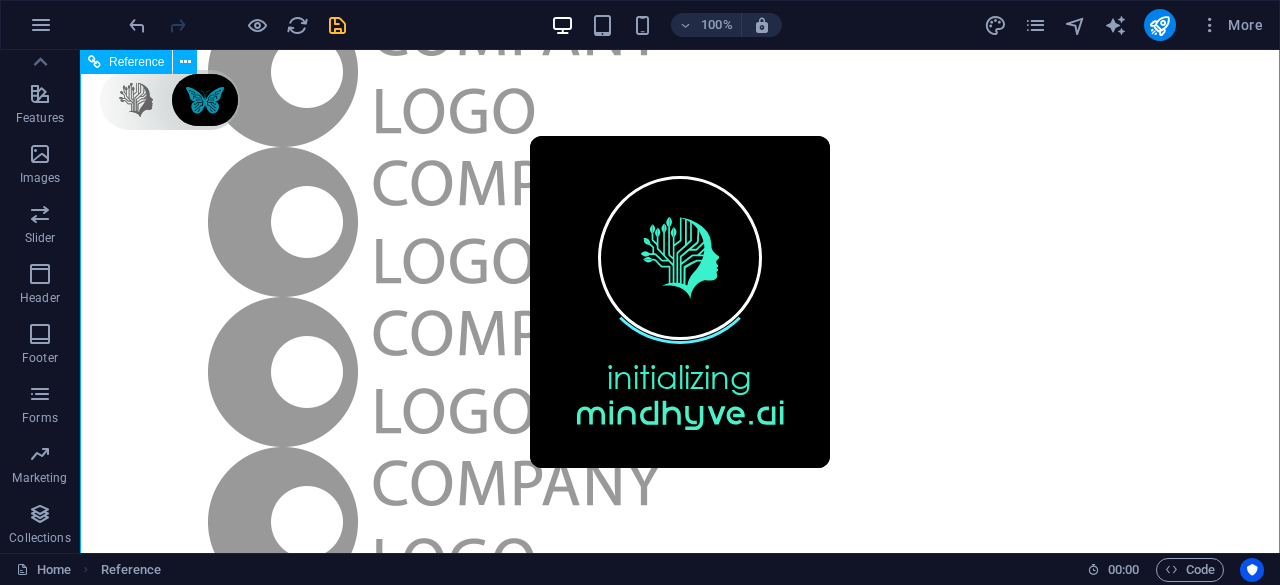 scroll, scrollTop: 20544, scrollLeft: 0, axis: vertical 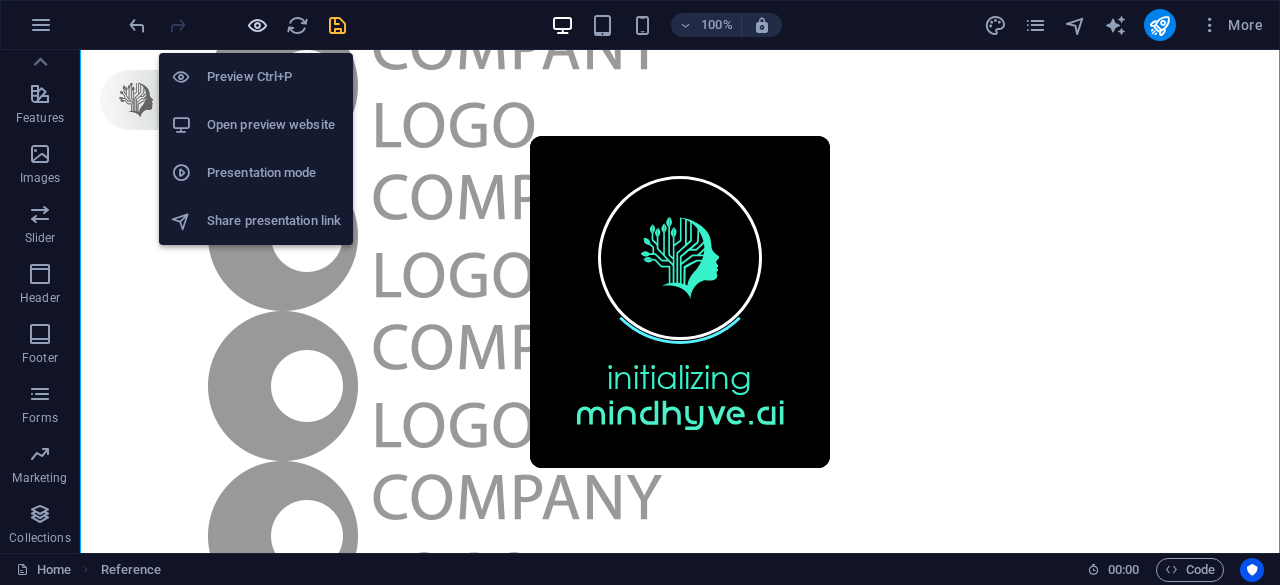 click at bounding box center [257, 25] 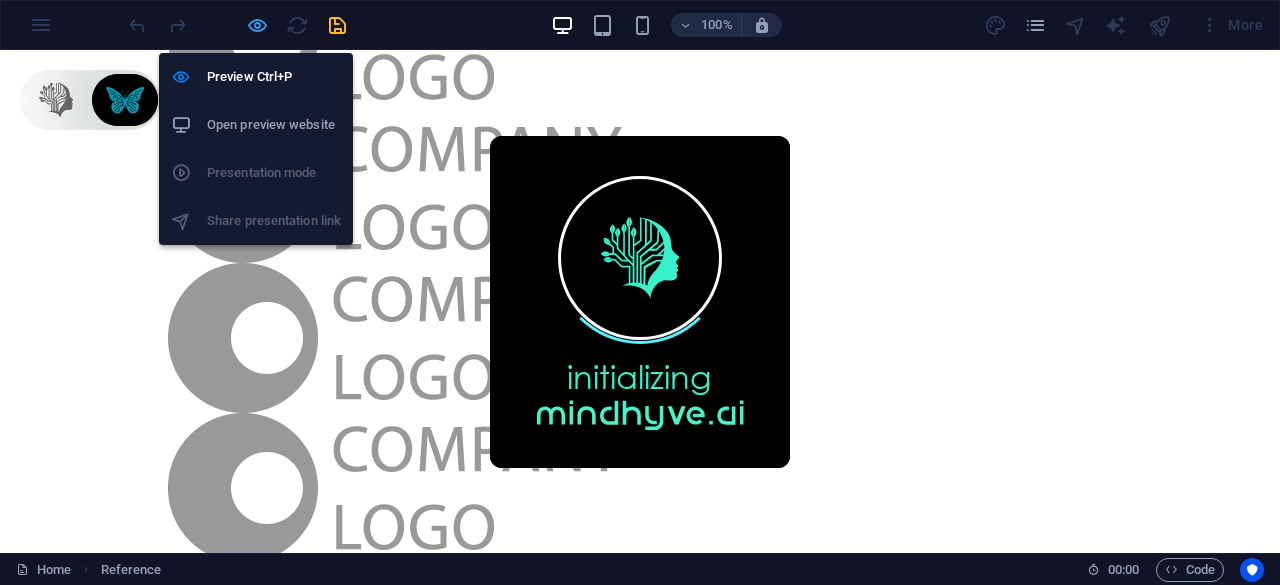 scroll, scrollTop: 19874, scrollLeft: 0, axis: vertical 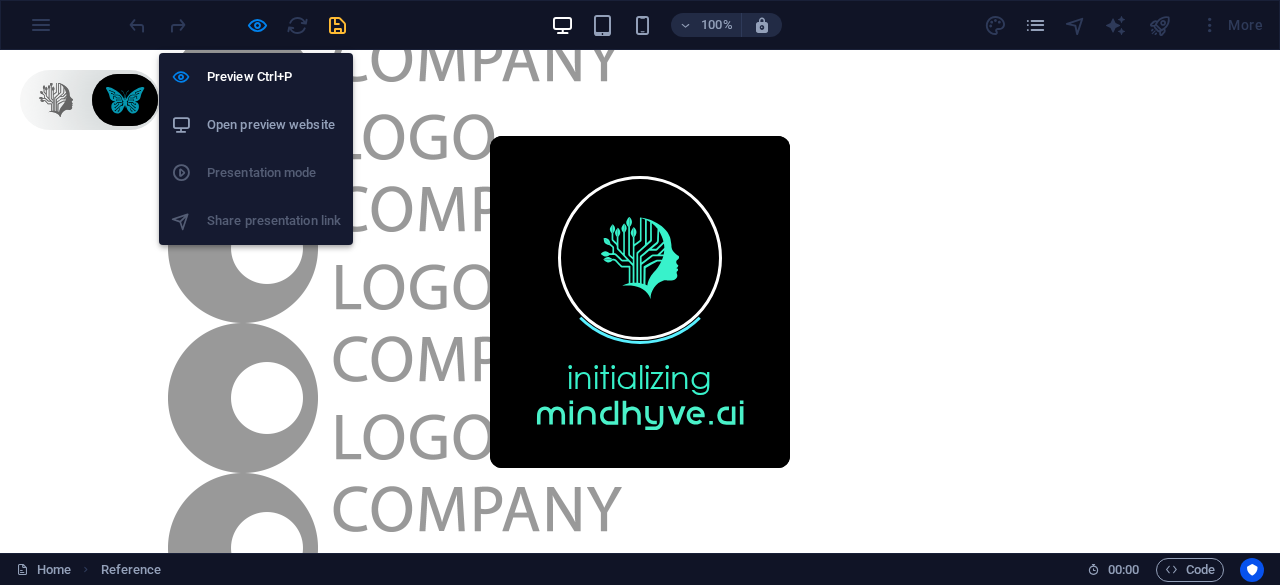 click on "Open preview website" at bounding box center (274, 125) 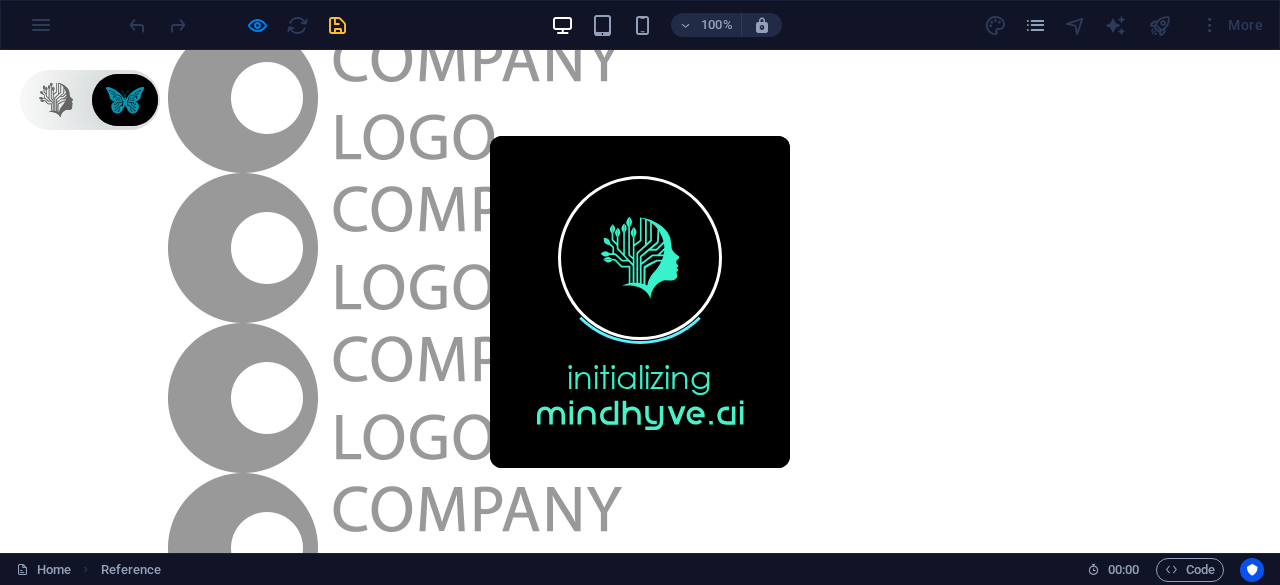 click on "initializing" at bounding box center [640, 301] 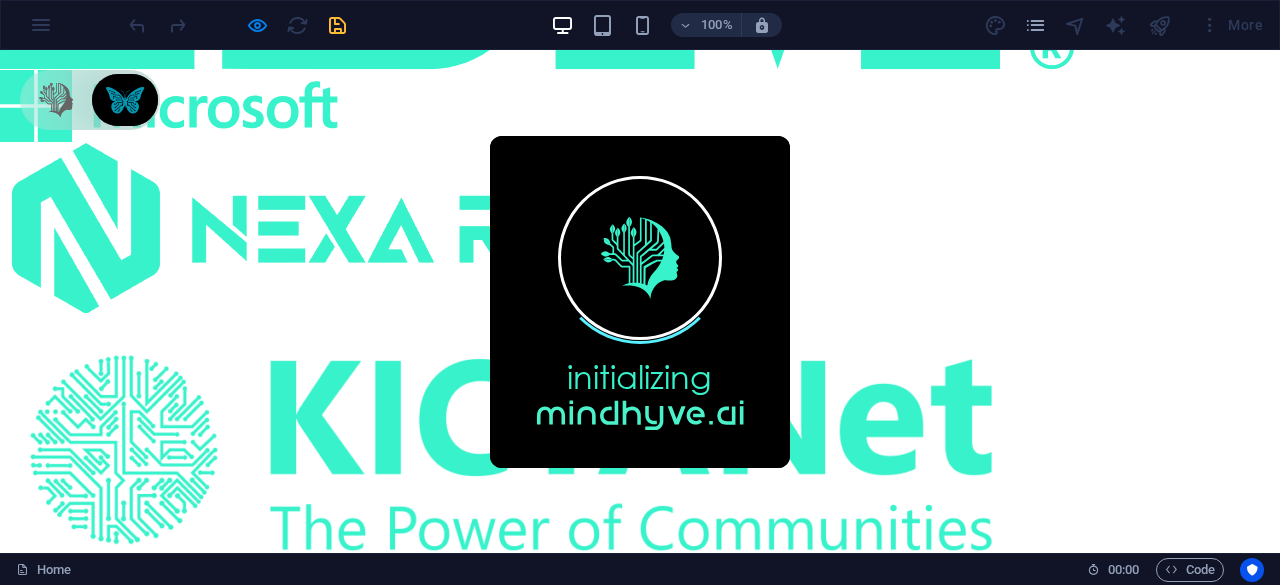scroll, scrollTop: 16762, scrollLeft: 0, axis: vertical 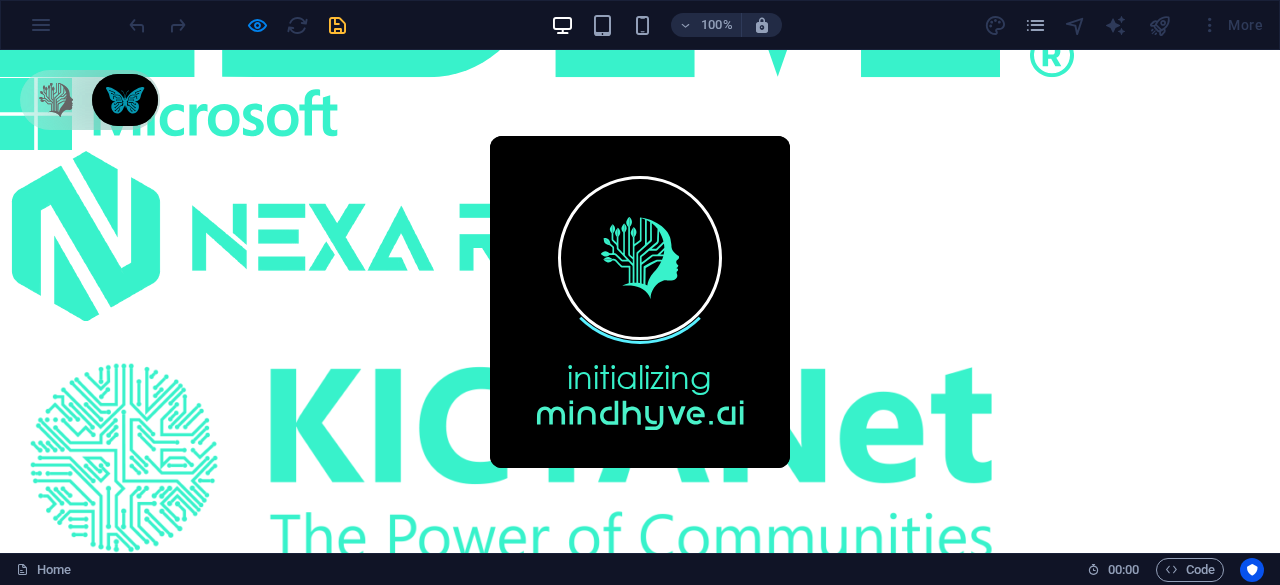 drag, startPoint x: 1002, startPoint y: 325, endPoint x: 800, endPoint y: 88, distance: 311.40488 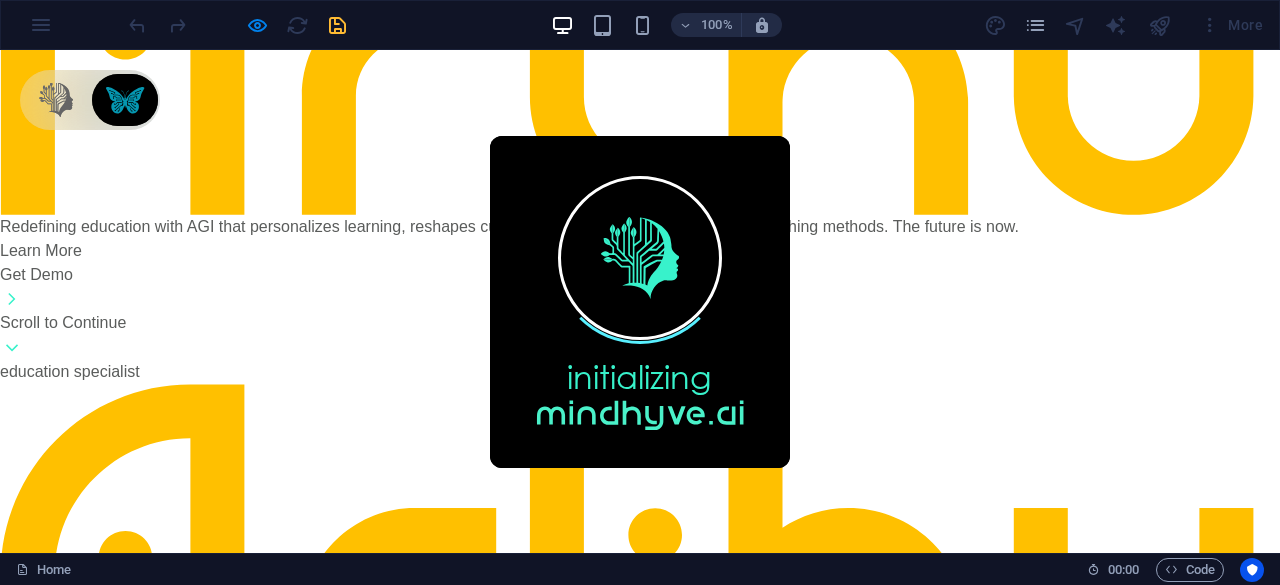 scroll, scrollTop: 12762, scrollLeft: 0, axis: vertical 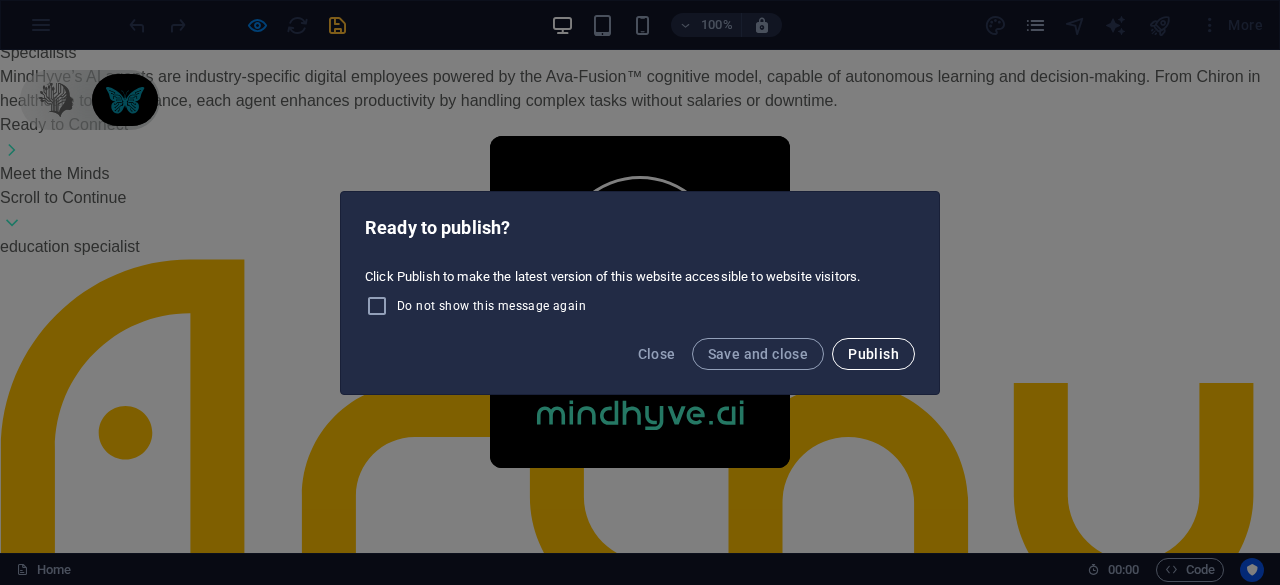 click on "Publish" at bounding box center [873, 354] 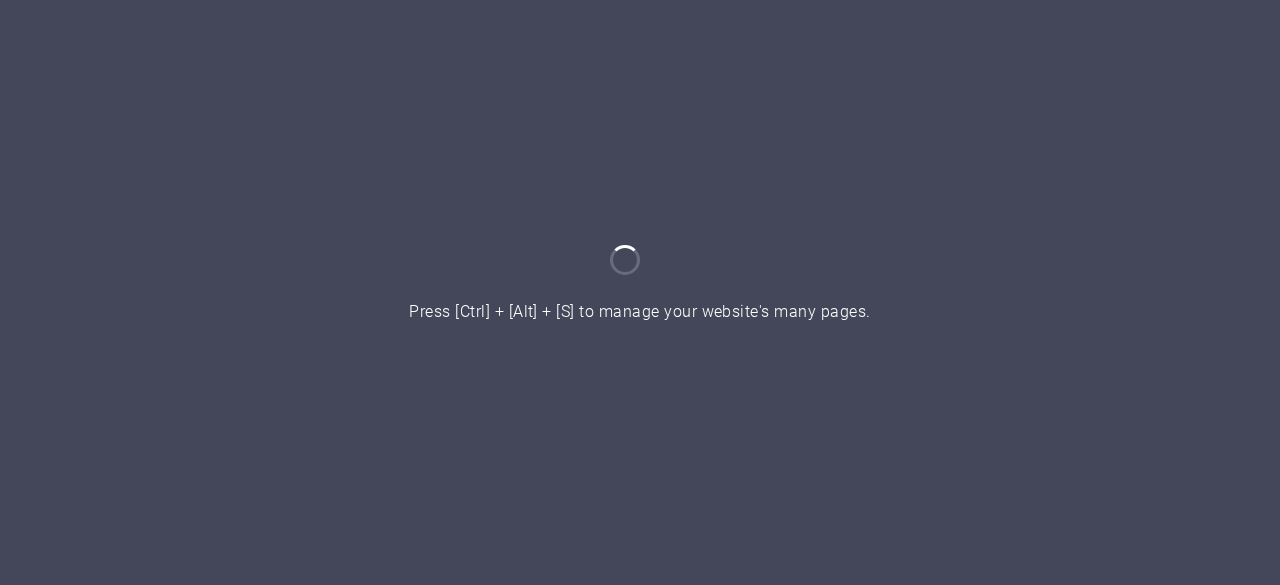 scroll, scrollTop: 0, scrollLeft: 0, axis: both 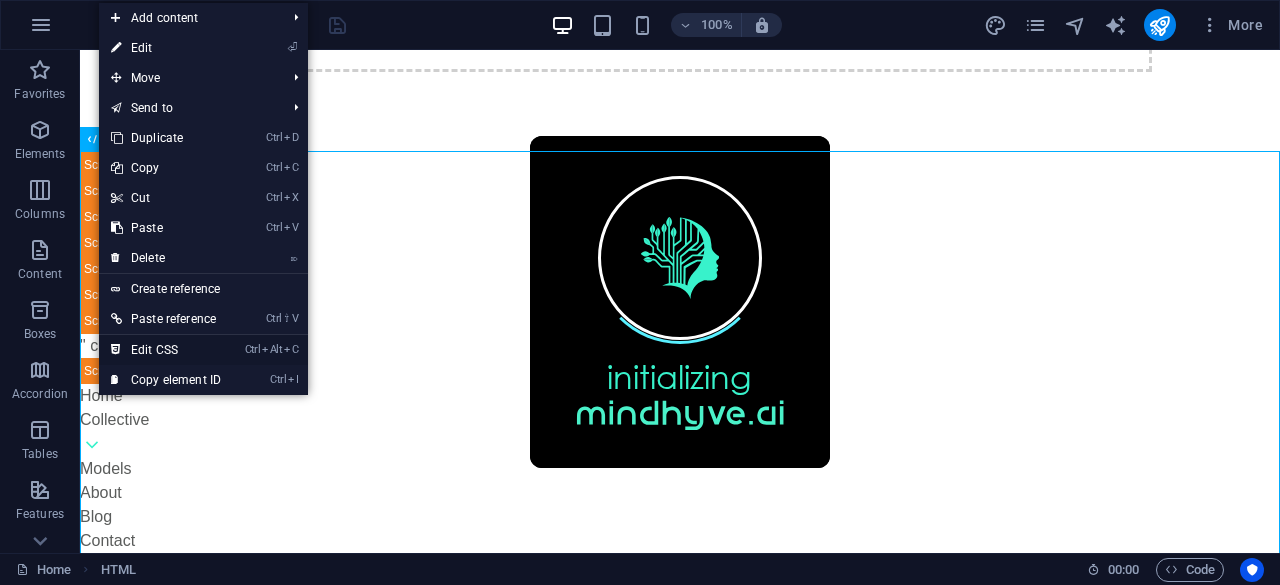 click on "Ctrl Alt C  Edit CSS" at bounding box center (166, 350) 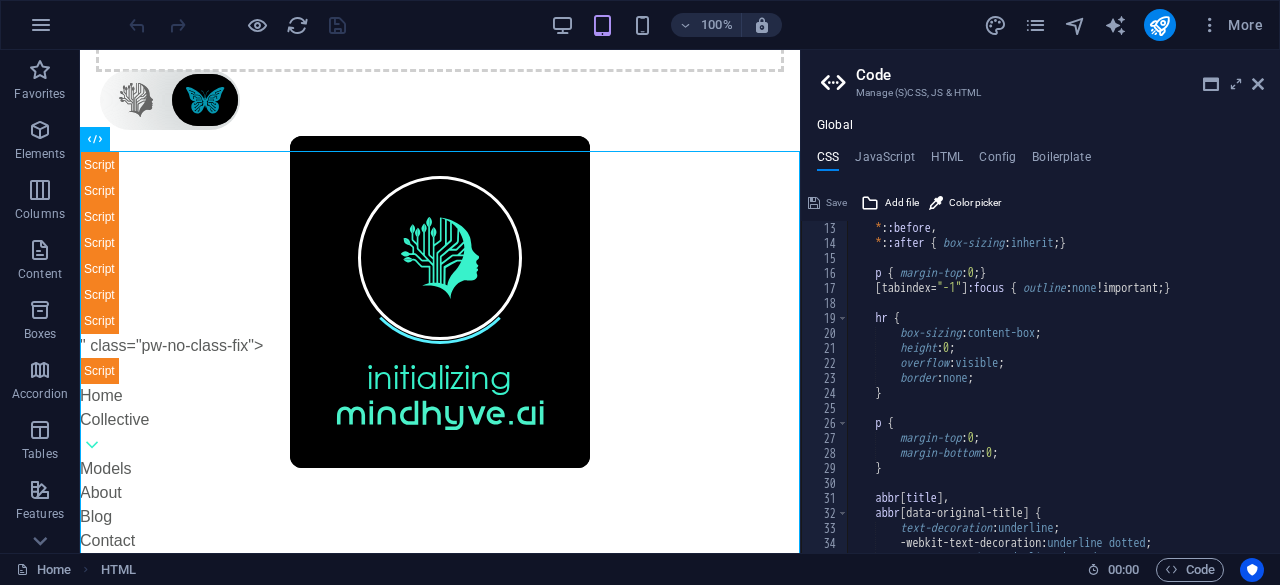 scroll, scrollTop: 0, scrollLeft: 0, axis: both 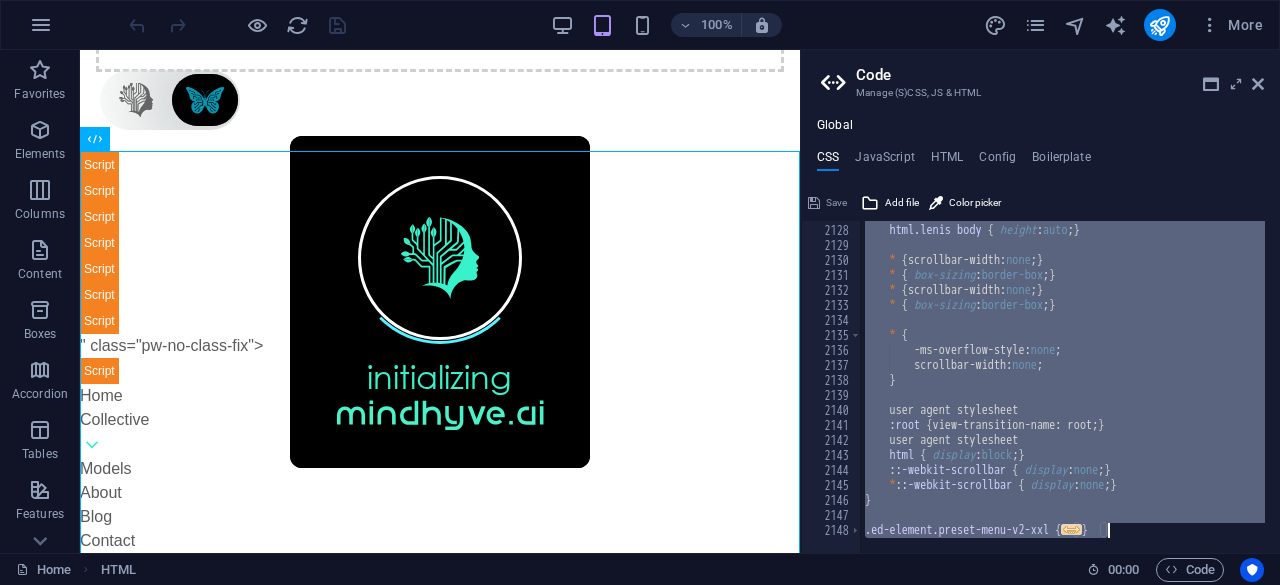 drag, startPoint x: 852, startPoint y: 223, endPoint x: 1119, endPoint y: 533, distance: 409.13202 